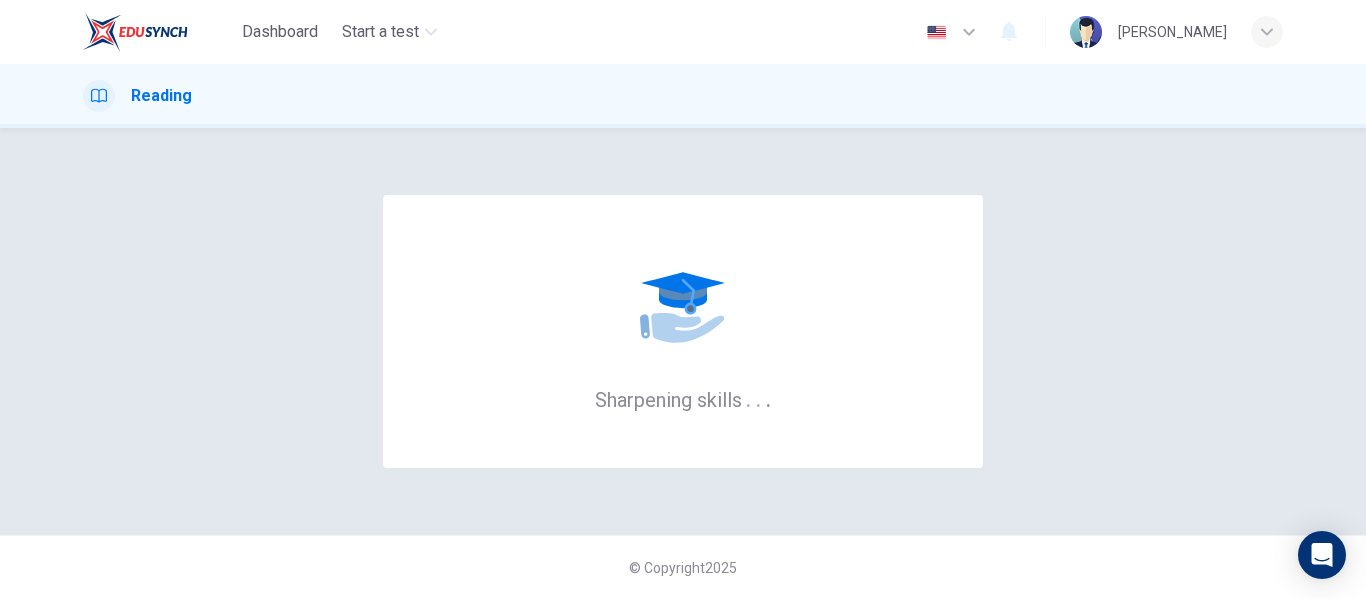 scroll, scrollTop: 0, scrollLeft: 0, axis: both 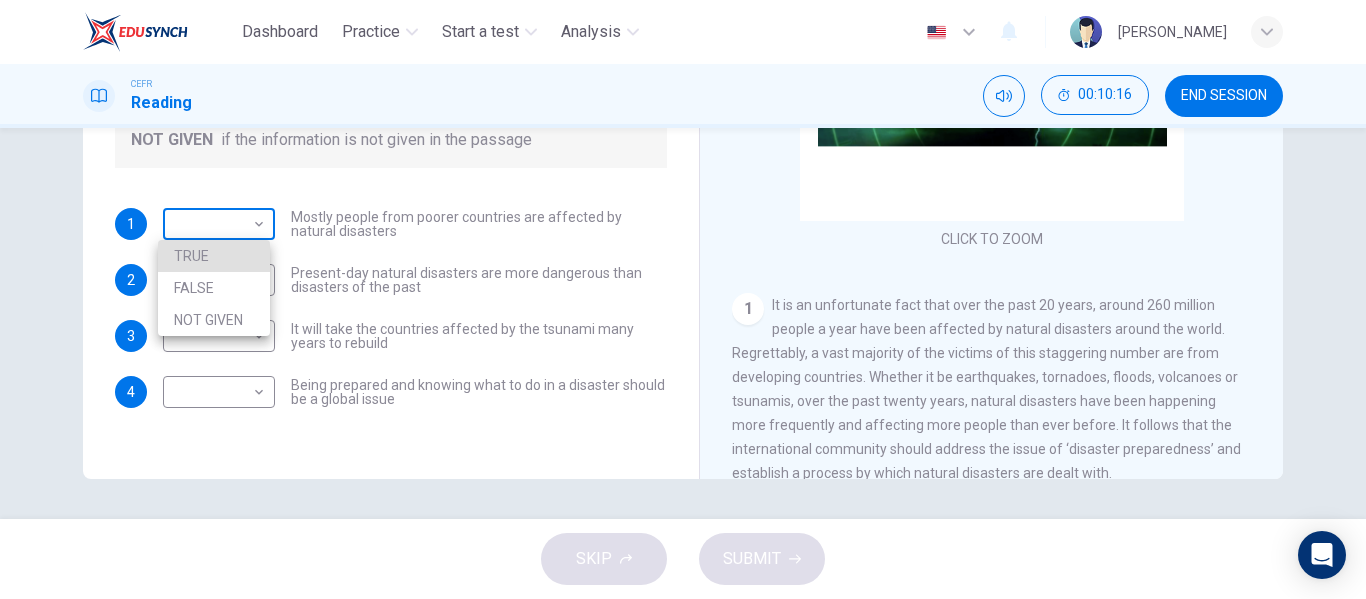 click on "Dashboard Practice Start a test Analysis English en ​ [PERSON_NAME] CEFR Reading 00:10:16 END SESSION Questions 1 - 4 Do the following statements agree with the information given in the Reading Passage?
In the boxes below, write TRUE if the statement is true FALSE if the statement is false NOT GIVEN if the information is not given in the passage 1 ​ ​ Mostly people from poorer countries are affected by natural disasters 2 ​ ​ Present-day natural disasters are more dangerous than disasters of the past 3 ​ ​ It will take the countries affected by the tsunami many years to rebuild 4 ​ ​ Being prepared and knowing what to do in a disaster should be a global issue Preparing for the Threat CLICK TO ZOOM Click to Zoom 1 2 3 4 5 6 SKIP SUBMIT Dashboard Practice Start a test Analysis Notifications © Copyright  2025
TRUE FALSE NOT GIVEN" at bounding box center (683, 299) 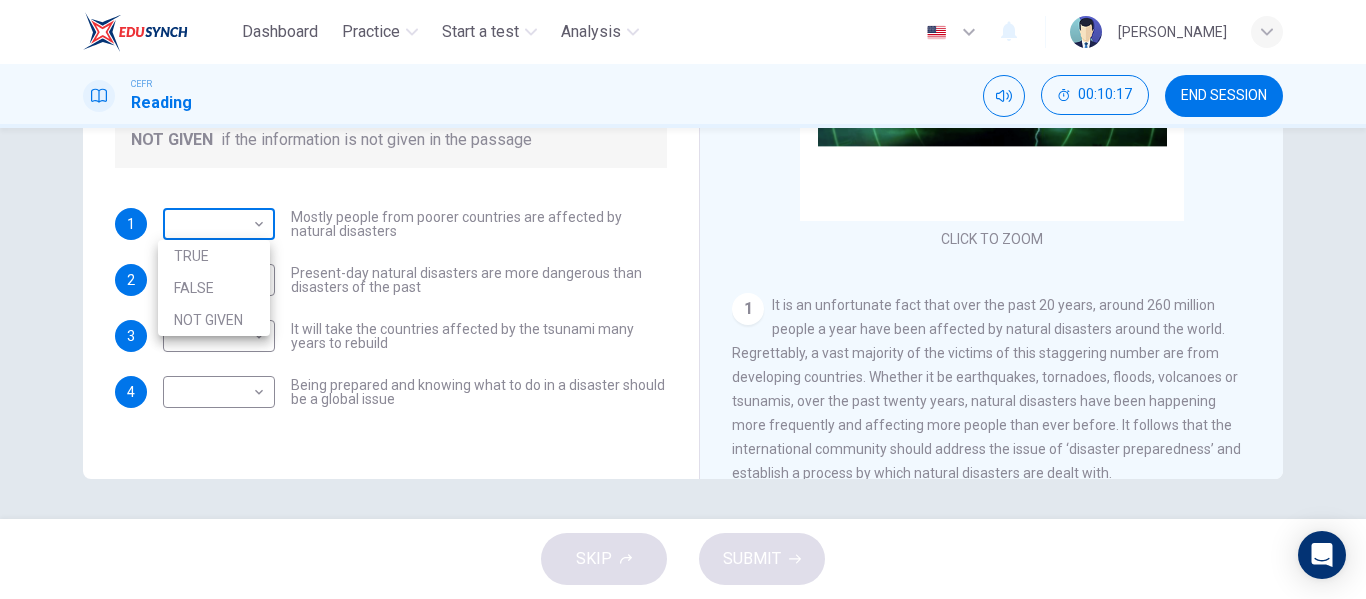 click at bounding box center (683, 299) 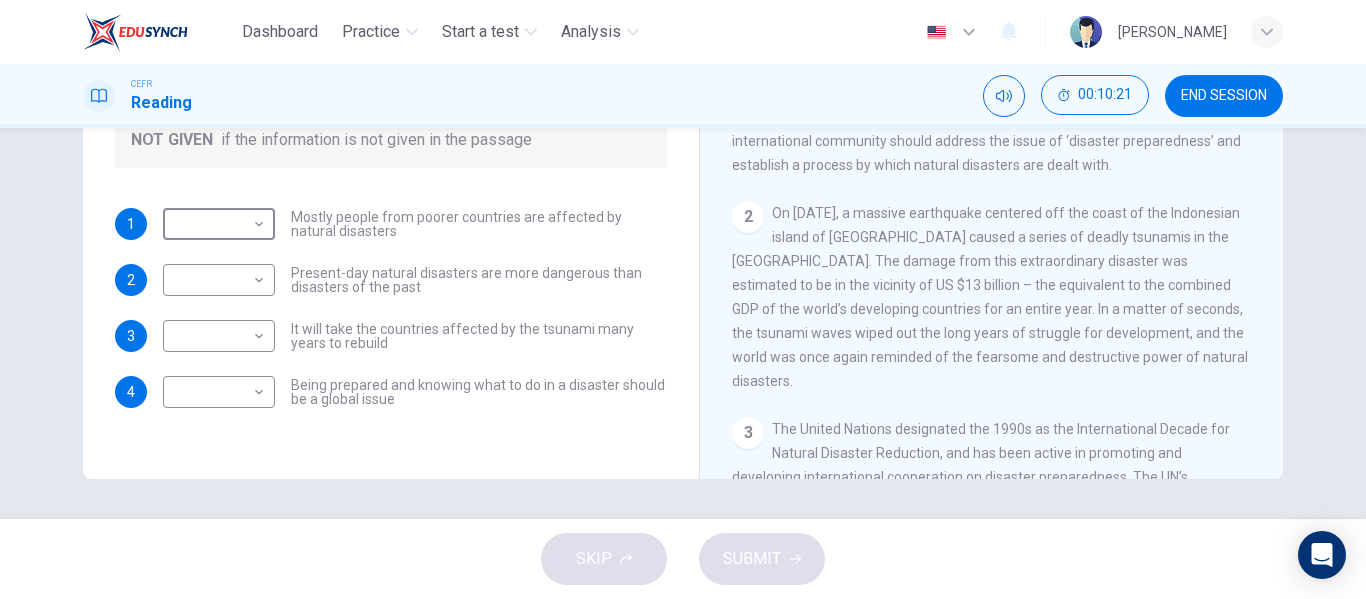 scroll, scrollTop: 0, scrollLeft: 0, axis: both 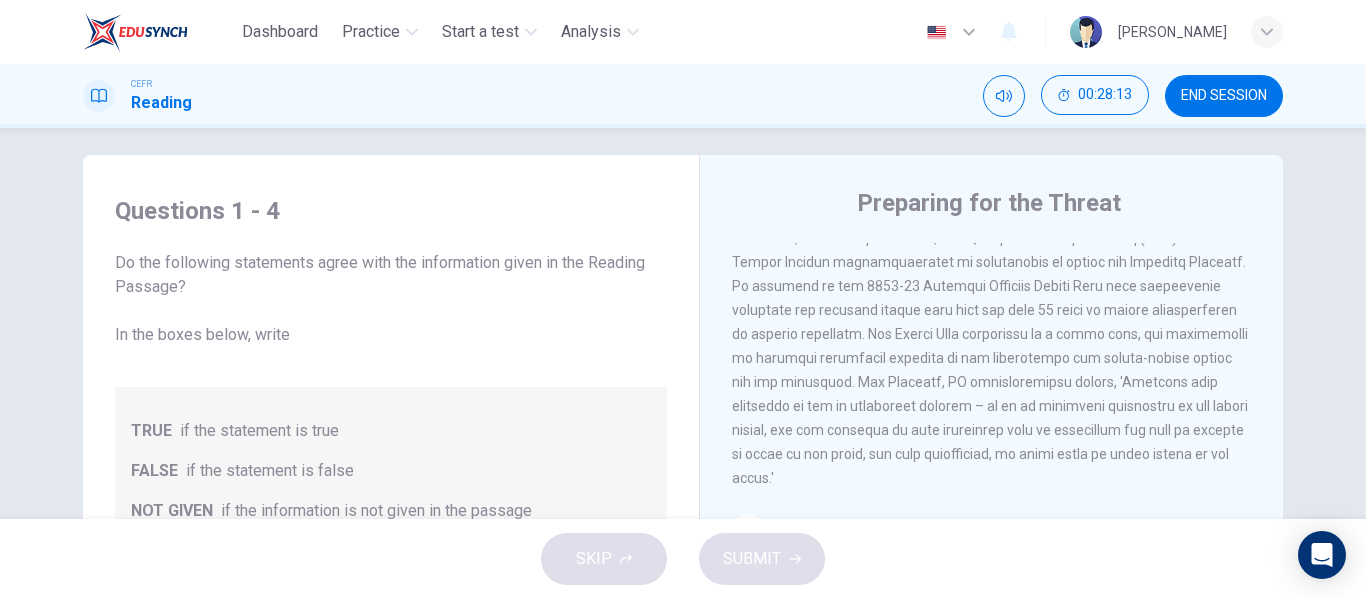 click at bounding box center [991, 286] 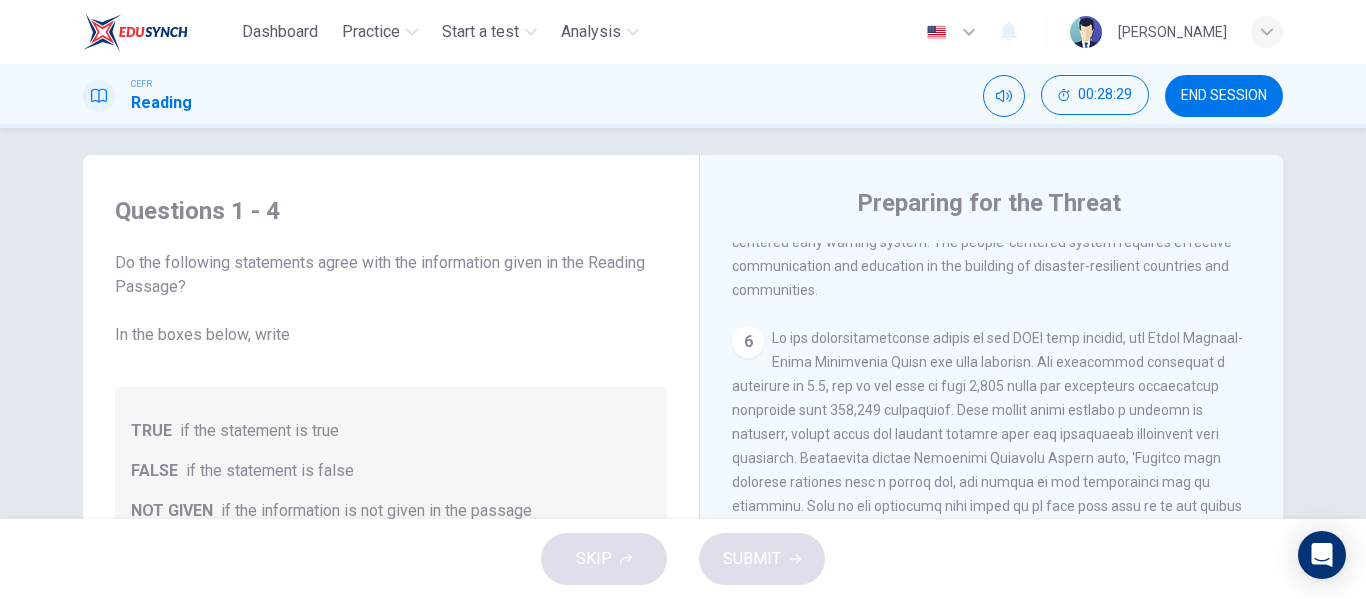 scroll, scrollTop: 1733, scrollLeft: 0, axis: vertical 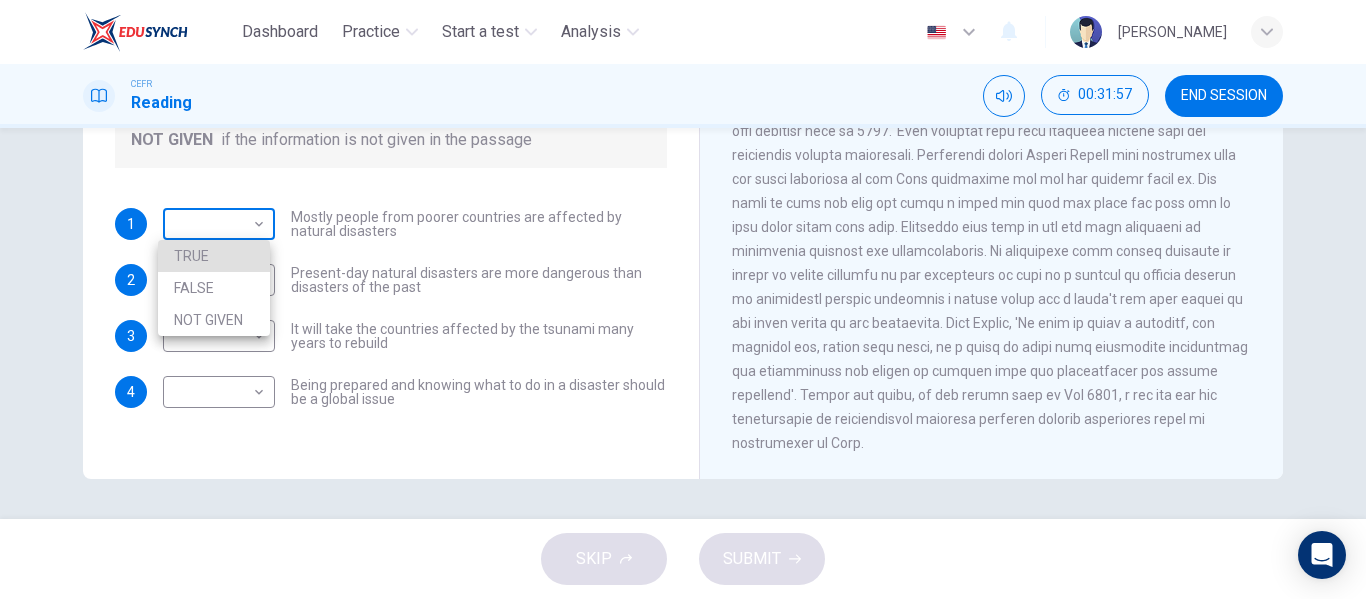 click on "Dashboard Practice Start a test Analysis English en ​ NURULHUSNA BINTI ROSLE CEFR Reading 00:31:57 END SESSION Questions 1 - 4 Do the following statements agree with the information given in the Reading Passage?
In the boxes below, write TRUE if the statement is true FALSE if the statement is false NOT GIVEN if the information is not given in the passage 1 ​ ​ Mostly people from poorer countries are affected by natural disasters 2 ​ ​ Present-day natural disasters are more dangerous than disasters of the past 3 ​ ​ It will take the countries affected by the tsunami many years to rebuild 4 ​ ​ Being prepared and knowing what to do in a disaster should be a global issue Preparing for the Threat CLICK TO ZOOM Click to Zoom 1 2 3 4 5 6 SKIP SUBMIT Dashboard Practice Start a test Analysis Notifications © Copyright  2025
TRUE FALSE NOT GIVEN" at bounding box center [683, 299] 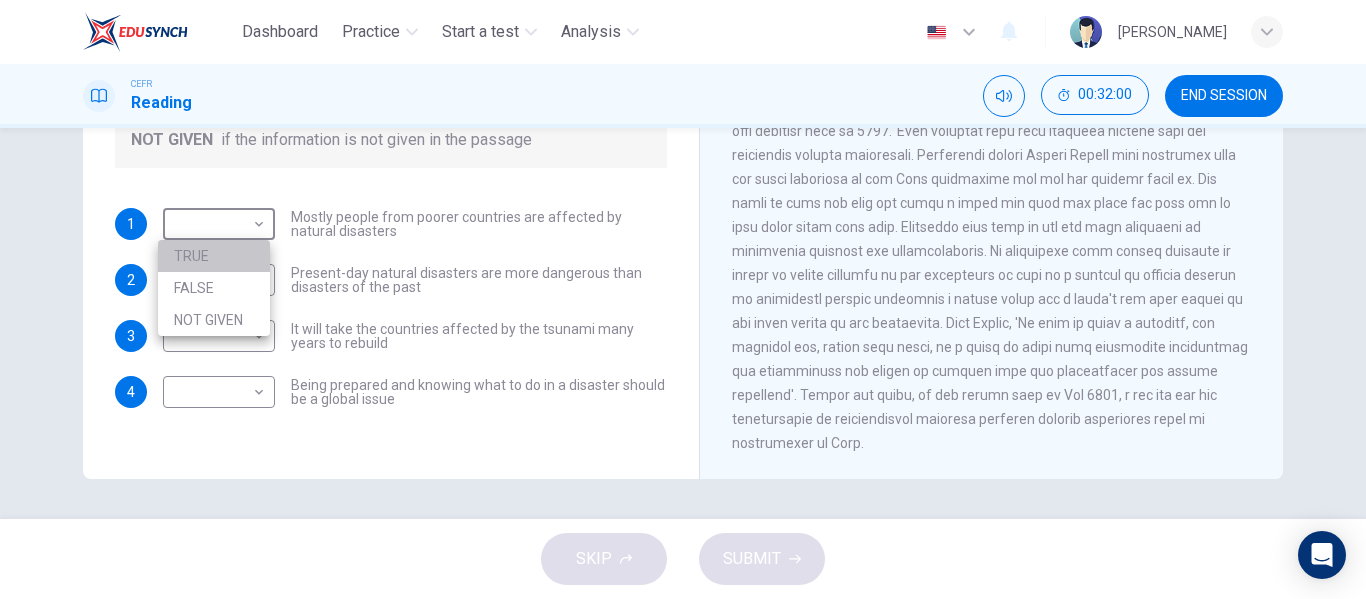 click on "TRUE" at bounding box center [214, 256] 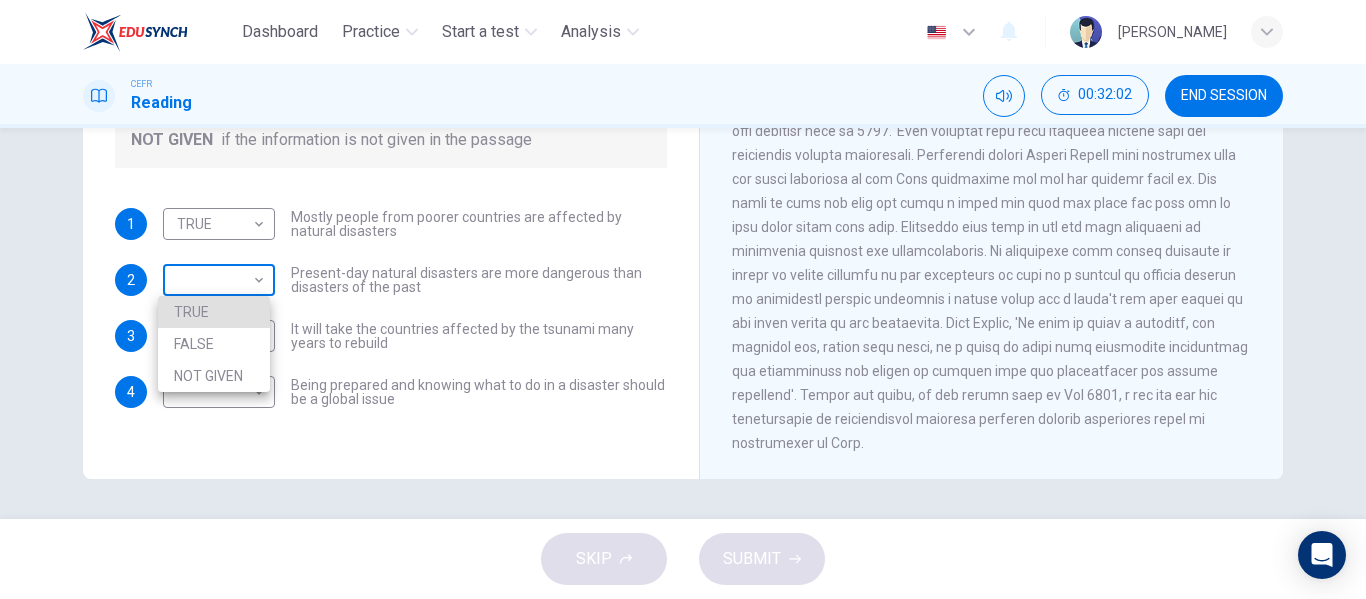 click on "Dashboard Practice Start a test Analysis English en ​ NURULHUSNA BINTI ROSLE CEFR Reading 00:32:02 END SESSION Questions 1 - 4 Do the following statements agree with the information given in the Reading Passage?
In the boxes below, write TRUE if the statement is true FALSE if the statement is false NOT GIVEN if the information is not given in the passage 1 TRUE TRUE ​ Mostly people from poorer countries are affected by natural disasters 2 ​ ​ Present-day natural disasters are more dangerous than disasters of the past 3 ​ ​ It will take the countries affected by the tsunami many years to rebuild 4 ​ ​ Being prepared and knowing what to do in a disaster should be a global issue Preparing for the Threat CLICK TO ZOOM Click to Zoom 1 2 3 4 5 6 SKIP SUBMIT Dashboard Practice Start a test Analysis Notifications © Copyright  2025
TRUE FALSE NOT GIVEN" at bounding box center (683, 299) 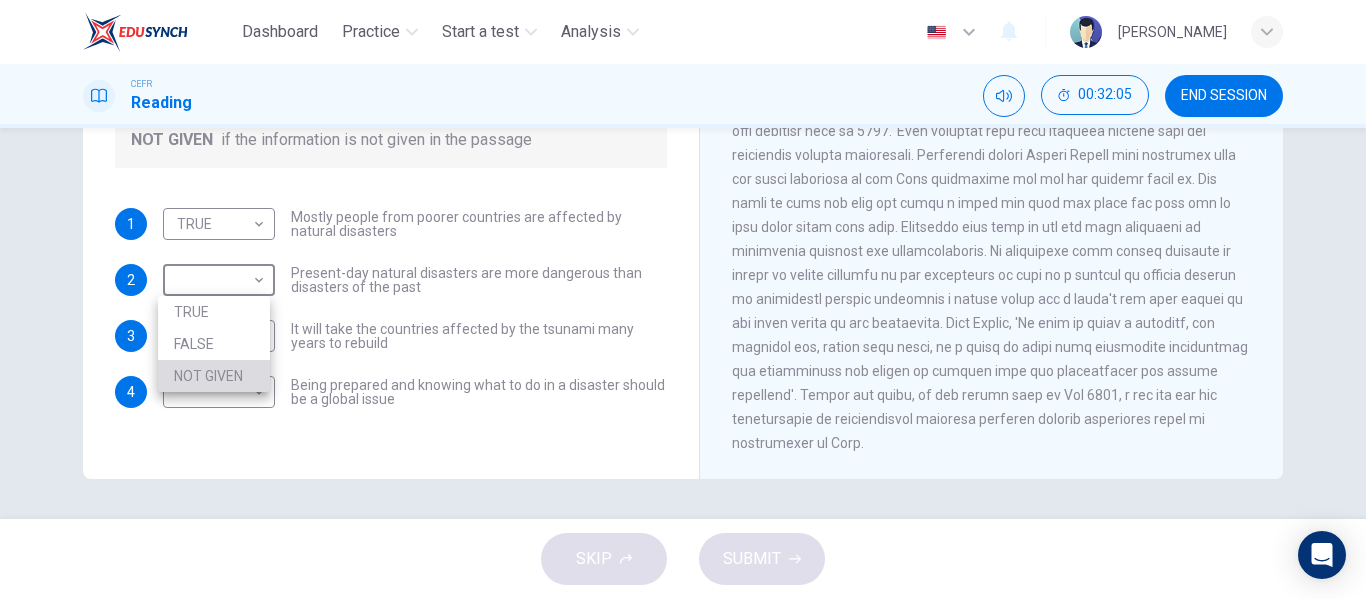 click on "NOT GIVEN" at bounding box center [214, 376] 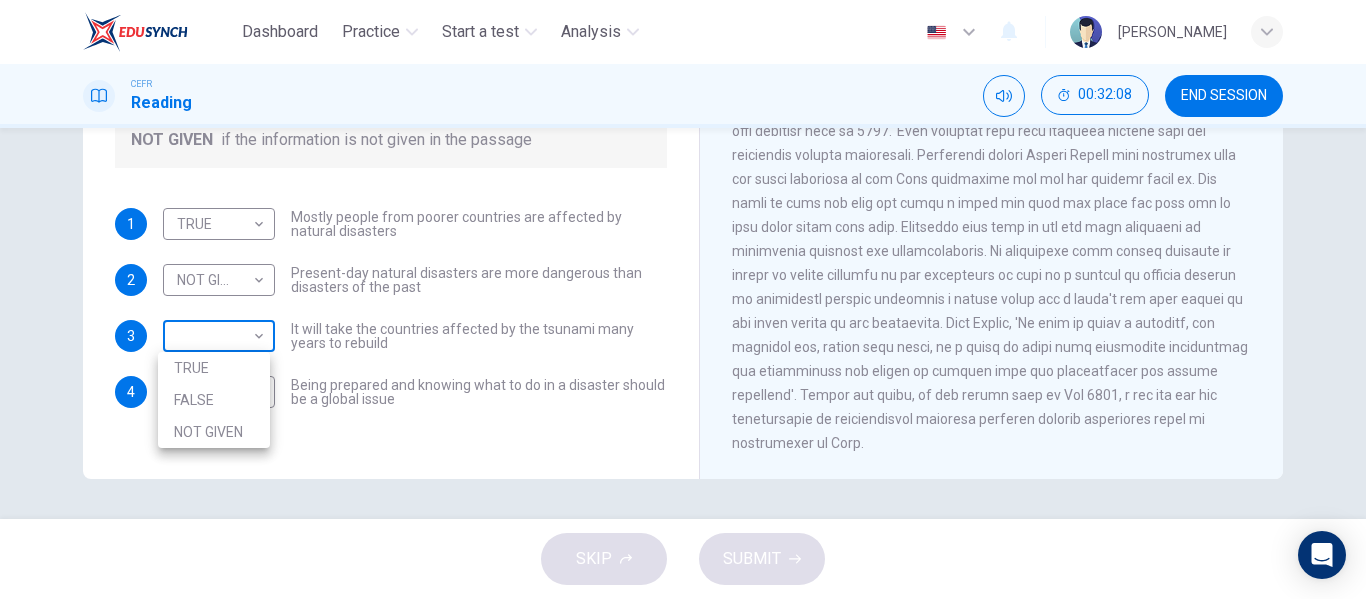 click on "Dashboard Practice Start a test Analysis English en ​ NURULHUSNA BINTI ROSLE CEFR Reading 00:32:08 END SESSION Questions 1 - 4 Do the following statements agree with the information given in the Reading Passage?
In the boxes below, write TRUE if the statement is true FALSE if the statement is false NOT GIVEN if the information is not given in the passage 1 TRUE TRUE ​ Mostly people from poorer countries are affected by natural disasters 2 NOT GIVEN NOT GIVEN ​ Present-day natural disasters are more dangerous than disasters of the past 3 ​ ​ It will take the countries affected by the tsunami many years to rebuild 4 ​ ​ Being prepared and knowing what to do in a disaster should be a global issue Preparing for the Threat CLICK TO ZOOM Click to Zoom 1 2 3 4 5 6 SKIP SUBMIT Dashboard Practice Start a test Analysis Notifications © Copyright  2025
TRUE FALSE NOT GIVEN" at bounding box center [683, 299] 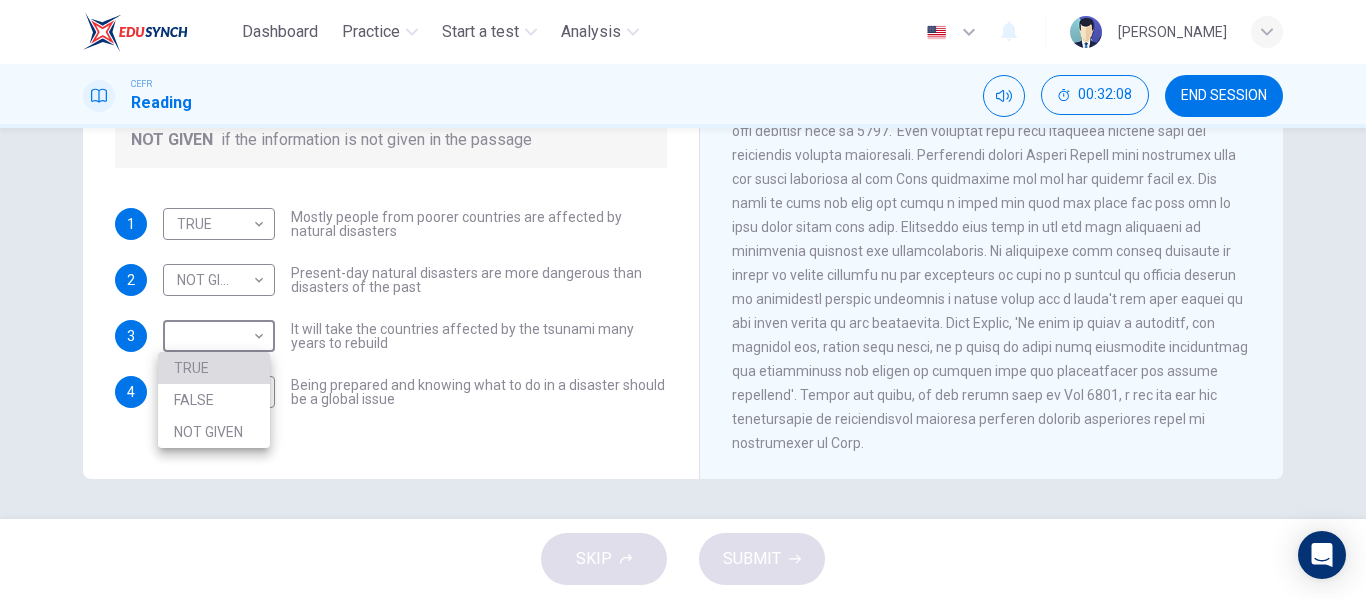 click on "TRUE" at bounding box center (214, 368) 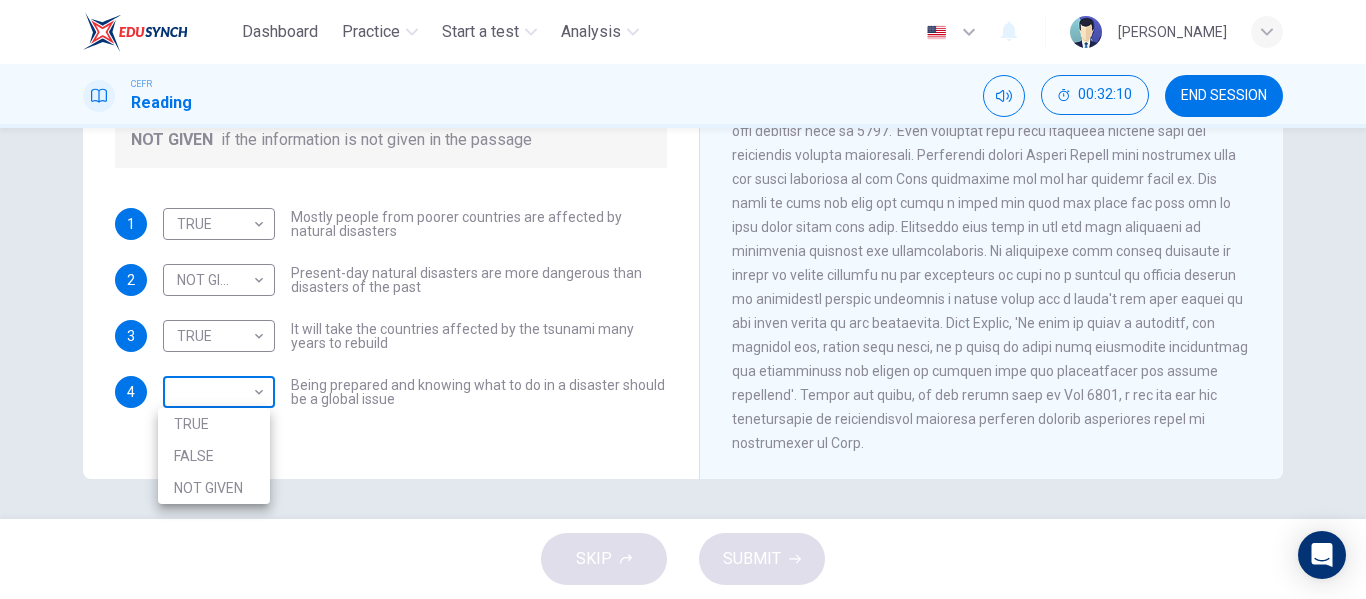 click on "Dashboard Practice Start a test Analysis English en ​ NURULHUSNA BINTI ROSLE CEFR Reading 00:32:10 END SESSION Questions 1 - 4 Do the following statements agree with the information given in the Reading Passage?
In the boxes below, write TRUE if the statement is true FALSE if the statement is false NOT GIVEN if the information is not given in the passage 1 TRUE TRUE ​ Mostly people from poorer countries are affected by natural disasters 2 NOT GIVEN NOT GIVEN ​ Present-day natural disasters are more dangerous than disasters of the past 3 TRUE TRUE ​ It will take the countries affected by the tsunami many years to rebuild 4 ​ ​ Being prepared and knowing what to do in a disaster should be a global issue Preparing for the Threat CLICK TO ZOOM Click to Zoom 1 2 3 4 5 6 SKIP SUBMIT Dashboard Practice Start a test Analysis Notifications © Copyright  2025
TRUE FALSE NOT GIVEN" at bounding box center (683, 299) 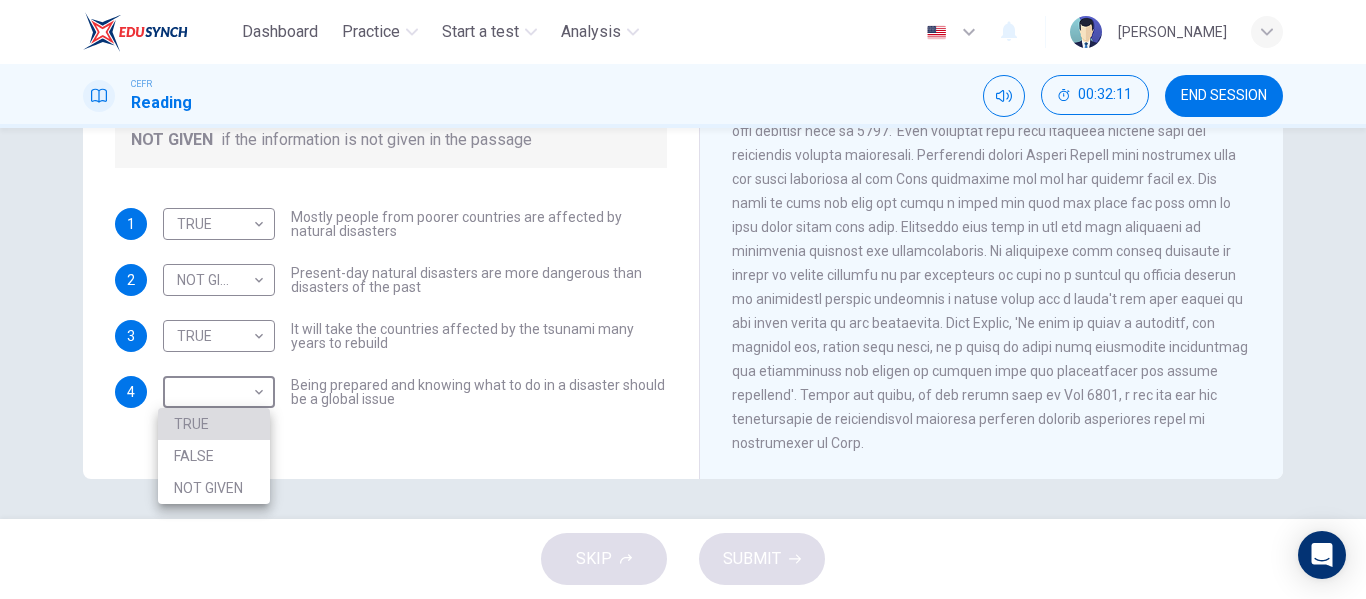 click on "TRUE" at bounding box center [214, 424] 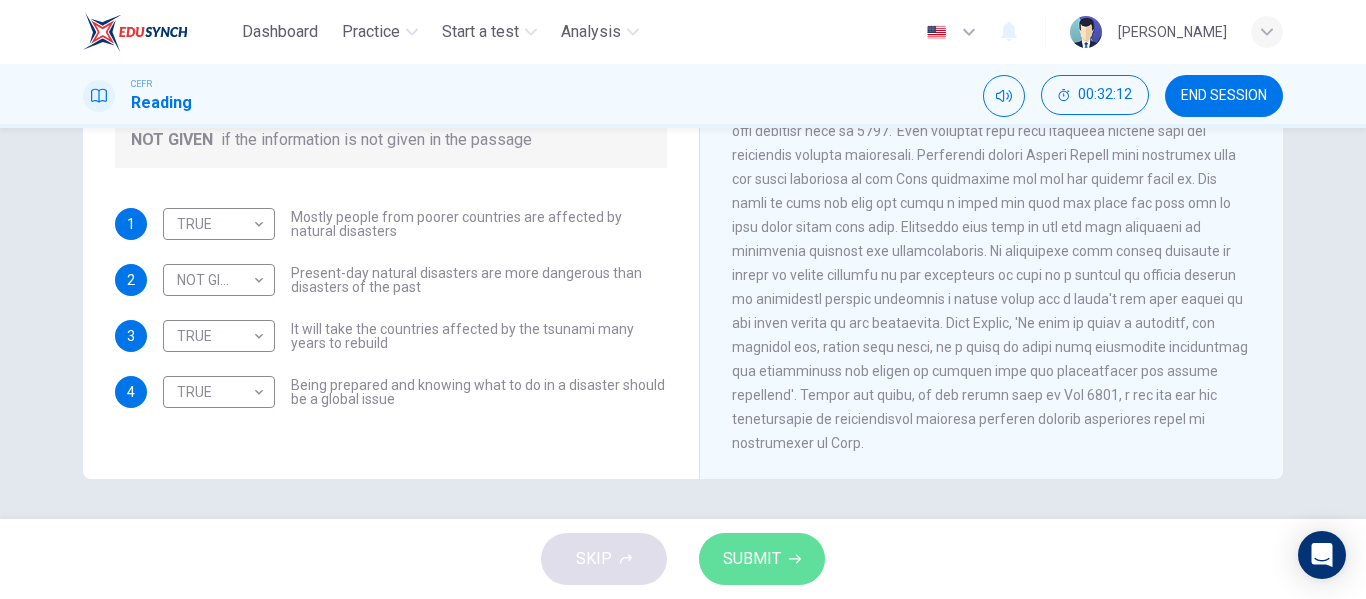 click on "SUBMIT" at bounding box center [752, 559] 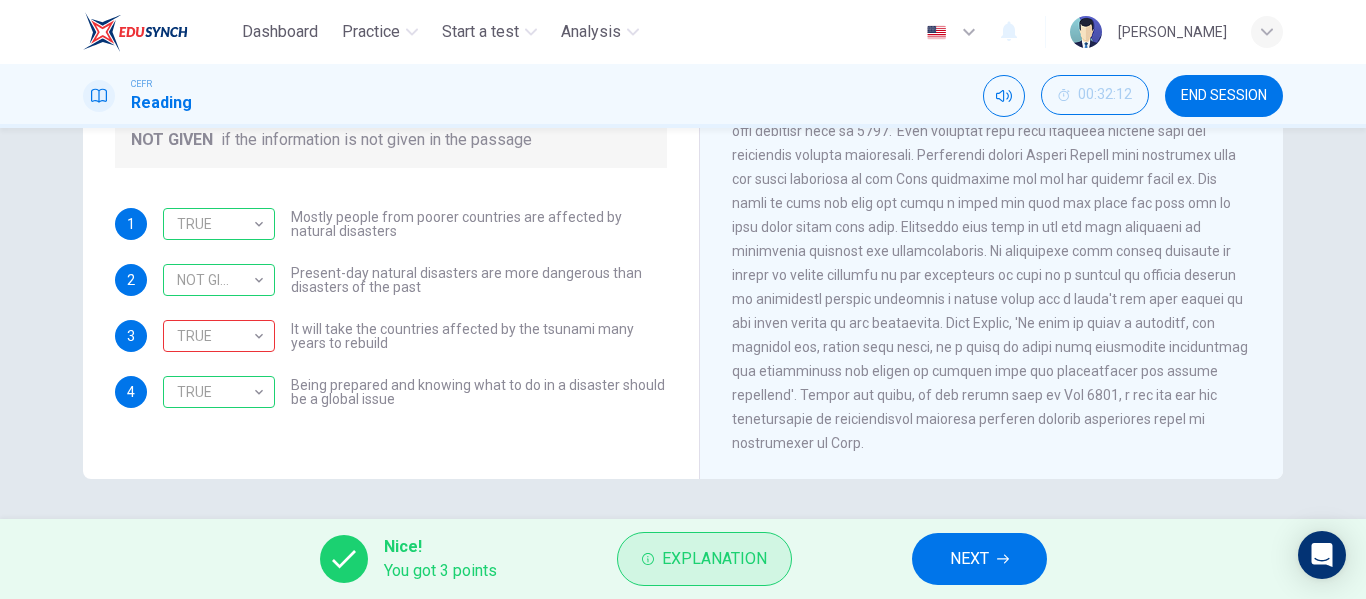 click on "Explanation" at bounding box center (714, 559) 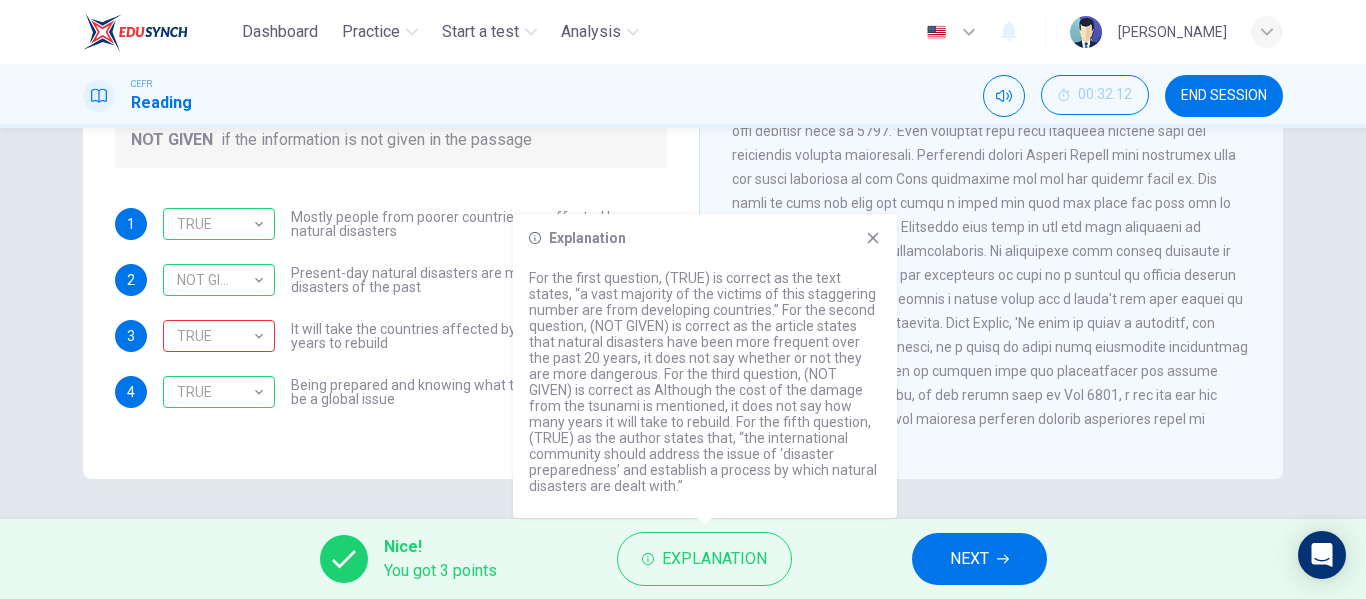 click on "Explanation For the first question, (TRUE) is correct as the text states, “a vast majority of the victims of this staggering number are from developing countries.”
For the second question, (NOT GIVEN) is correct as the article states that natural disasters have been more frequent over the past 20 years, it does not say whether or not they are more dangerous.
For the third question, (NOT GIVEN) is correct as Although the cost of the damage from the tsunami is mentioned, it does not say how many years it will take to rebuild.
For the fifth question, (TRUE) as the author states that, “the international community should address the issue of ‘disaster preparedness’ and establish a process by which natural disasters are dealt with.”" at bounding box center [705, 366] 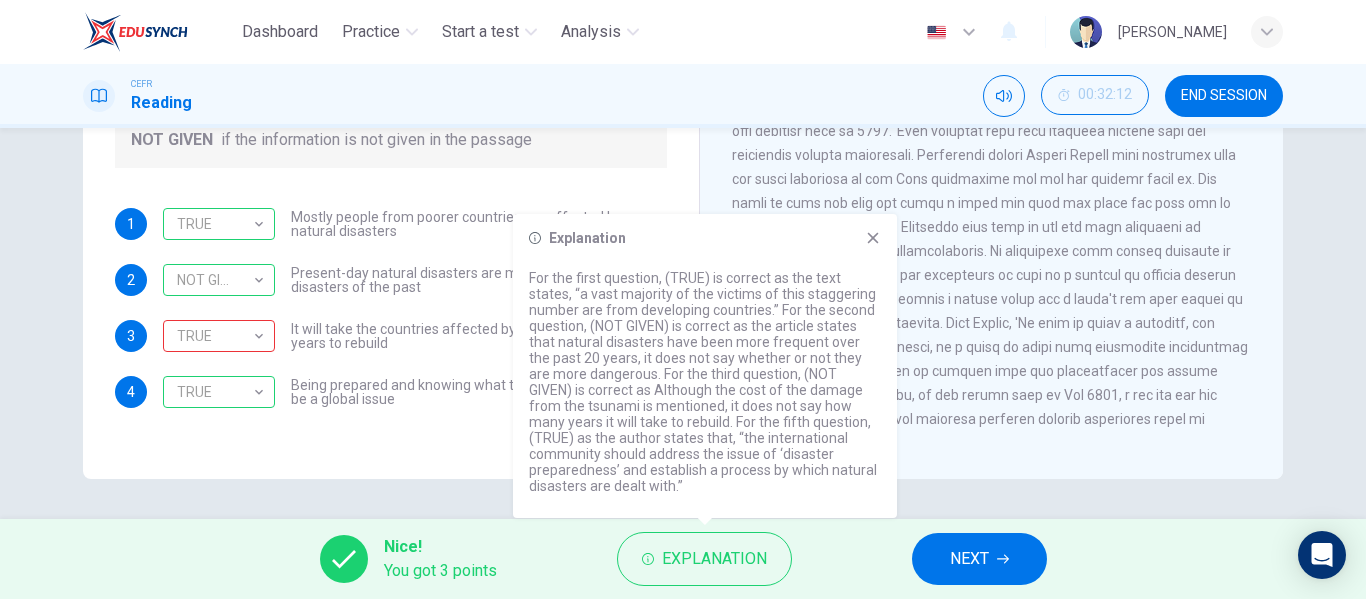 click 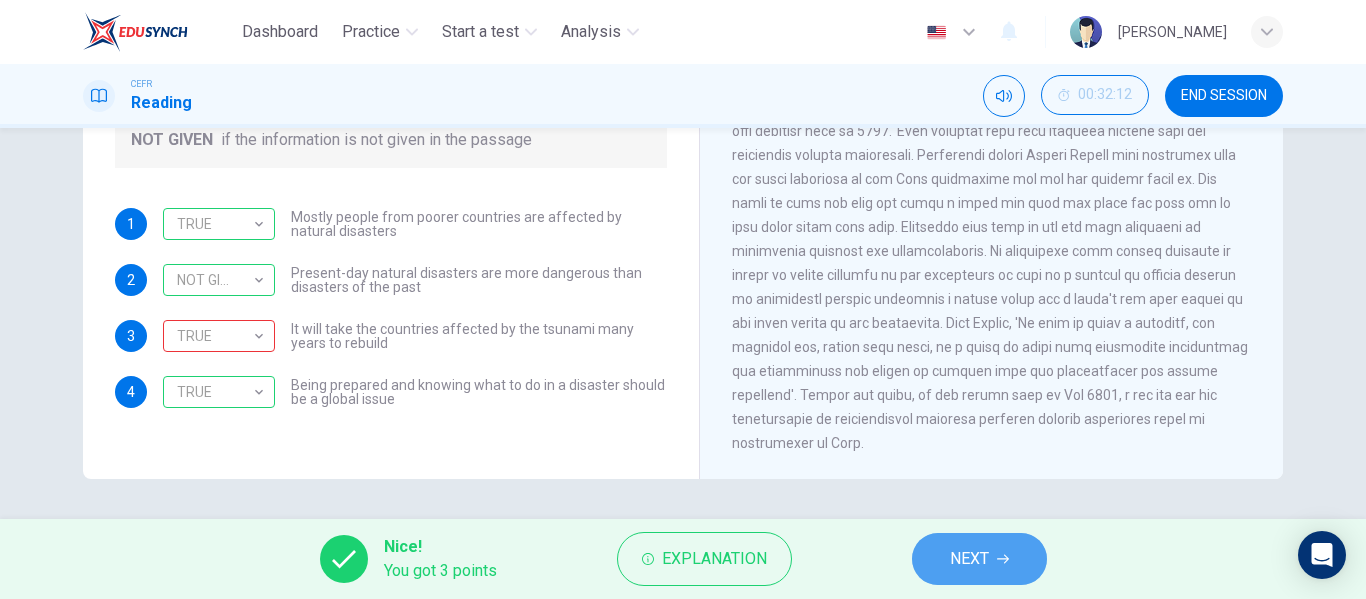click on "NEXT" at bounding box center [979, 559] 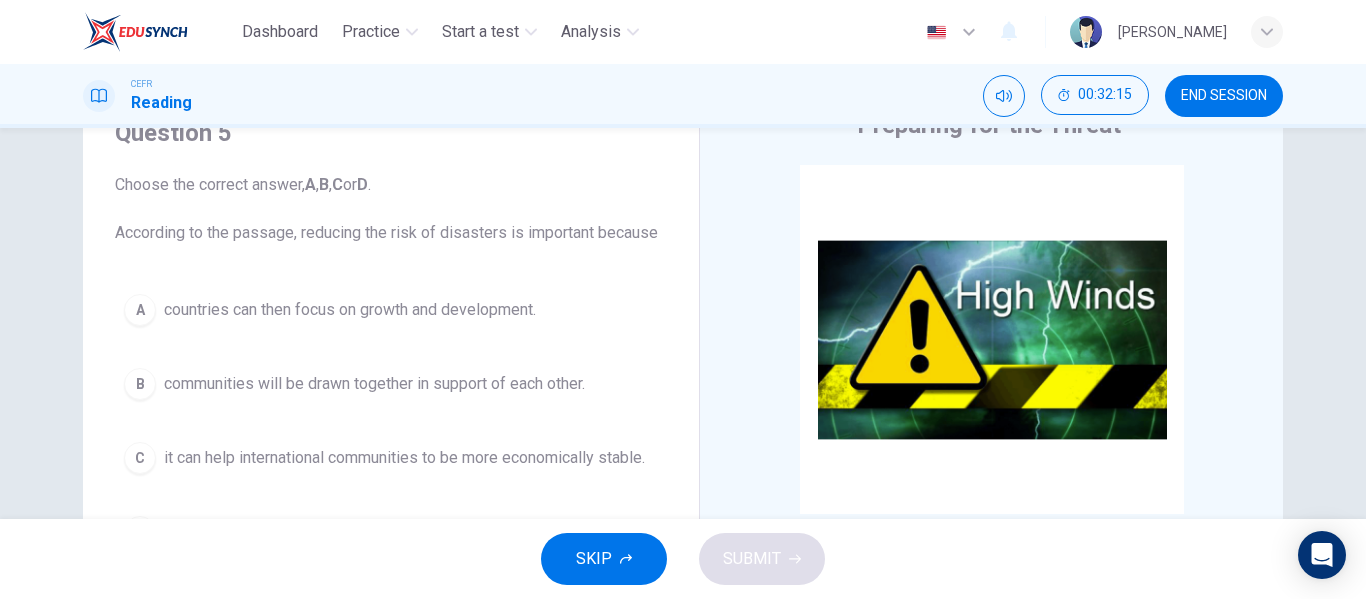scroll, scrollTop: 92, scrollLeft: 0, axis: vertical 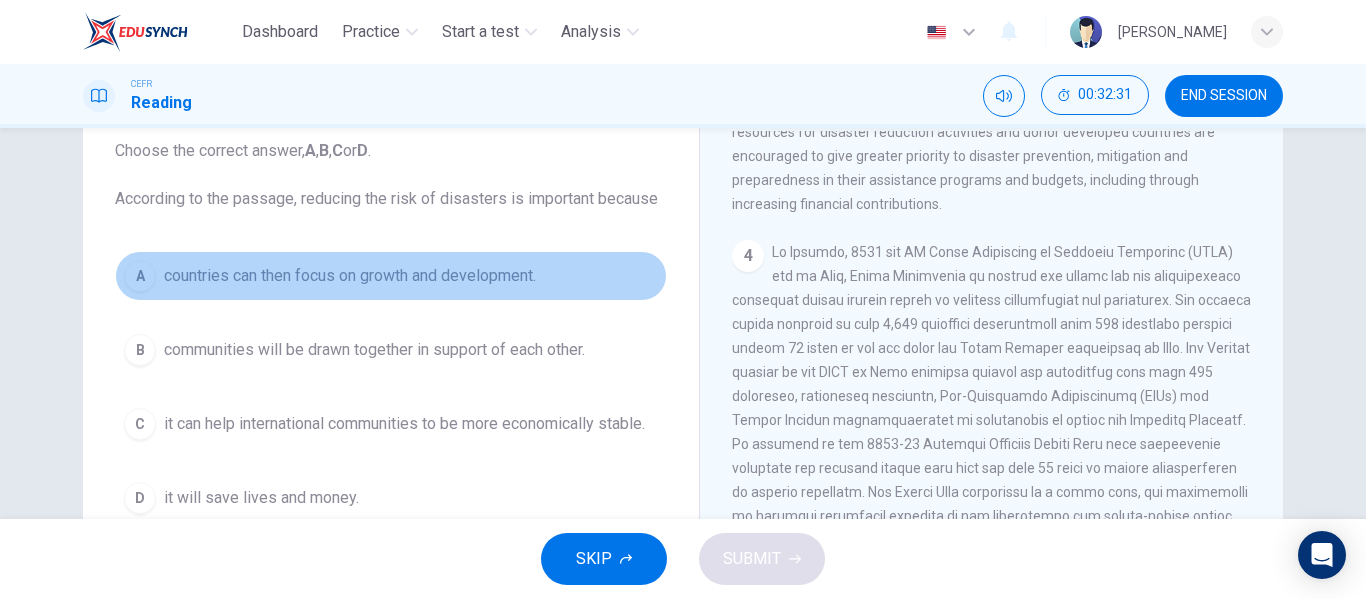 click on "countries can then focus on growth and development." at bounding box center [350, 276] 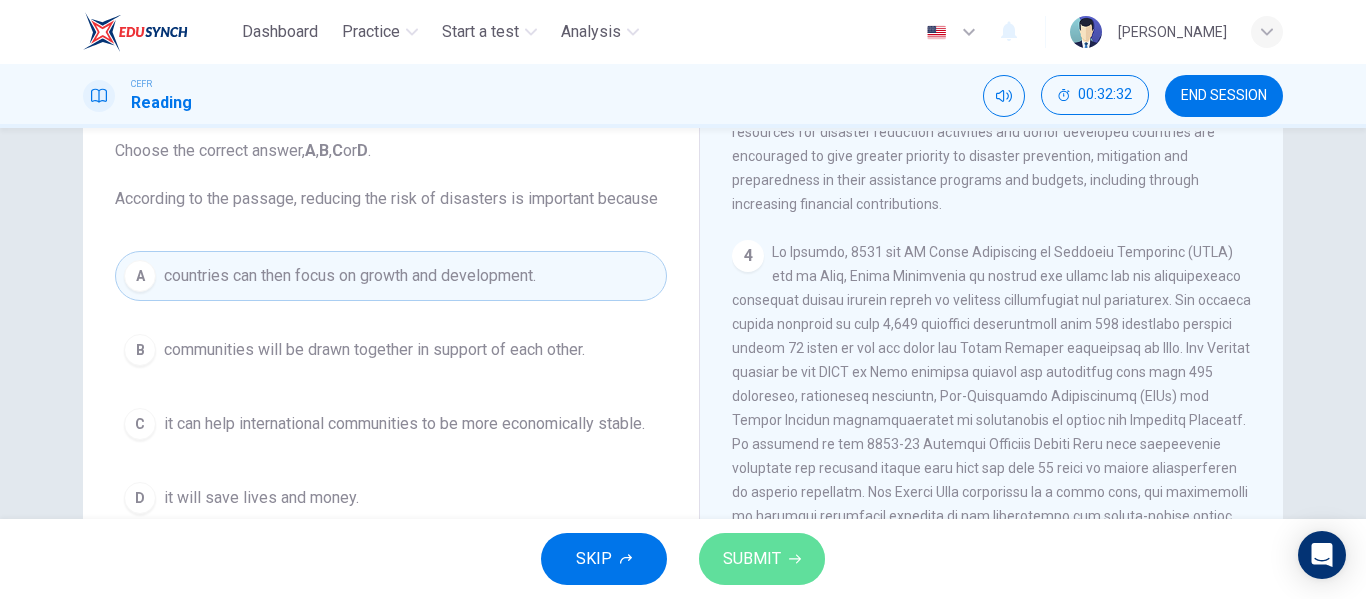 click on "SUBMIT" at bounding box center [752, 559] 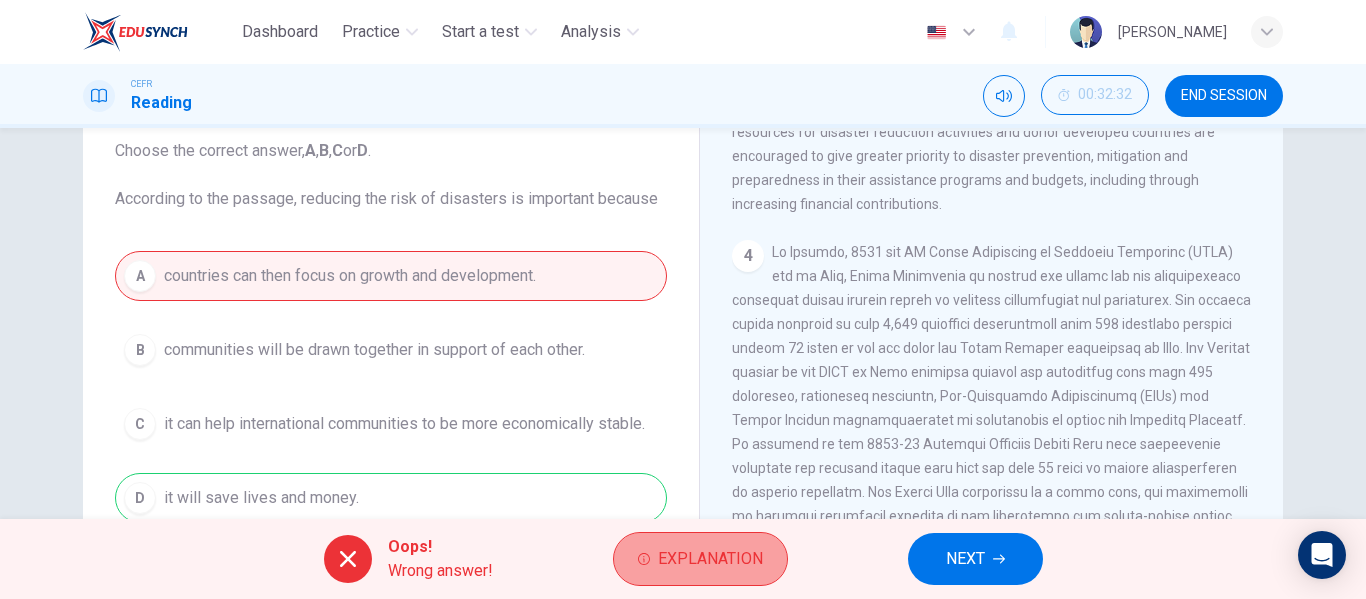 click on "Explanation" at bounding box center (710, 559) 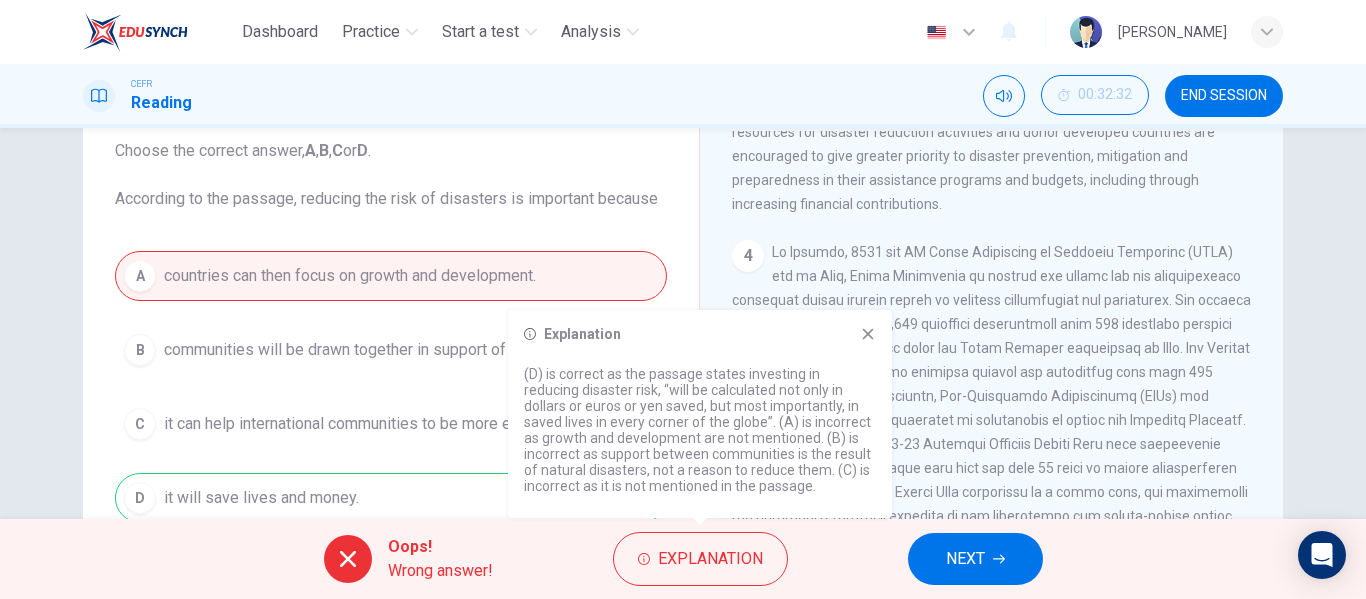 click 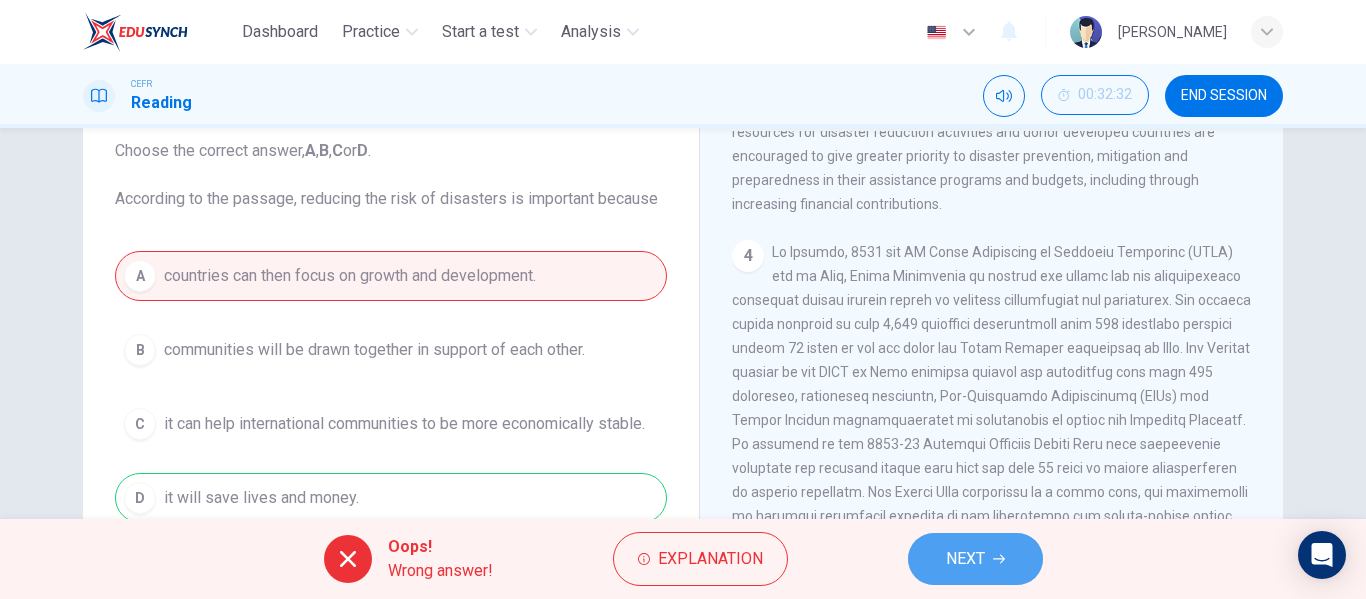 click on "NEXT" at bounding box center (975, 559) 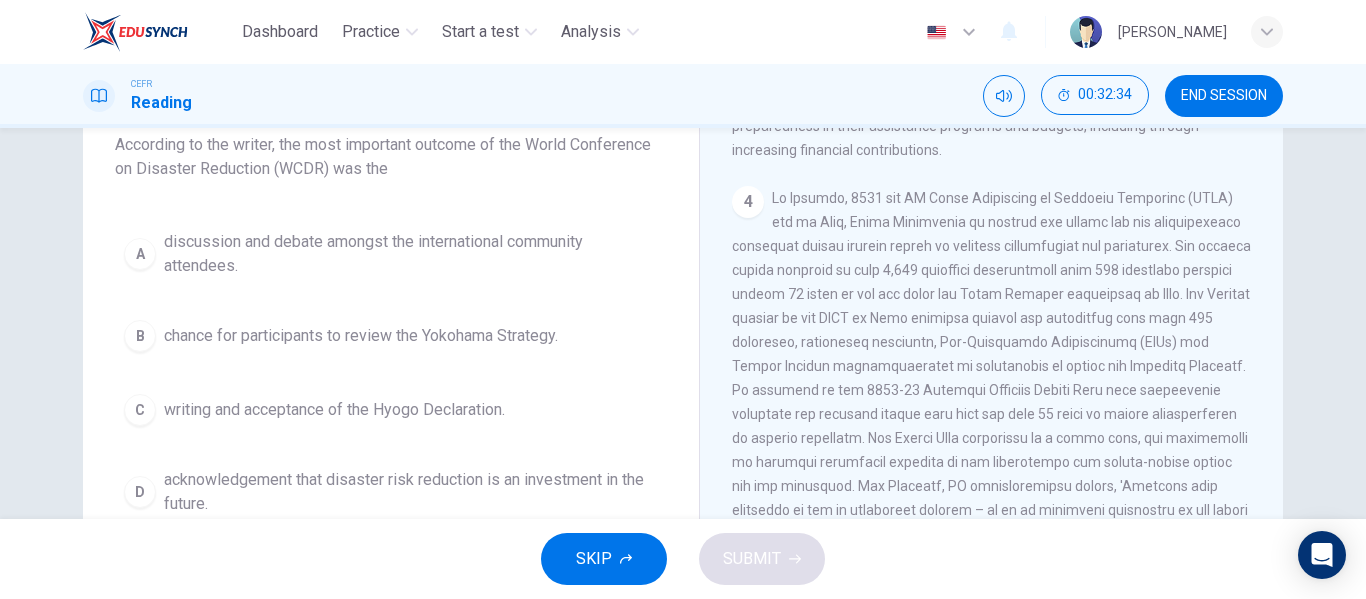 scroll, scrollTop: 186, scrollLeft: 0, axis: vertical 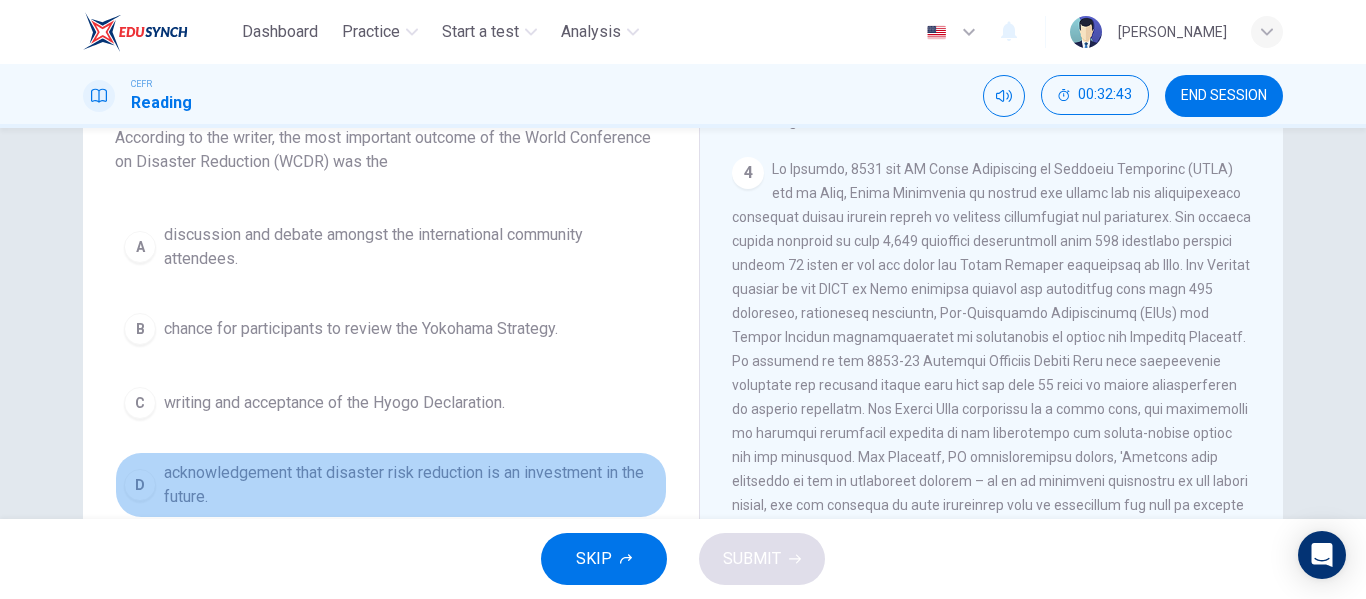 click on "acknowledgement that disaster risk reduction is an investment in the future." at bounding box center (411, 485) 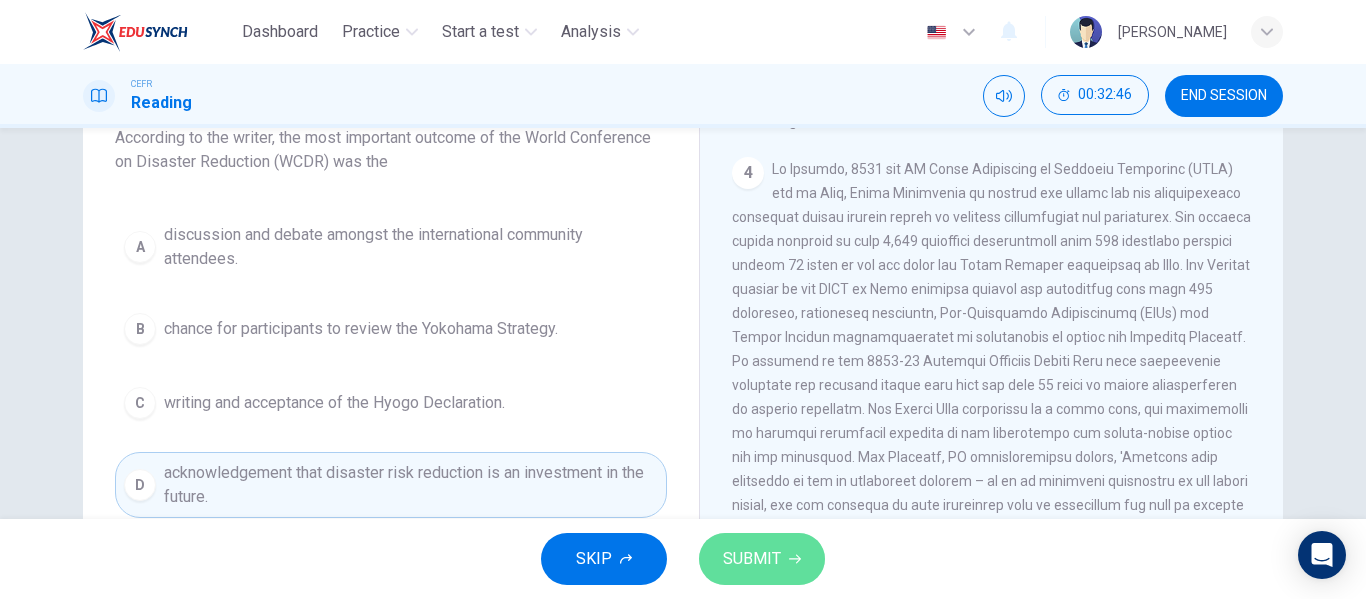click on "SUBMIT" at bounding box center [752, 559] 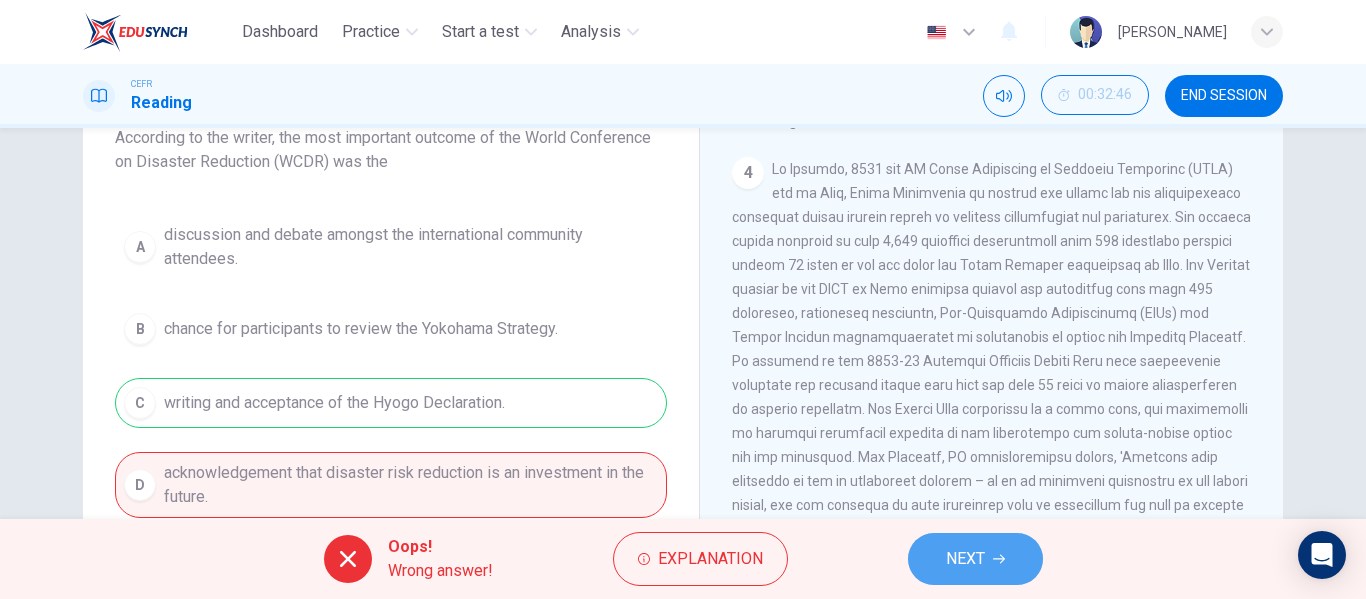 click on "NEXT" at bounding box center [965, 559] 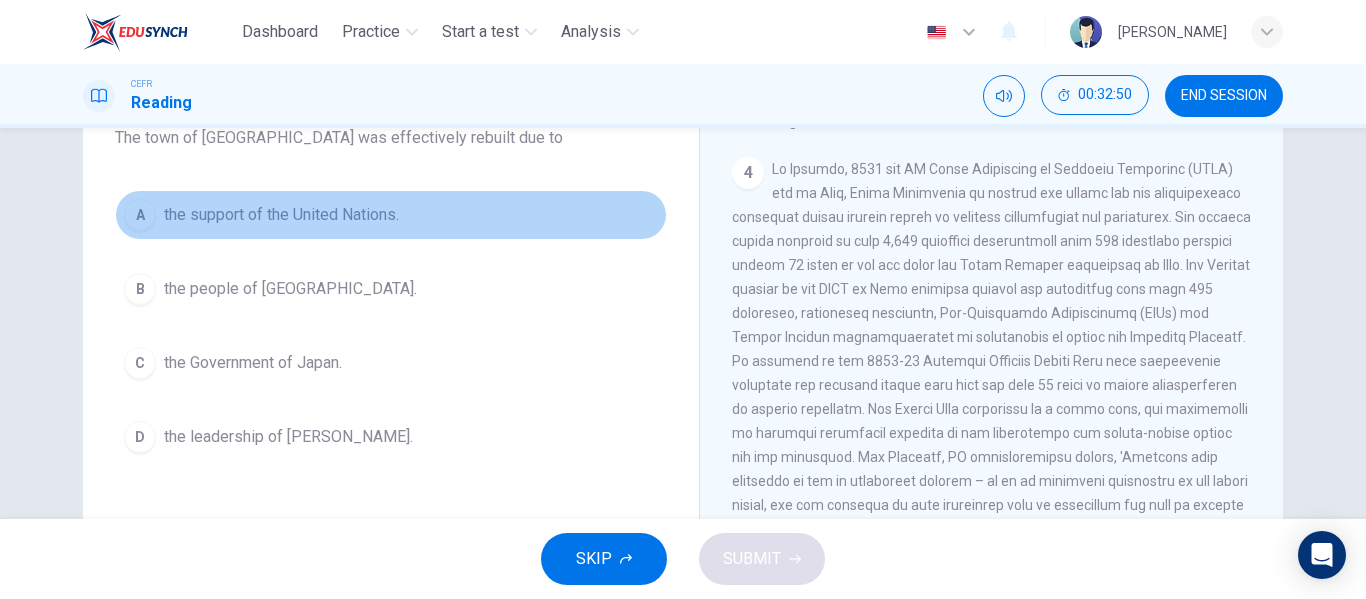 click on "the support of the United Nations." at bounding box center [281, 215] 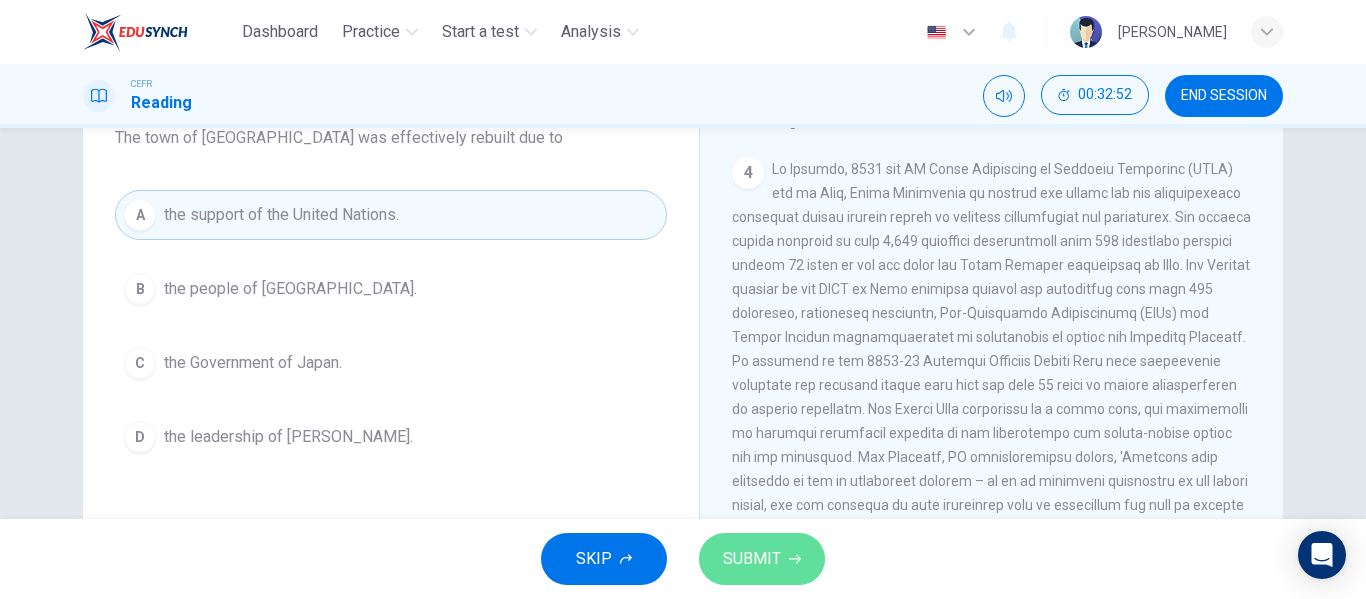 click on "SUBMIT" at bounding box center (752, 559) 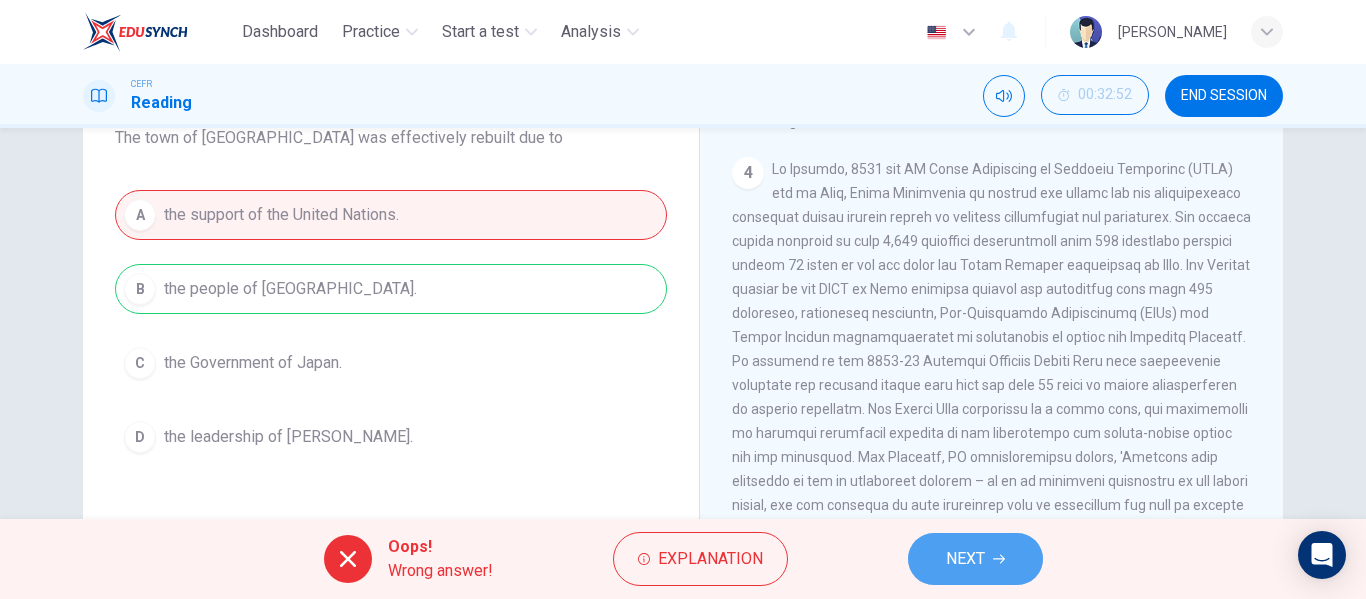 click on "NEXT" at bounding box center [975, 559] 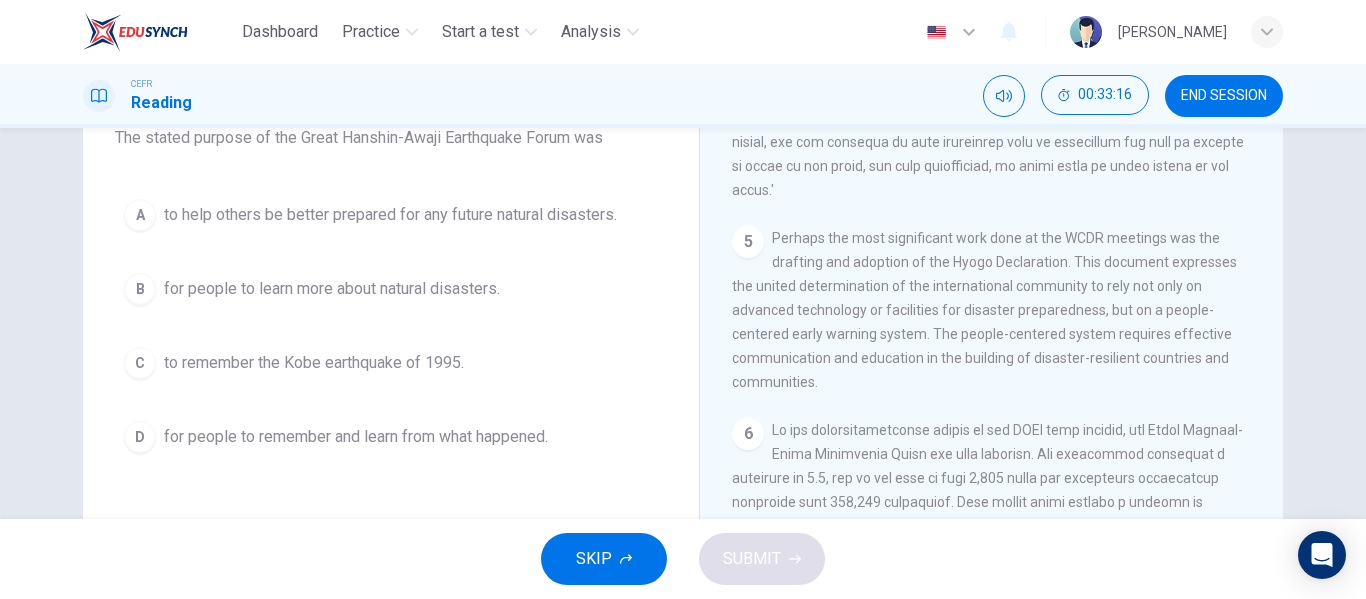scroll, scrollTop: 1395, scrollLeft: 0, axis: vertical 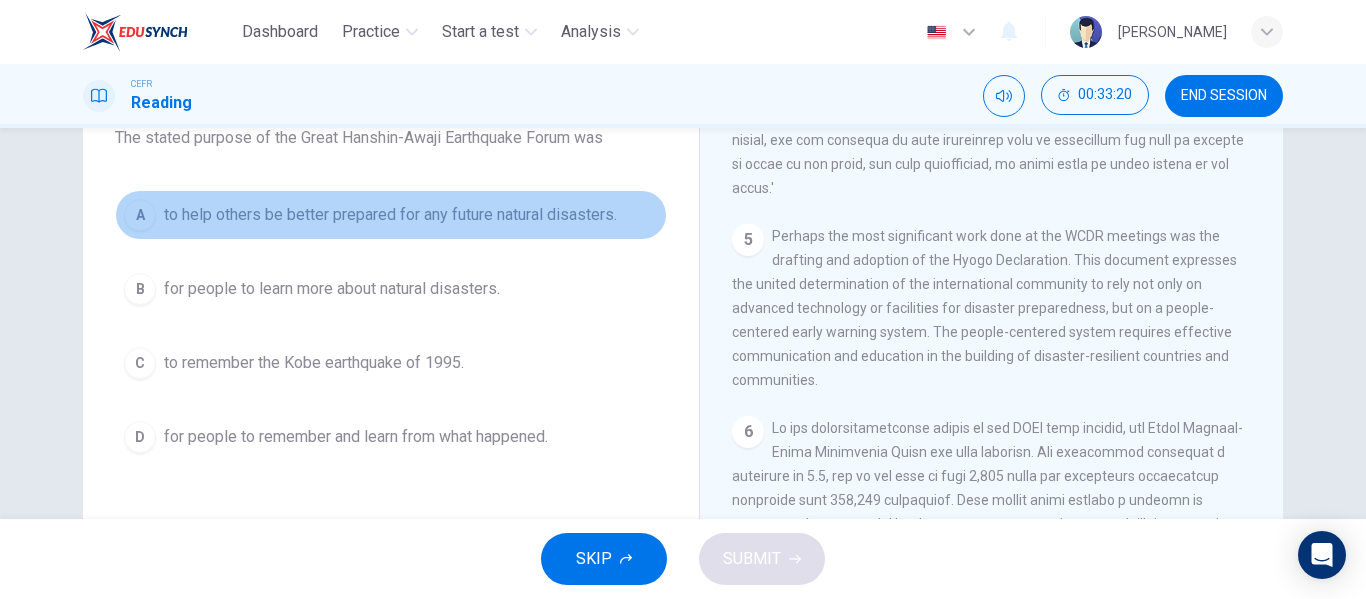 click on "to help others be better prepared for any future natural disasters." at bounding box center (390, 215) 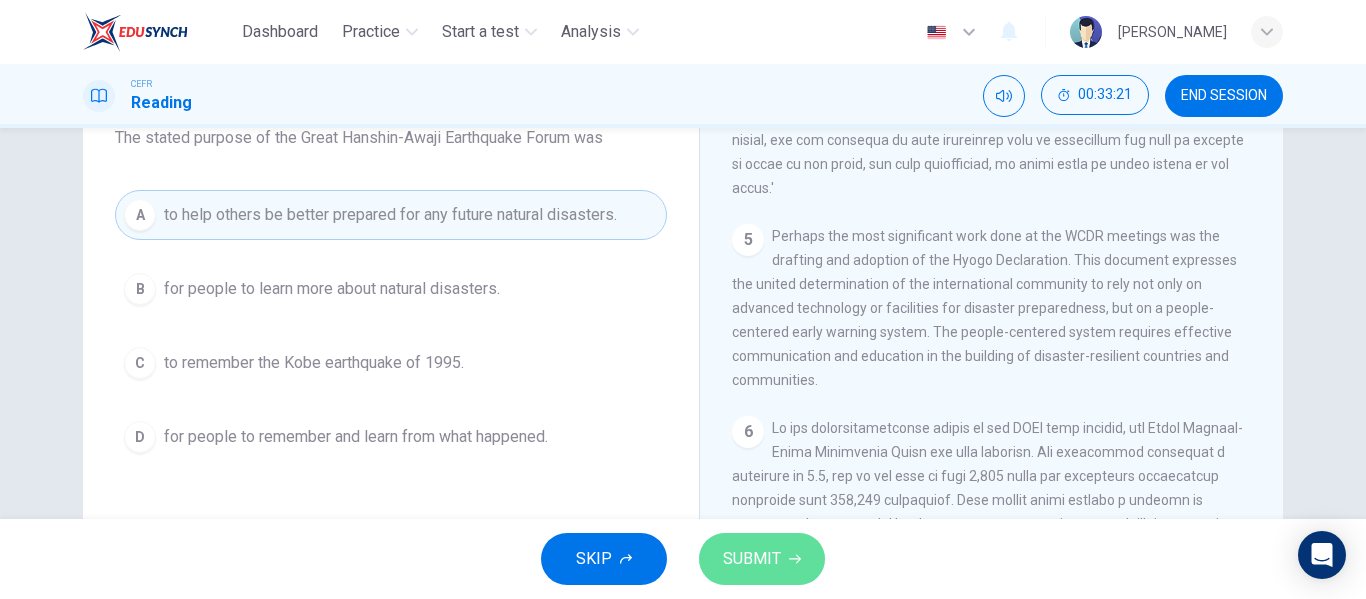click on "SUBMIT" at bounding box center [752, 559] 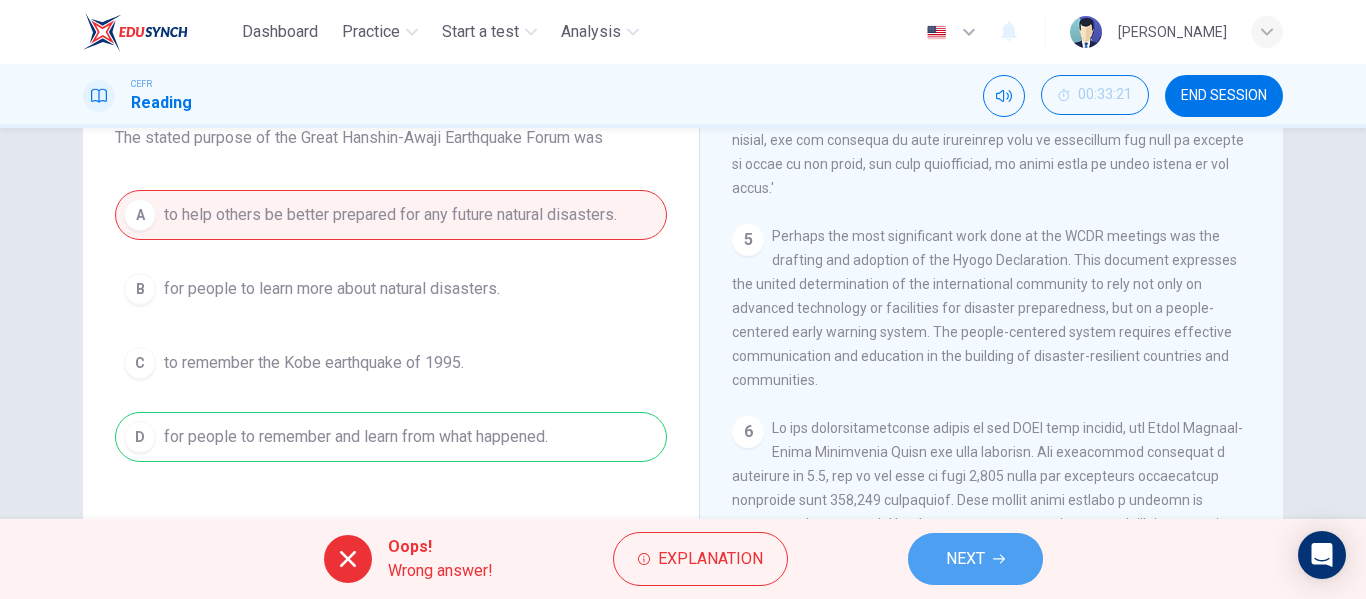 click on "NEXT" at bounding box center (975, 559) 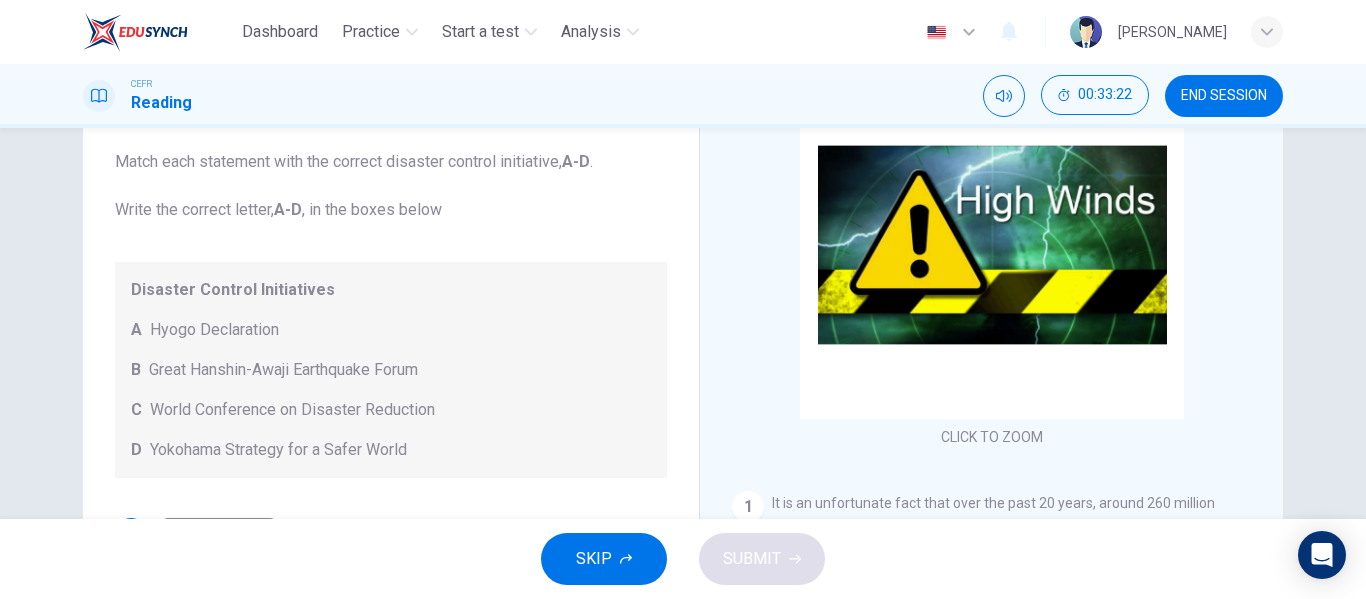 scroll, scrollTop: 137, scrollLeft: 0, axis: vertical 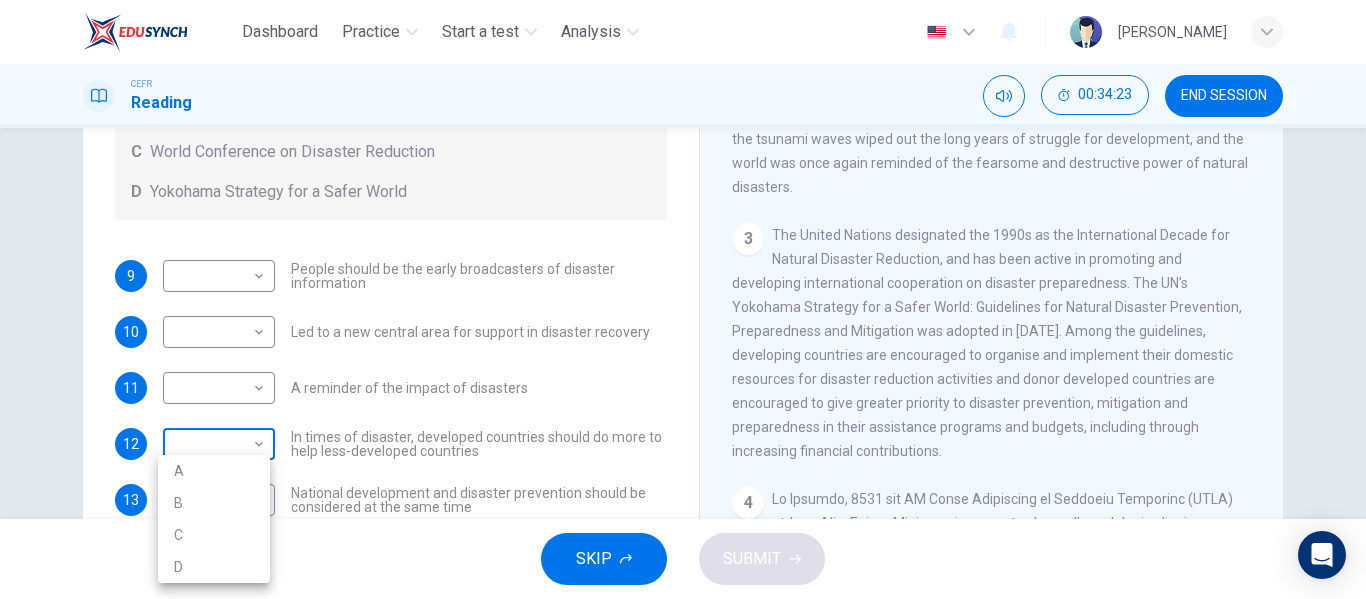 click on "Dashboard Practice Start a test Analysis English en ​ NURULHUSNA BINTI ROSLE CEFR Reading 00:34:23 END SESSION Questions 9 - 13 Look at the following statements and the list of disaster control initiatives below.
Match each statement with the correct disaster control initiative,  A-D .
Write the correct letter,  A-D , in the boxes below Disaster Control Initiatives A Hyogo Declaration B Great Hanshin-Awaji Earthquake Forum C World Conference on Disaster Reduction D Yokohama Strategy for a Safer World 9 ​ ​ People should be the early broadcasters of disaster information 10 ​ ​ Led to a new central area for support in disaster recovery 11 ​ ​ A reminder of the impact of disasters 12 ​ ​ In times of disaster, developed countries should do more to help less-developed countries 13 ​ ​ National development and disaster prevention should be considered at the same time Preparing for the Threat CLICK TO ZOOM Click to Zoom 1 2 3 4 5 6 SKIP SUBMIT Dashboard Practice Start a test Analysis 2025" at bounding box center (683, 299) 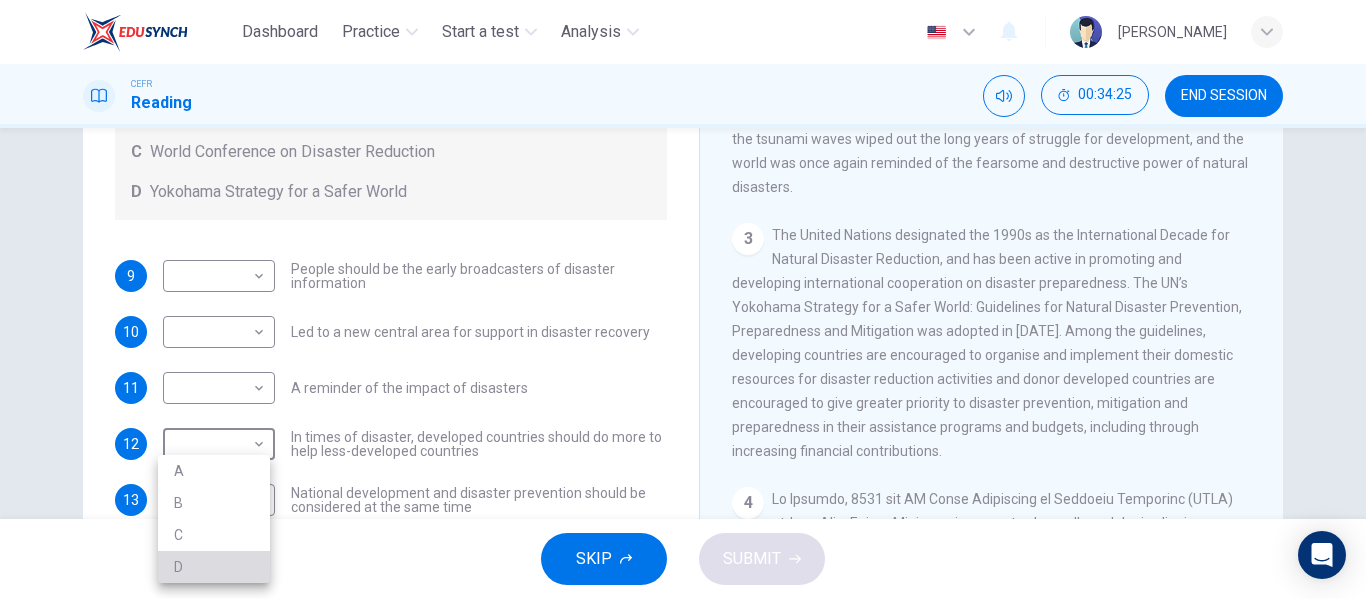 click on "D" at bounding box center [214, 567] 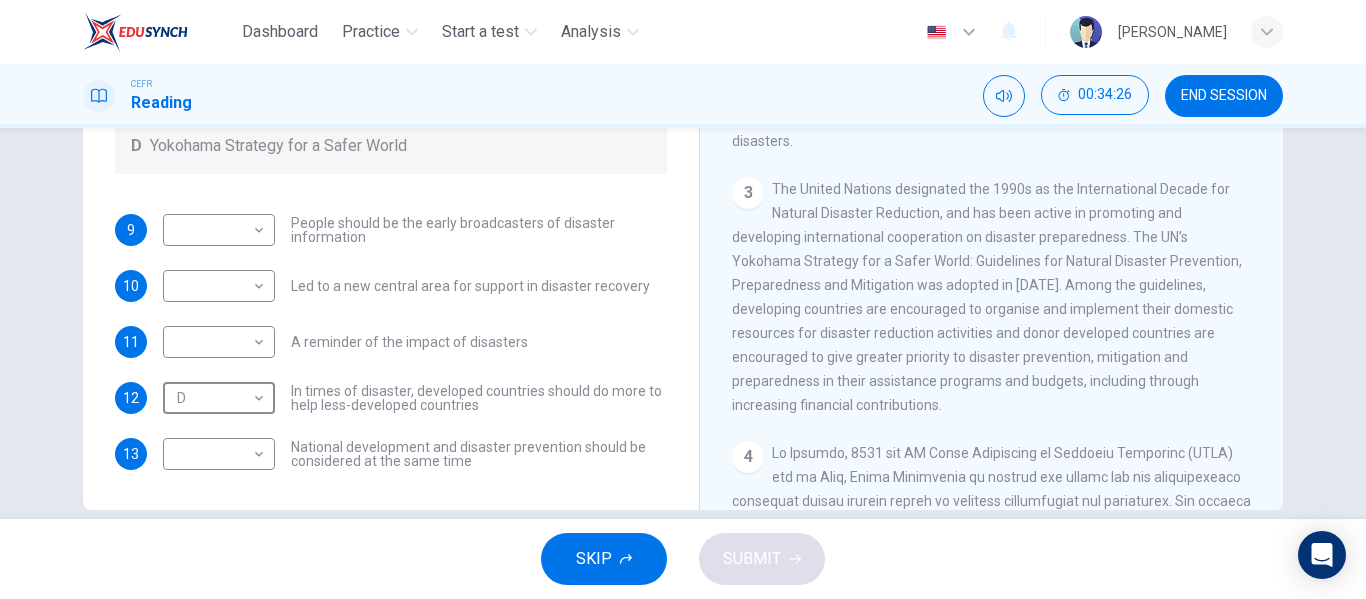 scroll, scrollTop: 354, scrollLeft: 0, axis: vertical 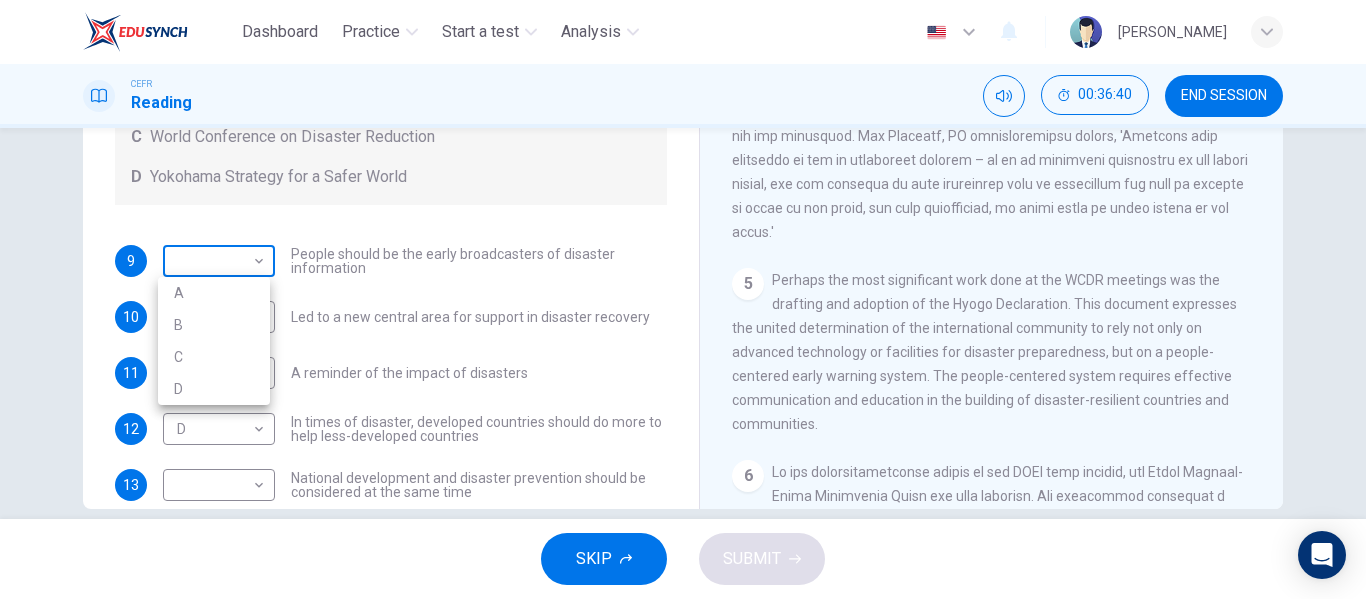 click on "Dashboard Practice Start a test Analysis English en ​ NURULHUSNA BINTI ROSLE CEFR Reading 00:36:40 END SESSION Questions 9 - 13 Look at the following statements and the list of disaster control initiatives below.
Match each statement with the correct disaster control initiative,  A-D .
Write the correct letter,  A-D , in the boxes below Disaster Control Initiatives A Hyogo Declaration B Great Hanshin-Awaji Earthquake Forum C World Conference on Disaster Reduction D Yokohama Strategy for a Safer World 9 ​ ​ People should be the early broadcasters of disaster information 10 ​ ​ Led to a new central area for support in disaster recovery 11 ​ ​ A reminder of the impact of disasters 12 D D ​ In times of disaster, developed countries should do more to help less-developed countries 13 ​ ​ National development and disaster prevention should be considered at the same time Preparing for the Threat CLICK TO ZOOM Click to Zoom 1 2 3 4 5 6 SKIP SUBMIT Dashboard Practice Start a test Analysis 2025" at bounding box center (683, 299) 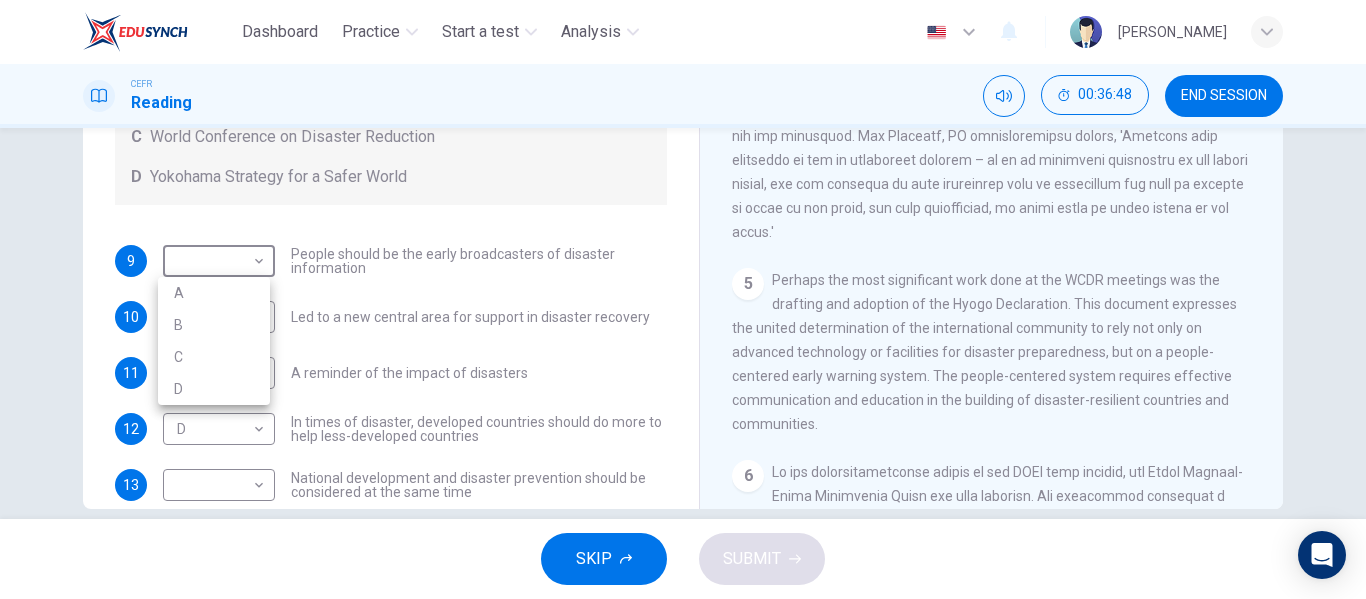 click at bounding box center (683, 299) 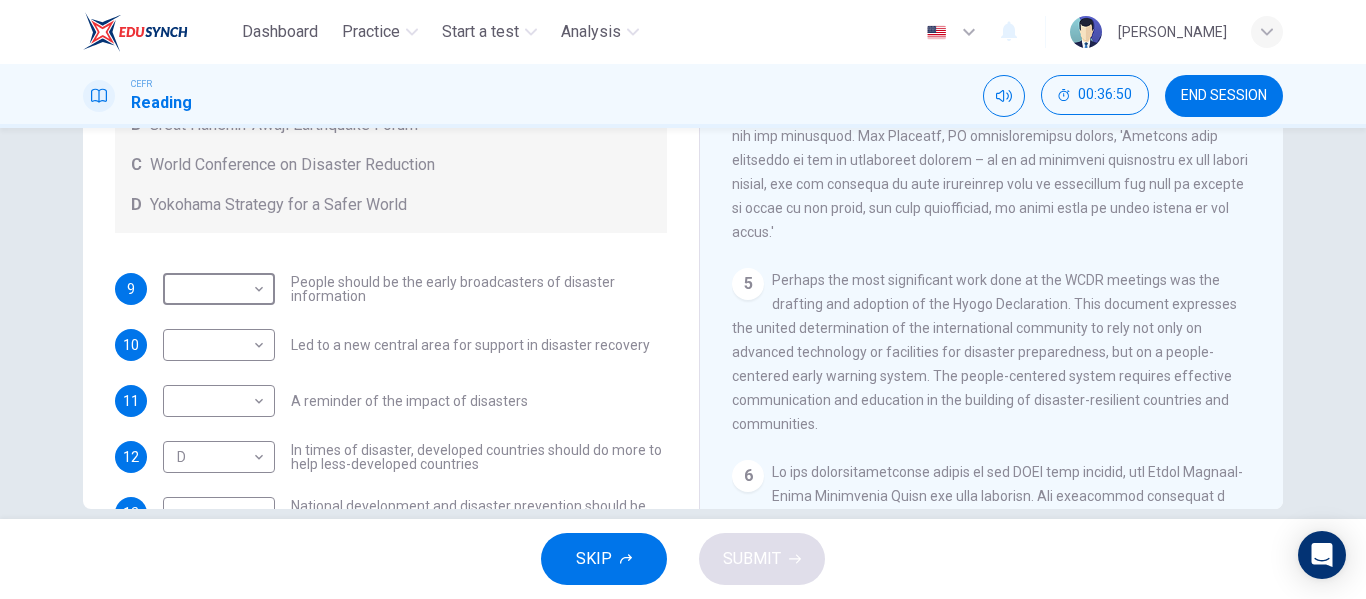 scroll, scrollTop: 78, scrollLeft: 0, axis: vertical 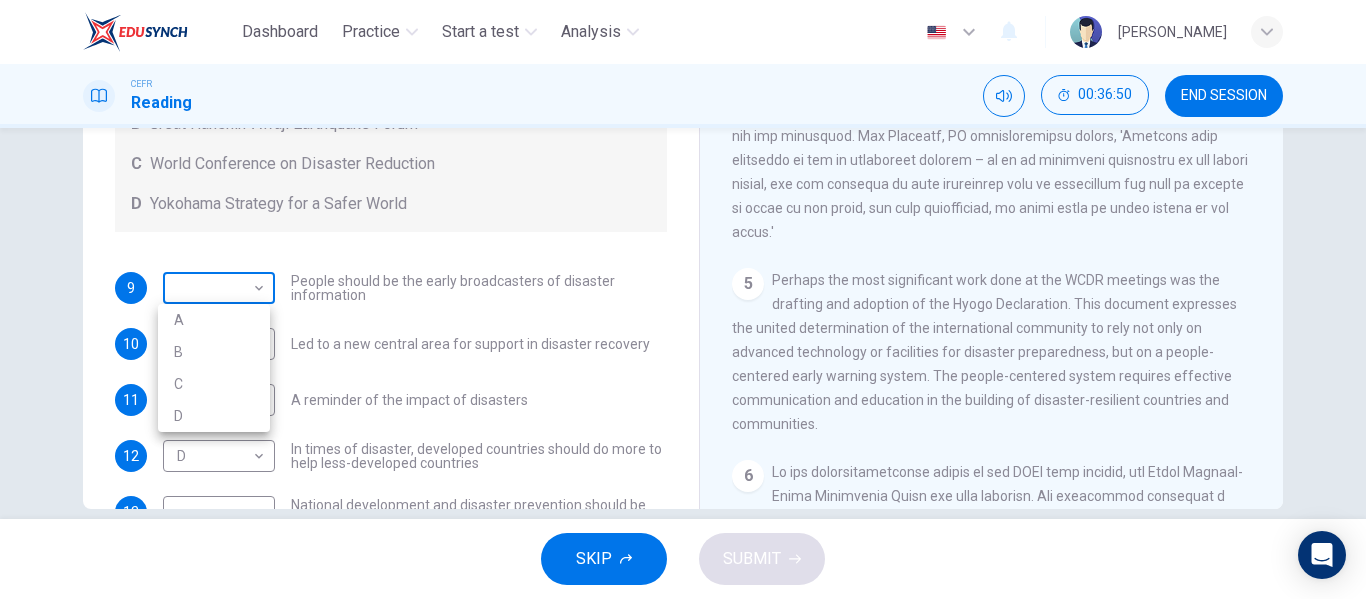click on "Dashboard Practice Start a test Analysis English en ​ NURULHUSNA BINTI ROSLE CEFR Reading 00:36:50 END SESSION Questions 9 - 13 Look at the following statements and the list of disaster control initiatives below.
Match each statement with the correct disaster control initiative,  A-D .
Write the correct letter,  A-D , in the boxes below Disaster Control Initiatives A Hyogo Declaration B Great Hanshin-Awaji Earthquake Forum C World Conference on Disaster Reduction D Yokohama Strategy for a Safer World 9 ​ ​ People should be the early broadcasters of disaster information 10 ​ ​ Led to a new central area for support in disaster recovery 11 ​ ​ A reminder of the impact of disasters 12 D D ​ In times of disaster, developed countries should do more to help less-developed countries 13 ​ ​ National development and disaster prevention should be considered at the same time Preparing for the Threat CLICK TO ZOOM Click to Zoom 1 2 3 4 5 6 SKIP SUBMIT Dashboard Practice Start a test Analysis 2025" at bounding box center [683, 299] 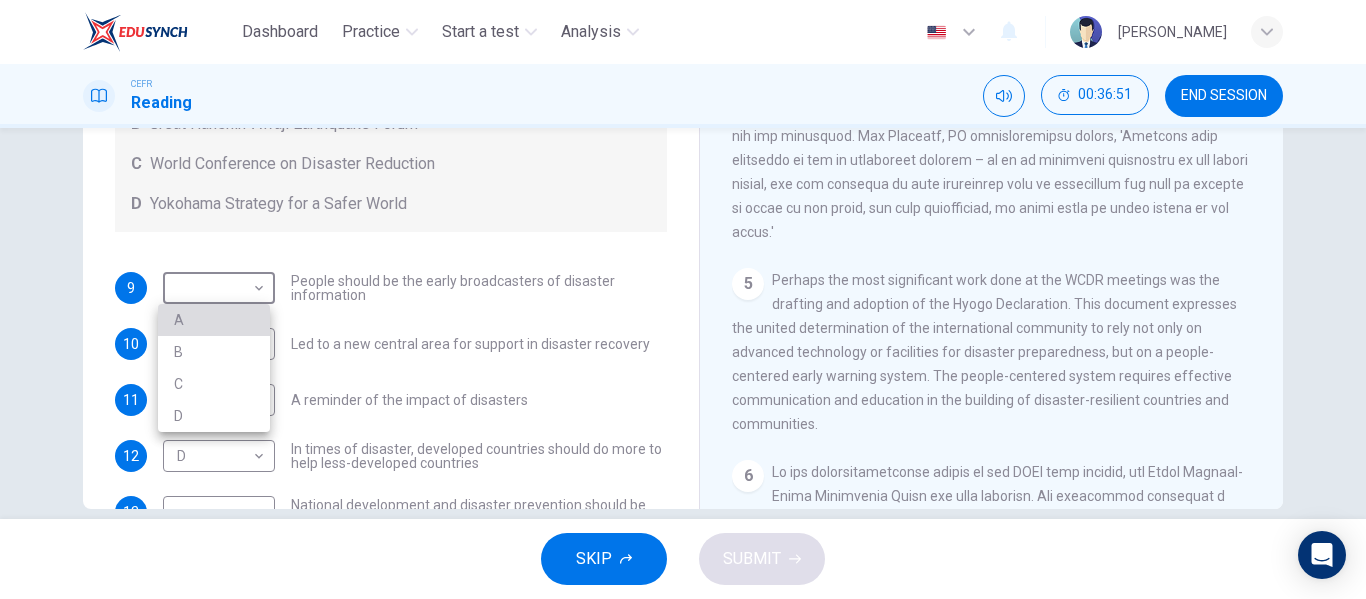 click on "A" at bounding box center [214, 320] 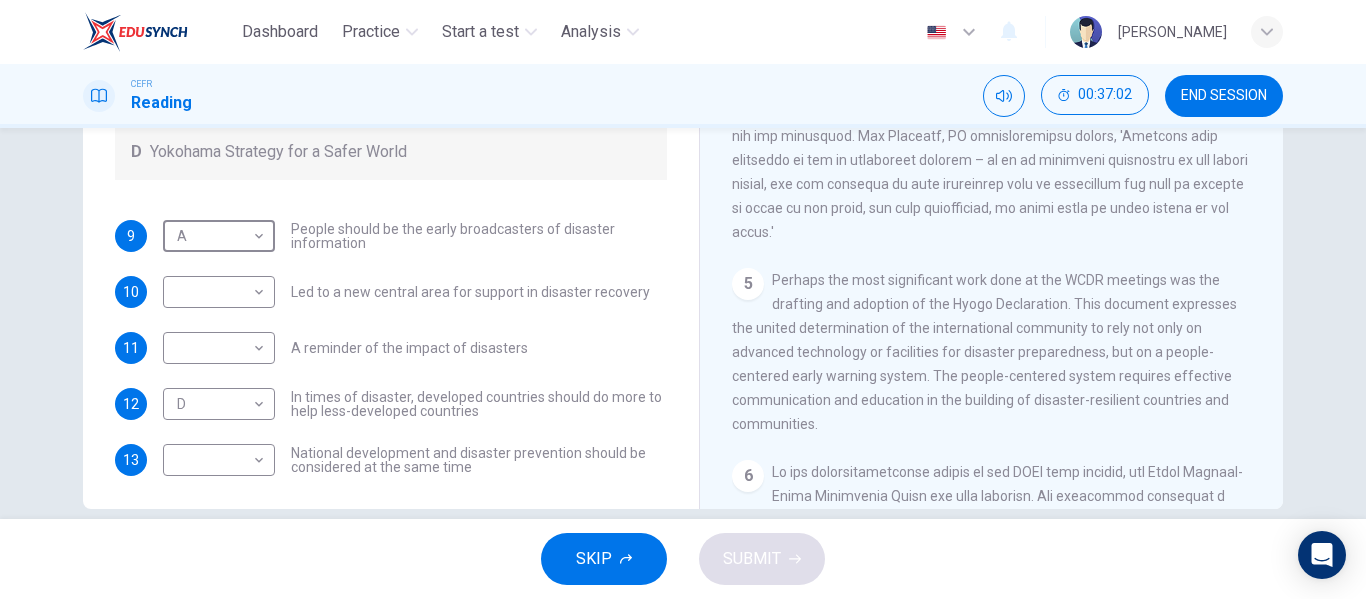 scroll, scrollTop: 137, scrollLeft: 0, axis: vertical 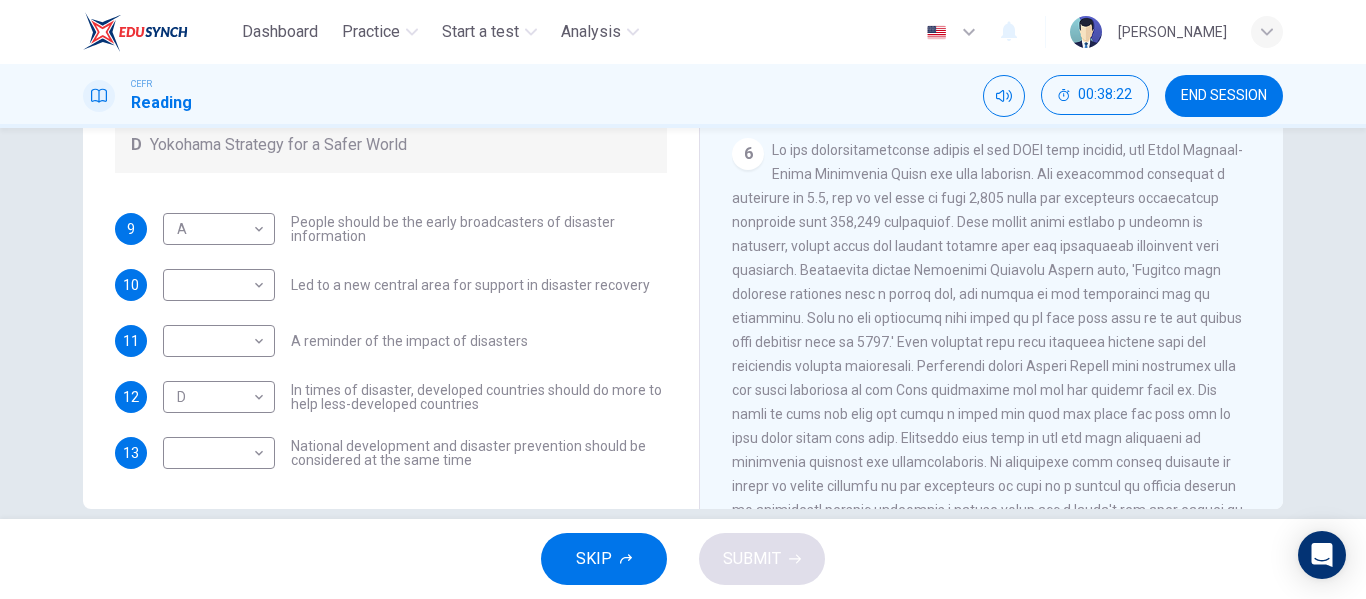 click on "​ ​ A reminder of the impact of disasters" at bounding box center (345, 341) 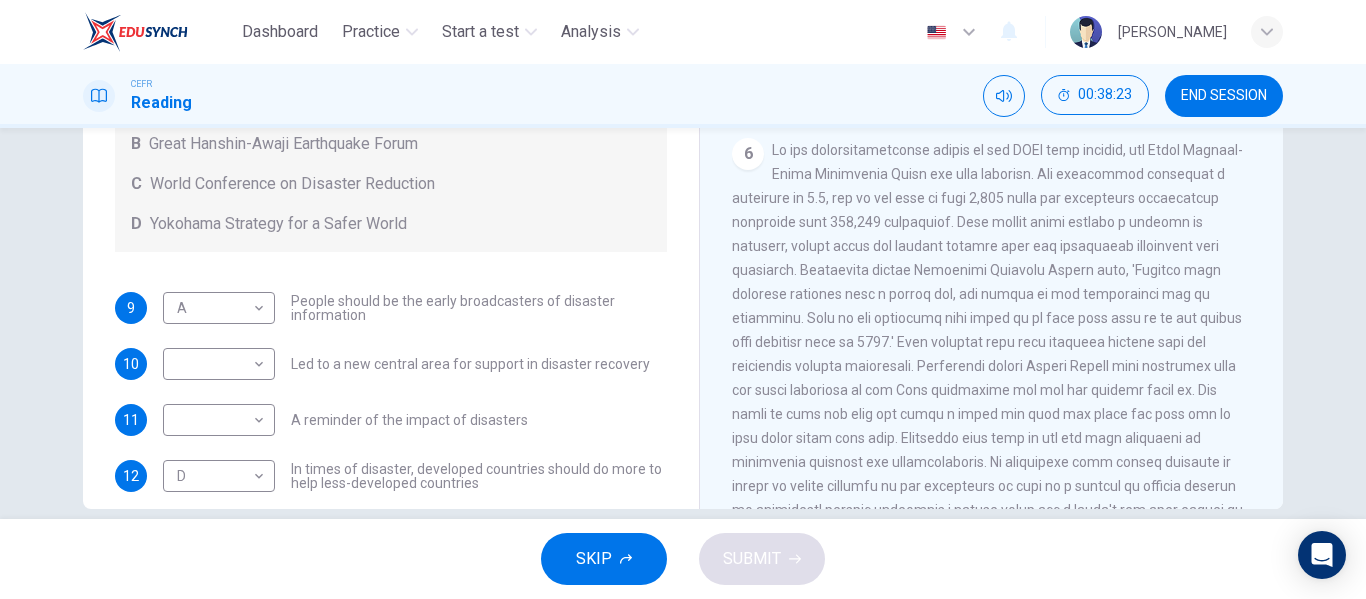 scroll, scrollTop: 59, scrollLeft: 0, axis: vertical 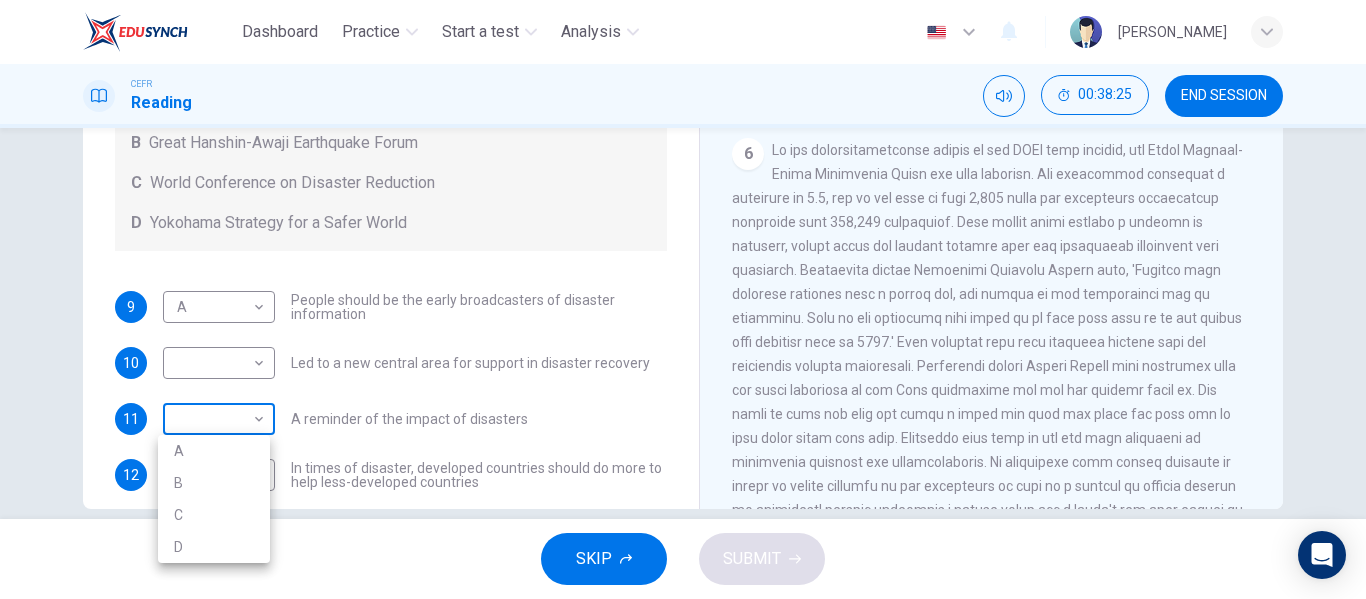 click on "Dashboard Practice Start a test Analysis English en ​ NURULHUSNA BINTI ROSLE CEFR Reading 00:38:25 END SESSION Questions 9 - 13 Look at the following statements and the list of disaster control initiatives below.
Match each statement with the correct disaster control initiative,  A-D .
Write the correct letter,  A-D , in the boxes below Disaster Control Initiatives A Hyogo Declaration B Great Hanshin-Awaji Earthquake Forum C World Conference on Disaster Reduction D Yokohama Strategy for a Safer World 9 A A ​ People should be the early broadcasters of disaster information 10 ​ ​ Led to a new central area for support in disaster recovery 11 ​ ​ A reminder of the impact of disasters 12 D D ​ In times of disaster, developed countries should do more to help less-developed countries 13 ​ ​ National development and disaster prevention should be considered at the same time Preparing for the Threat CLICK TO ZOOM Click to Zoom 1 2 3 4 5 6 SKIP SUBMIT Dashboard Practice Start a test Analysis 2025" at bounding box center (683, 299) 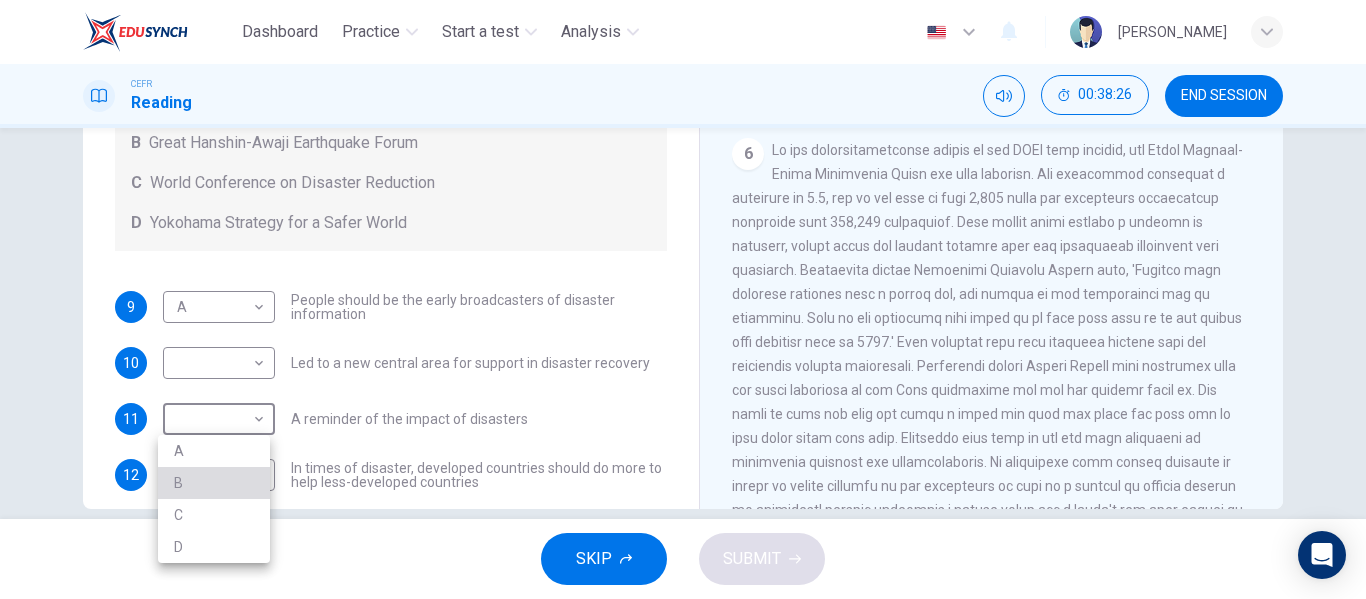 click on "B" at bounding box center (214, 483) 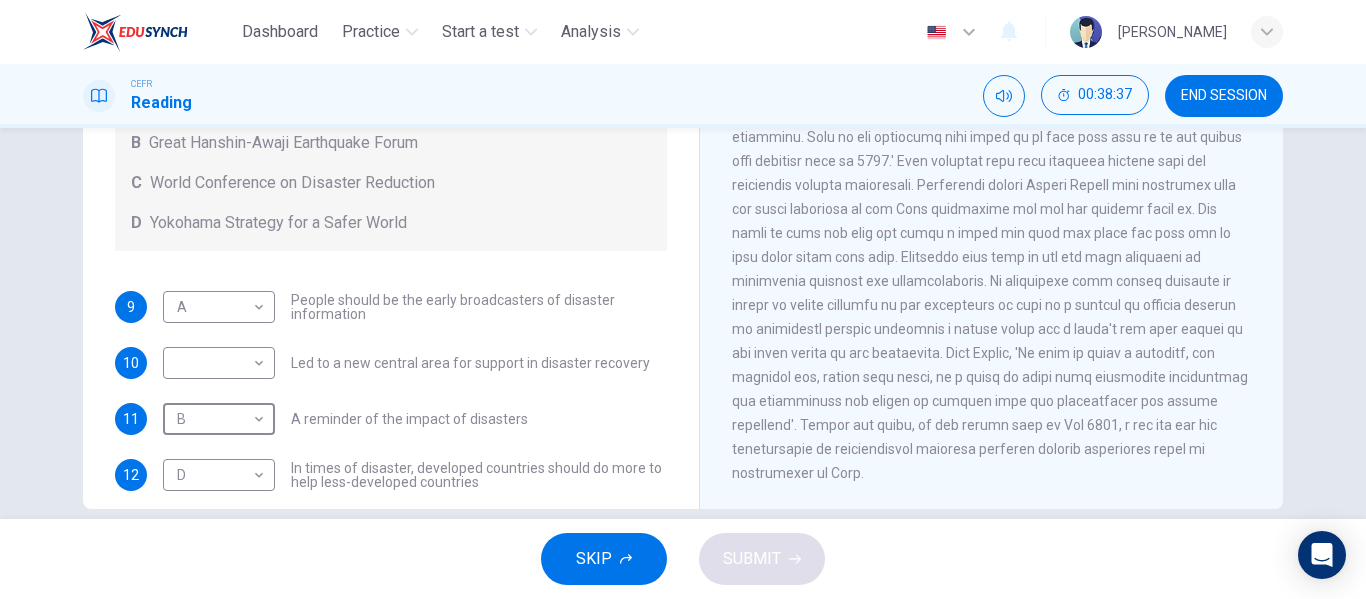scroll, scrollTop: 1717, scrollLeft: 0, axis: vertical 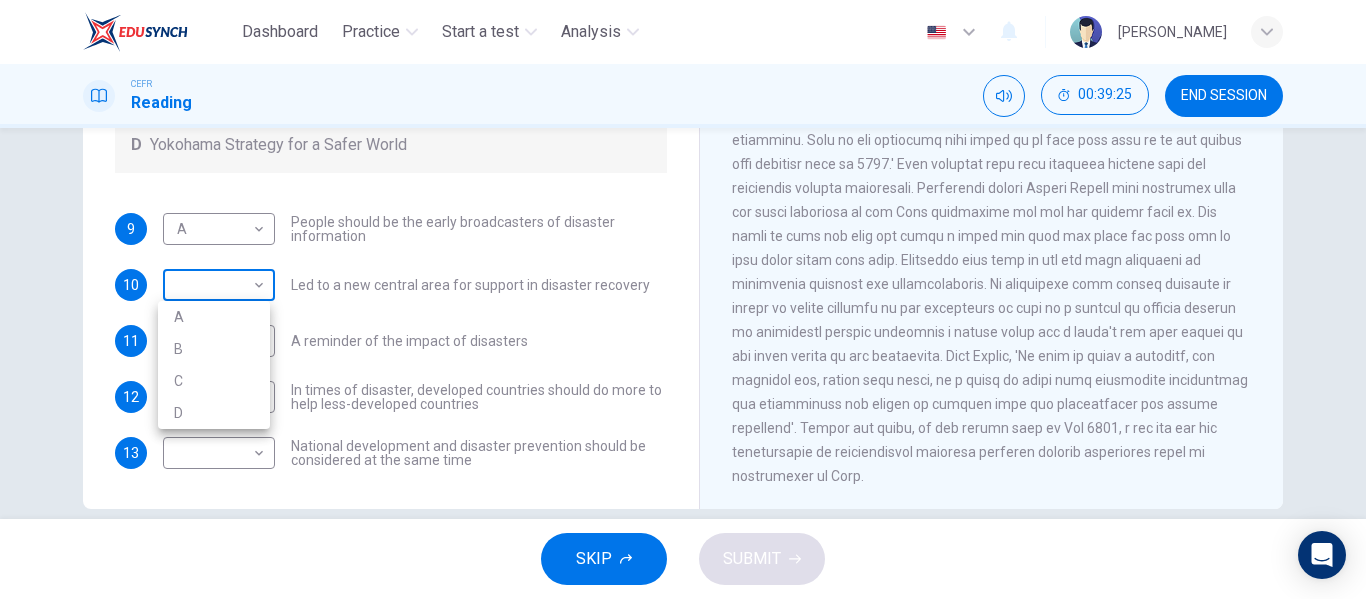 click on "Dashboard Practice Start a test Analysis English en ​ NURULHUSNA BINTI ROSLE CEFR Reading 00:39:25 END SESSION Questions 9 - 13 Look at the following statements and the list of disaster control initiatives below.
Match each statement with the correct disaster control initiative,  A-D .
Write the correct letter,  A-D , in the boxes below Disaster Control Initiatives A Hyogo Declaration B Great Hanshin-Awaji Earthquake Forum C World Conference on Disaster Reduction D Yokohama Strategy for a Safer World 9 A A ​ People should be the early broadcasters of disaster information 10 ​ ​ Led to a new central area for support in disaster recovery 11 B B ​ A reminder of the impact of disasters 12 D D ​ In times of disaster, developed countries should do more to help less-developed countries 13 ​ ​ National development and disaster prevention should be considered at the same time Preparing for the Threat CLICK TO ZOOM Click to Zoom 1 2 3 4 5 6 SKIP SUBMIT Dashboard Practice Start a test Analysis 2025" at bounding box center [683, 299] 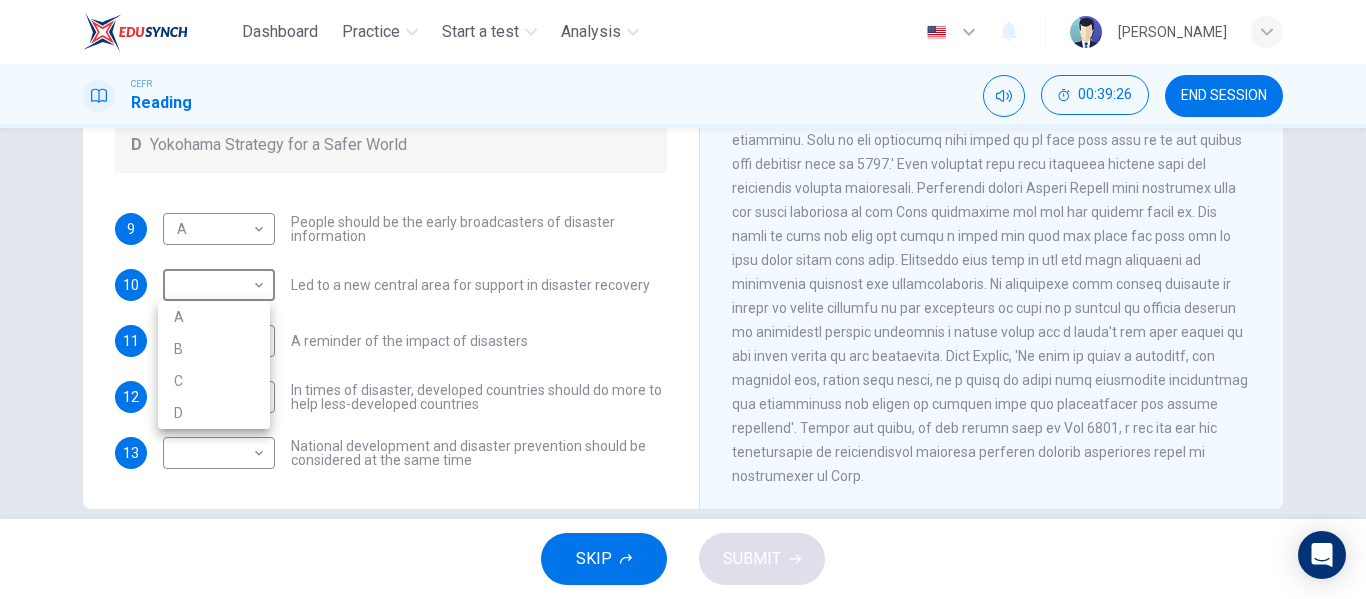 click on "D" at bounding box center [214, 413] 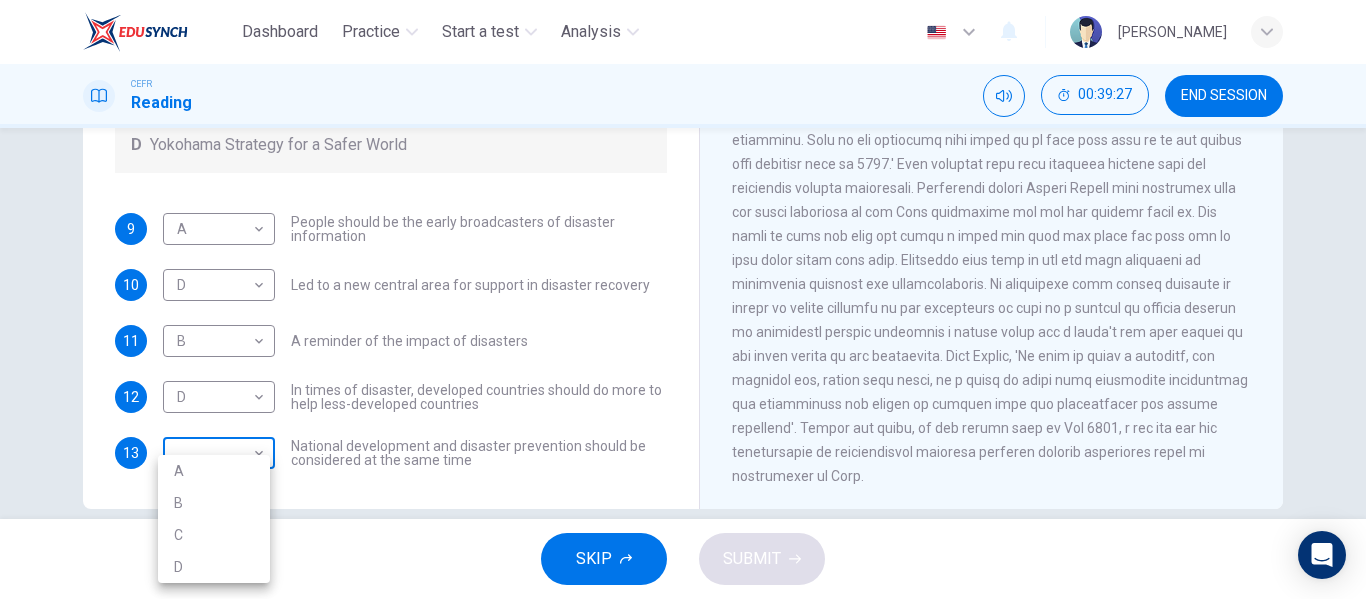 click on "Dashboard Practice Start a test Analysis English en ​ NURULHUSNA BINTI ROSLE CEFR Reading 00:39:27 END SESSION Questions 9 - 13 Look at the following statements and the list of disaster control initiatives below.
Match each statement with the correct disaster control initiative,  A-D .
Write the correct letter,  A-D , in the boxes below Disaster Control Initiatives A Hyogo Declaration B Great Hanshin-Awaji Earthquake Forum C World Conference on Disaster Reduction D Yokohama Strategy for a Safer World 9 A A ​ People should be the early broadcasters of disaster information 10 D D ​ Led to a new central area for support in disaster recovery 11 B B ​ A reminder of the impact of disasters 12 D D ​ In times of disaster, developed countries should do more to help less-developed countries 13 ​ ​ National development and disaster prevention should be considered at the same time Preparing for the Threat CLICK TO ZOOM Click to Zoom 1 2 3 4 5 6 SKIP SUBMIT Dashboard Practice Start a test Analysis 2025" at bounding box center [683, 299] 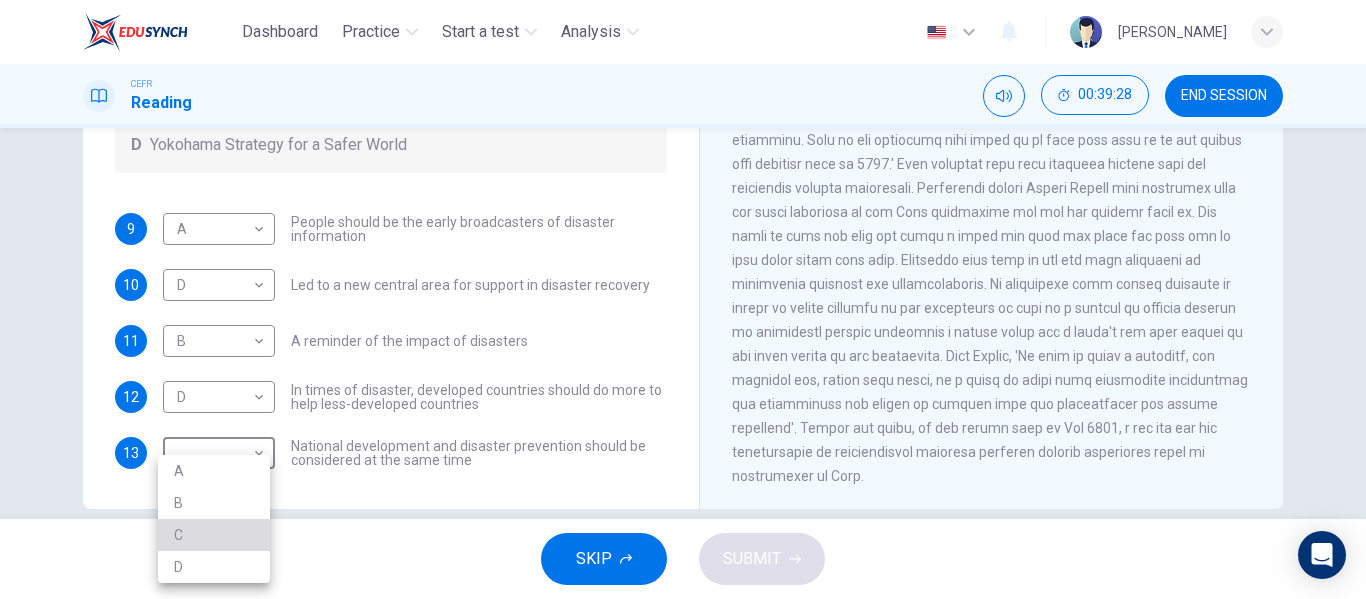 click on "C" at bounding box center [214, 535] 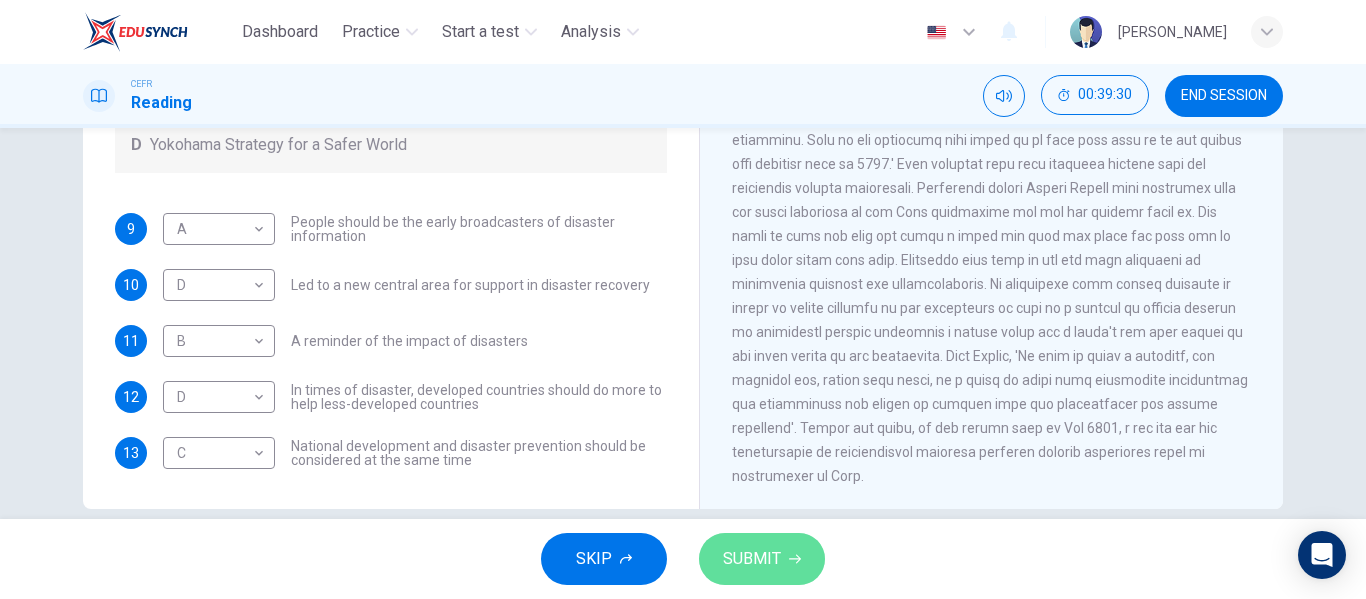 click on "SUBMIT" at bounding box center (762, 559) 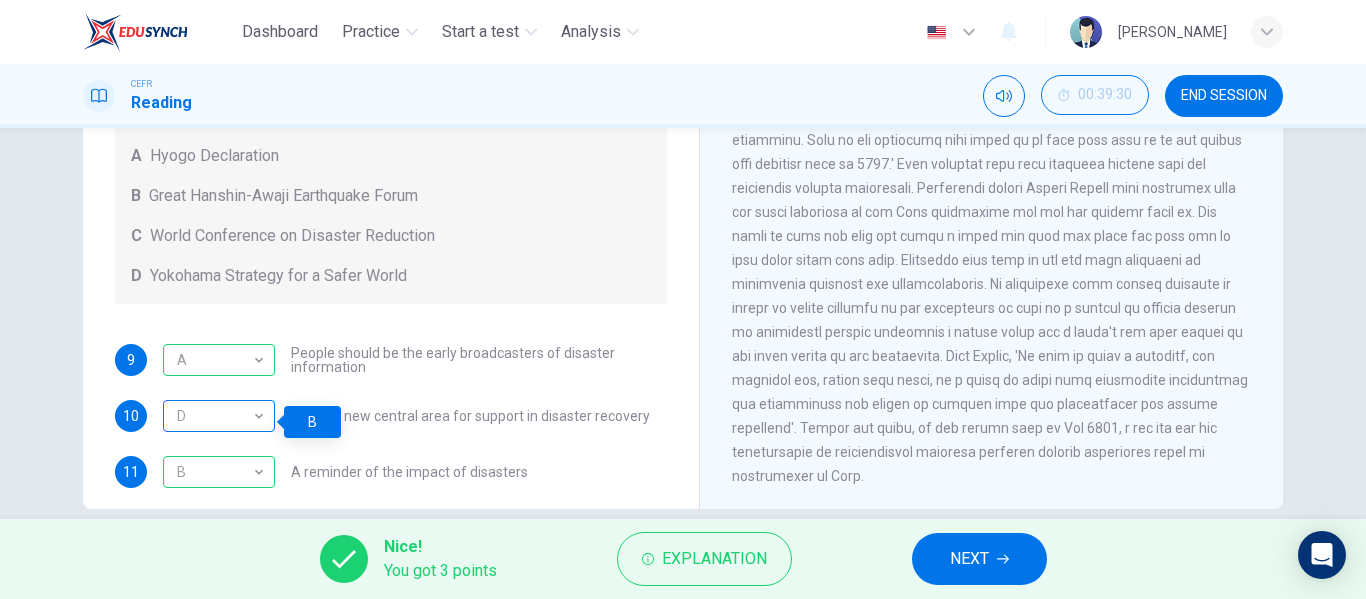 scroll, scrollTop: 0, scrollLeft: 0, axis: both 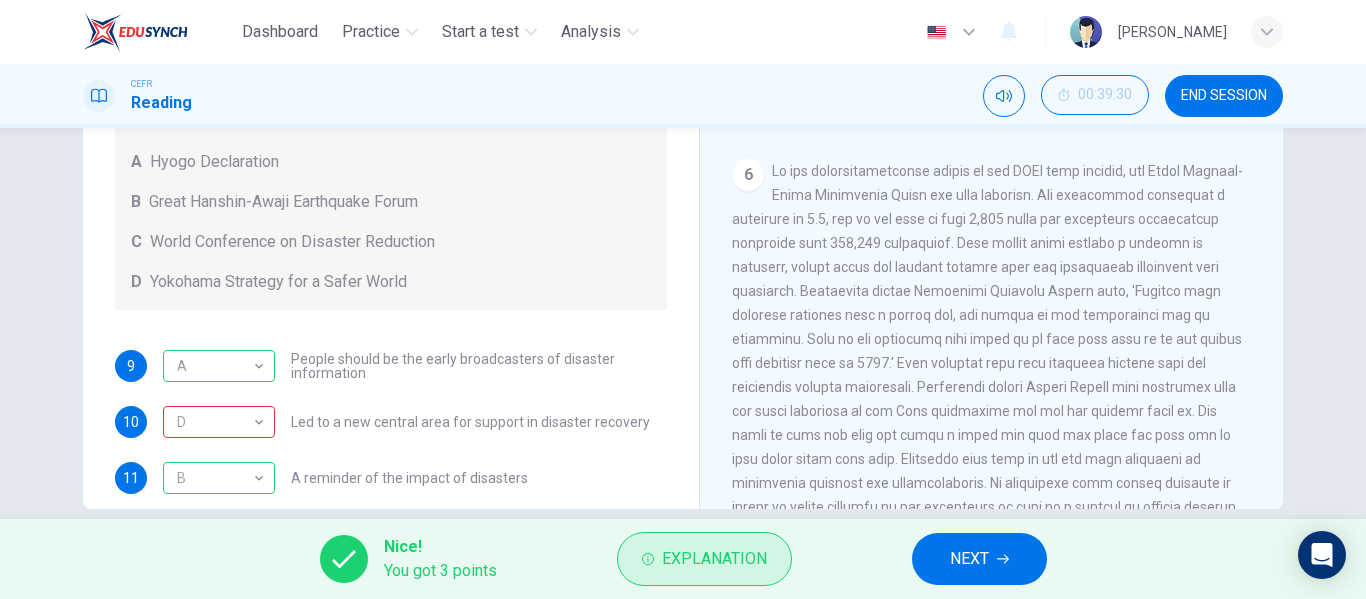 click on "Explanation" at bounding box center [704, 559] 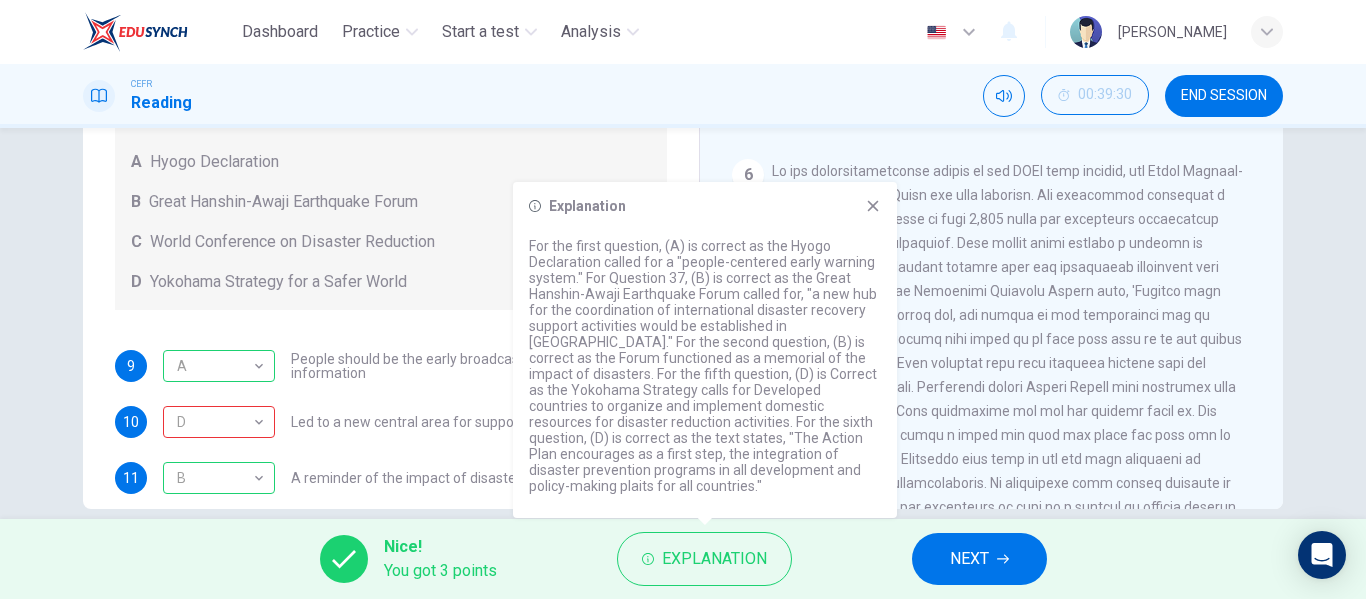 click 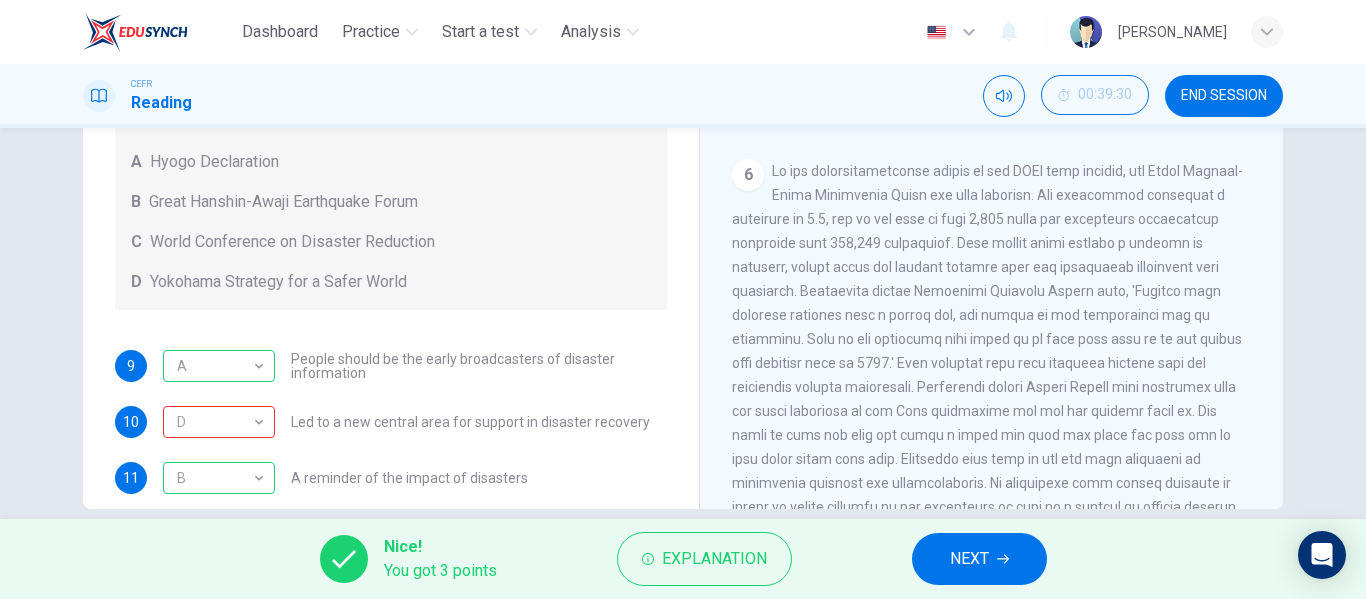 scroll, scrollTop: 137, scrollLeft: 0, axis: vertical 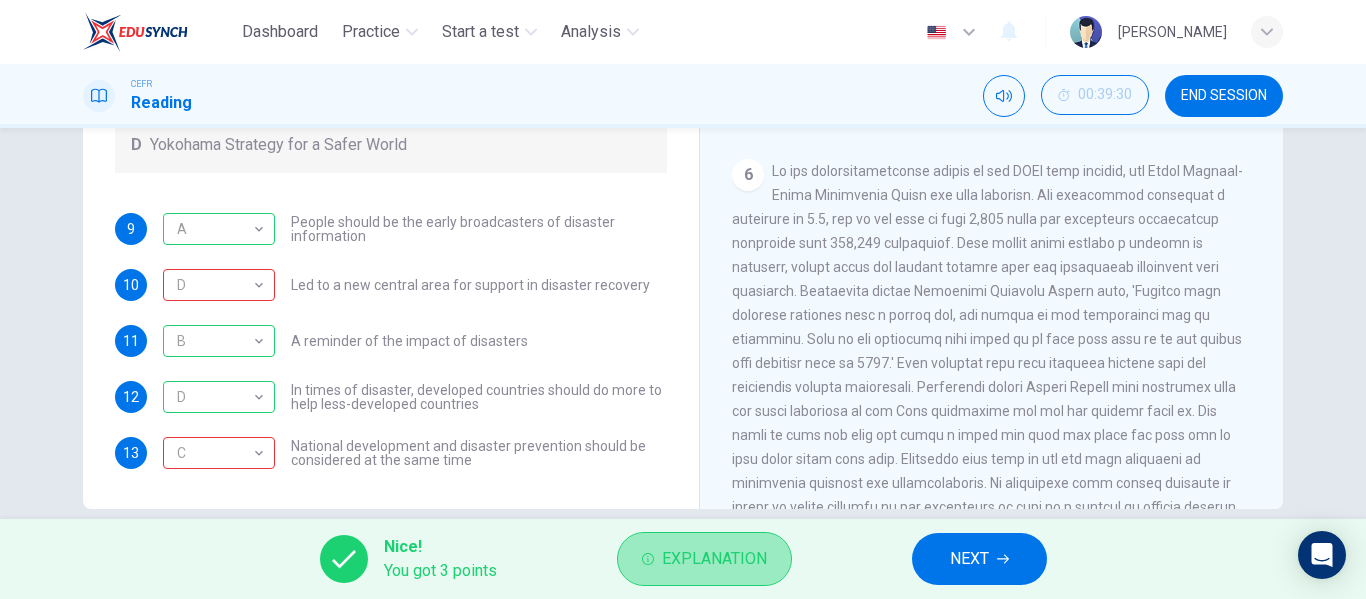 click on "Explanation" at bounding box center [704, 559] 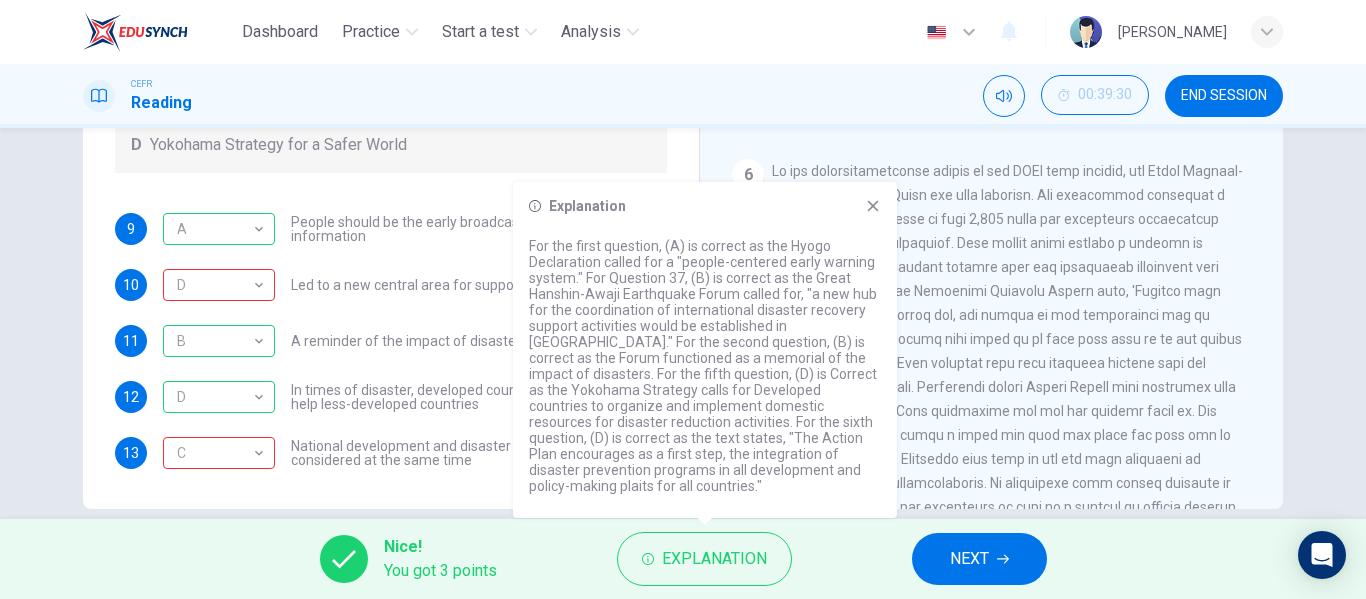 click on "Explanation For the first question, (A) is correct as the Hyogo Declaration called for a "people-centered early warning system." For Question 37, (B) is correct as the Great Hanshin-Awaji Earthquake Forum called for, "a new hub for the coordination of international disaster recovery support activities would be established in Kobe."
For the second question, (B) is correct as the Forum functioned as a memorial of the impact of disasters.
For the fifth question, (D) is Correct as the Yokohama Strategy calls for Developed countries to organize and implement domestic resources for disaster reduction activities.
For the sixth question, (D) is correct as the text states, "The Action Plan encourages as a first step, the integration of disaster prevention programs in all development and policy-making plaits for all countries."" at bounding box center [705, 350] 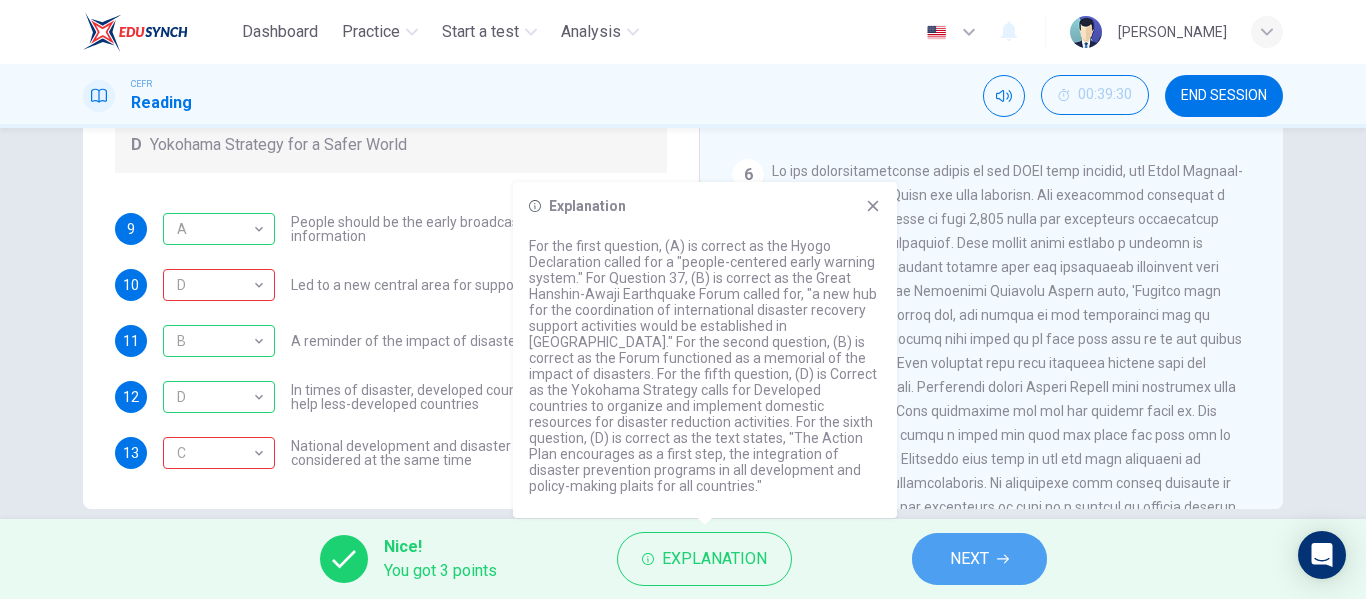 click 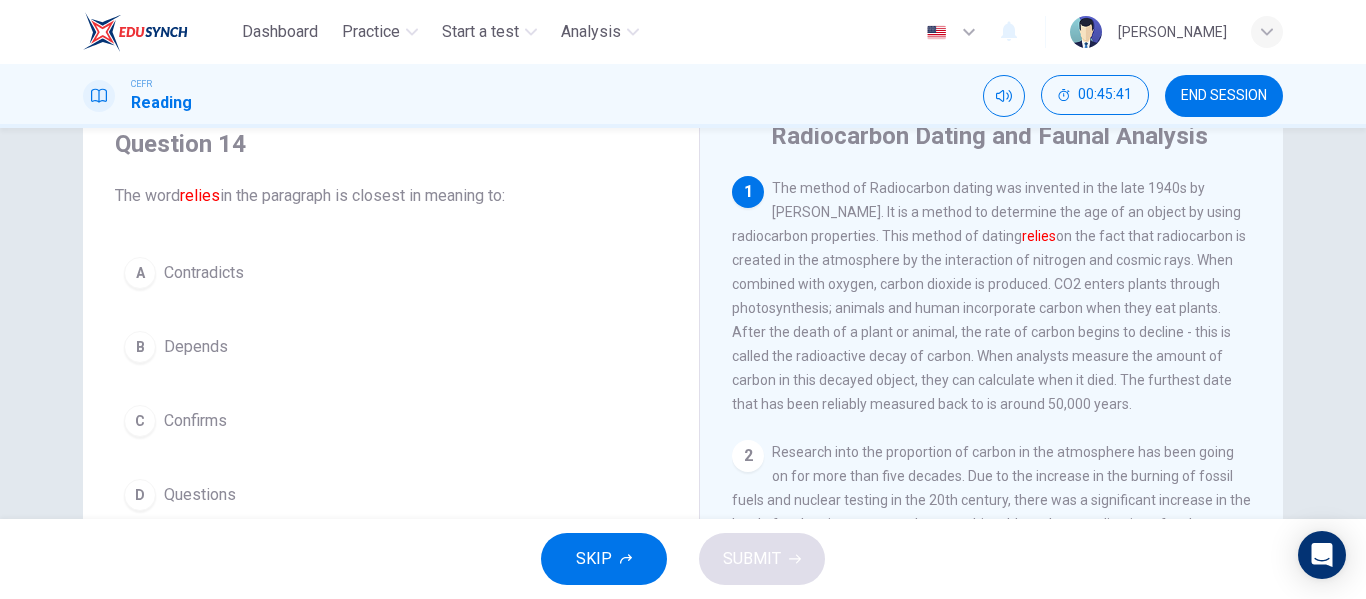 scroll, scrollTop: 82, scrollLeft: 0, axis: vertical 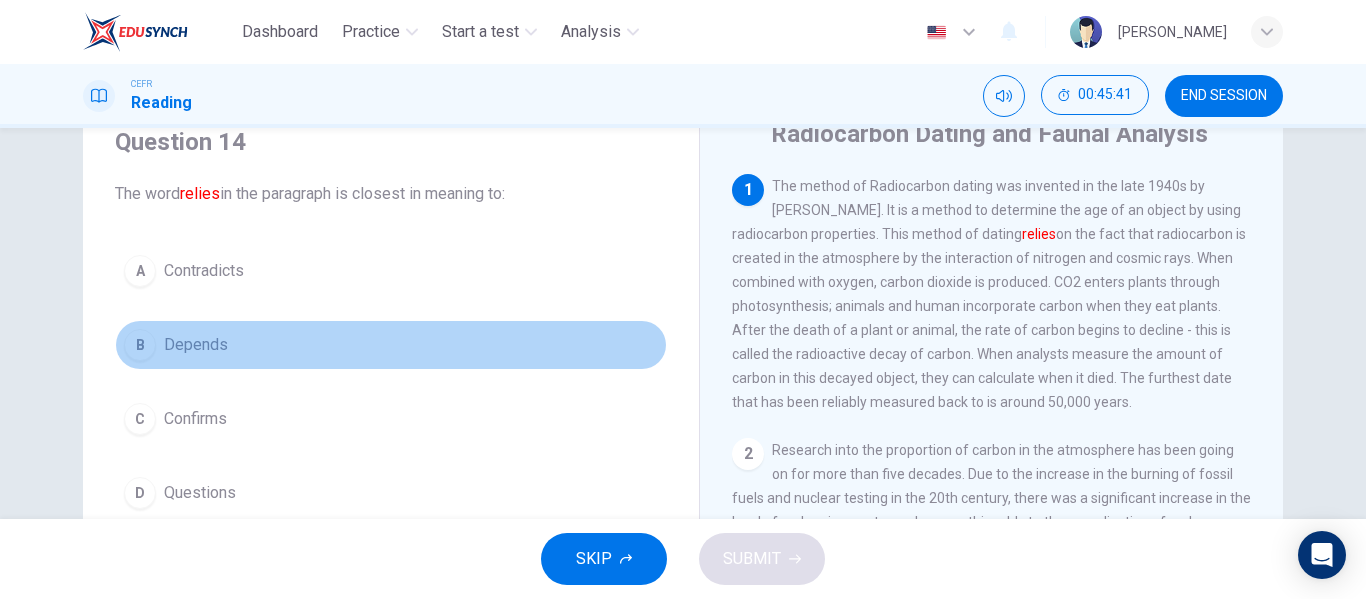 click on "Depends" at bounding box center [196, 345] 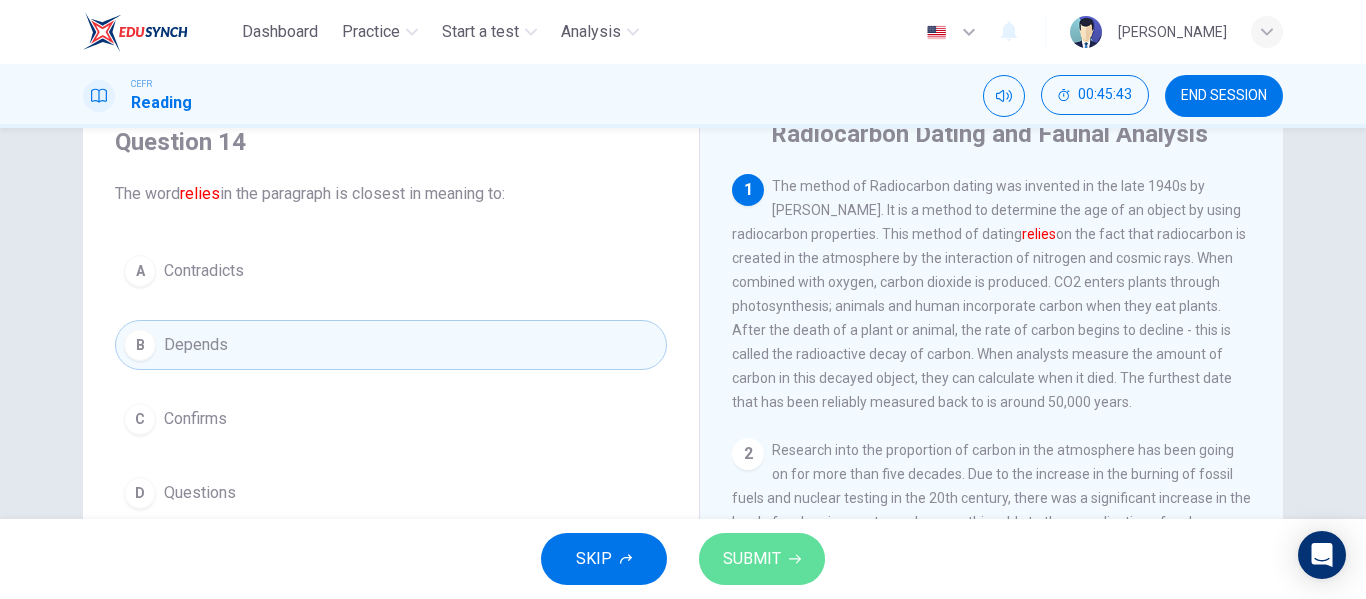 click on "SUBMIT" at bounding box center (762, 559) 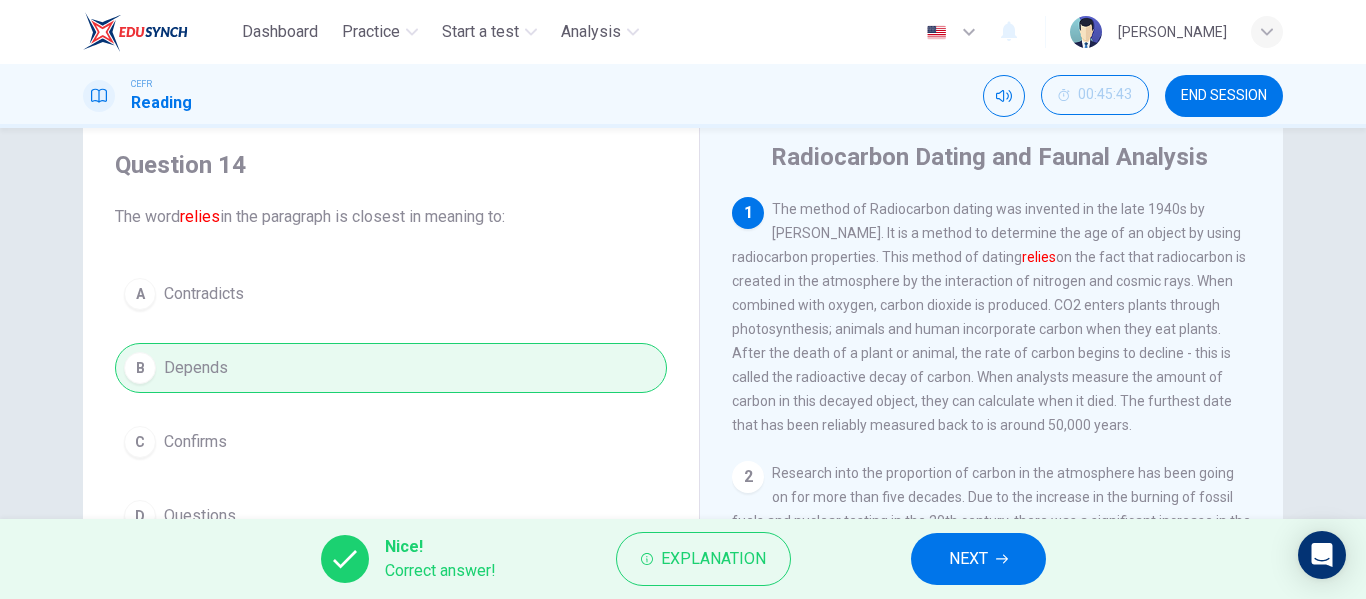 scroll, scrollTop: 58, scrollLeft: 0, axis: vertical 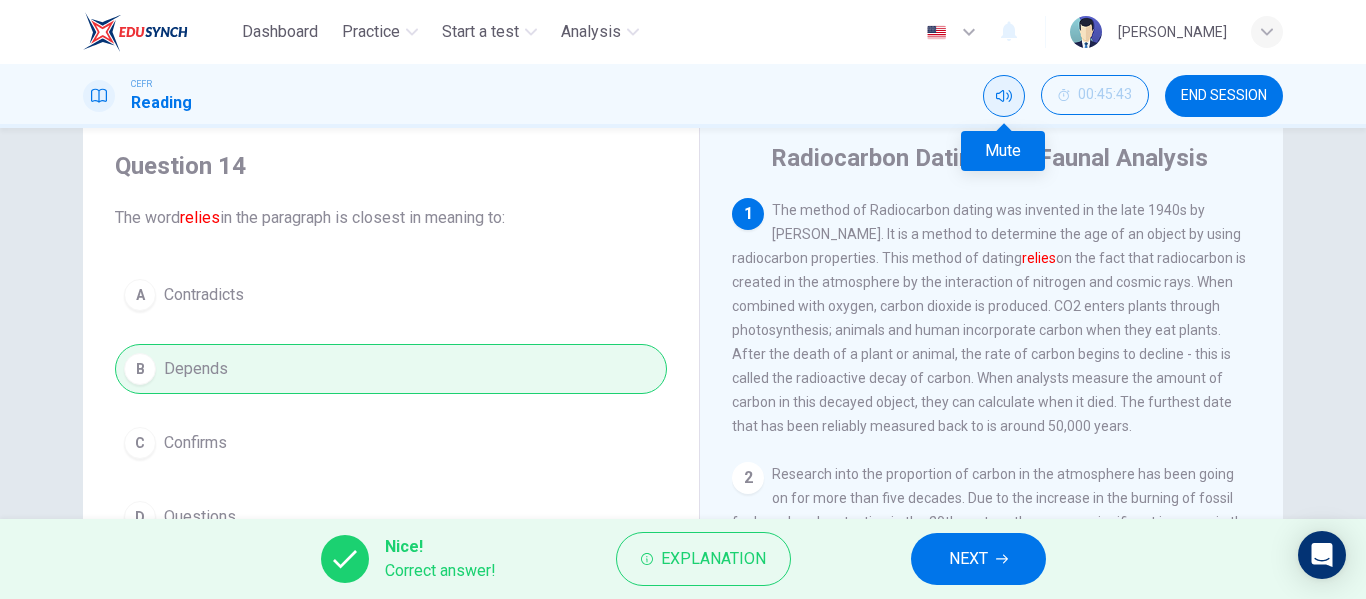click at bounding box center (1004, 96) 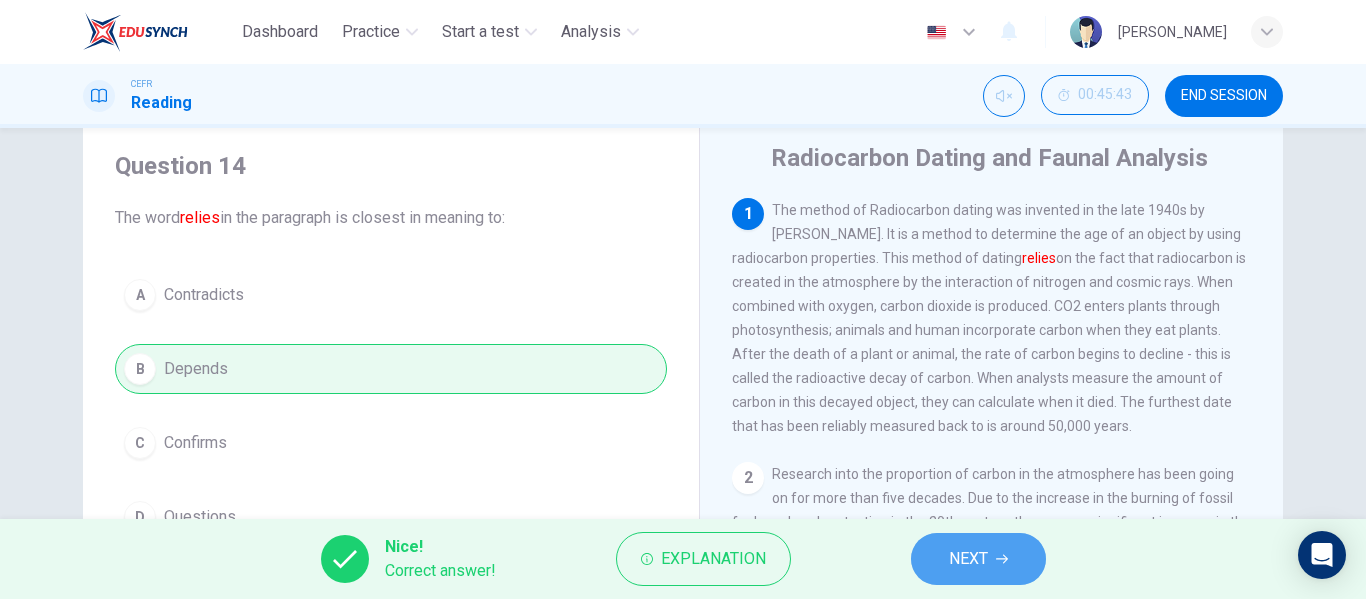 click on "NEXT" at bounding box center [978, 559] 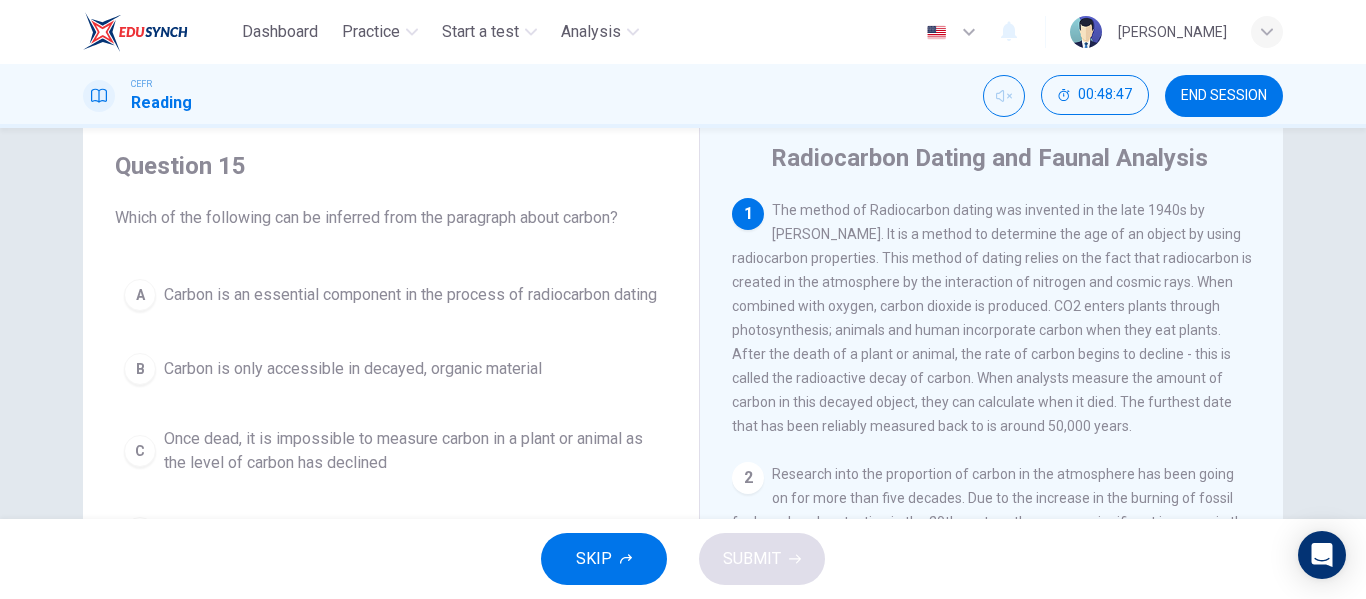 scroll, scrollTop: 130, scrollLeft: 0, axis: vertical 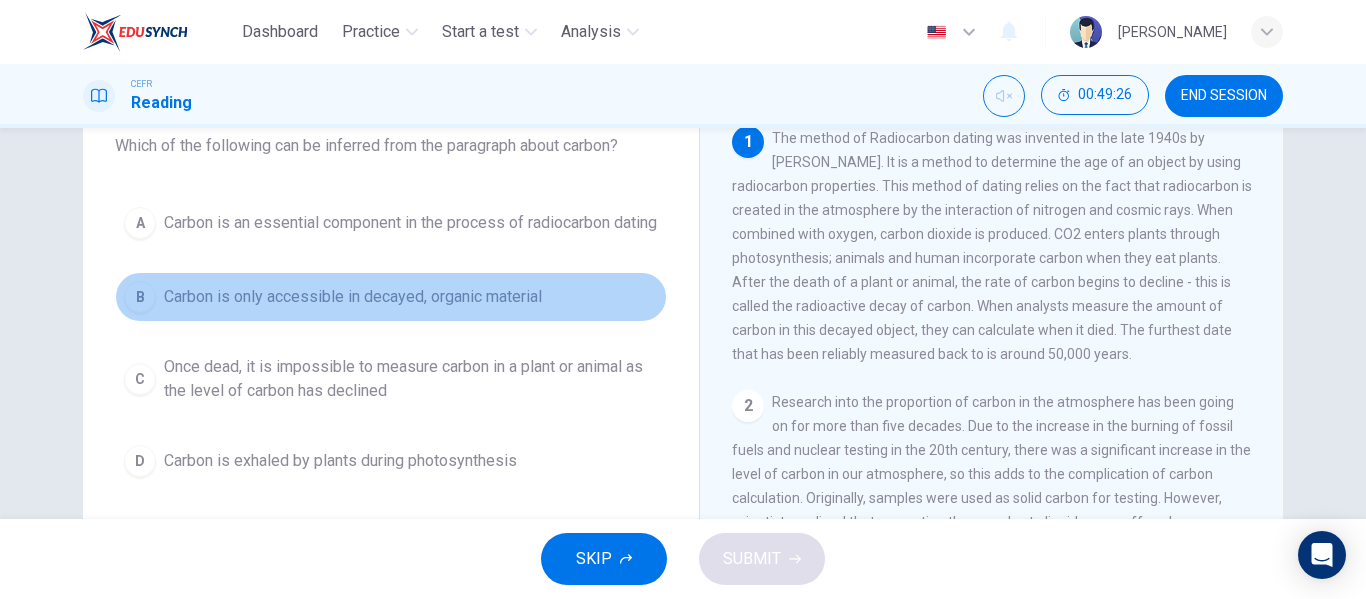 click on "Carbon is only accessible in decayed, organic material" at bounding box center (353, 297) 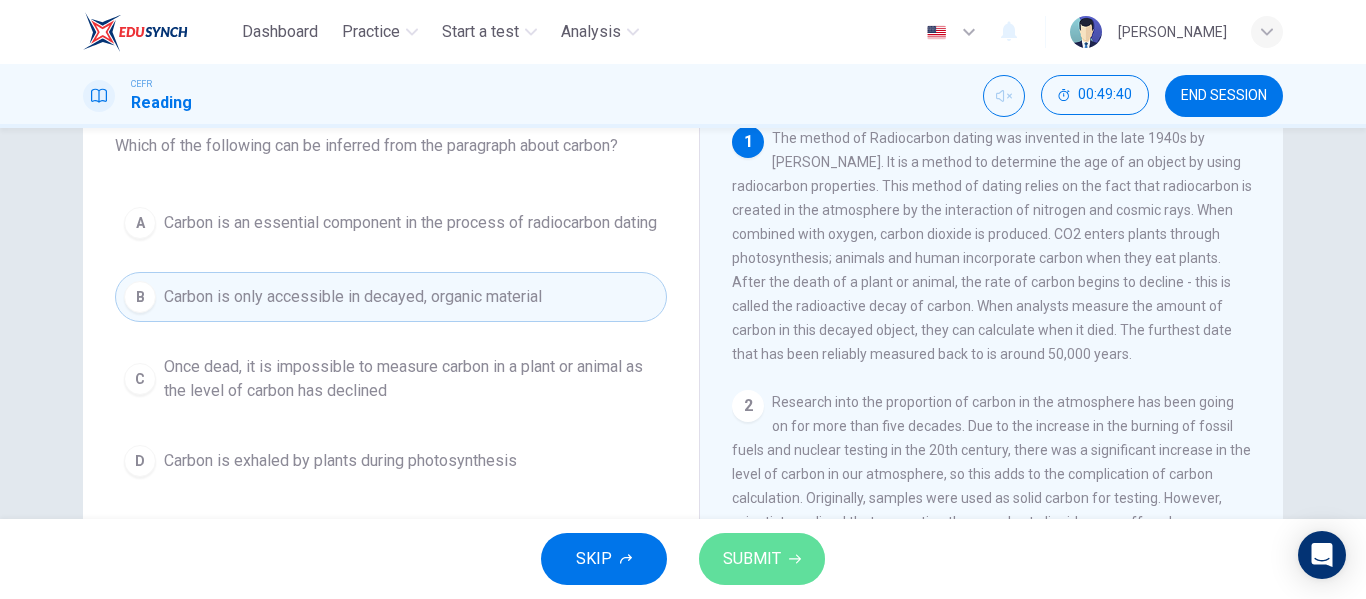 click on "SUBMIT" at bounding box center [762, 559] 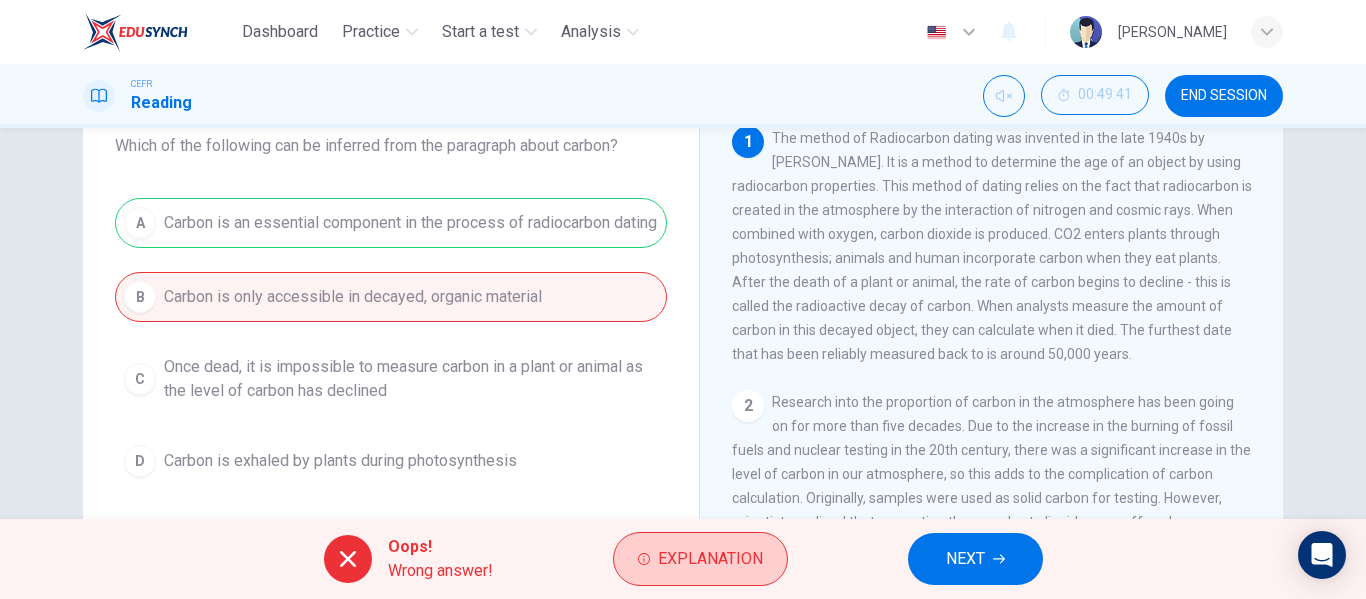 click on "Explanation" at bounding box center [710, 559] 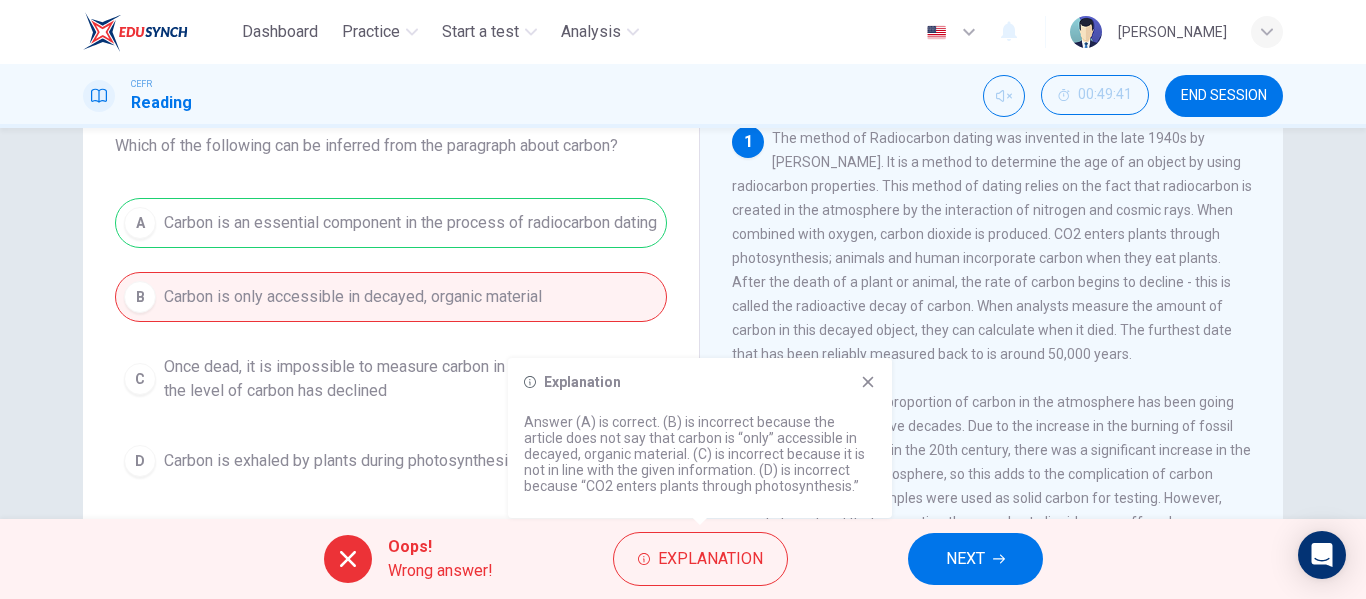 click 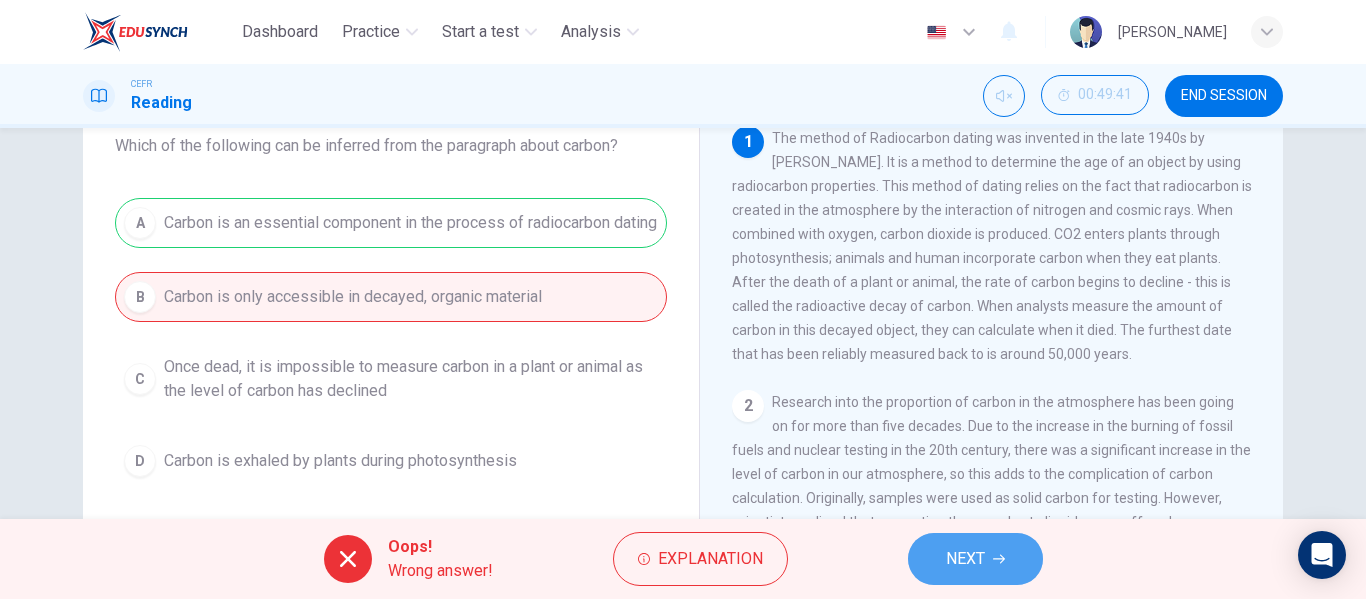 click on "NEXT" at bounding box center (975, 559) 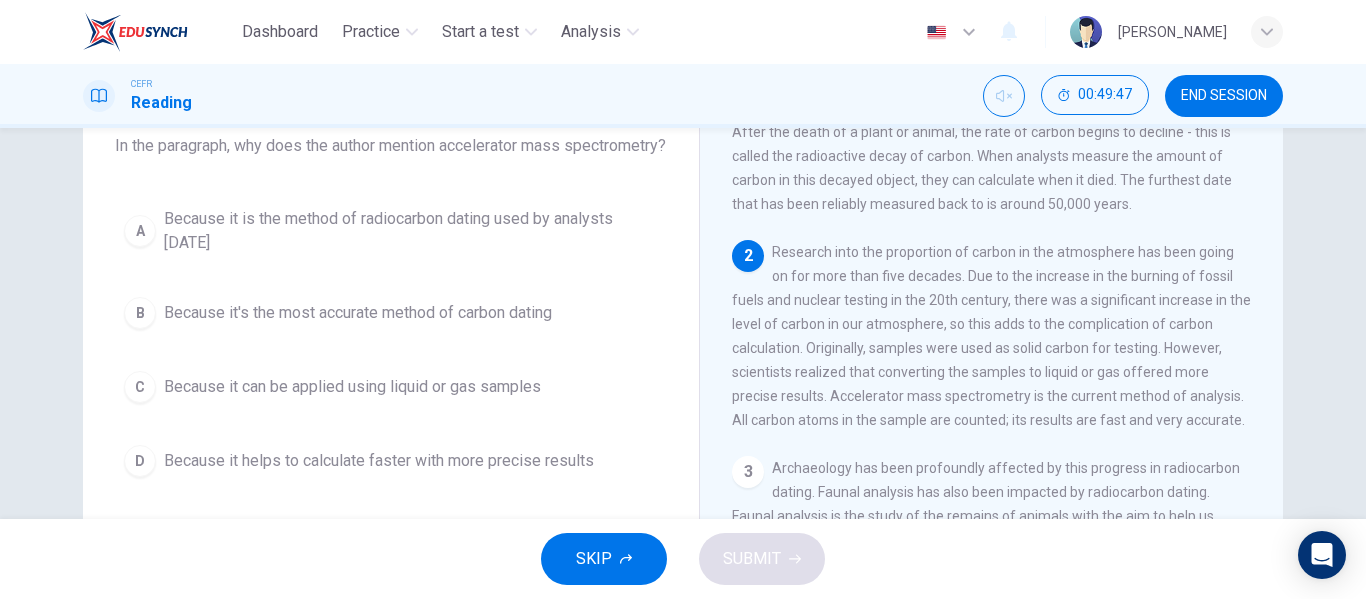 scroll, scrollTop: 156, scrollLeft: 0, axis: vertical 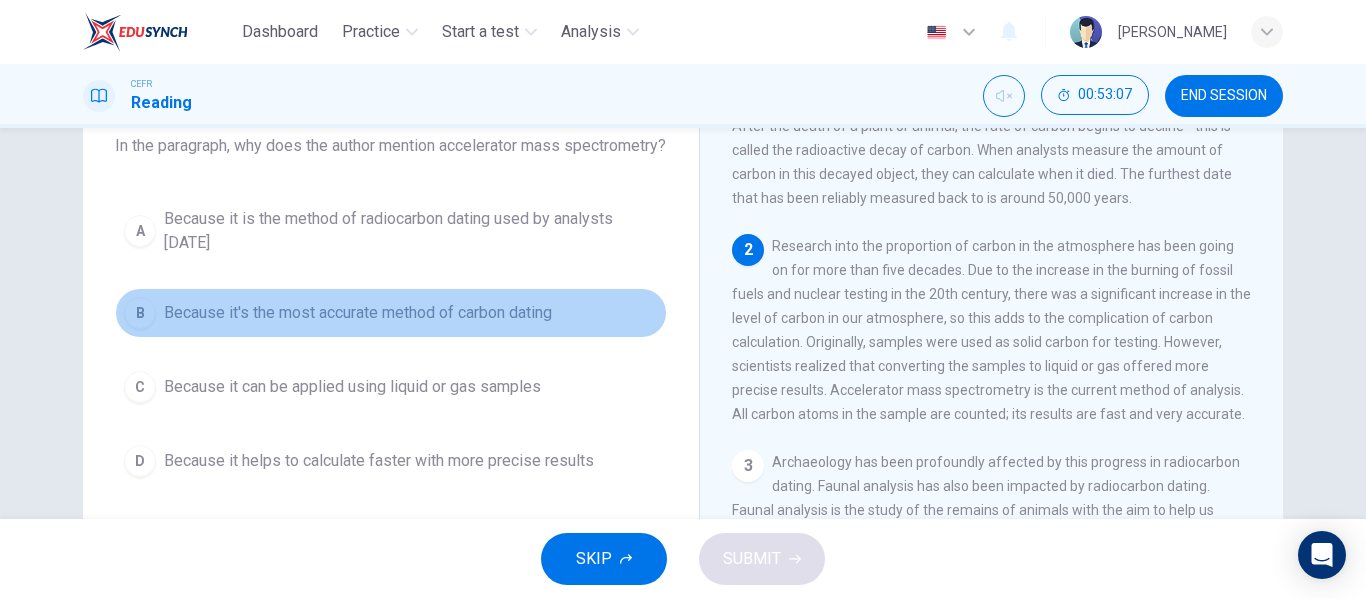 click on "Because it's the most accurate method of carbon dating" at bounding box center (358, 313) 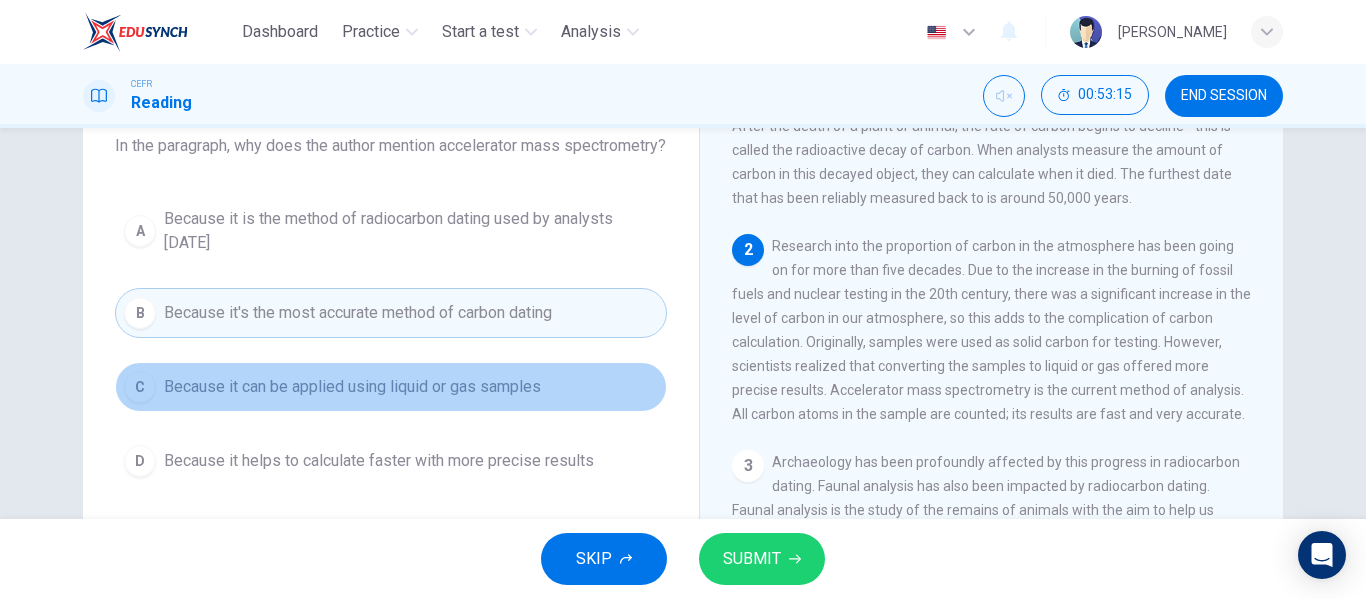 click on "C Because it can be applied using liquid or gas samples" at bounding box center (391, 387) 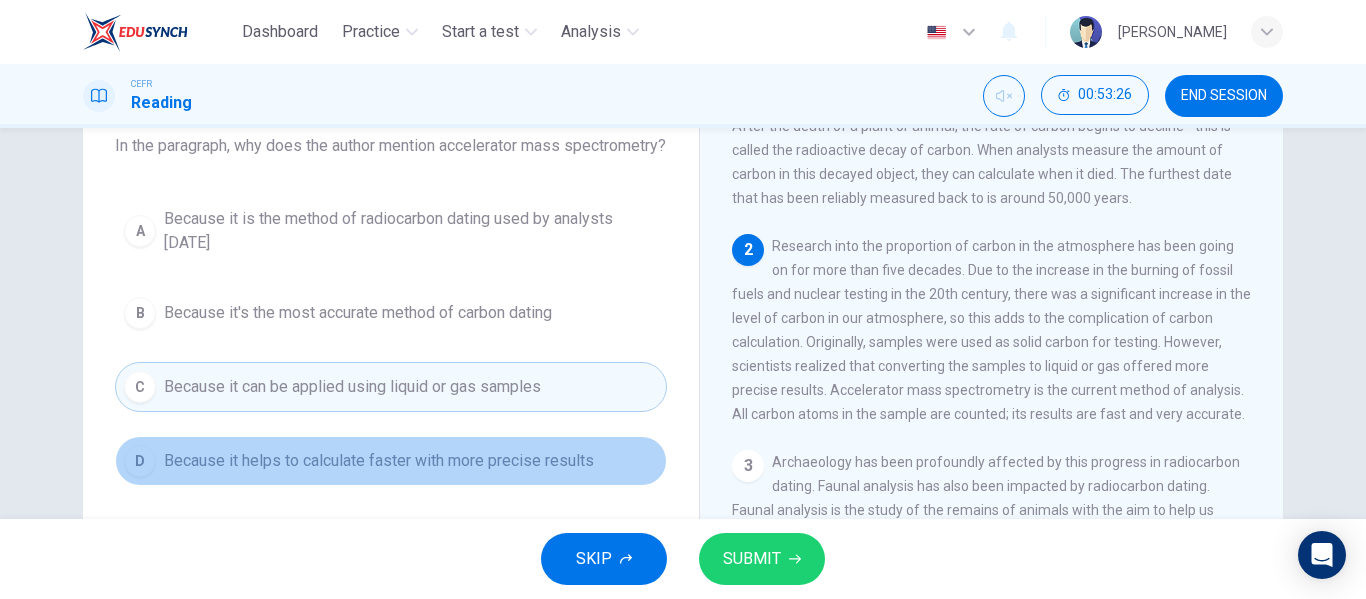click on "Because it helps to calculate faster with more precise results" at bounding box center [379, 461] 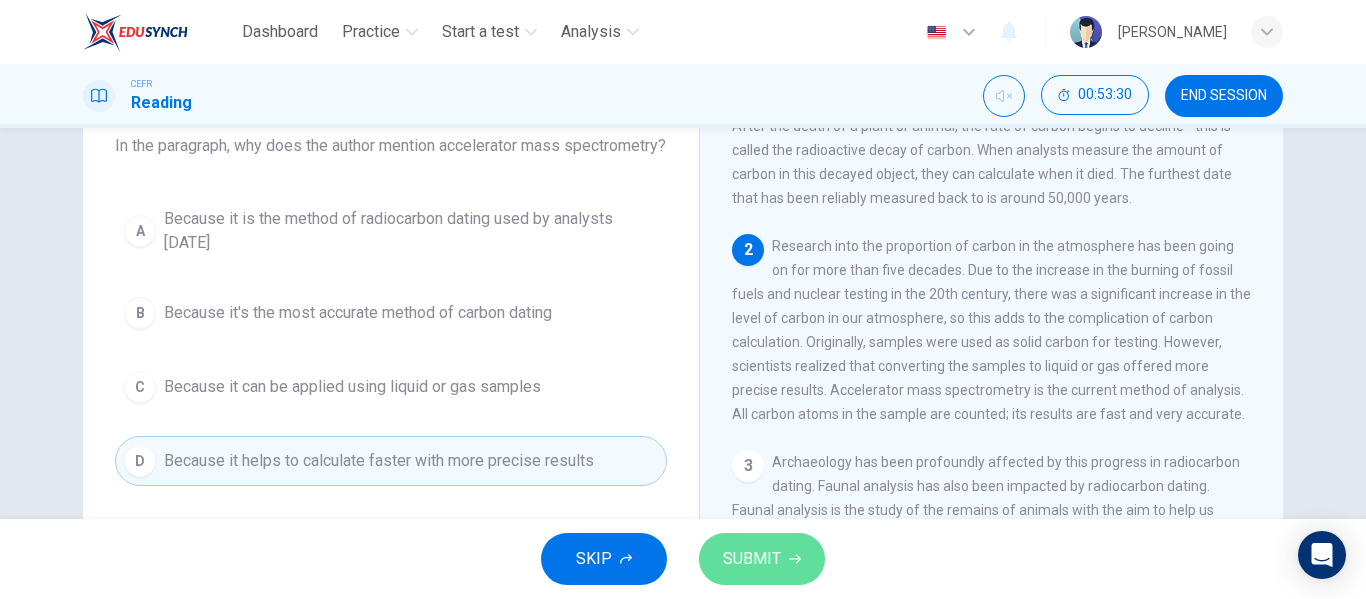 click on "SUBMIT" at bounding box center [762, 559] 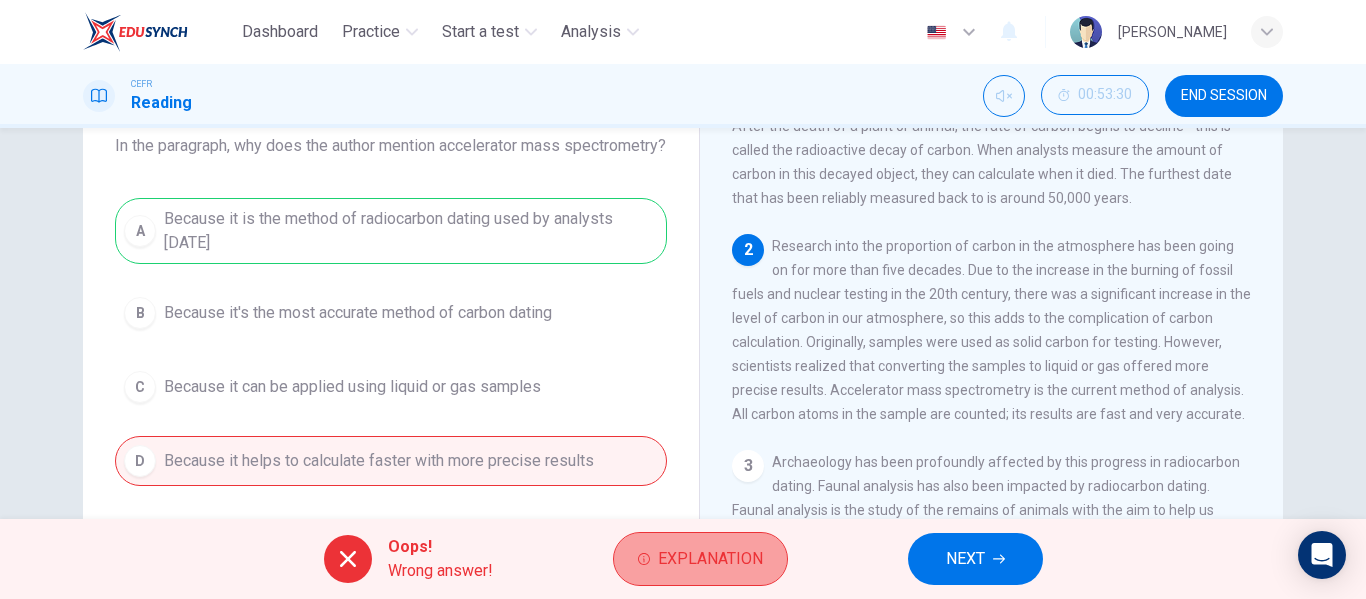 click on "Explanation" at bounding box center (710, 559) 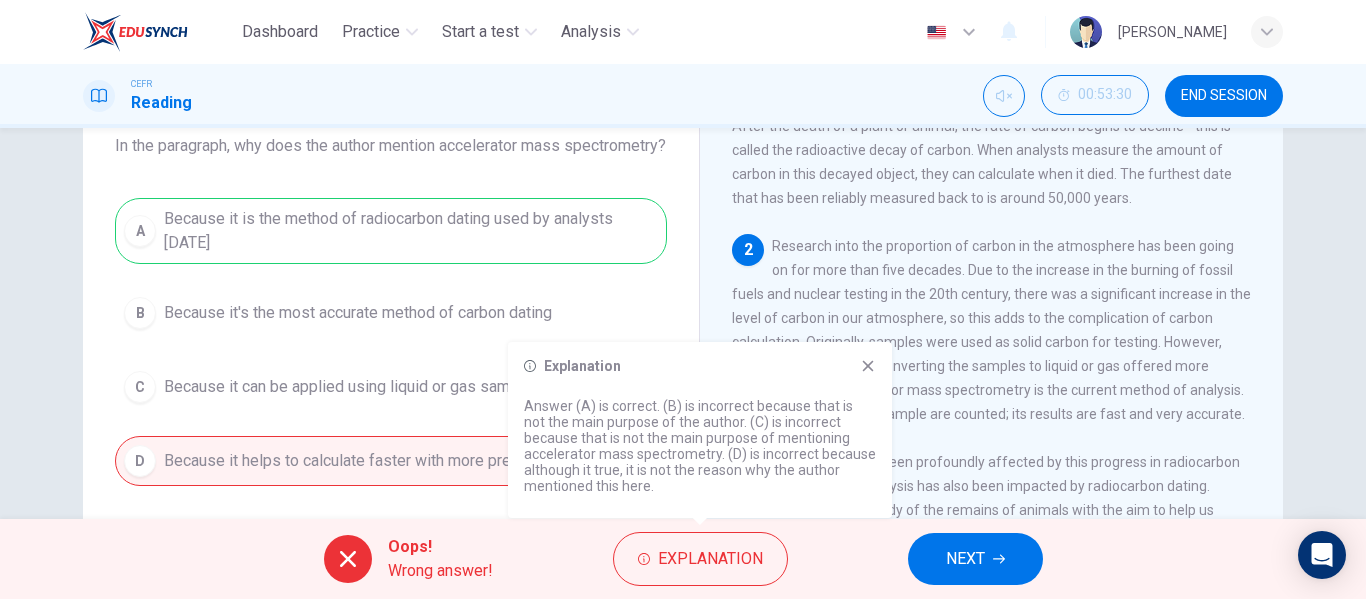 click 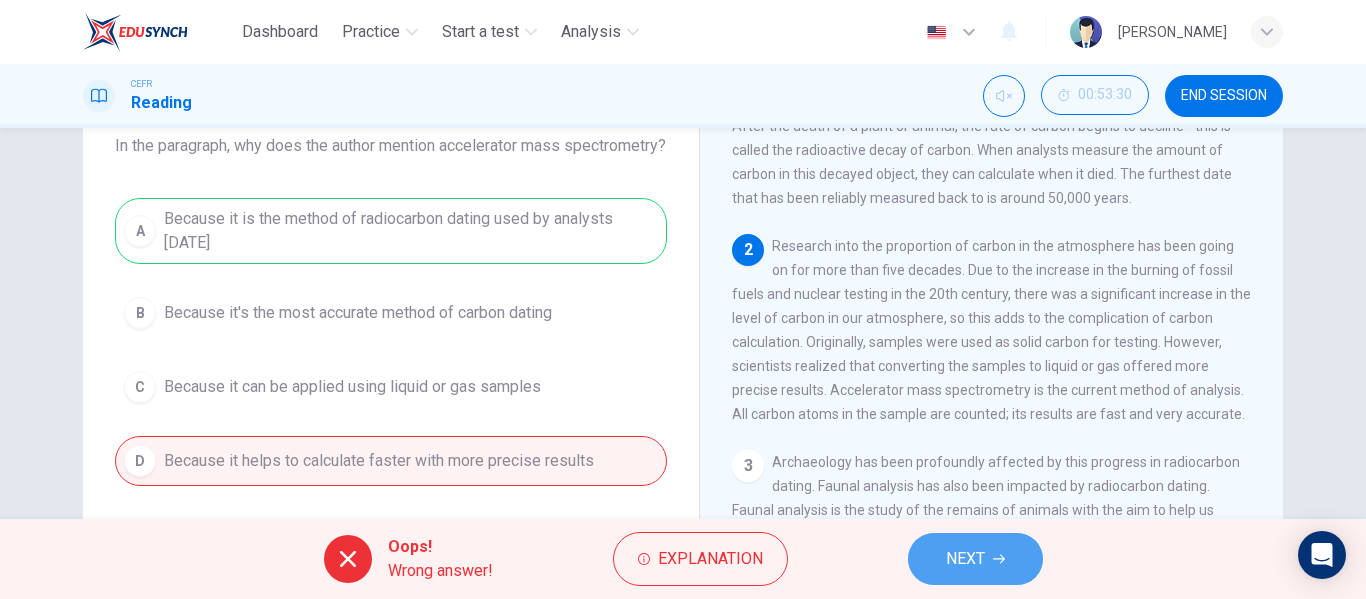 click on "NEXT" at bounding box center [975, 559] 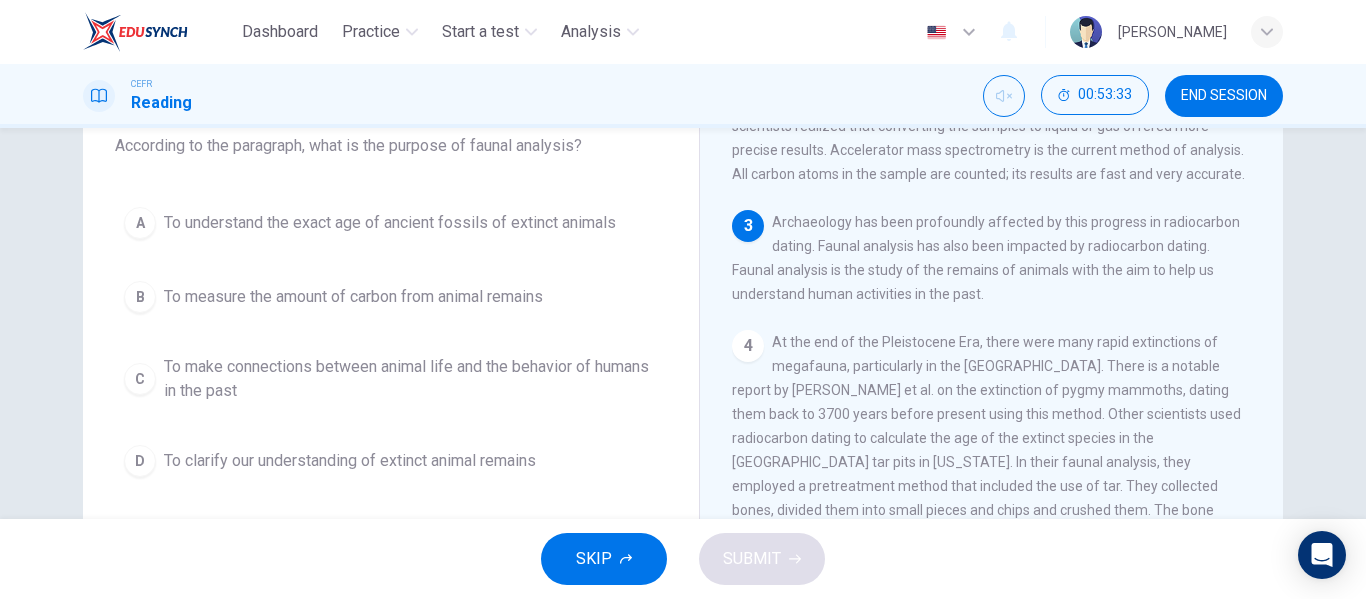 scroll, scrollTop: 401, scrollLeft: 0, axis: vertical 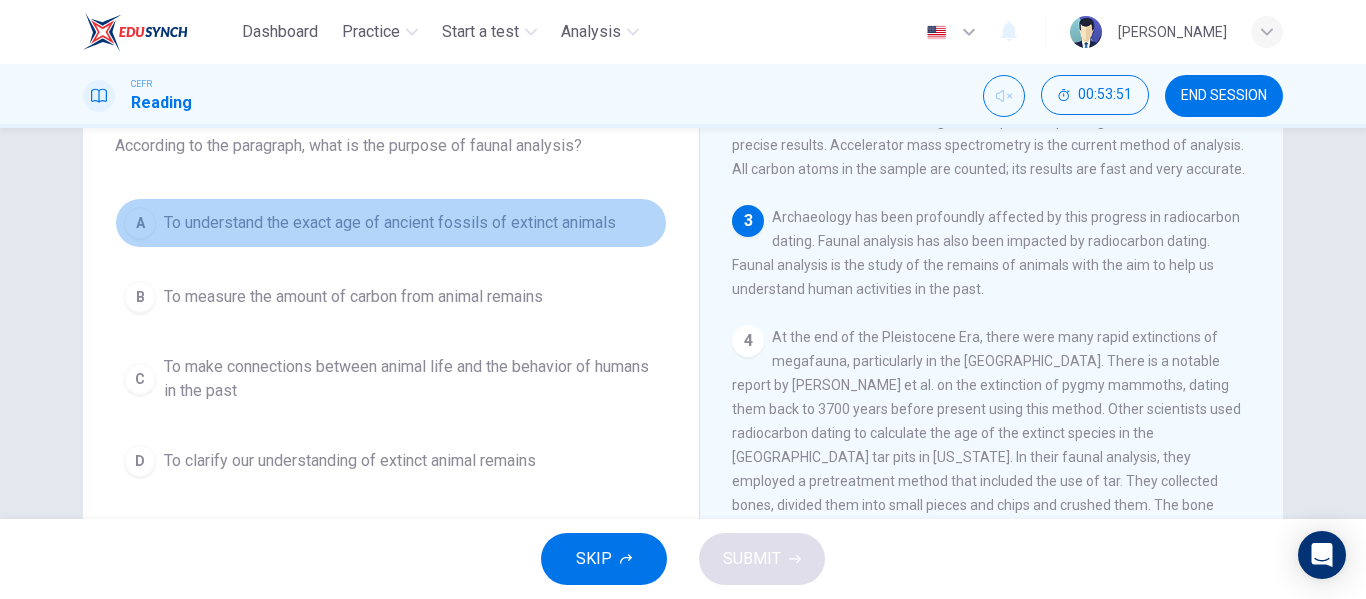 click on "A To understand the exact age of ancient fossils of extinct animals" at bounding box center [391, 223] 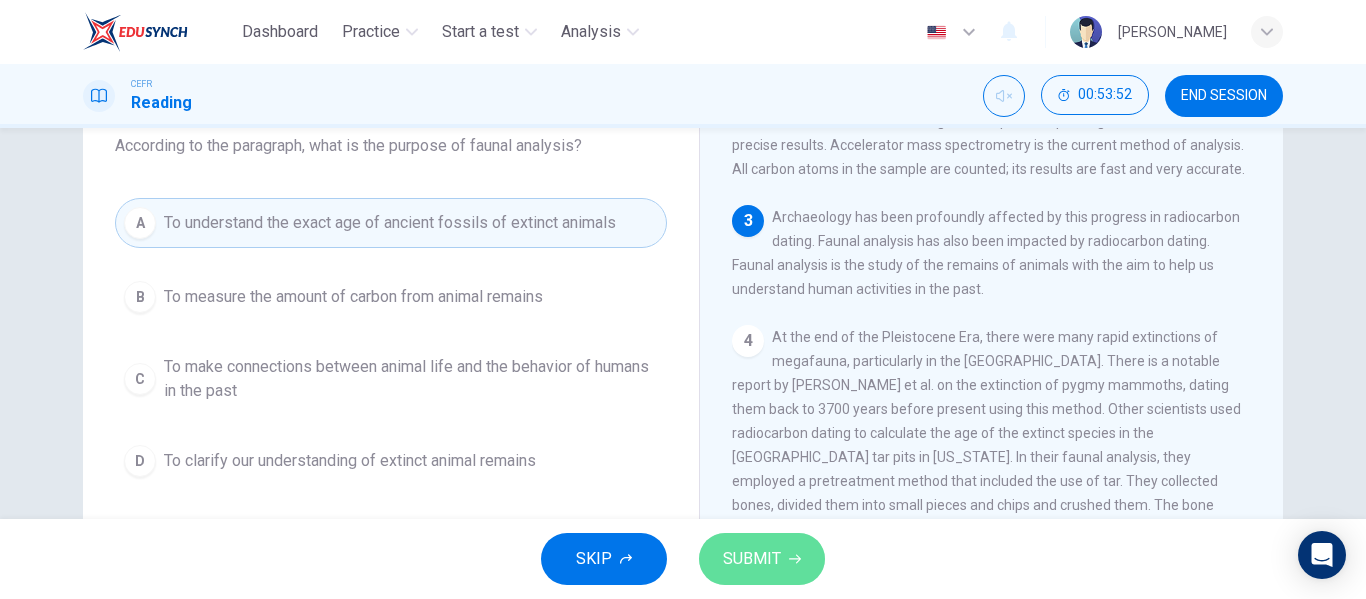 click on "SUBMIT" at bounding box center (752, 559) 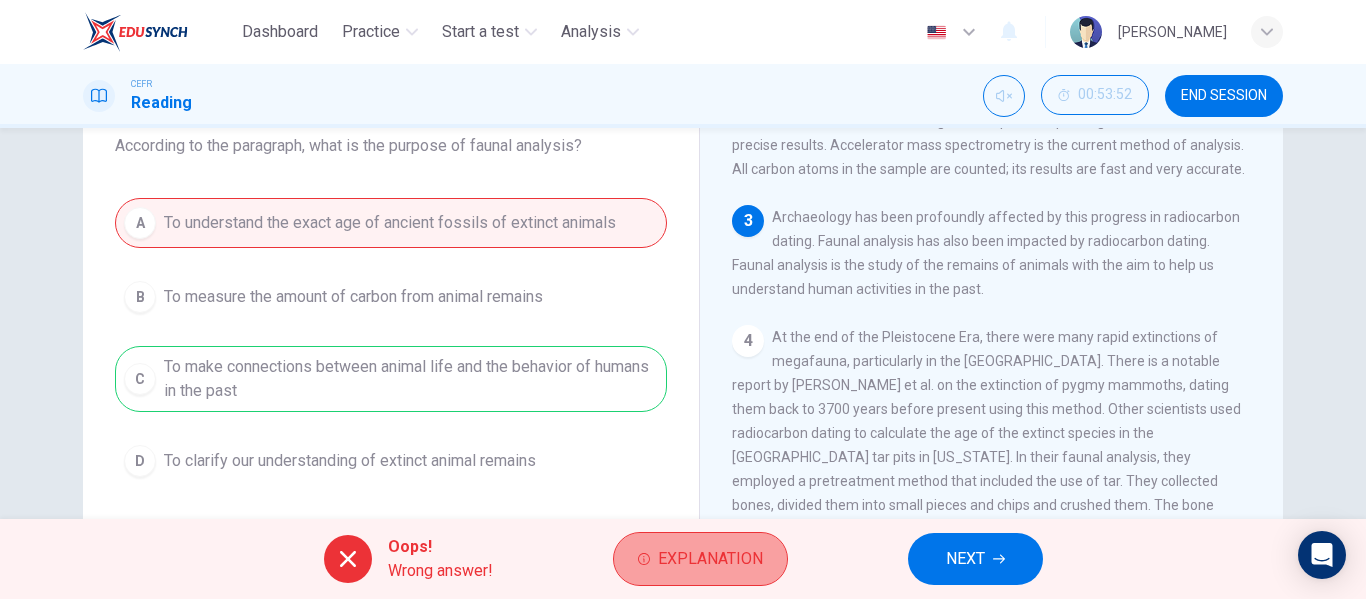 click on "Explanation" at bounding box center (710, 559) 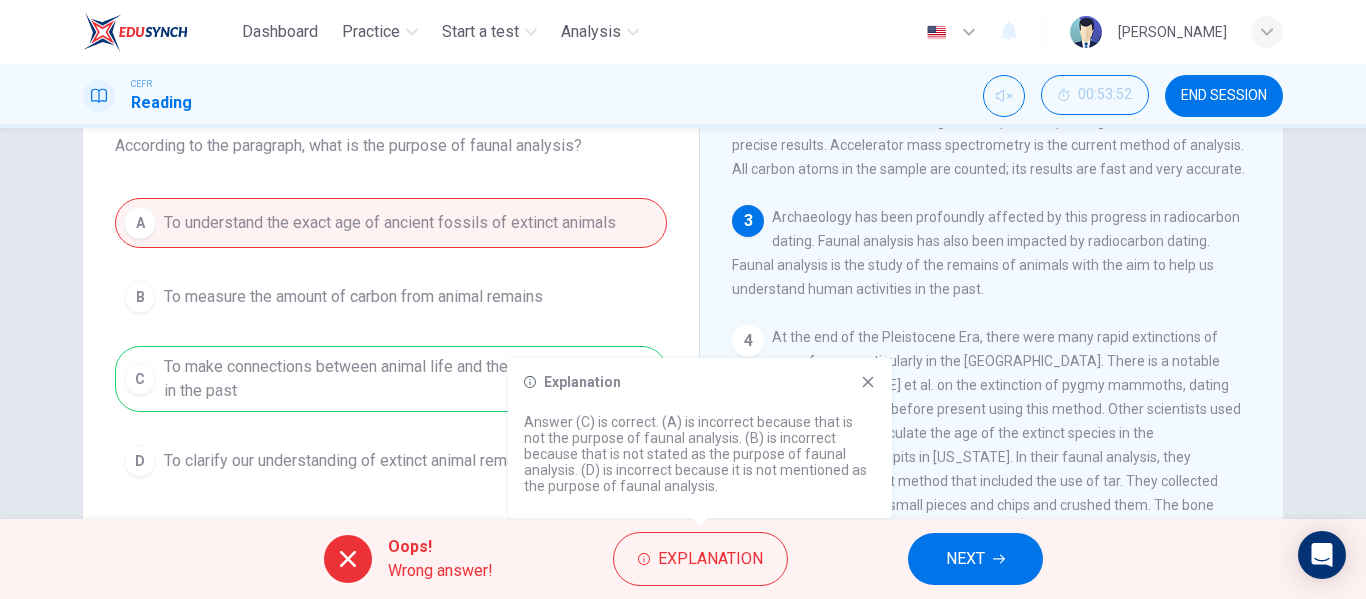 click 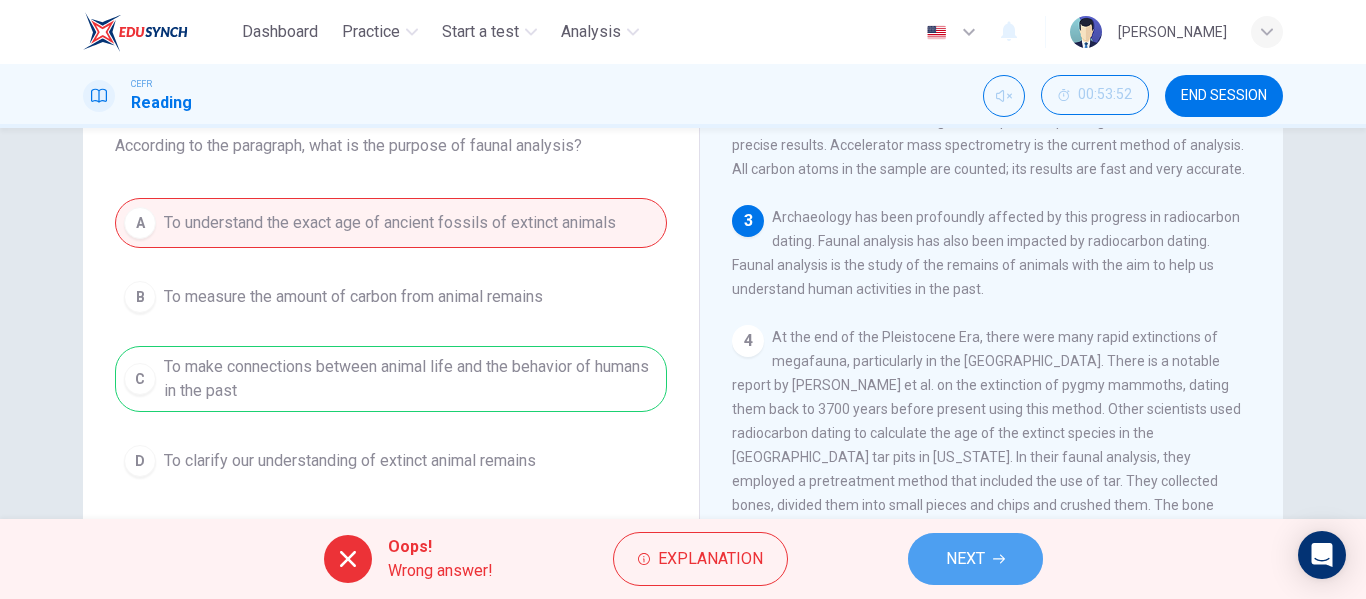 click on "NEXT" at bounding box center (975, 559) 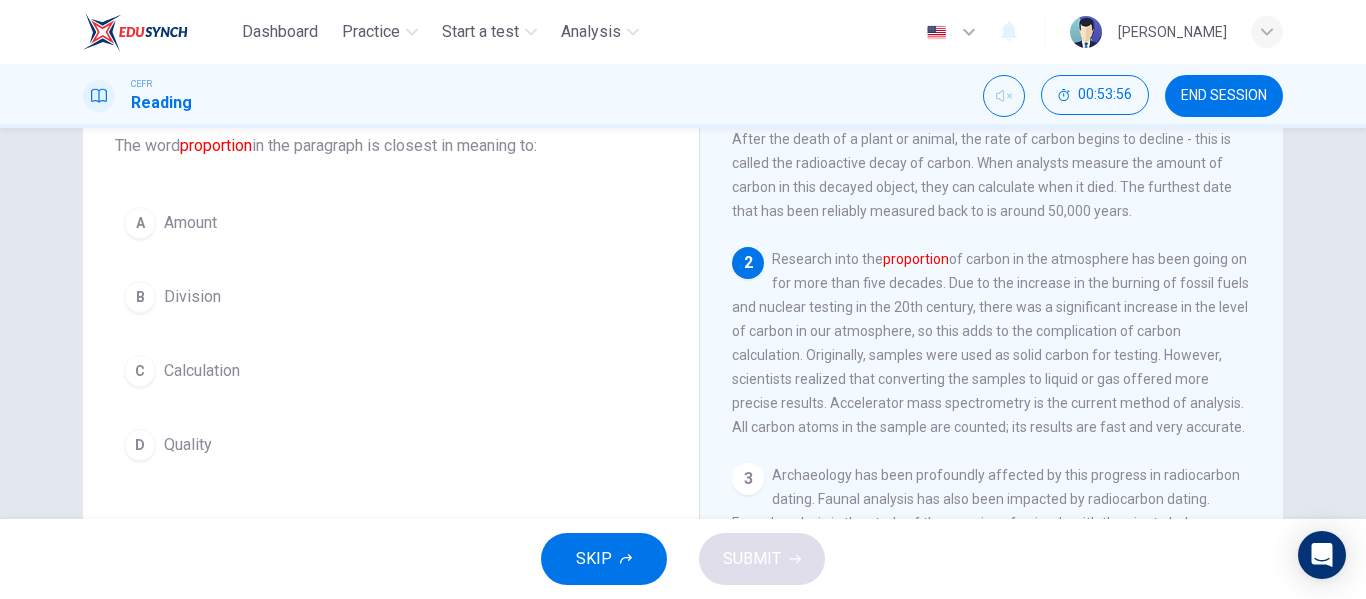 scroll, scrollTop: 141, scrollLeft: 0, axis: vertical 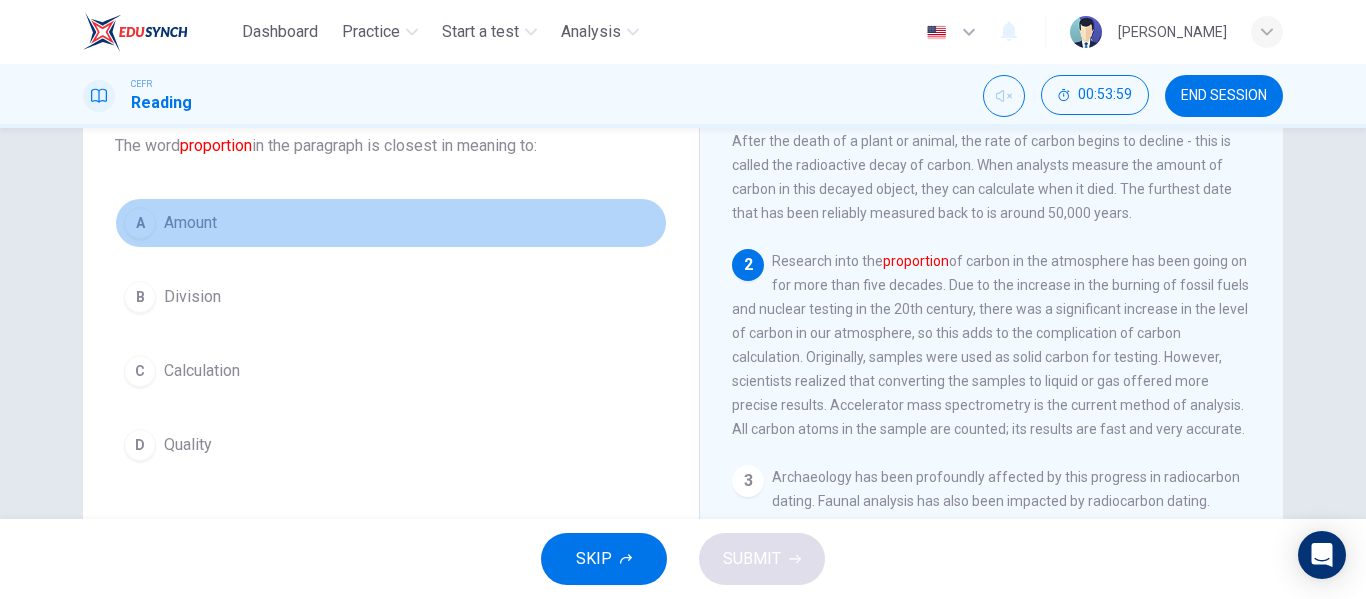 click on "A Amount" at bounding box center [391, 223] 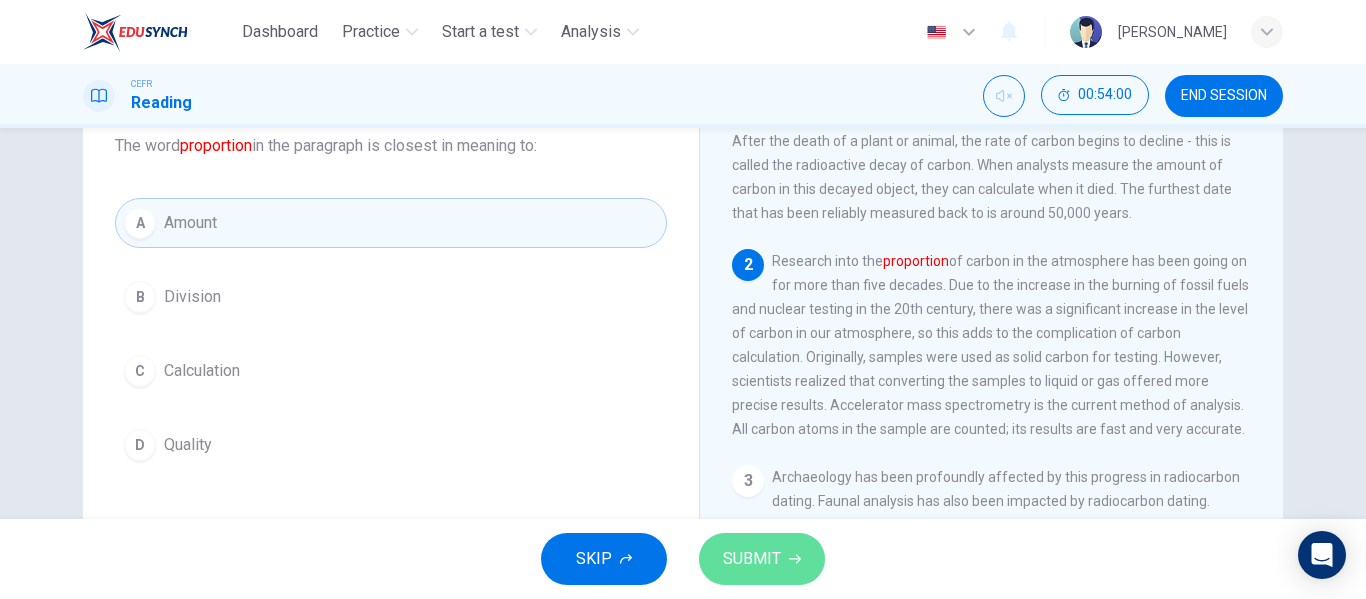 click on "SUBMIT" at bounding box center [762, 559] 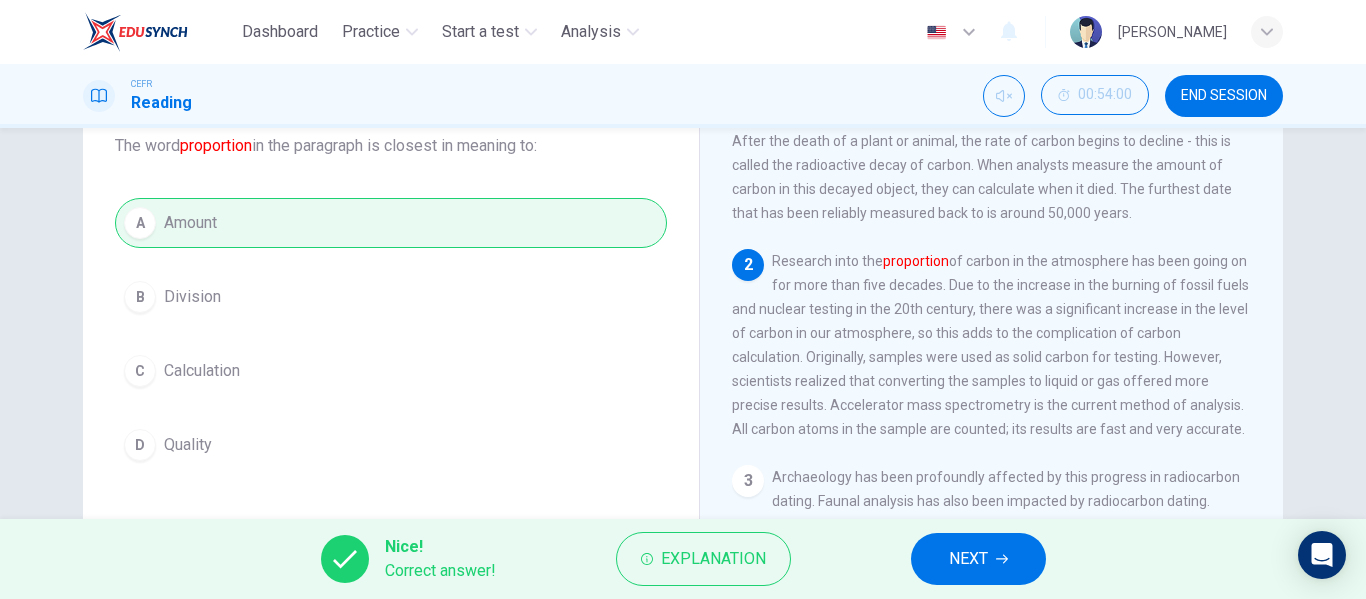 click 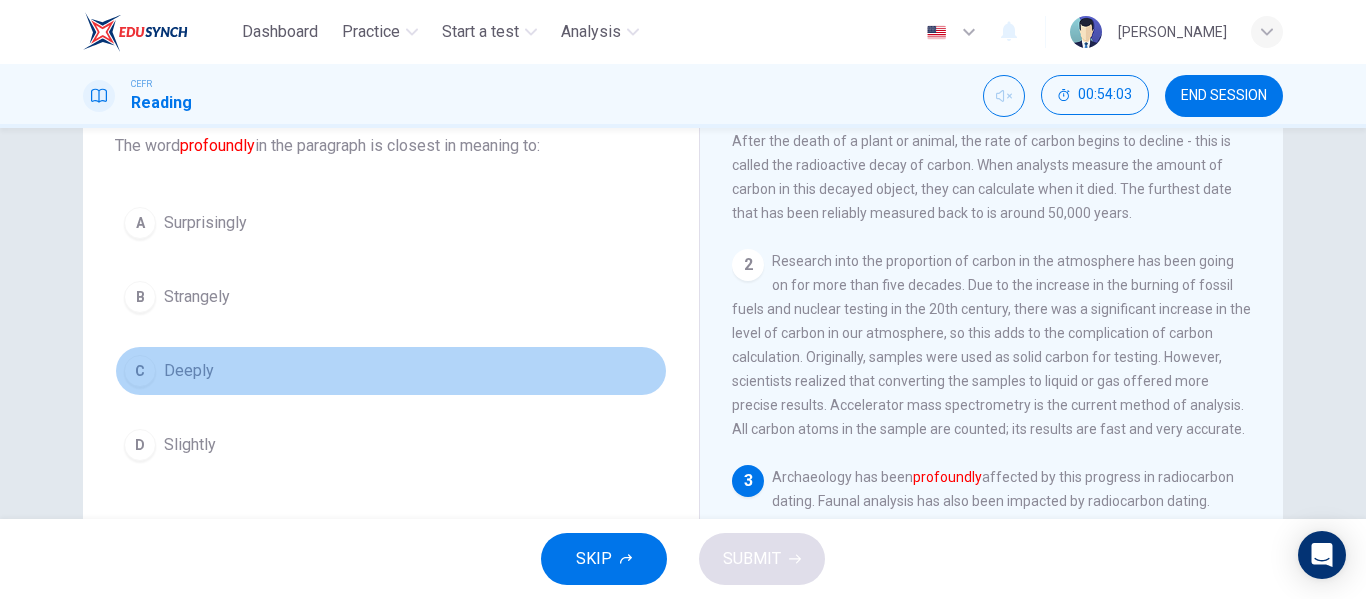 click on "C Deeply" at bounding box center (391, 371) 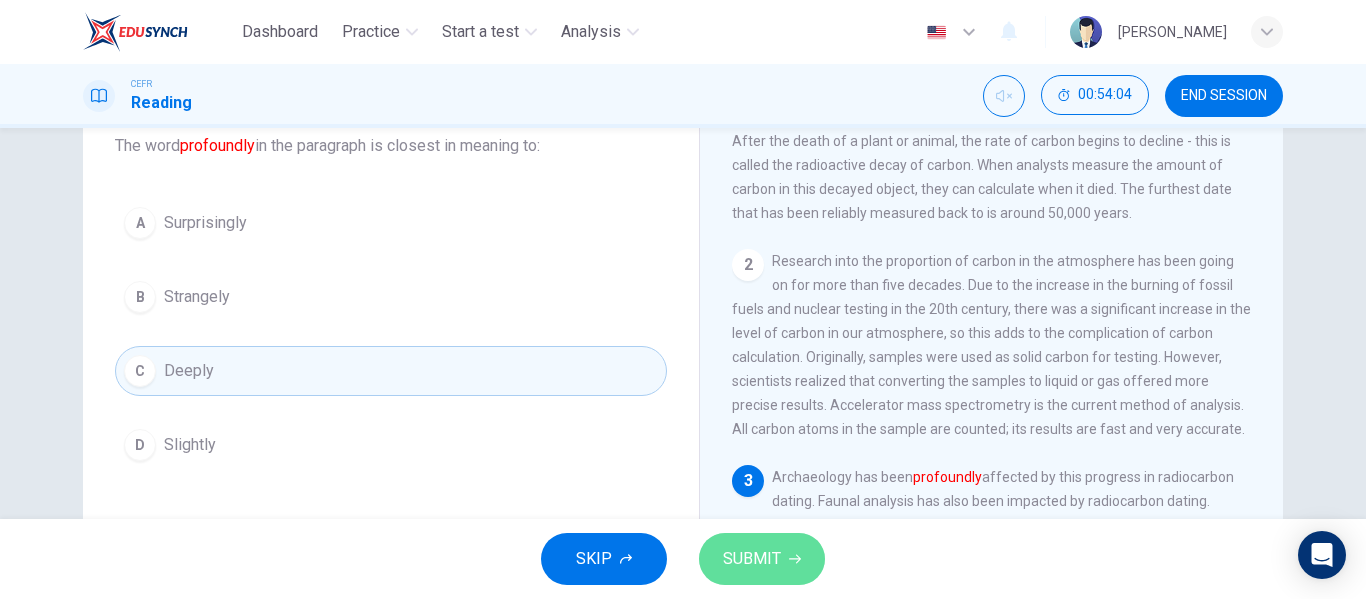 click on "SUBMIT" at bounding box center (762, 559) 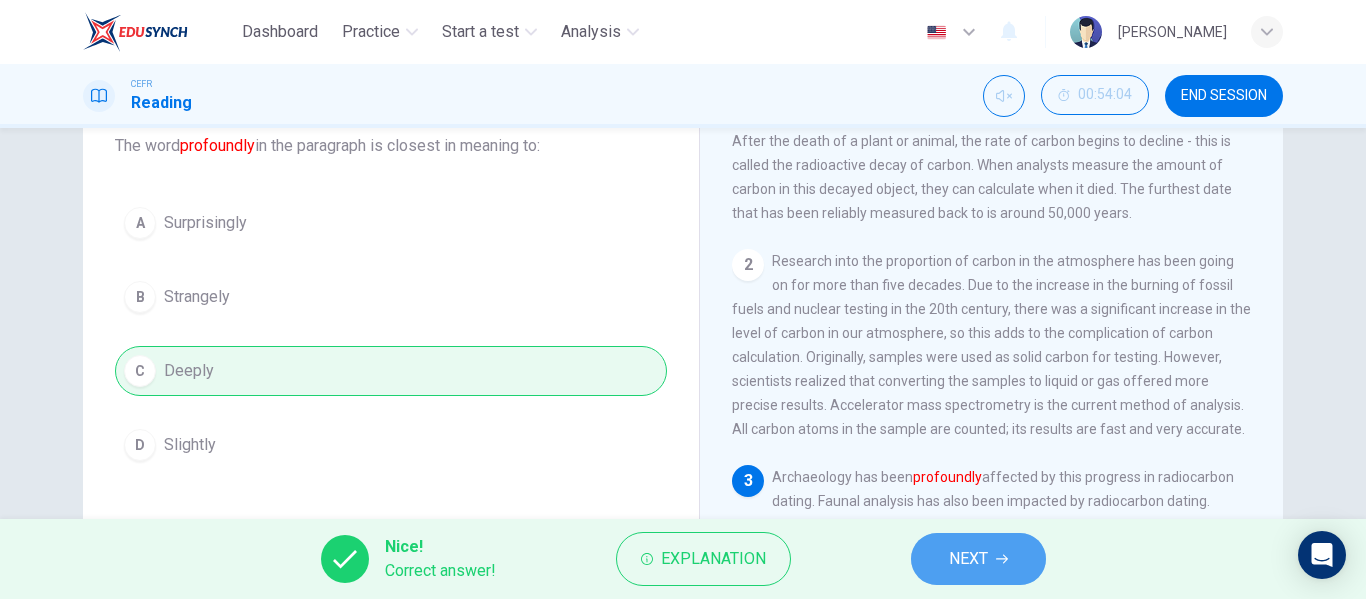 click on "NEXT" at bounding box center [978, 559] 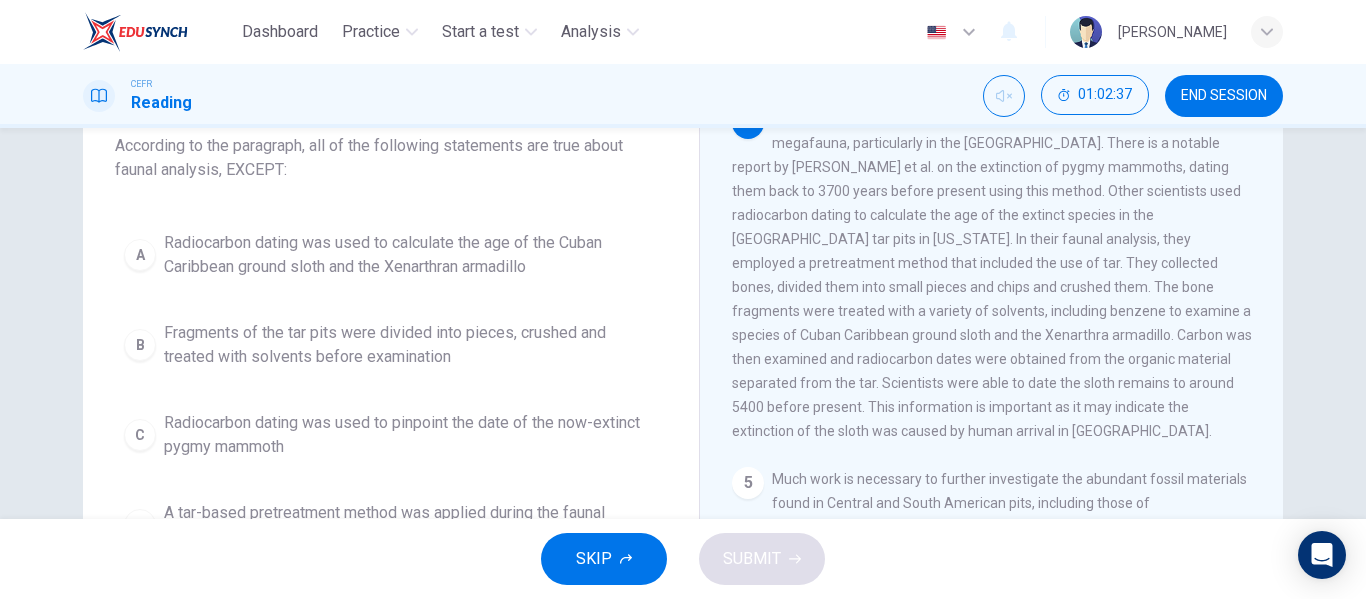 scroll, scrollTop: 619, scrollLeft: 0, axis: vertical 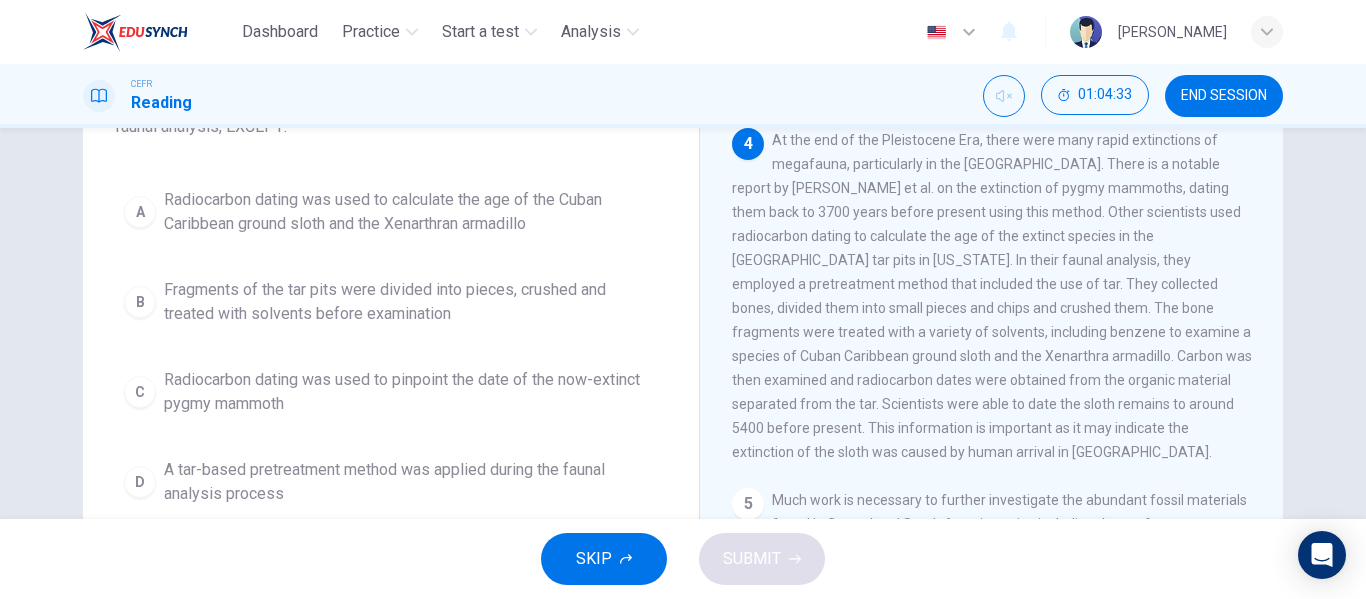 click on "Fragments of the tar pits were divided into pieces, crushed and treated with solvents before examination" at bounding box center [411, 302] 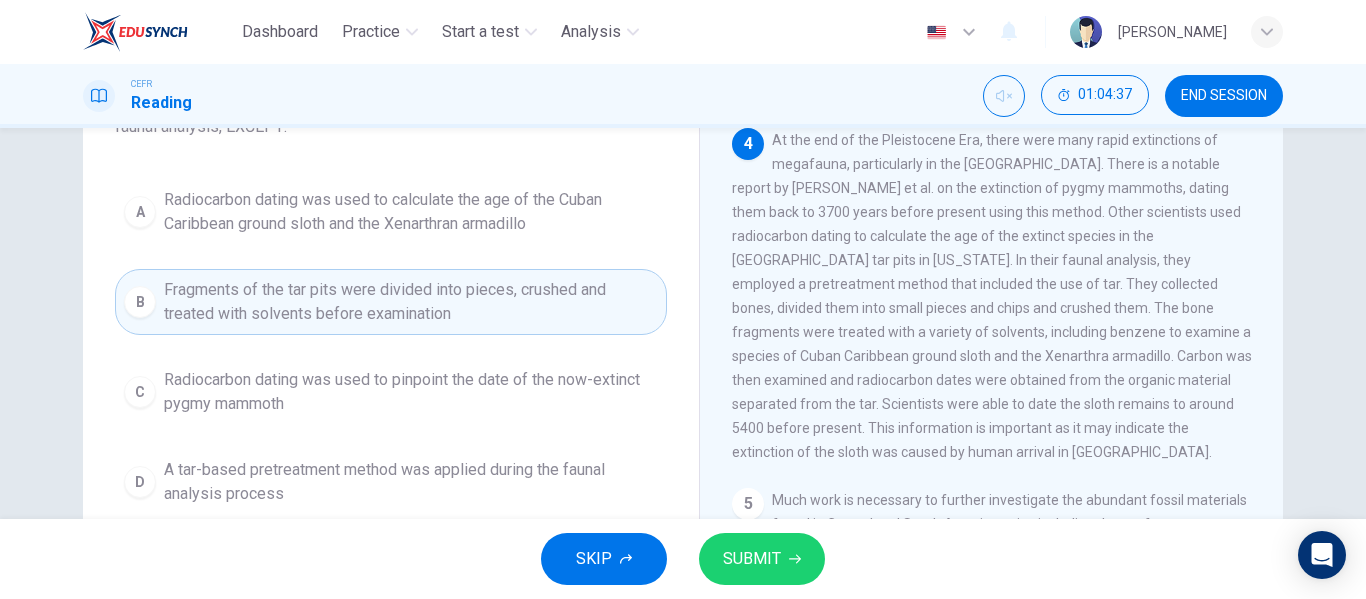 click on "Radiocarbon dating was used to pinpoint the date of the now-extinct pygmy mammoth" at bounding box center [411, 392] 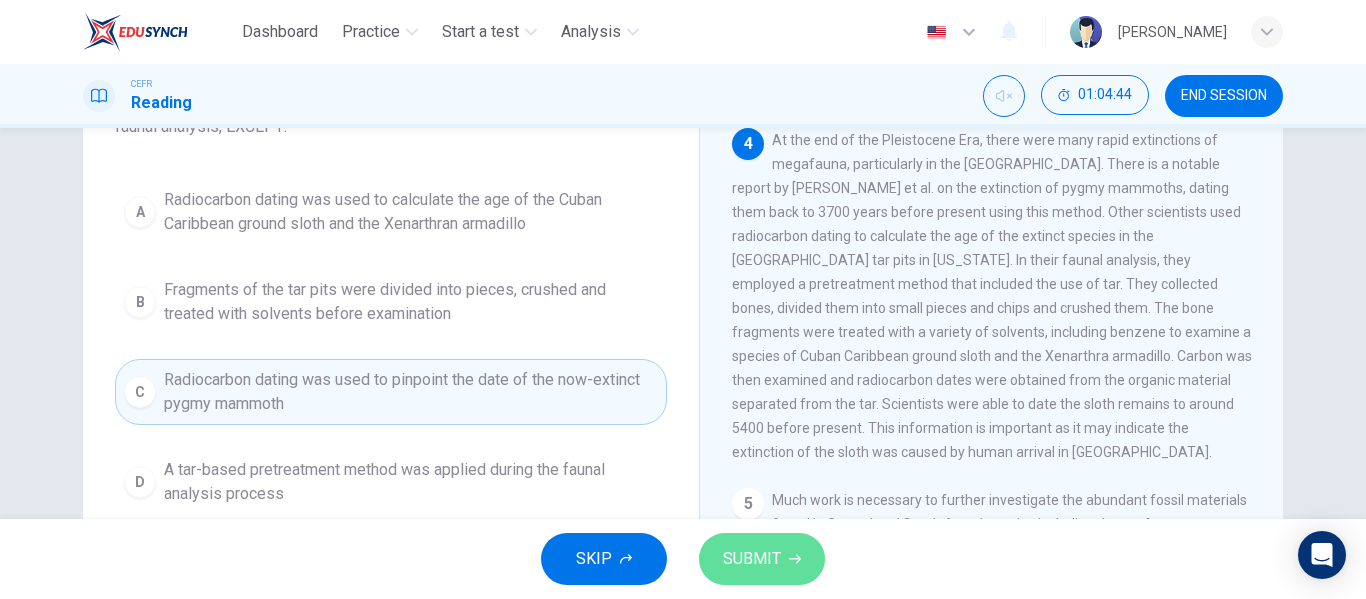 click on "SUBMIT" at bounding box center (752, 559) 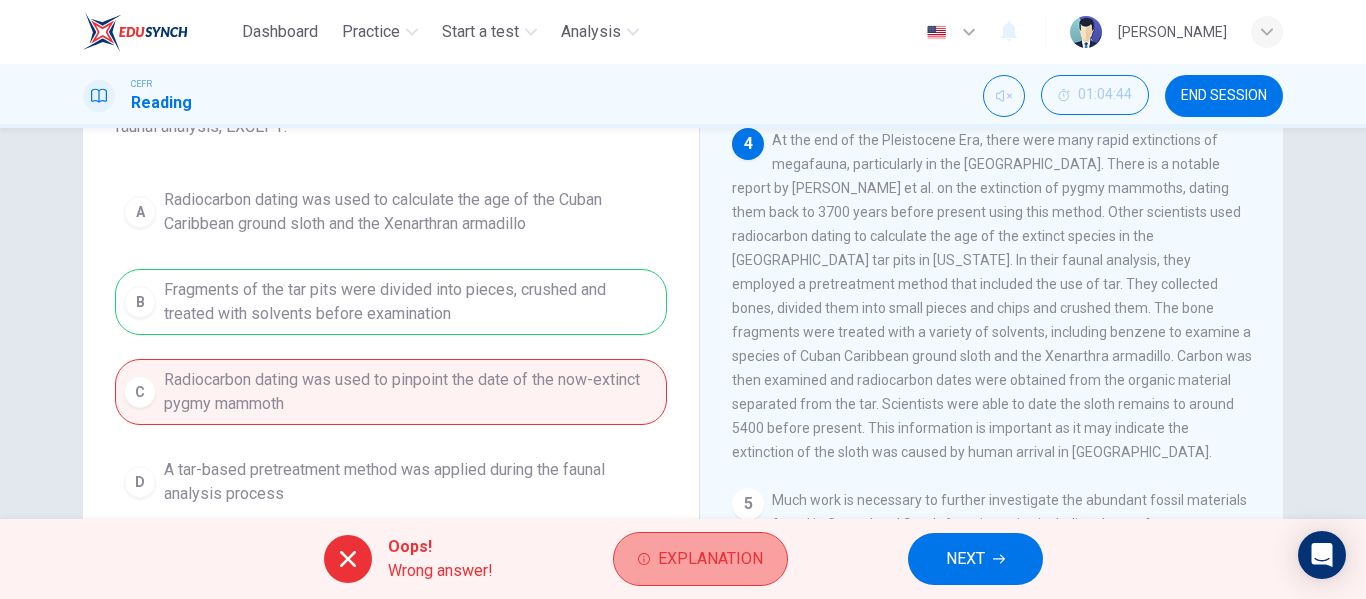 click on "Explanation" at bounding box center [710, 559] 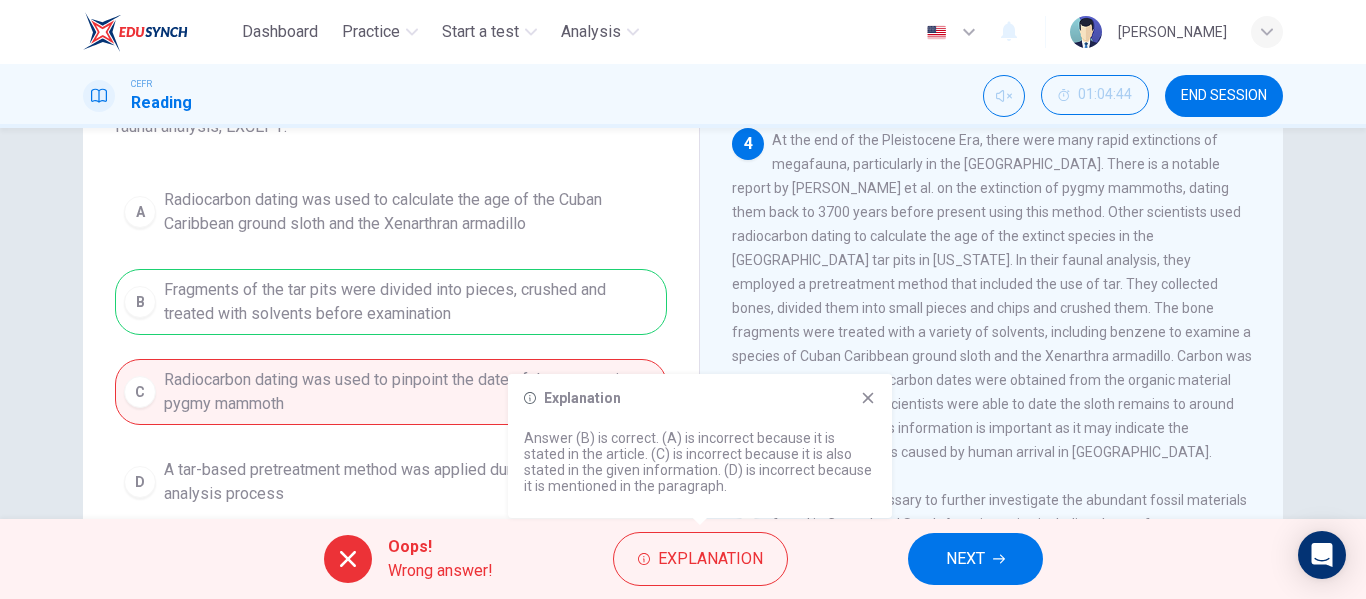 click 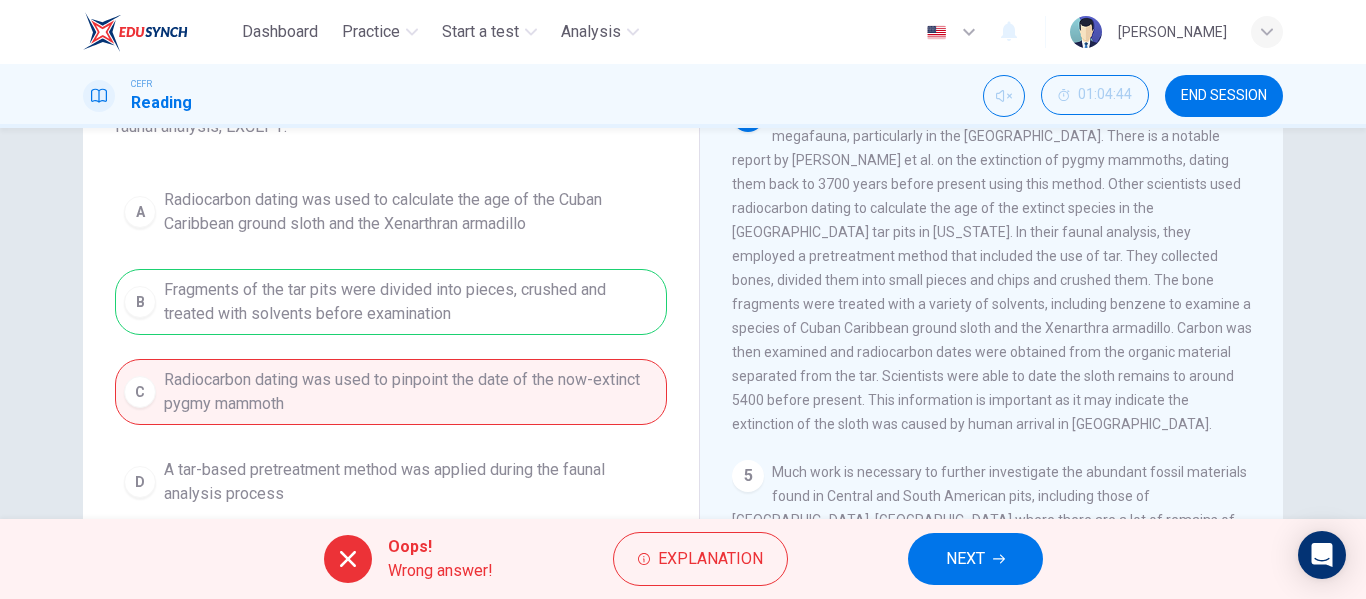 scroll, scrollTop: 584, scrollLeft: 0, axis: vertical 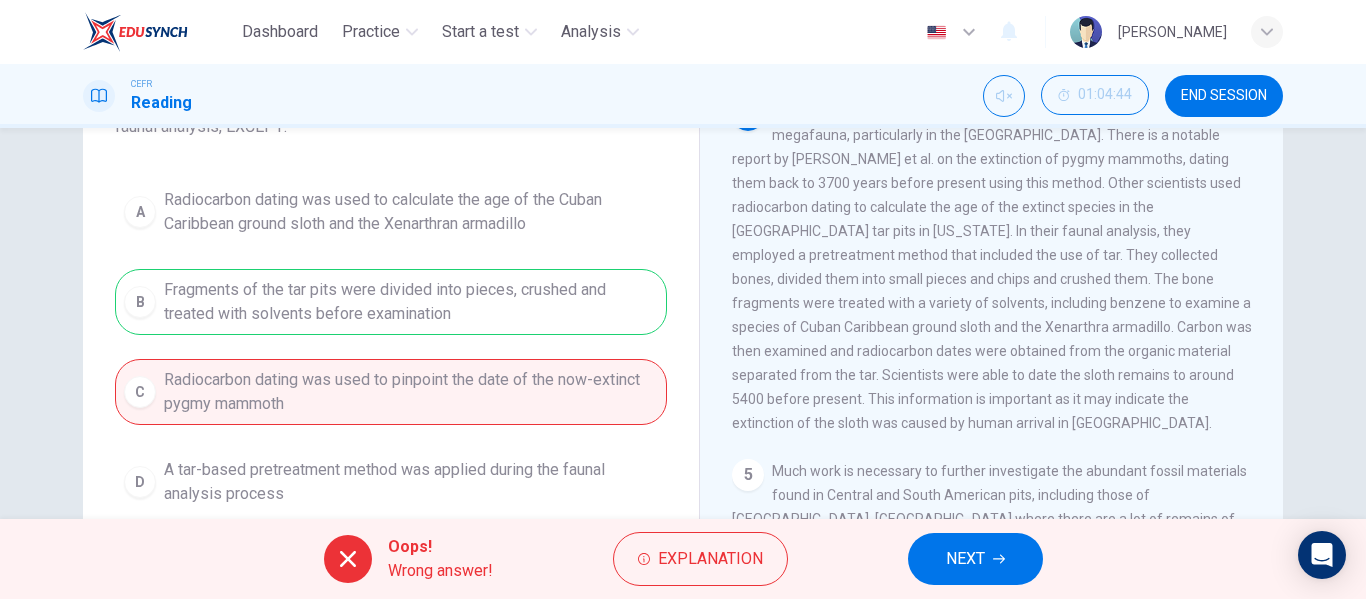 click on "NEXT" at bounding box center [975, 559] 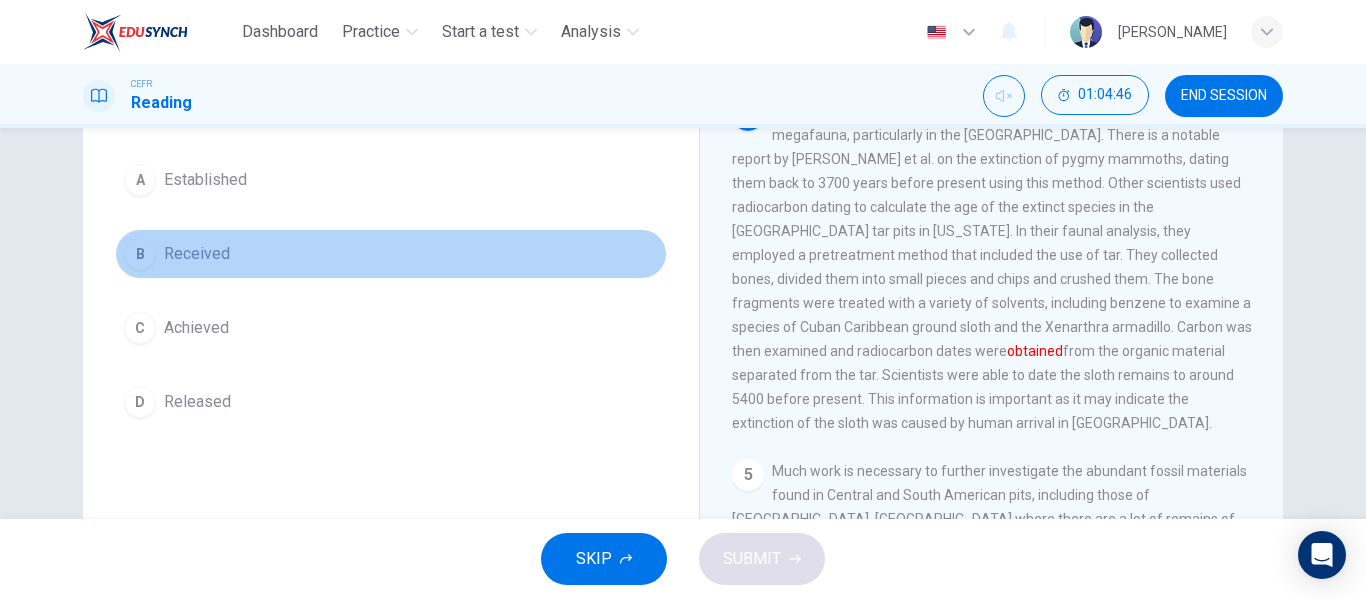 click on "B Received" at bounding box center (391, 254) 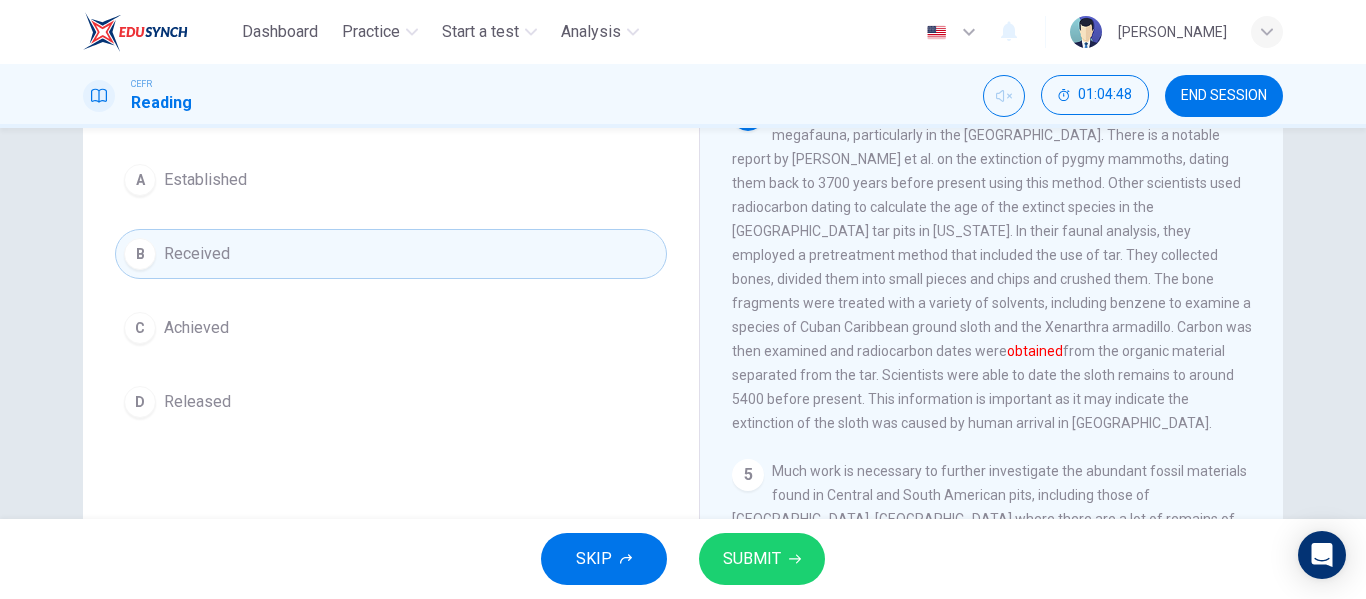 click on "SUBMIT" at bounding box center (762, 559) 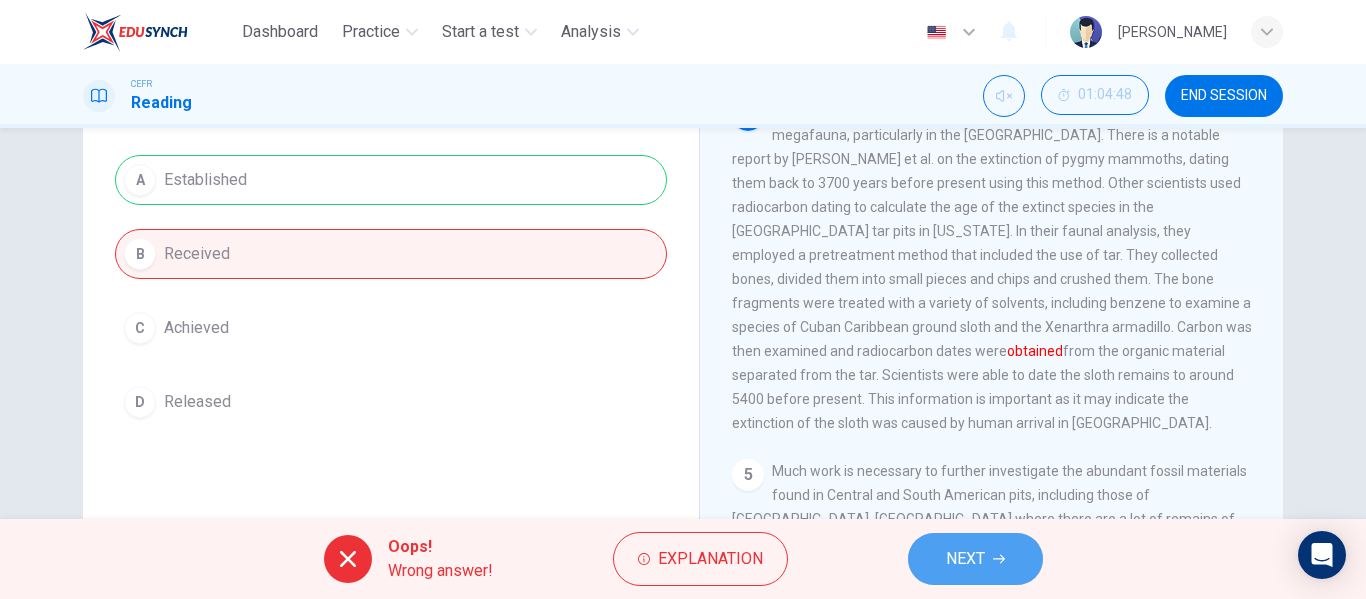 click on "NEXT" at bounding box center [975, 559] 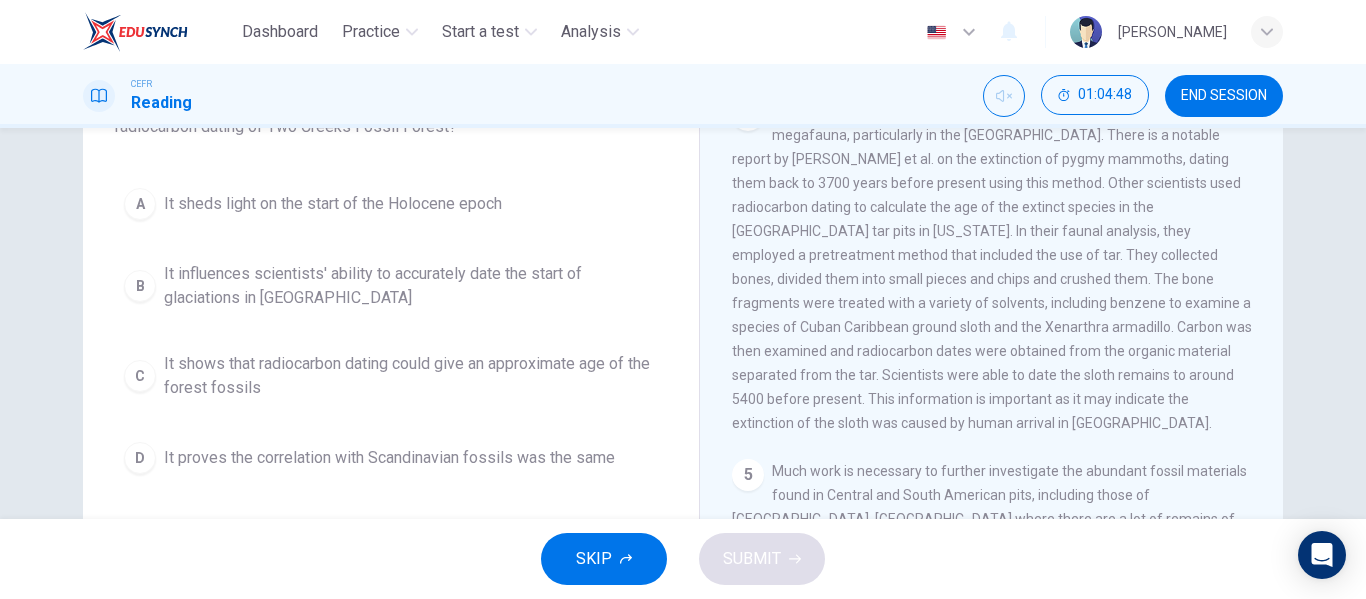 scroll, scrollTop: 197, scrollLeft: 0, axis: vertical 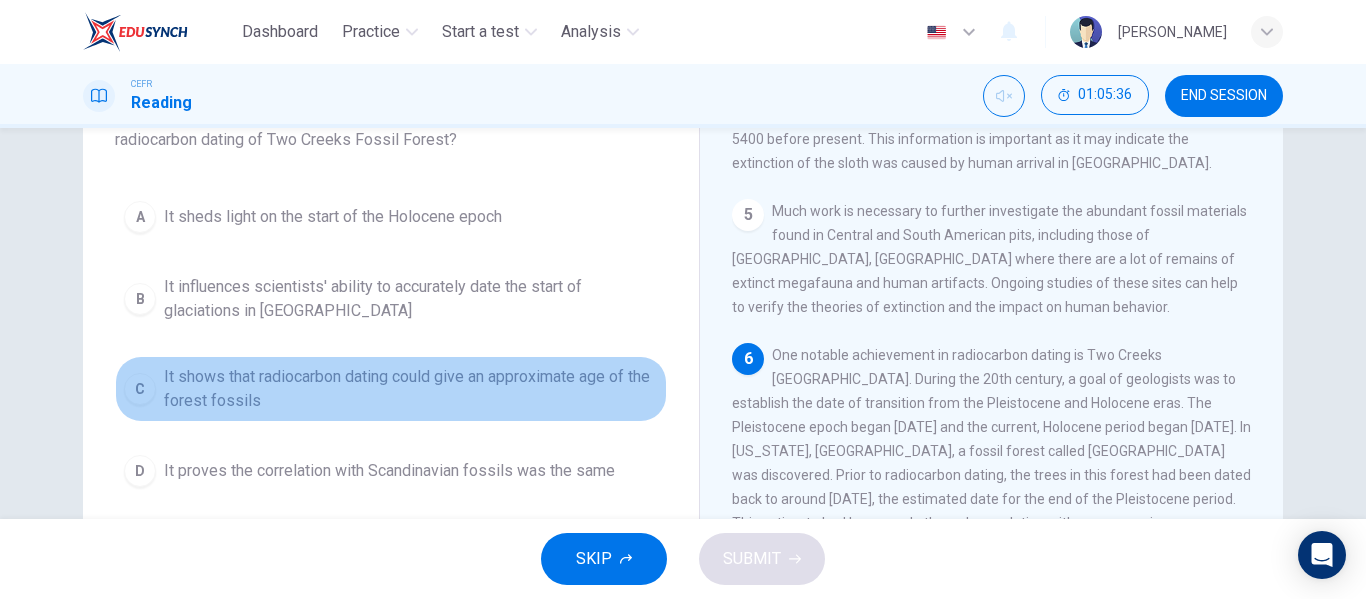 click on "It shows that radiocarbon dating could give an approximate age of the forest fossils" at bounding box center (411, 389) 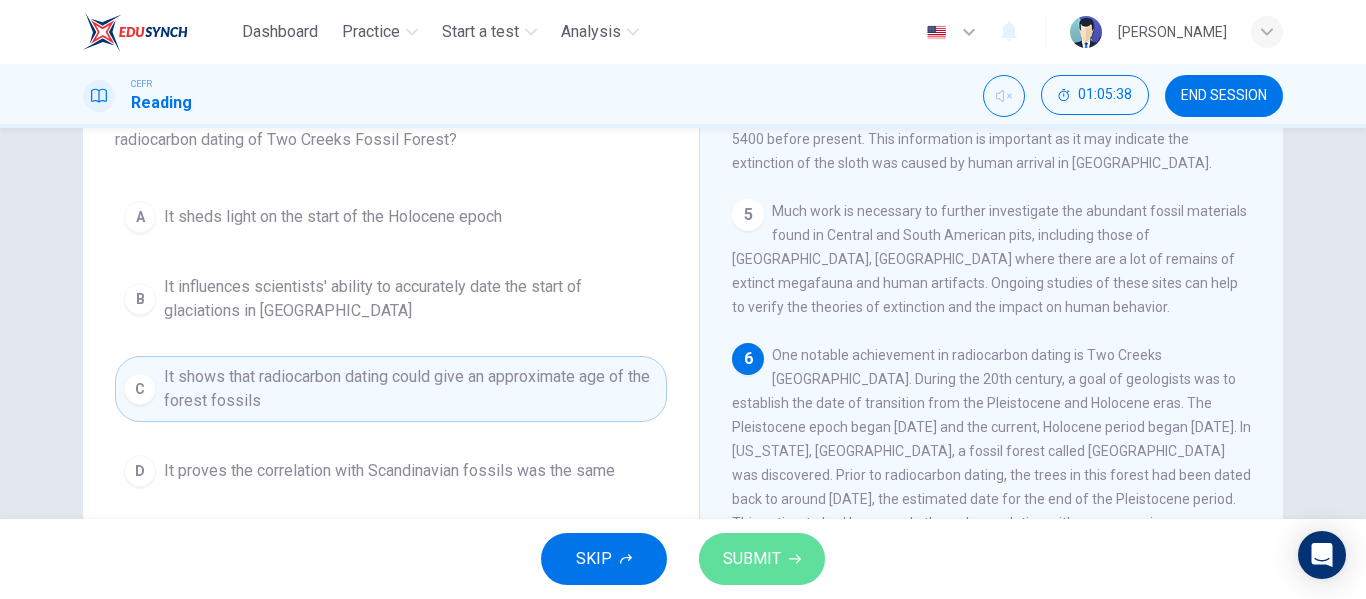 click on "SUBMIT" at bounding box center (762, 559) 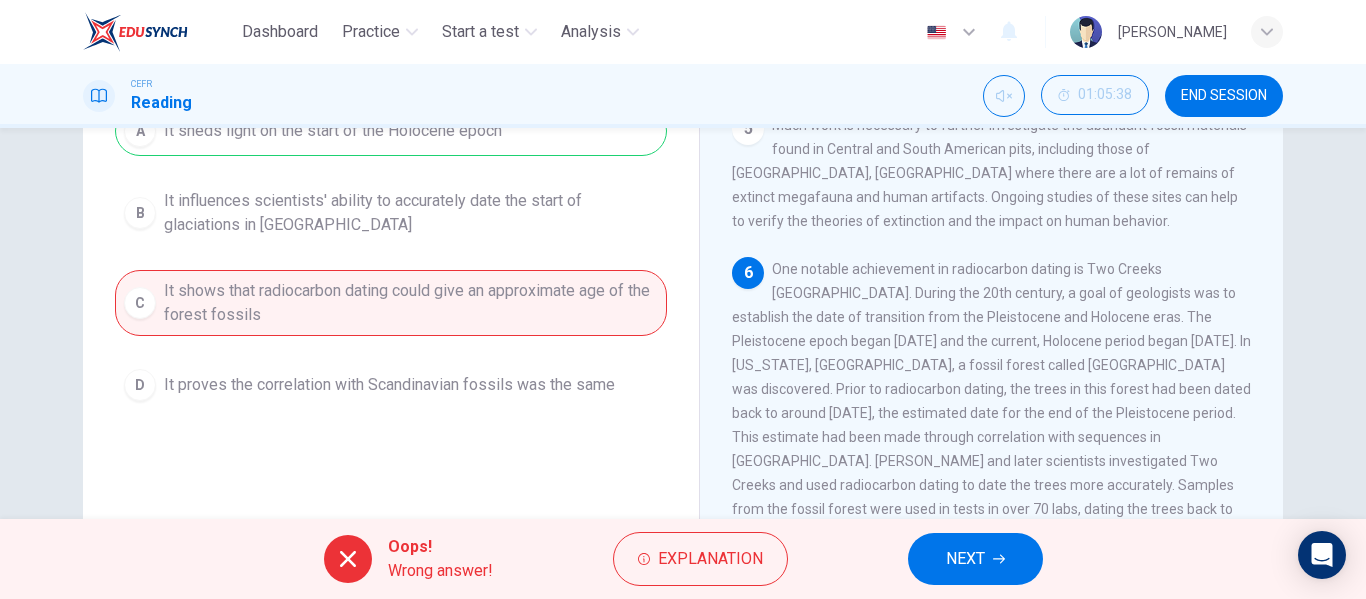 scroll, scrollTop: 247, scrollLeft: 0, axis: vertical 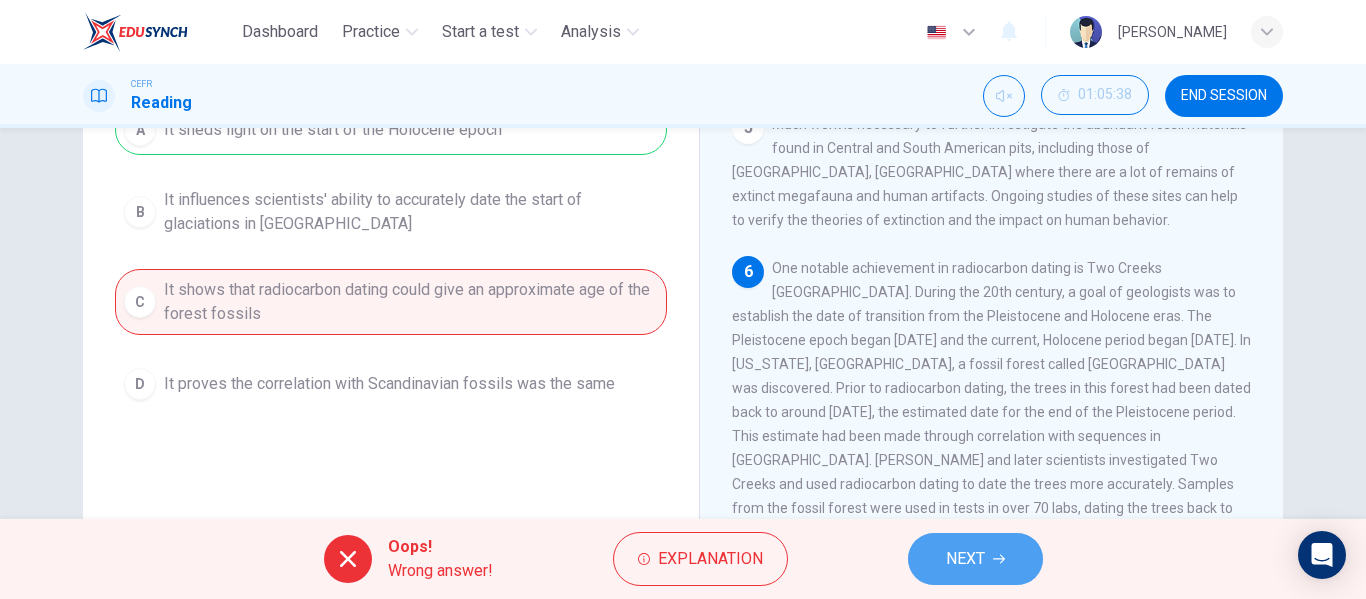 click on "NEXT" at bounding box center (975, 559) 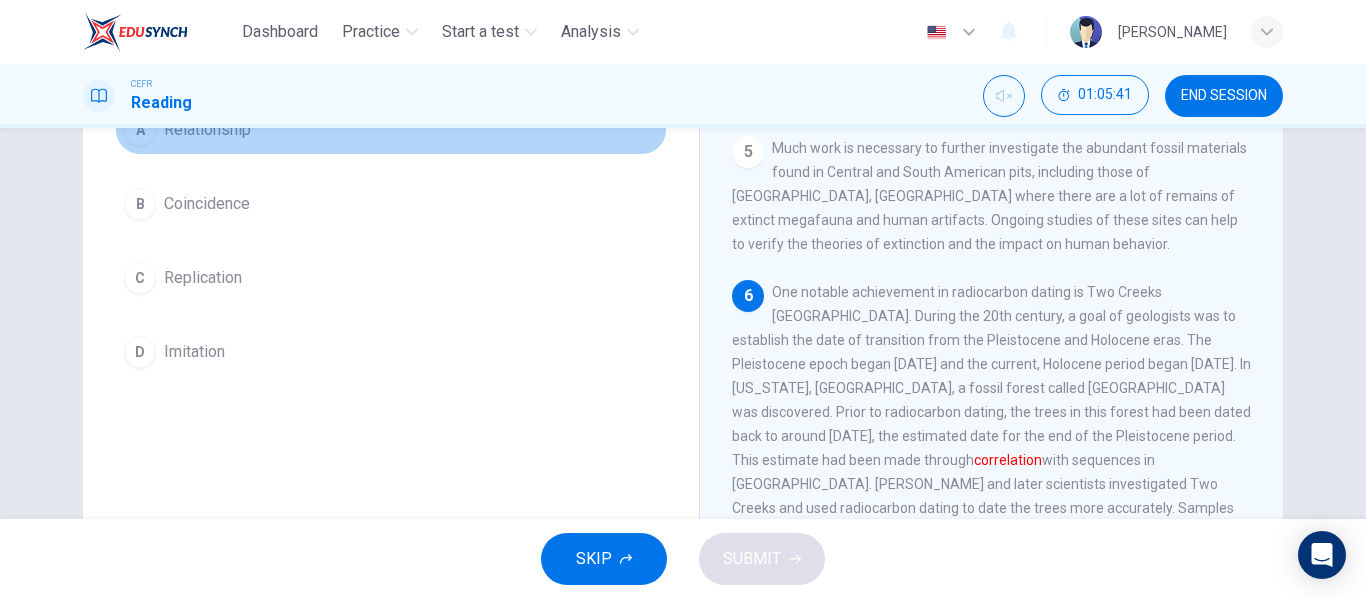 click on "A Relationship" at bounding box center (391, 130) 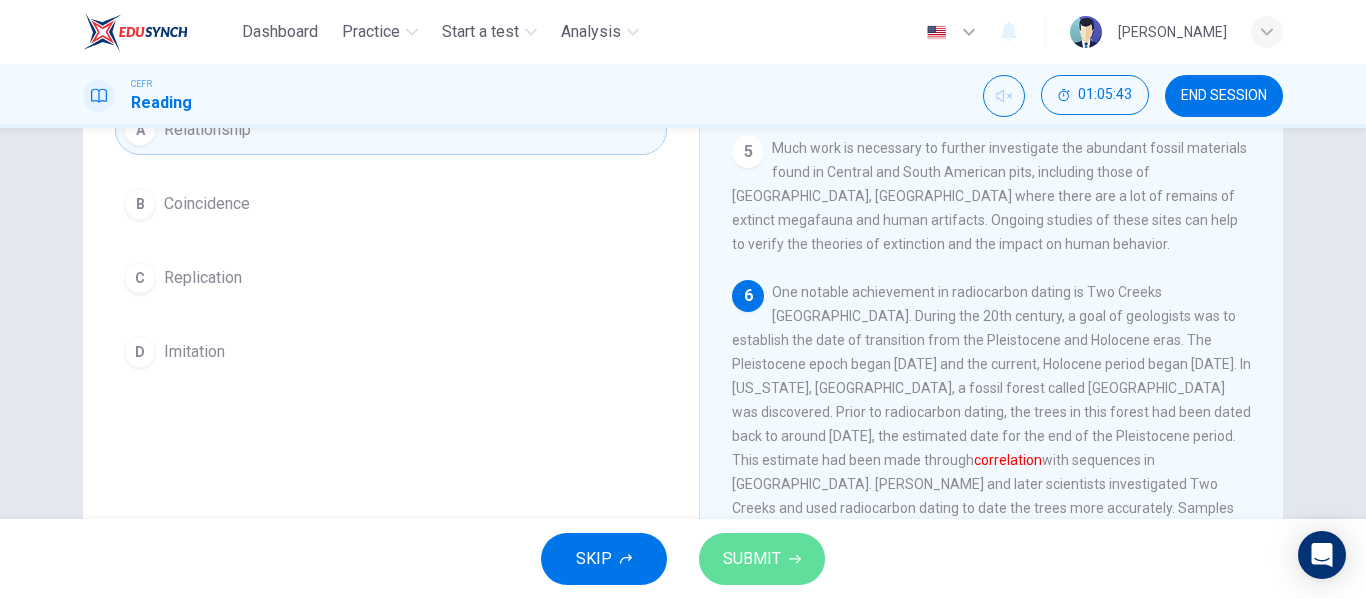 click on "SUBMIT" at bounding box center (752, 559) 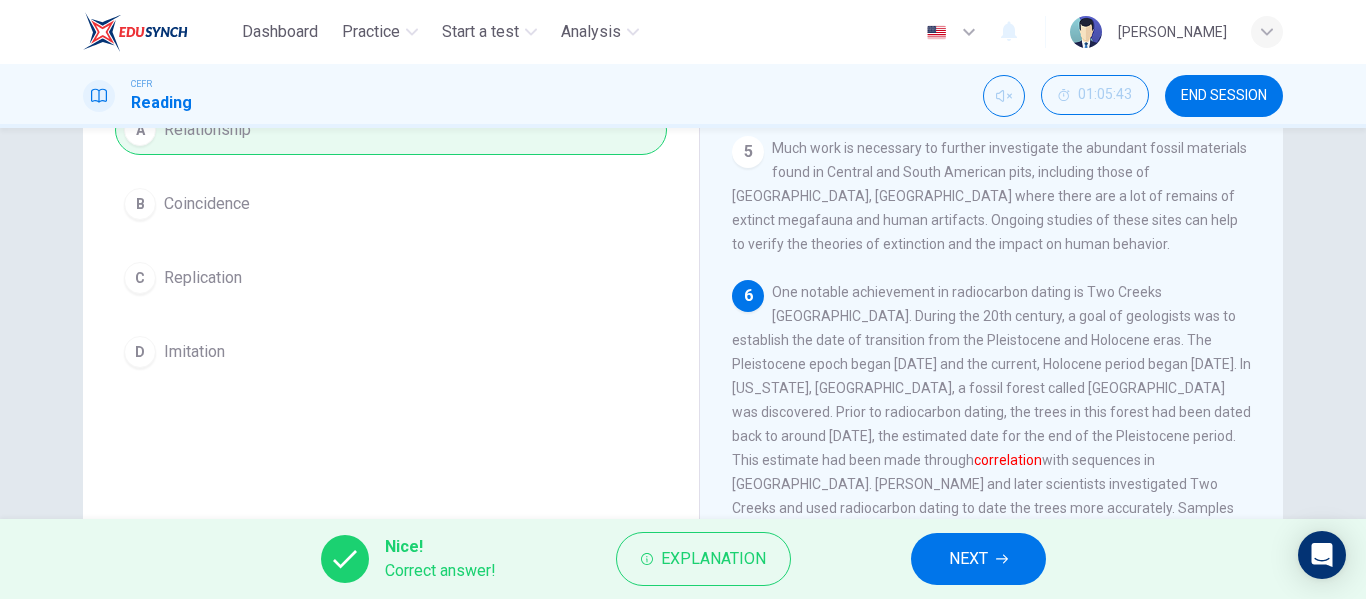 click on "NEXT" at bounding box center (978, 559) 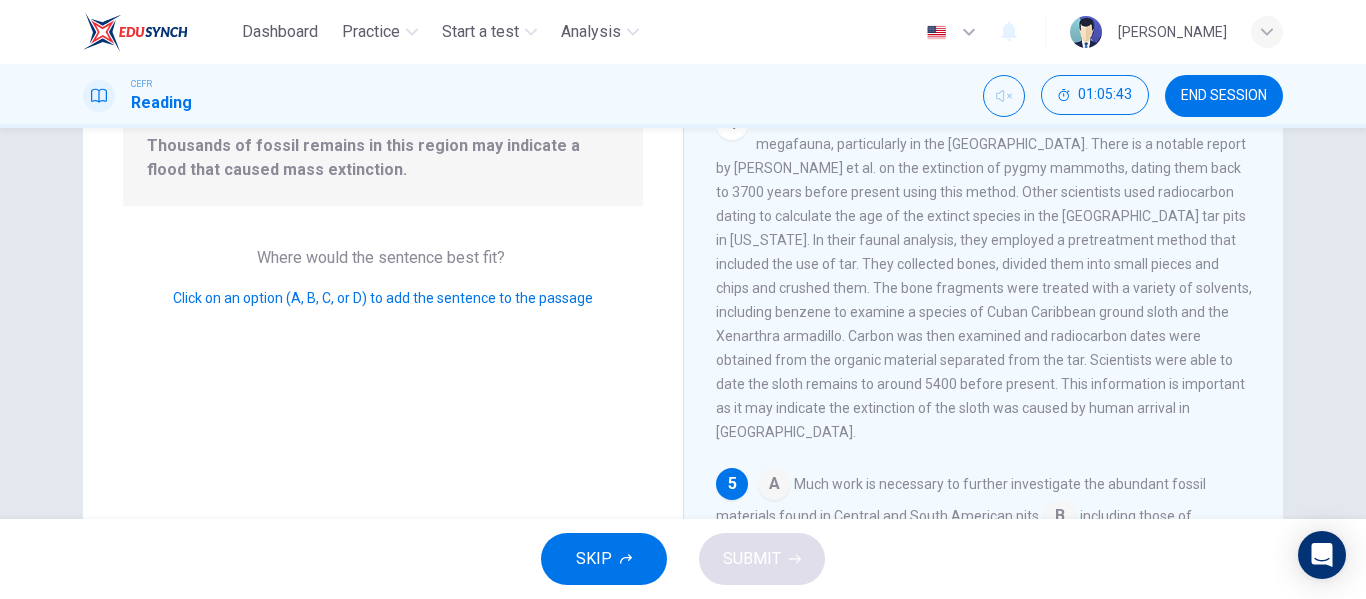 scroll, scrollTop: 748, scrollLeft: 0, axis: vertical 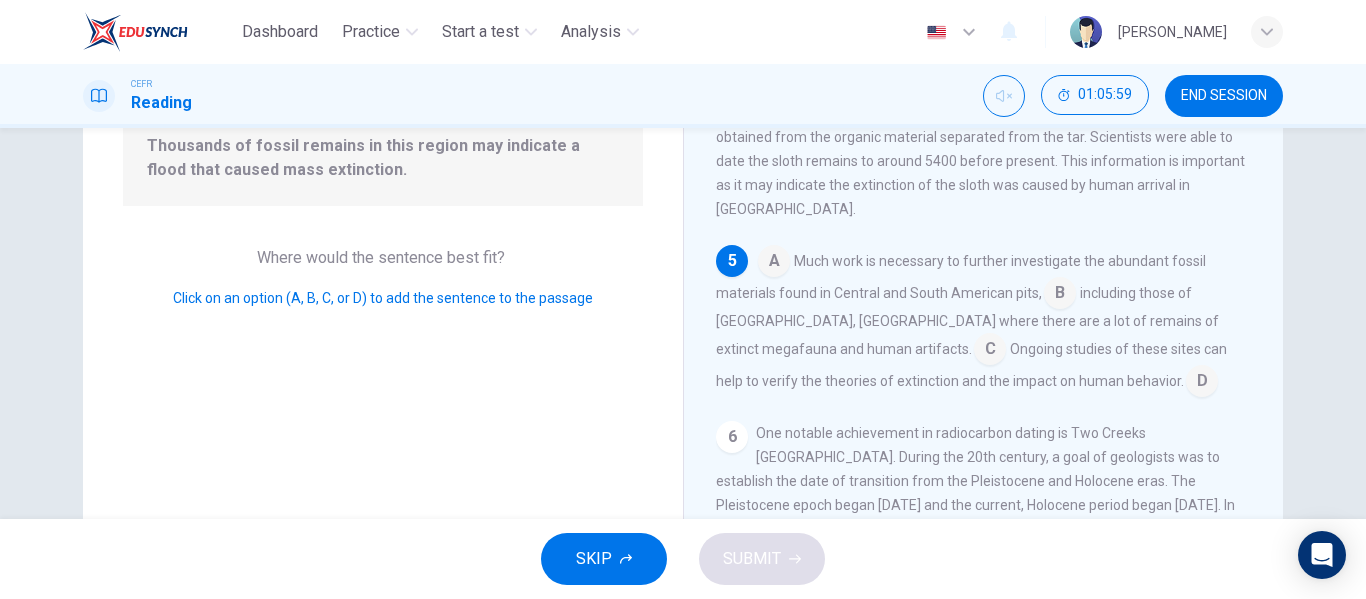 click at bounding box center [990, 351] 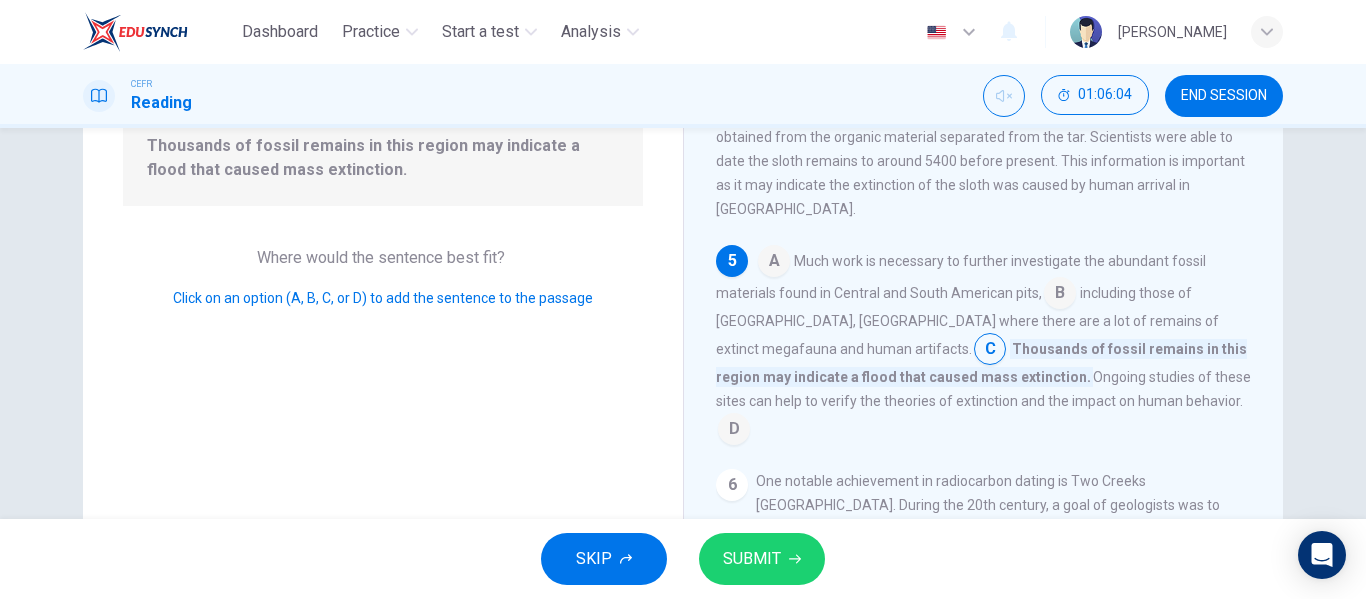 click at bounding box center (734, 431) 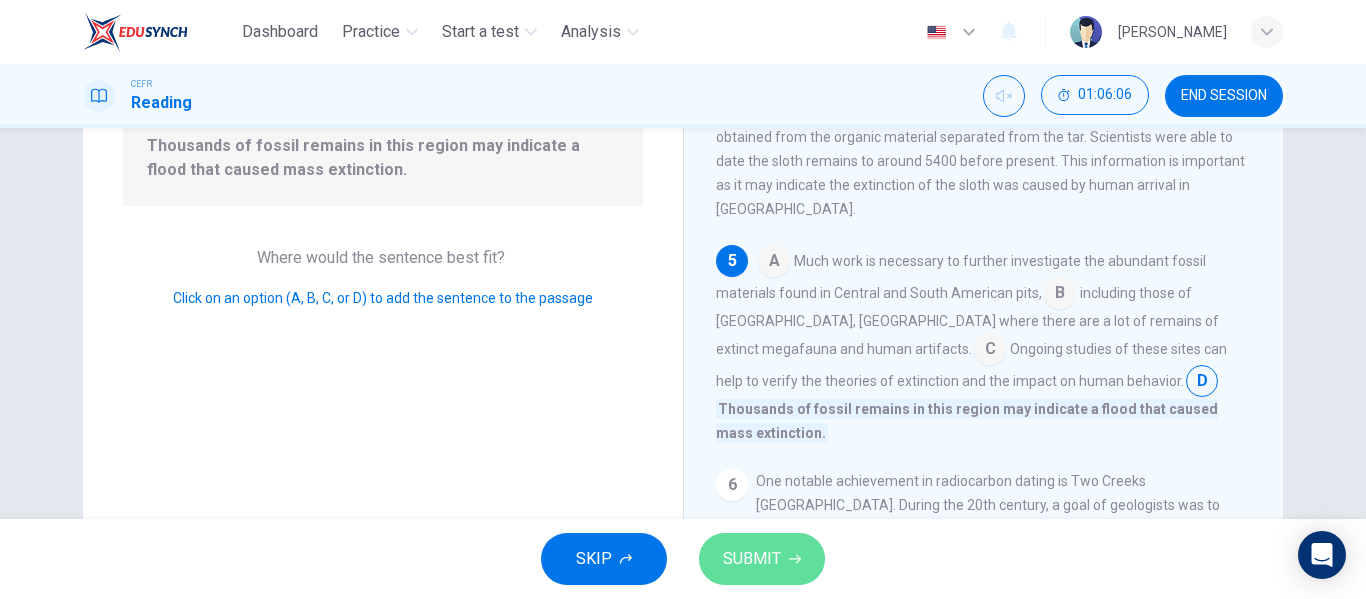 click on "SUBMIT" at bounding box center [762, 559] 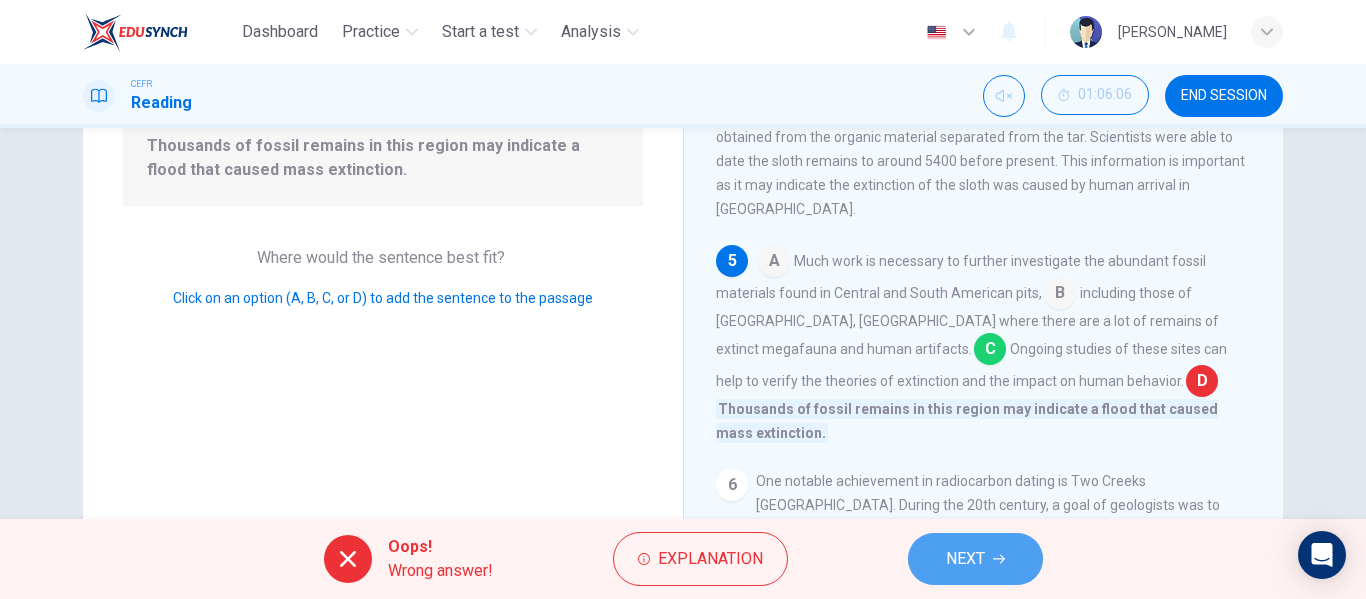 click on "NEXT" at bounding box center [965, 559] 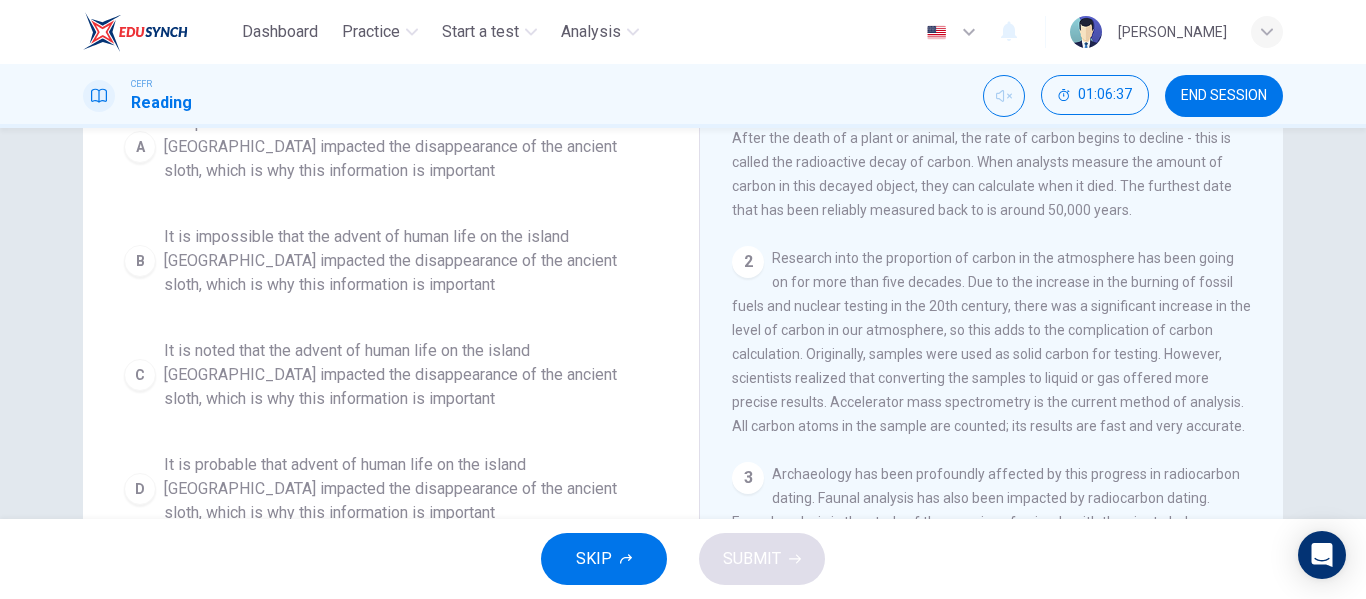 scroll, scrollTop: 273, scrollLeft: 0, axis: vertical 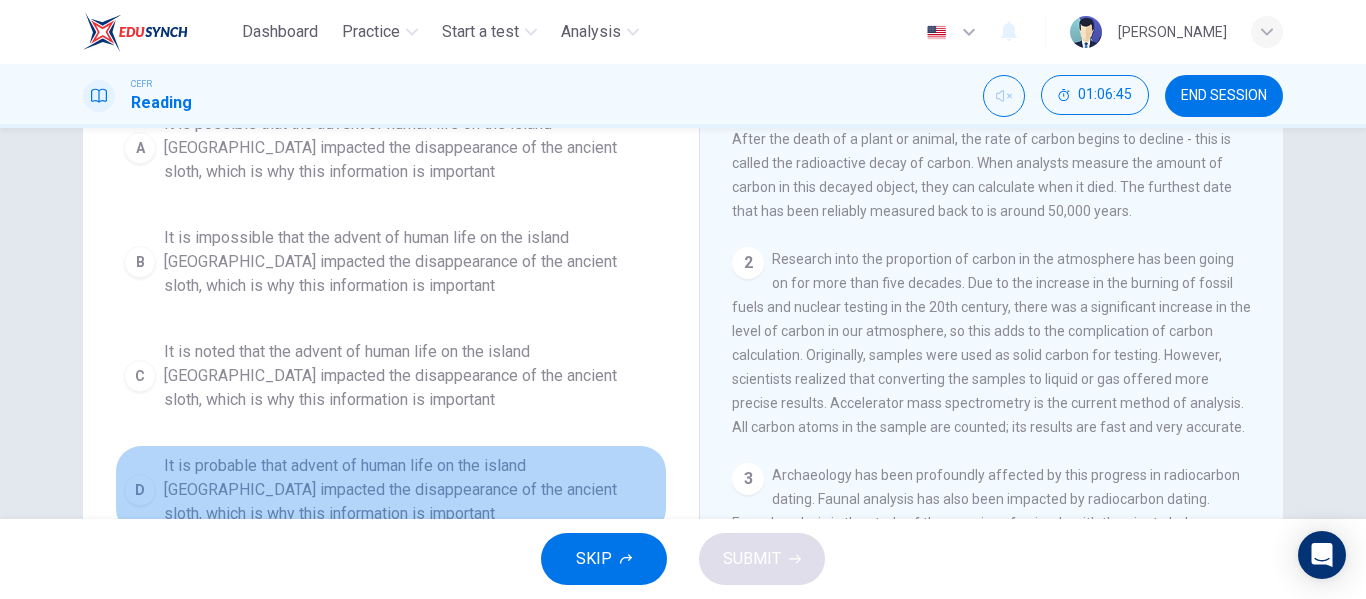 click on "It is probable that advent of human life on the island Cuba impacted the disappearance of the ancient sloth, which is why this information is important" at bounding box center [411, 490] 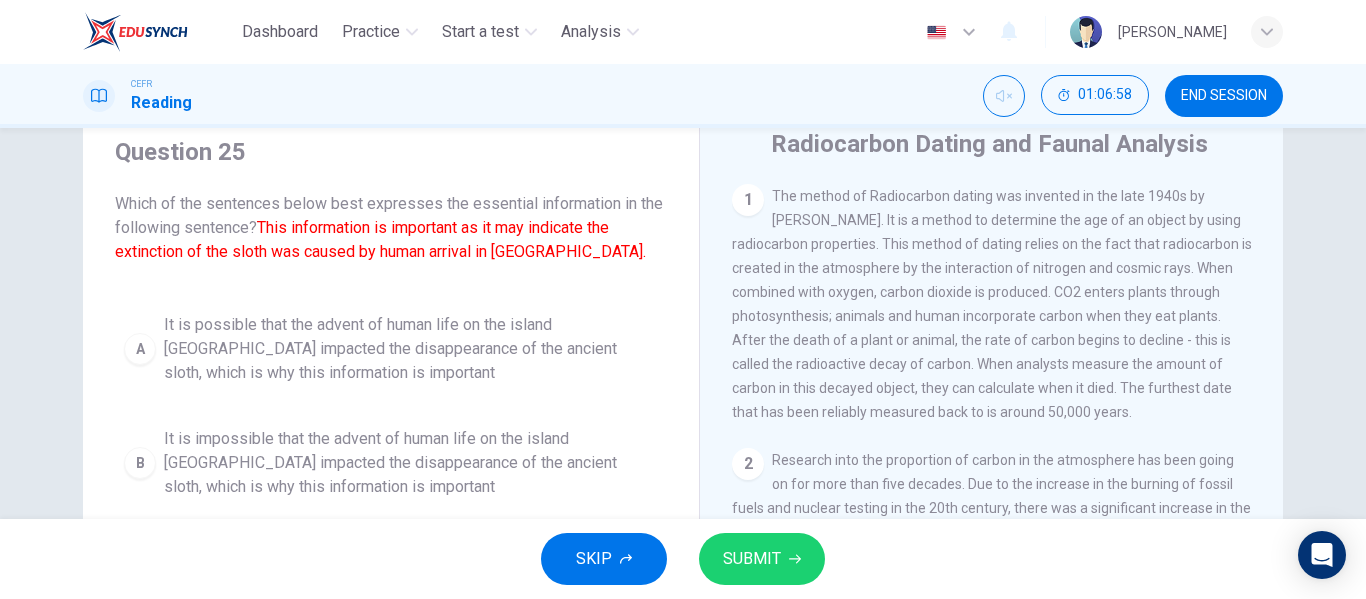 scroll, scrollTop: 384, scrollLeft: 0, axis: vertical 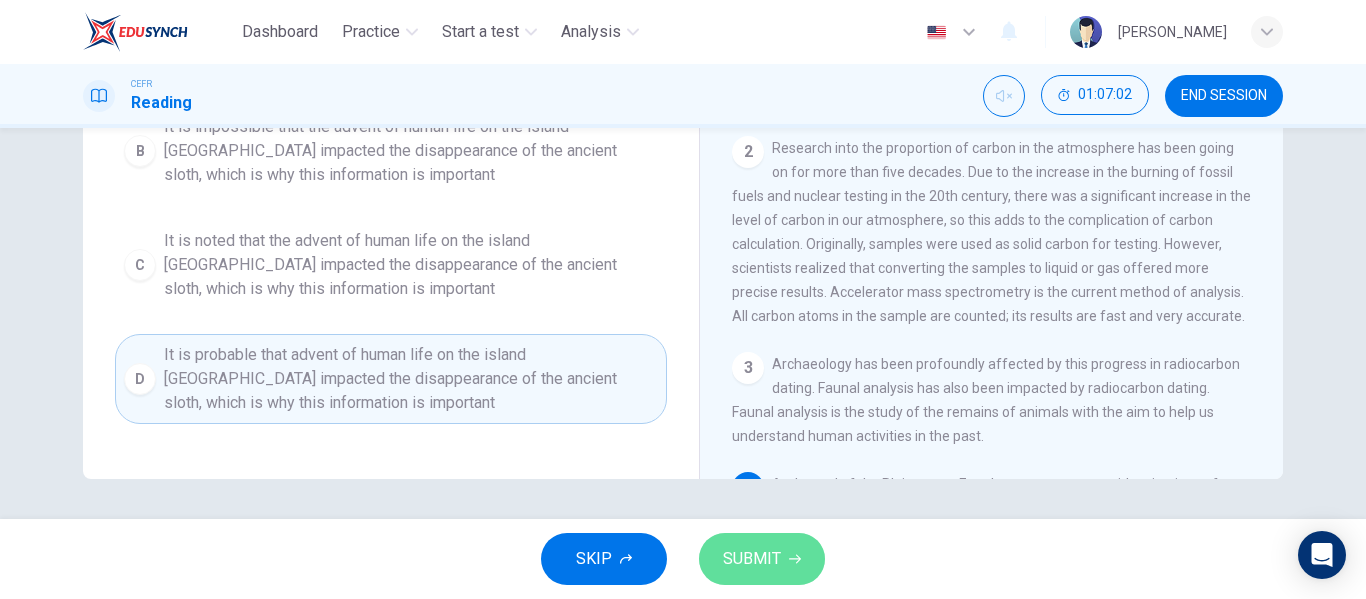 click on "SUBMIT" at bounding box center (762, 559) 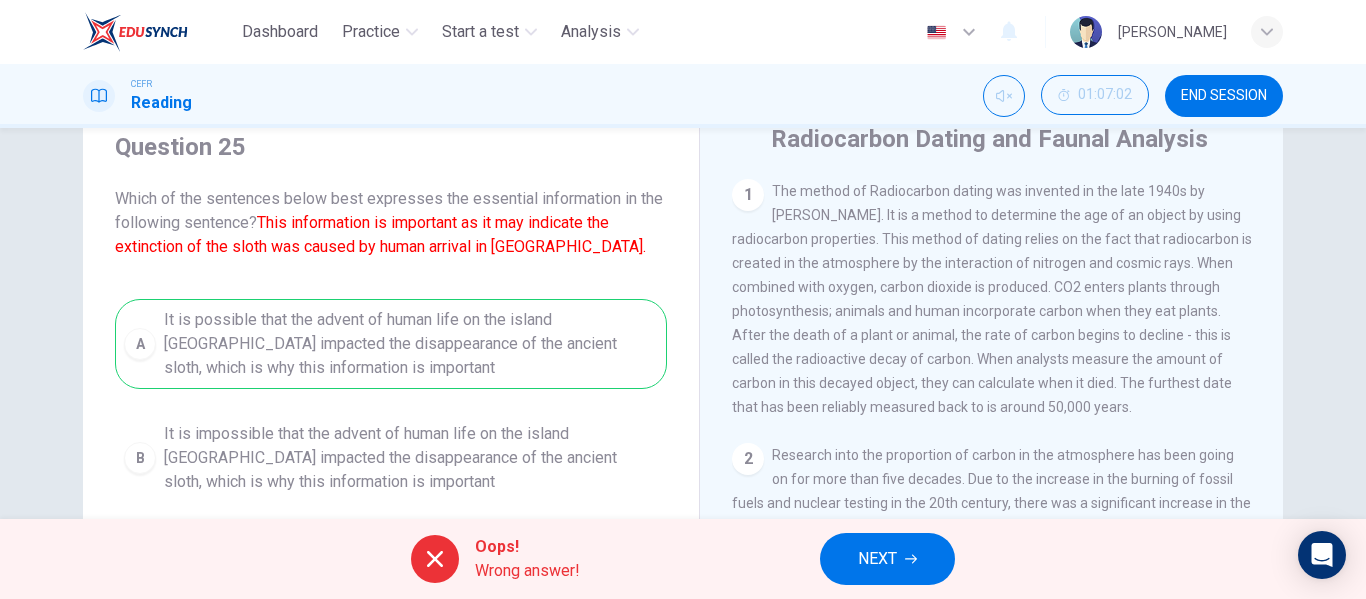 scroll, scrollTop: 75, scrollLeft: 0, axis: vertical 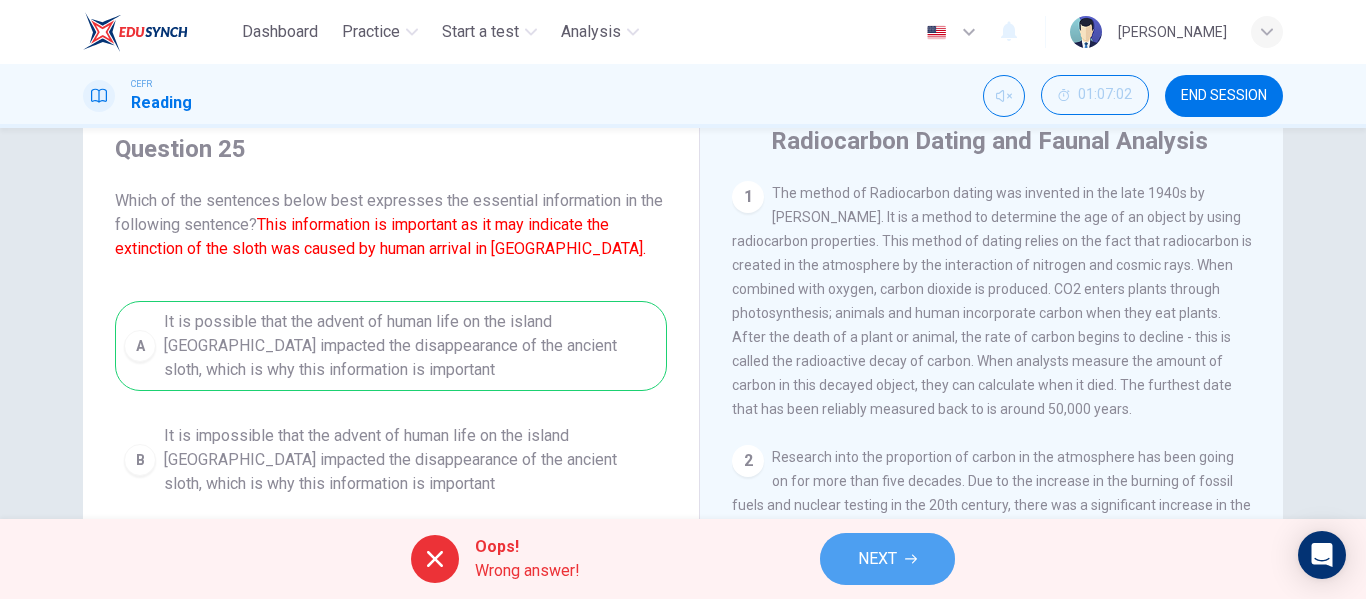 click on "NEXT" at bounding box center [877, 559] 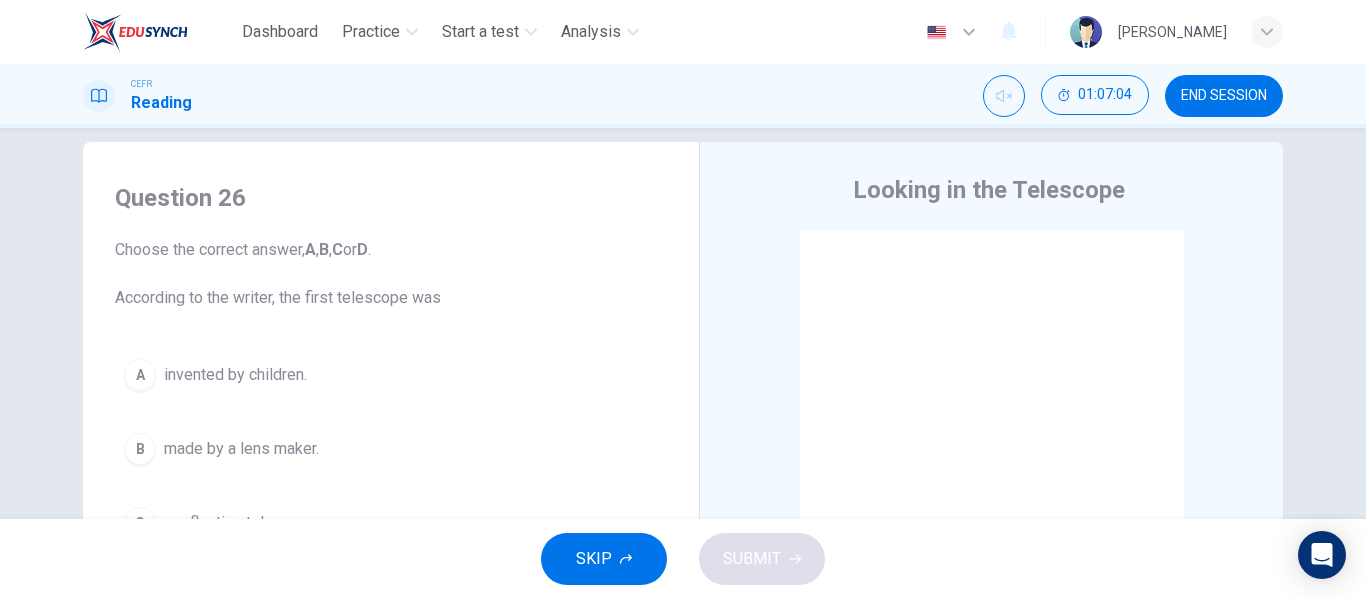 scroll, scrollTop: 25, scrollLeft: 0, axis: vertical 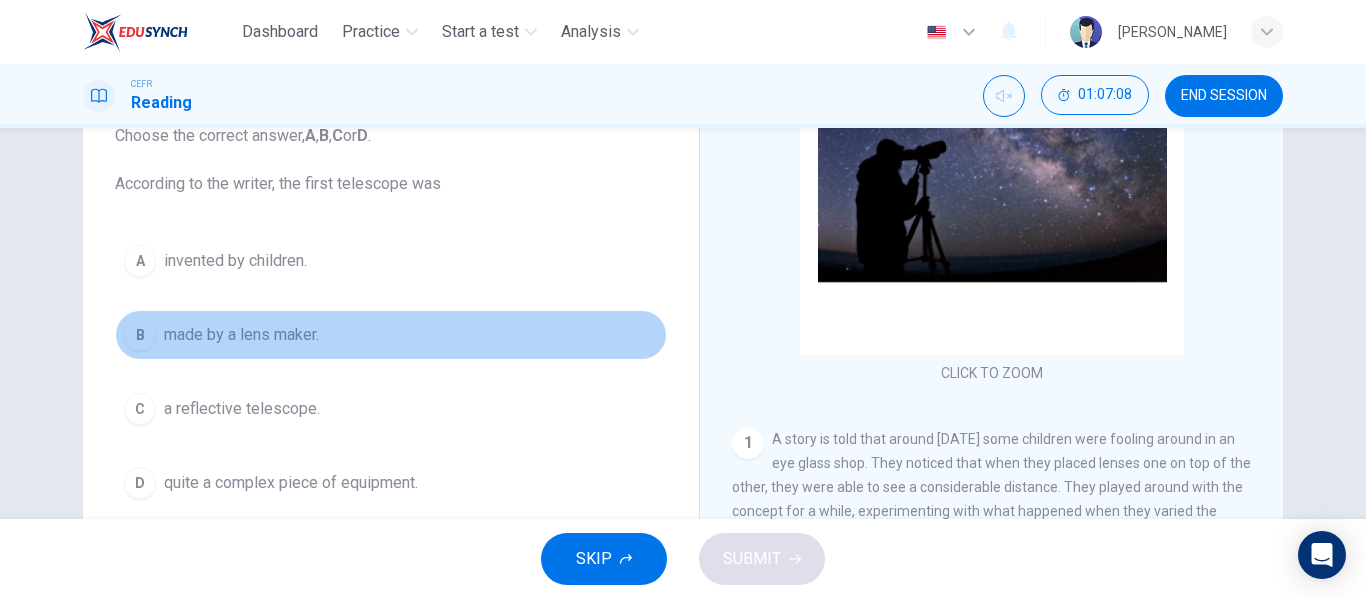 click on "made by a lens maker." at bounding box center (241, 335) 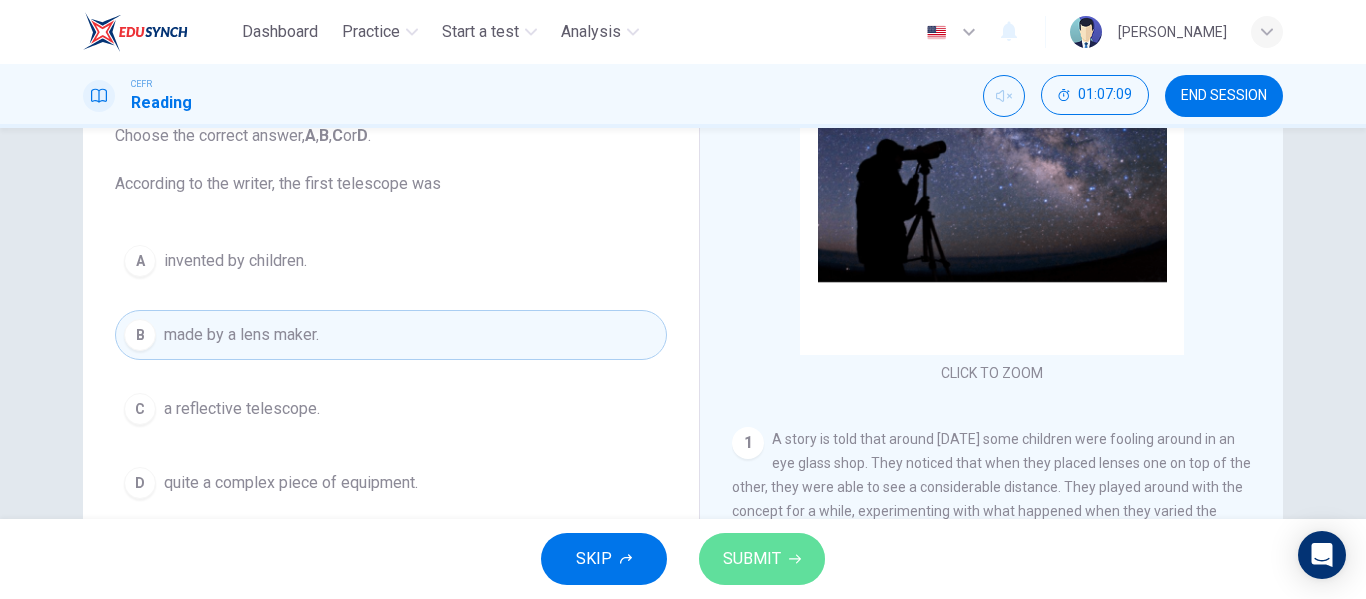 click on "SUBMIT" at bounding box center [752, 559] 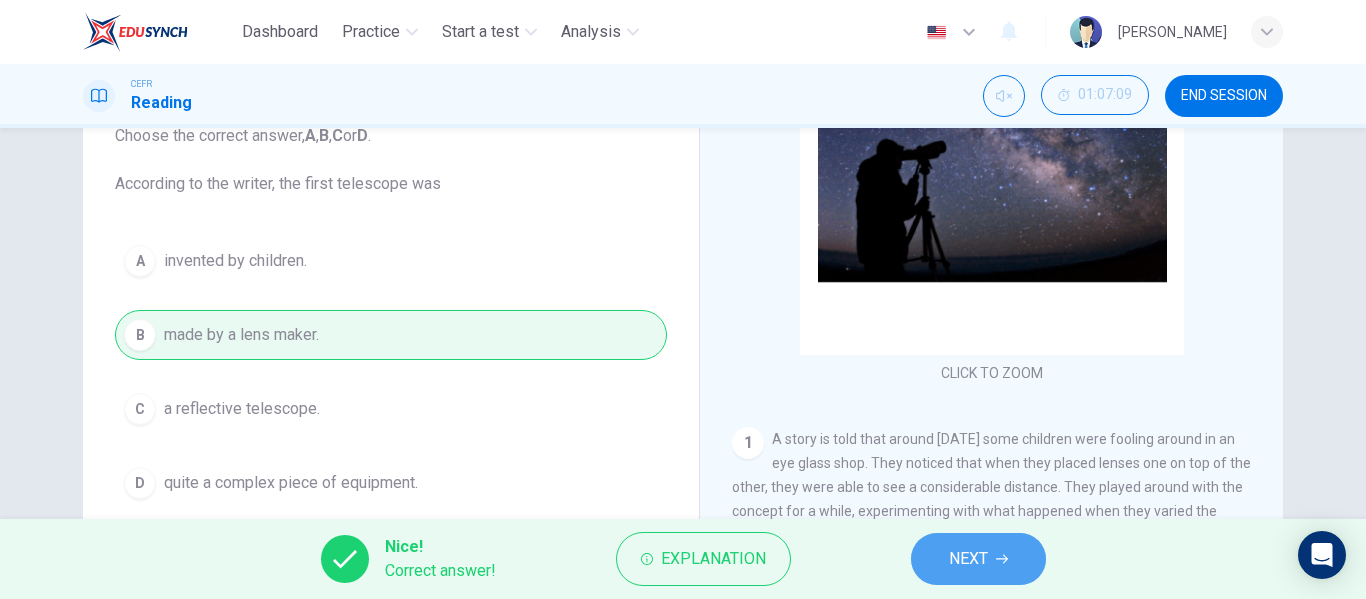 click on "NEXT" at bounding box center [968, 559] 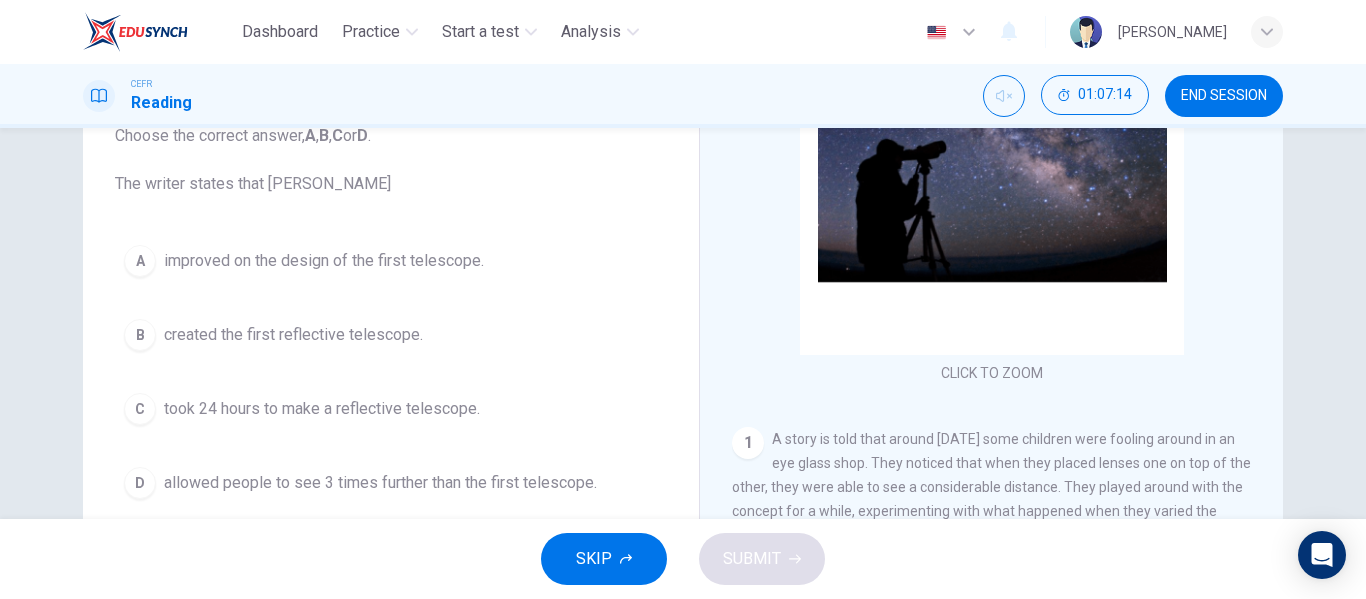 scroll, scrollTop: 163, scrollLeft: 0, axis: vertical 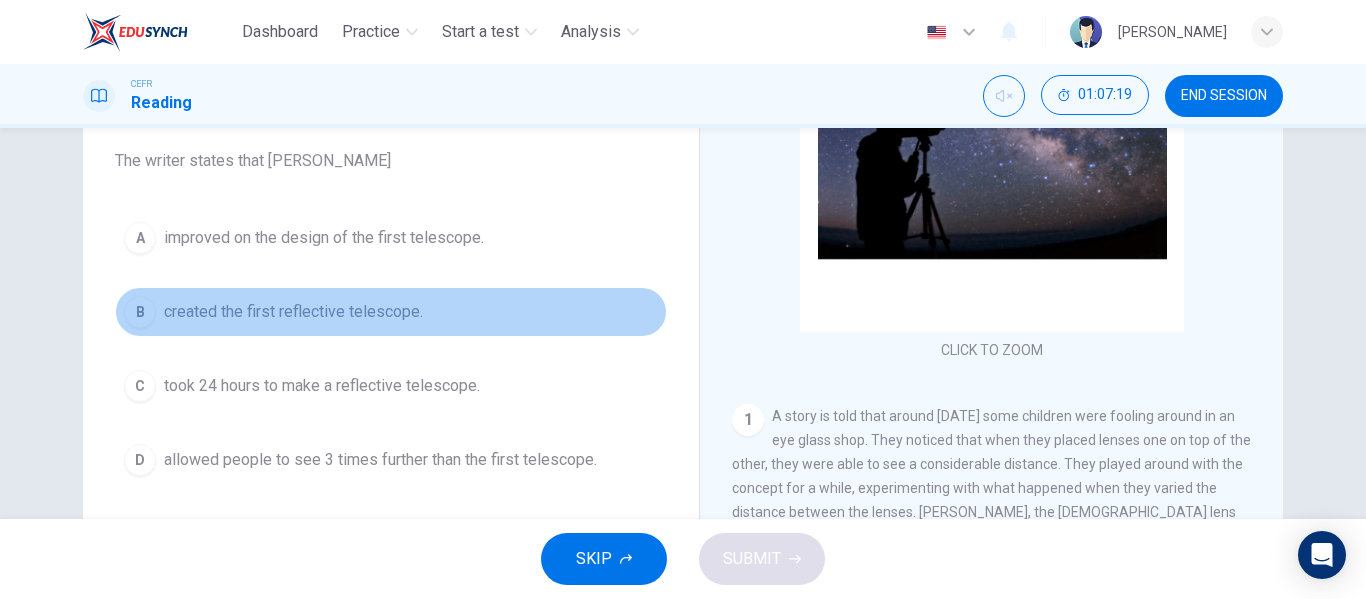 click on "B created the first reflective telescope." at bounding box center (391, 312) 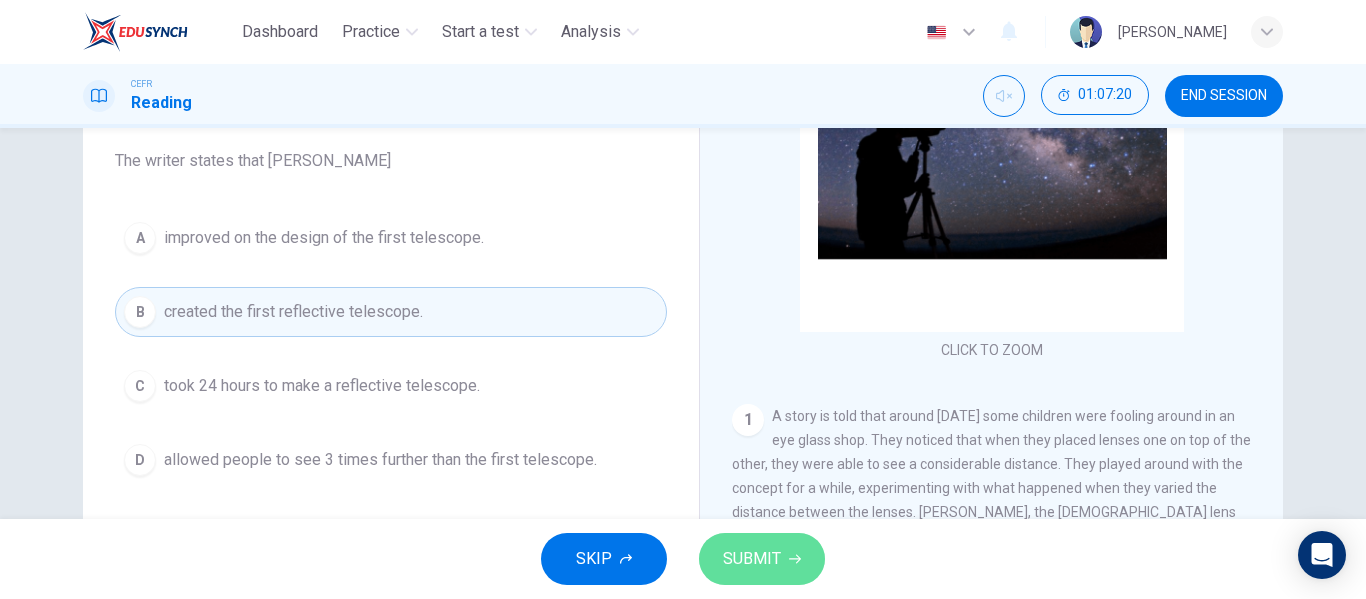 click on "SUBMIT" at bounding box center [762, 559] 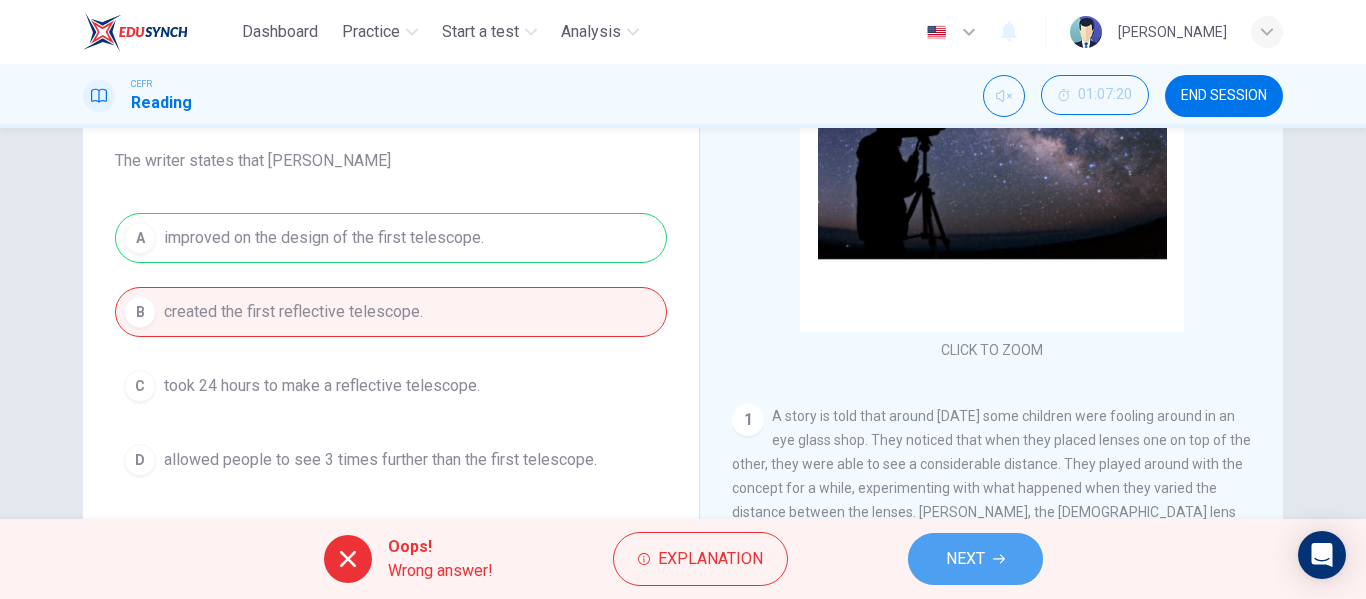 click on "NEXT" at bounding box center (975, 559) 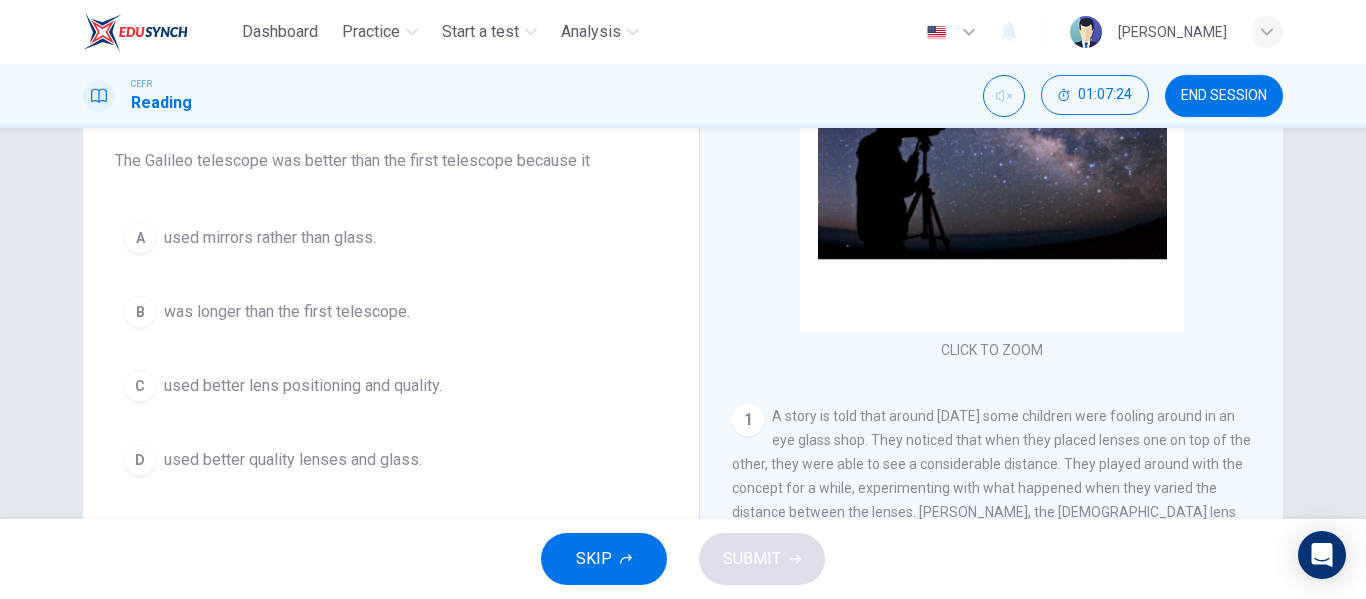 click on "used better lens positioning and quality." at bounding box center [303, 386] 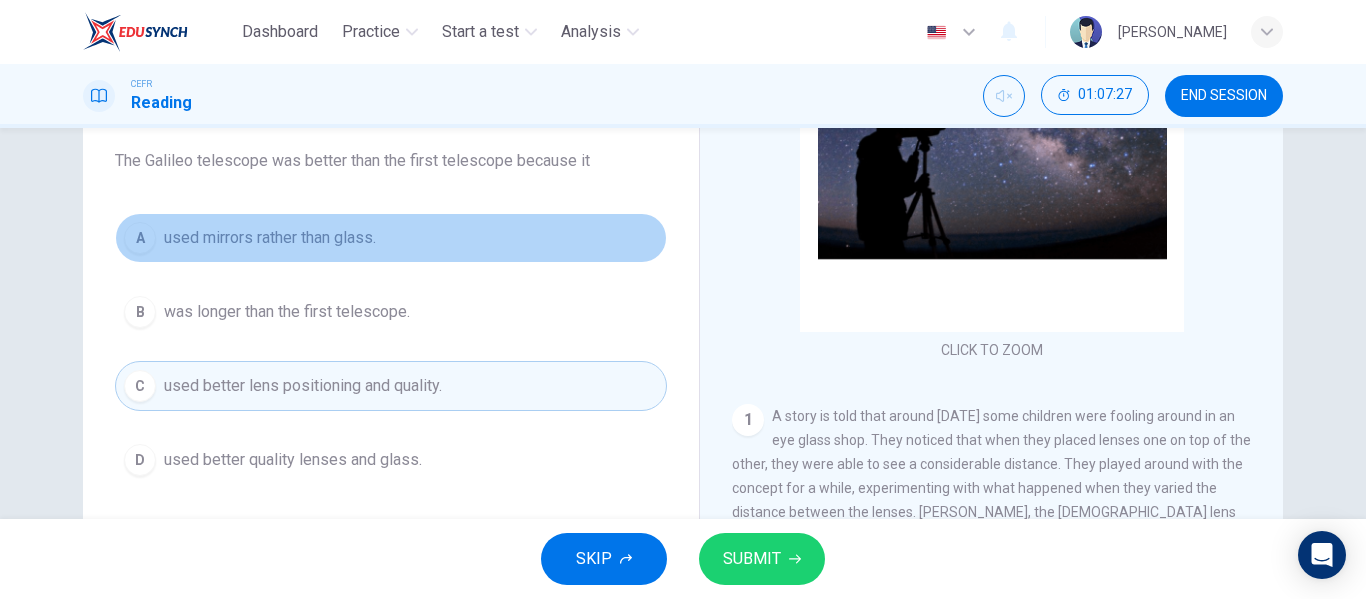 click on "A used mirrors rather than glass." at bounding box center [391, 238] 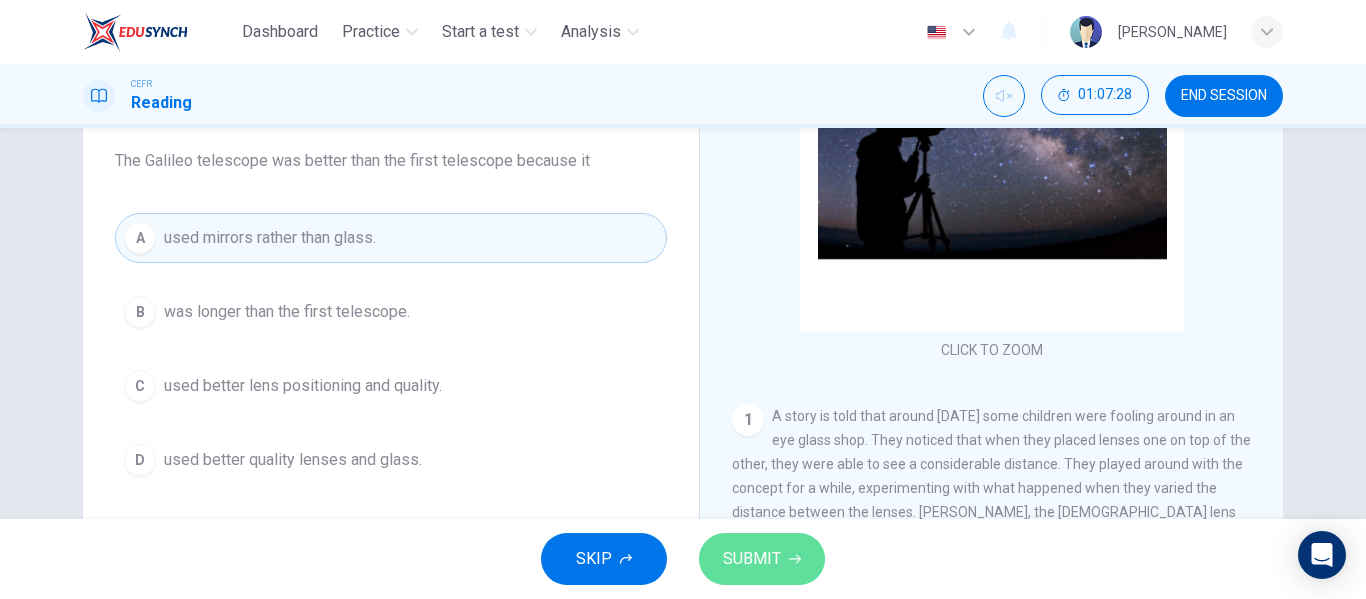 click on "SUBMIT" at bounding box center [752, 559] 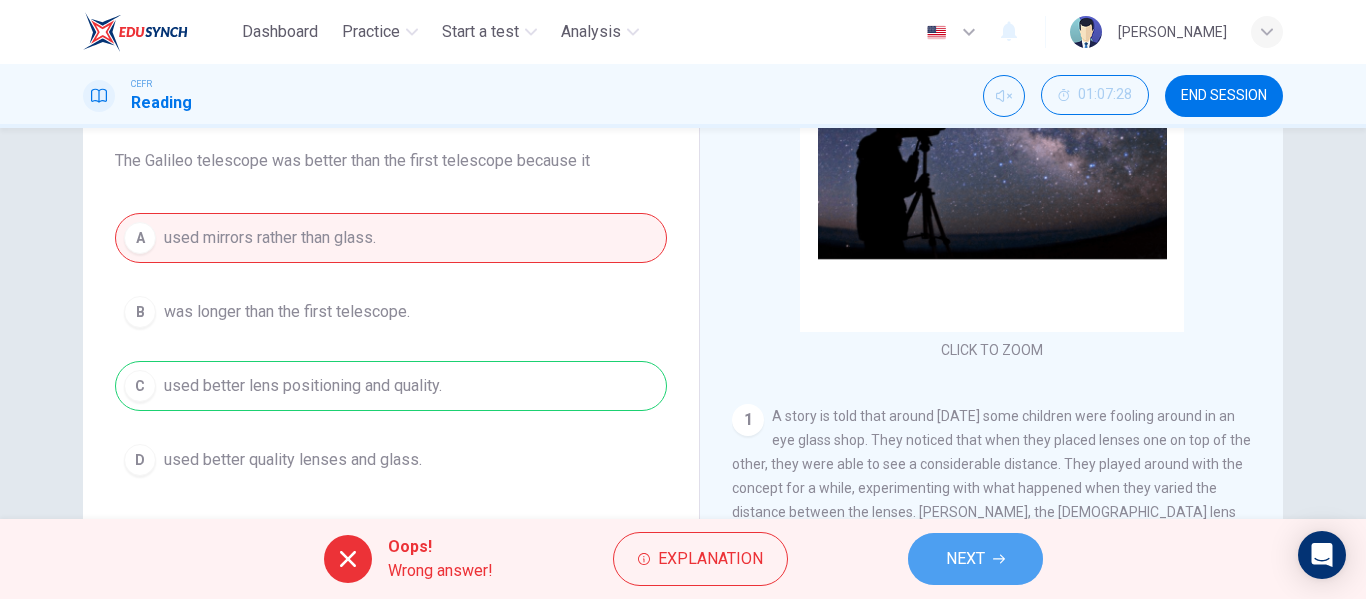 click on "NEXT" at bounding box center (965, 559) 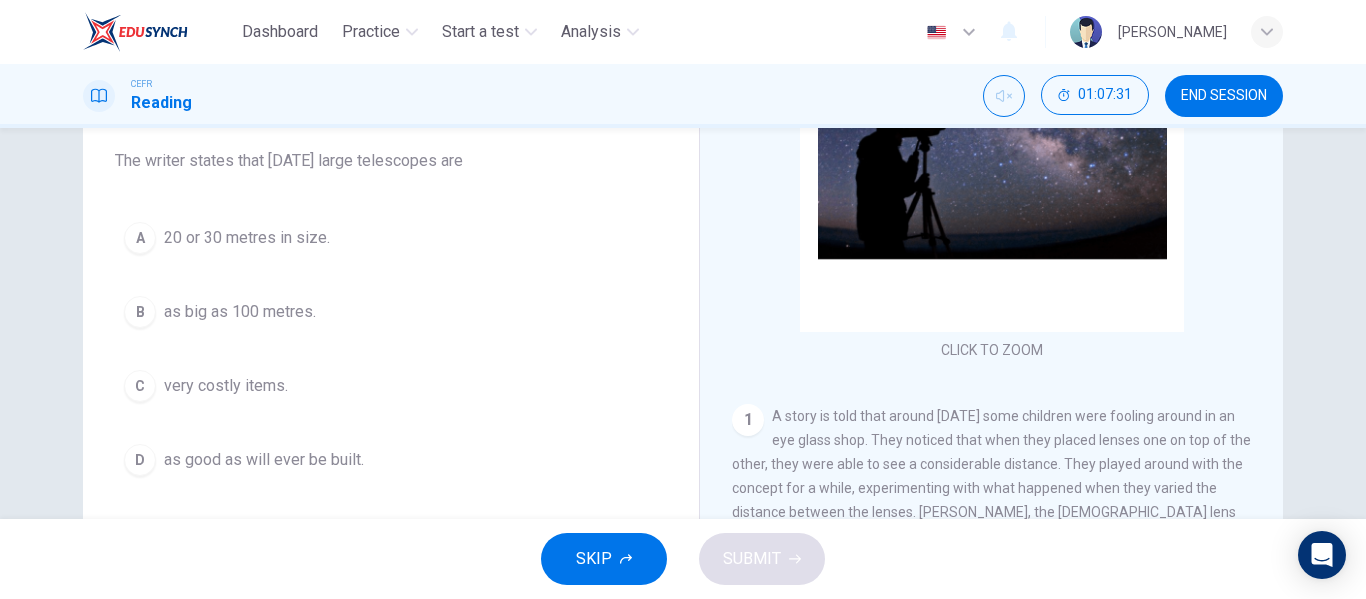 click on "as big as 100 metres." at bounding box center [240, 312] 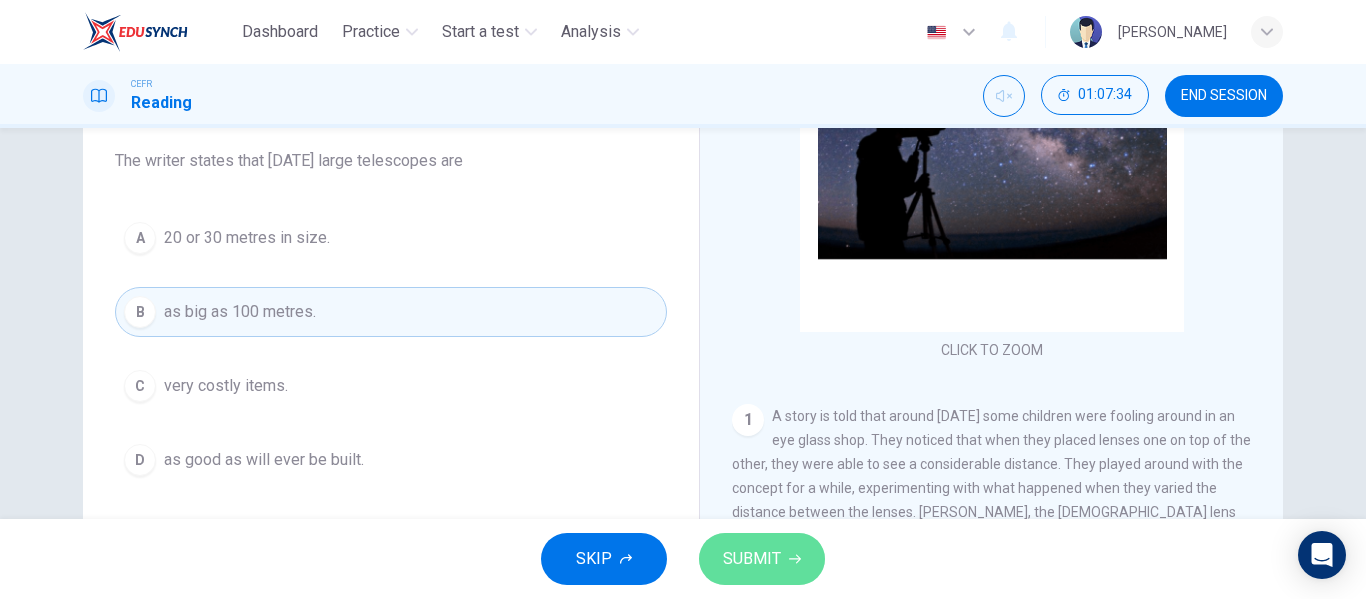 click on "SUBMIT" at bounding box center [752, 559] 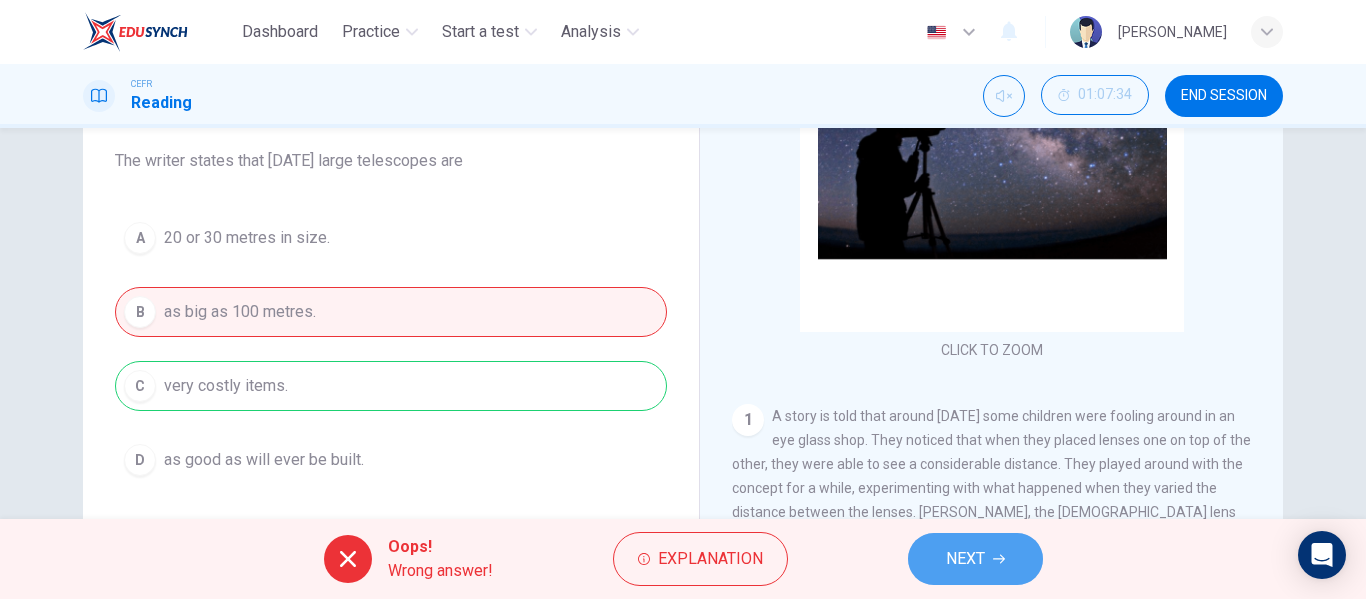 click on "NEXT" at bounding box center [965, 559] 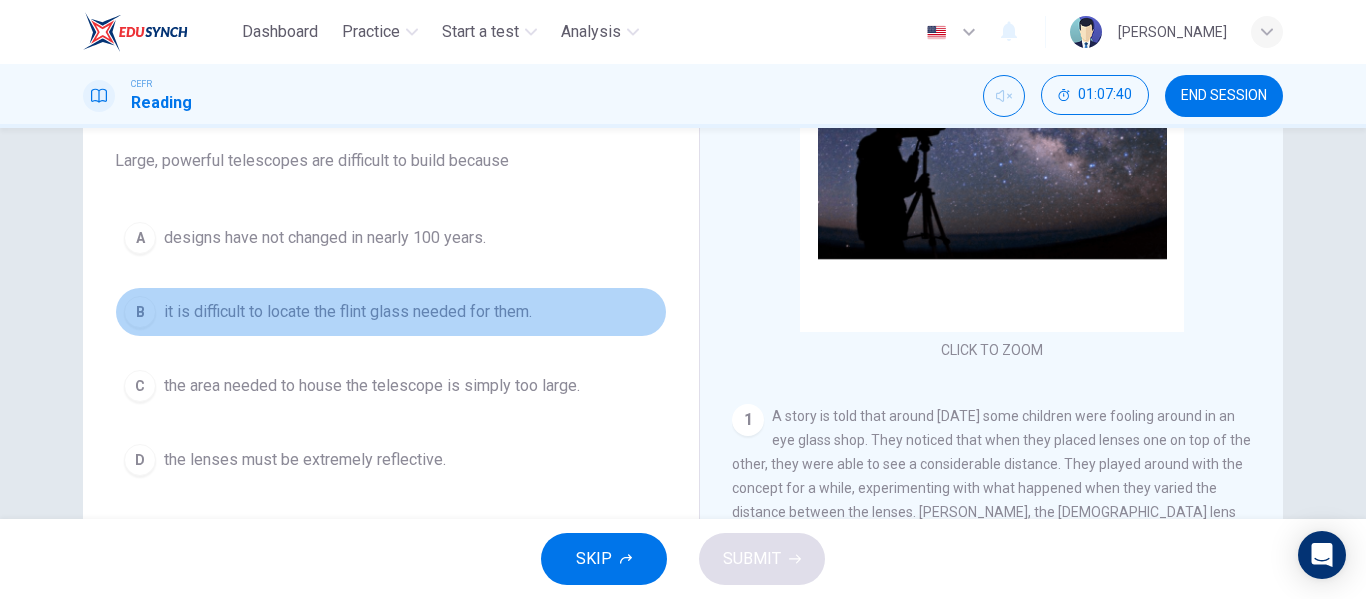 click on "it is difficult to locate the flint glass needed for them." at bounding box center [348, 312] 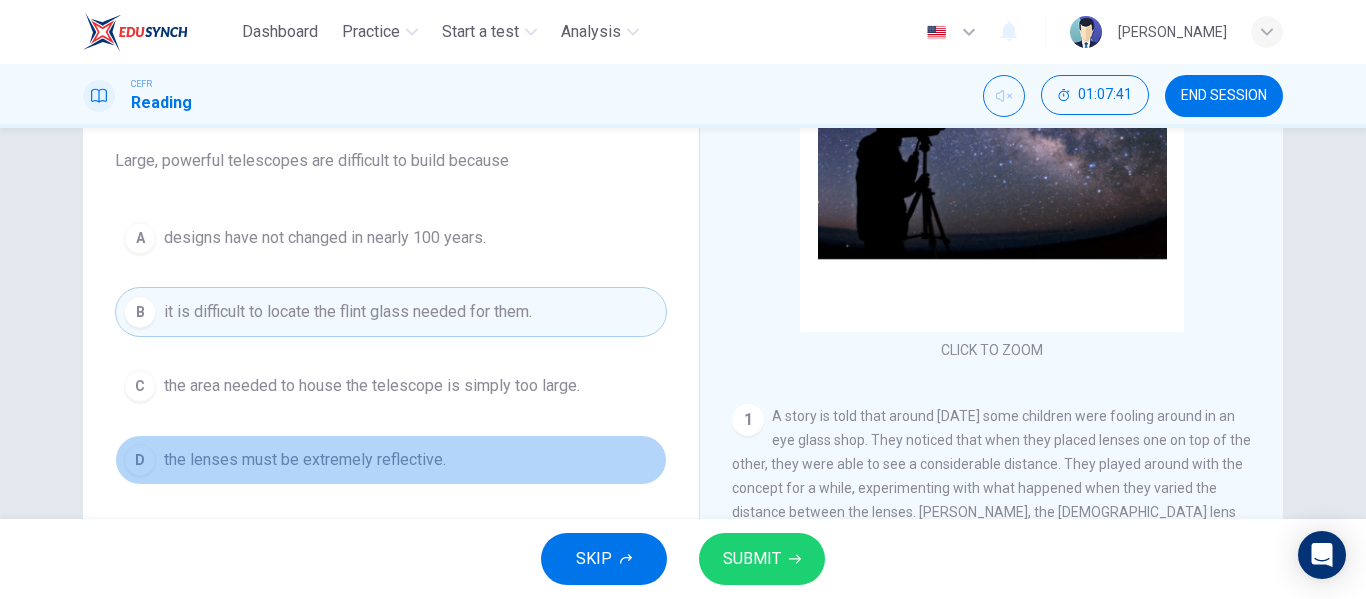click on "D the lenses must be extremely reflective." at bounding box center (391, 460) 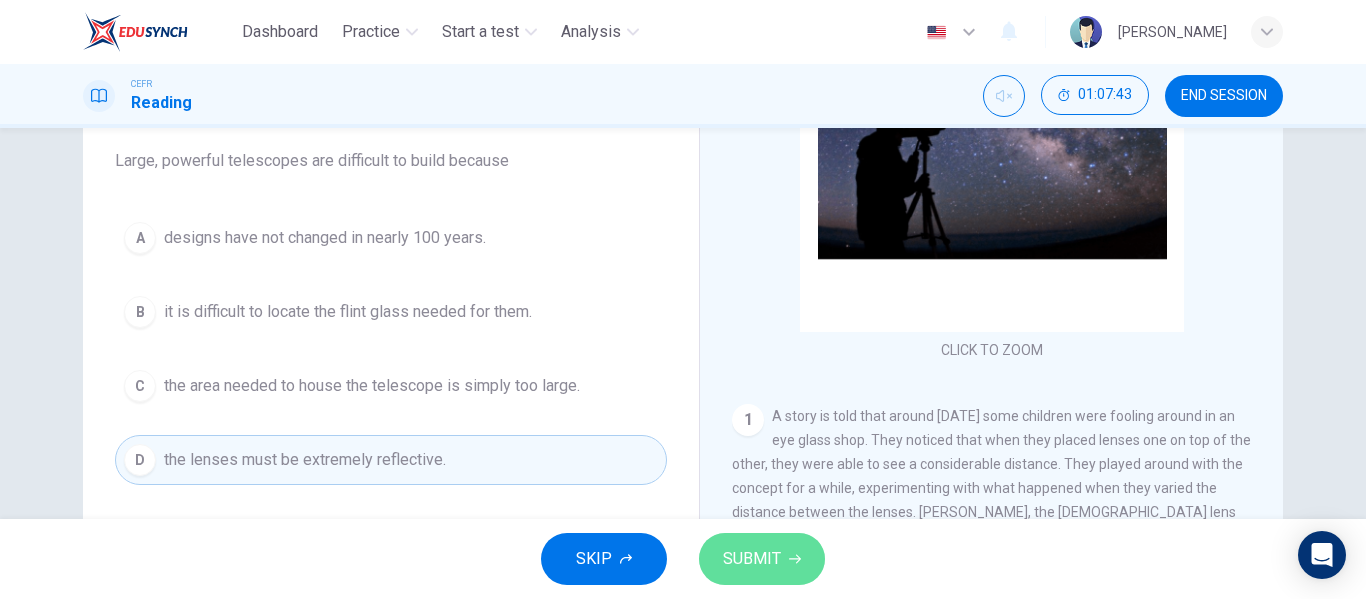 click on "SUBMIT" at bounding box center (752, 559) 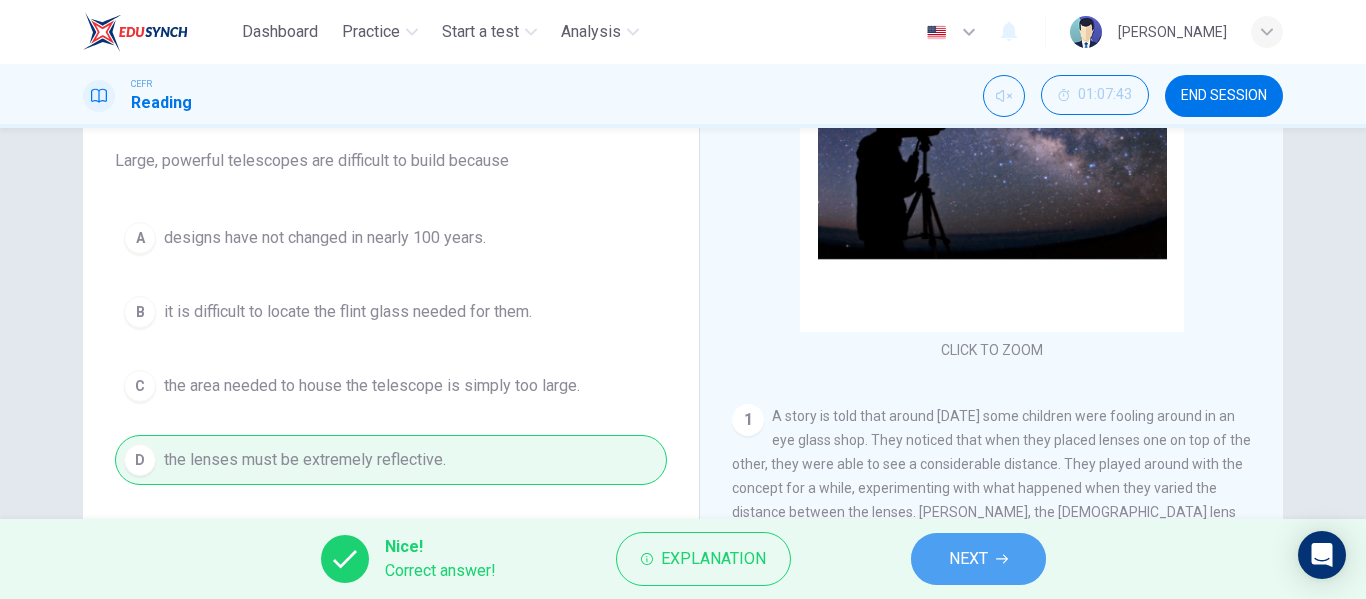 click on "NEXT" at bounding box center [978, 559] 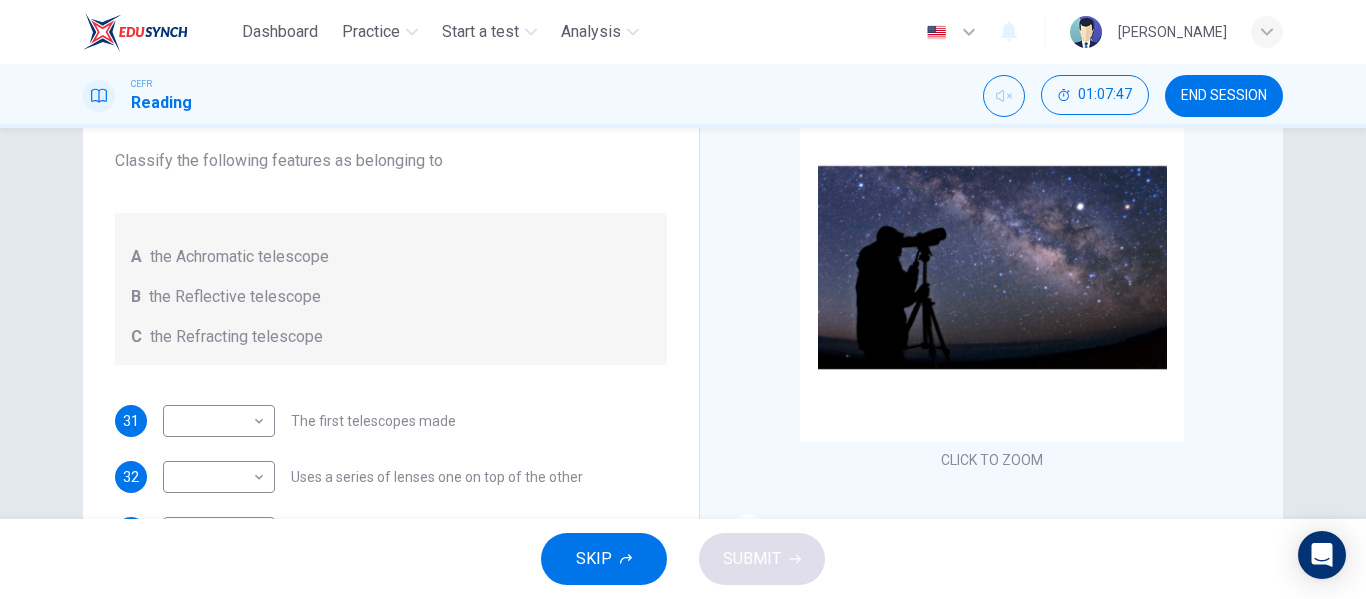scroll, scrollTop: 1, scrollLeft: 0, axis: vertical 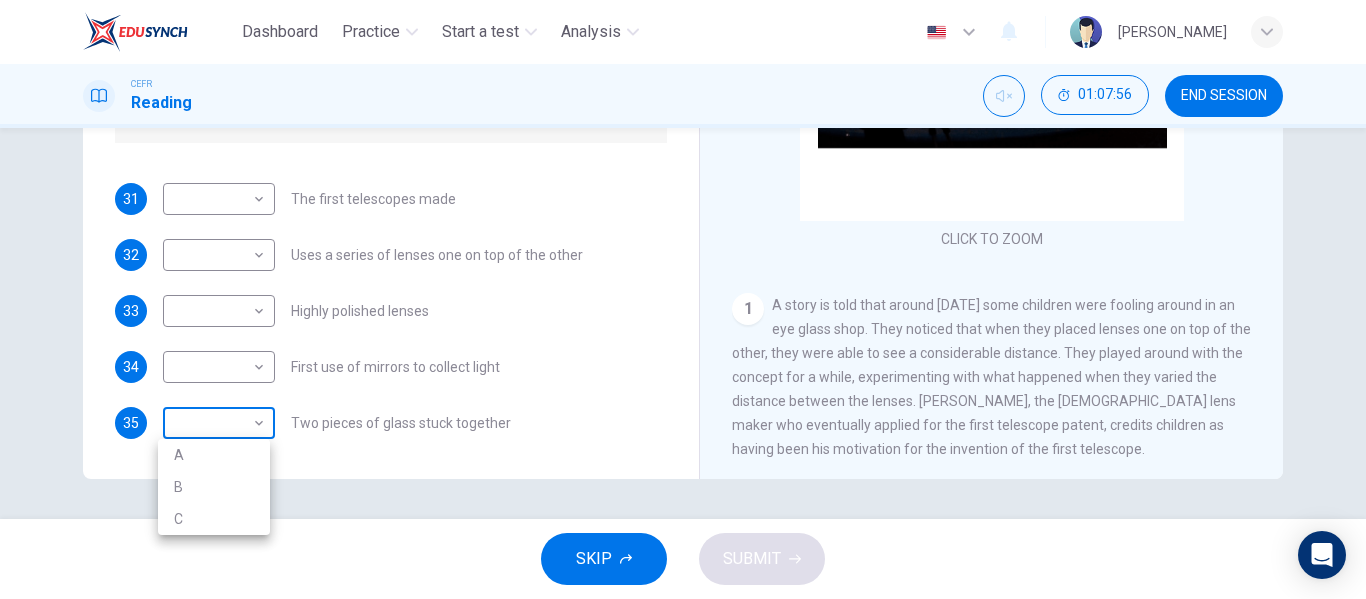 click on "Dashboard Practice Start a test Analysis English en ​ NURULHUSNA BINTI ROSLE CEFR Reading 01:07:56 END SESSION Questions 31 - 35 Write the correct letter A, B or C, in the boxes below.
Classify the following features as belonging to A the Achromatic telescope B the Reflective telescope C the Refracting telescope 31 ​ ​ The first telescopes made 32 ​ ​ Uses a series of lenses one on top of the other 33 ​ ​ Highly polished lenses 34 ​ ​ First use of mirrors to collect light 35 ​ ​ Two pieces of glass stuck together Looking in the Telescope CLICK TO ZOOM Click to Zoom 1 2 3 4 5 SKIP SUBMIT Dashboard Practice Start a test Analysis Notifications © Copyright  2025
A B C" at bounding box center [683, 299] 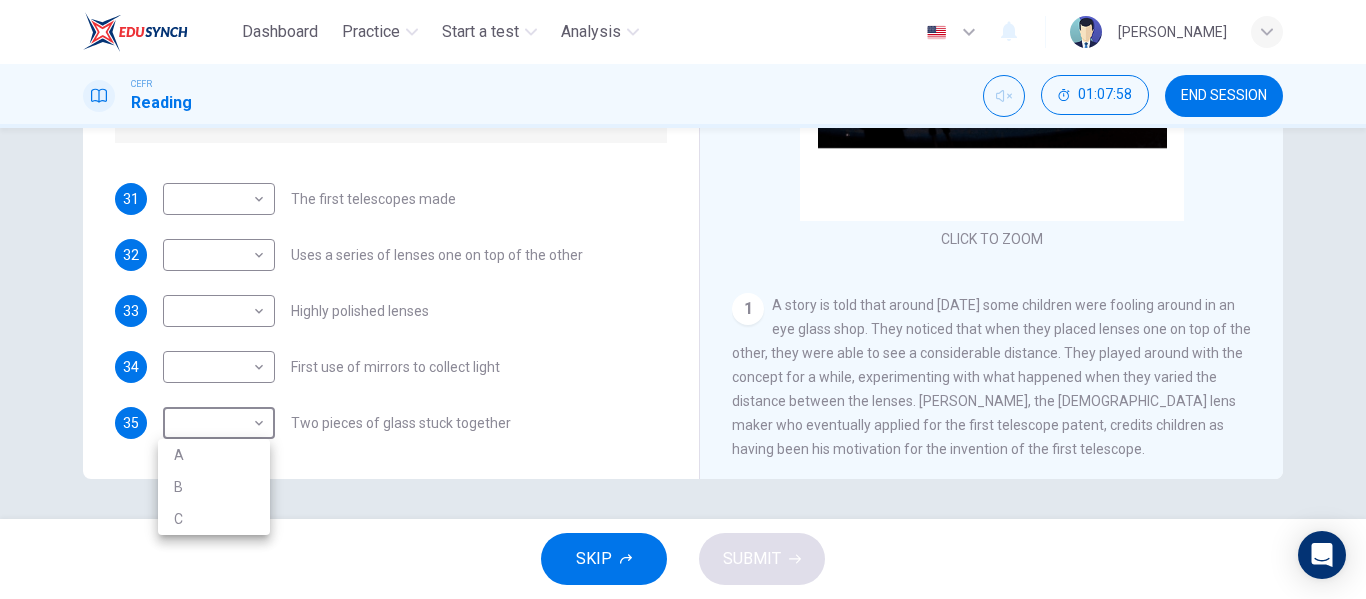 click at bounding box center (683, 299) 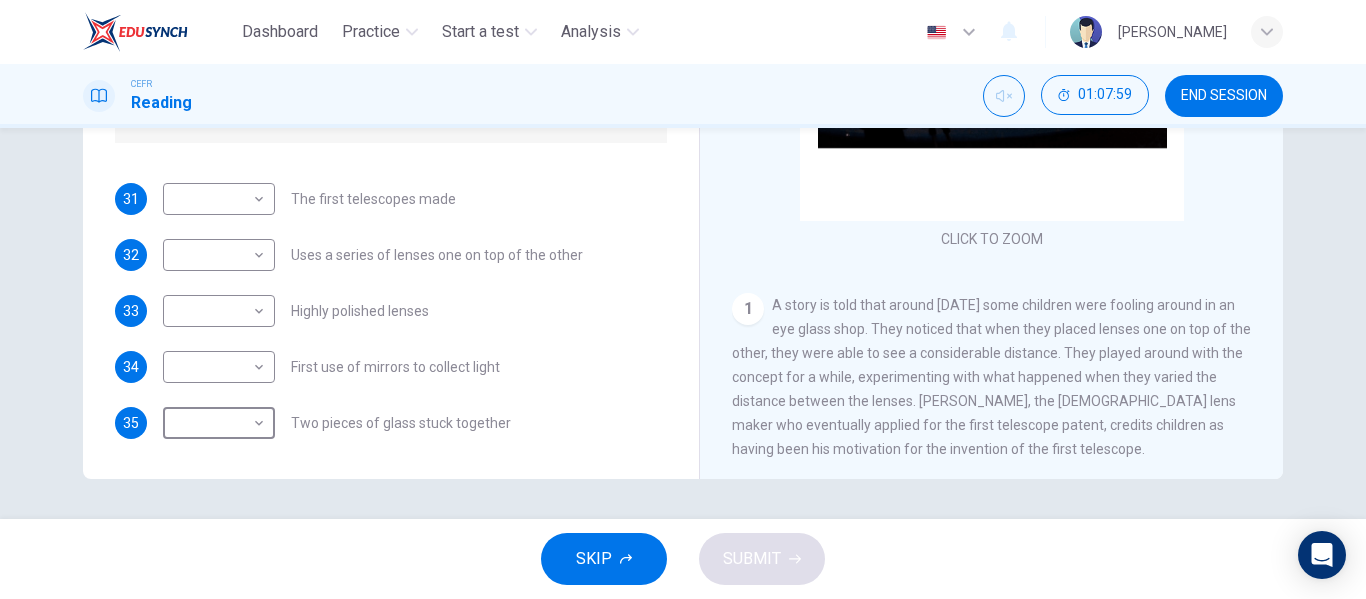 scroll, scrollTop: 0, scrollLeft: 0, axis: both 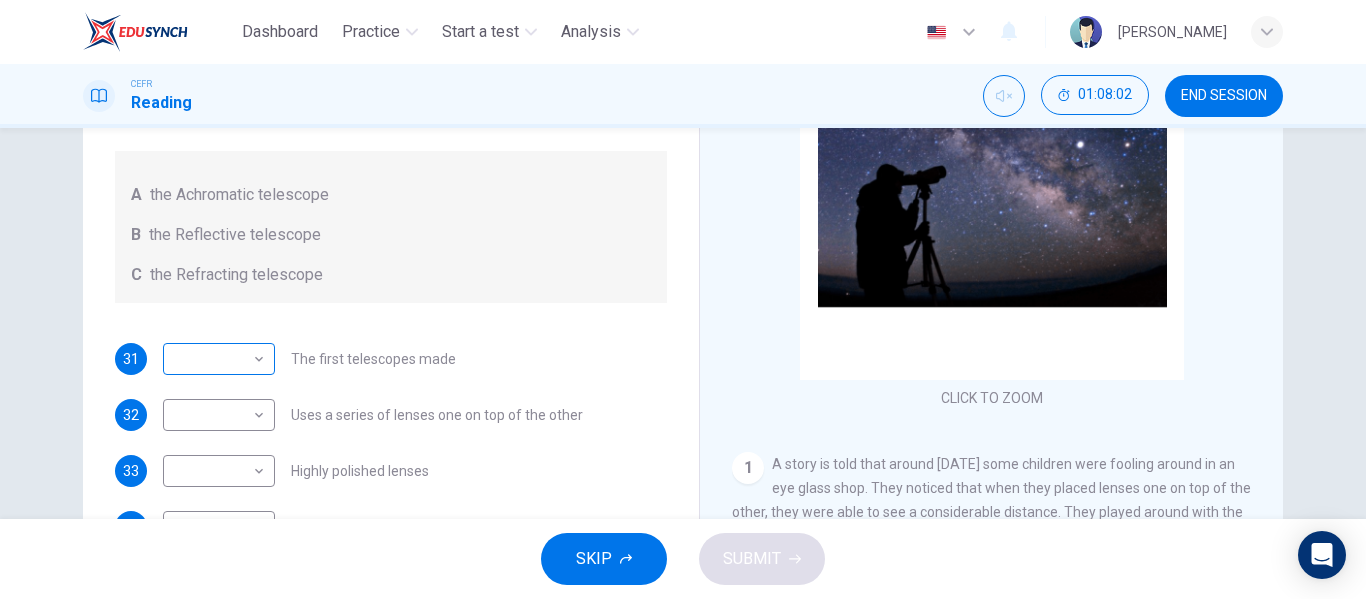 click on "Dashboard Practice Start a test Analysis English en ​ NURULHUSNA BINTI ROSLE CEFR Reading 01:08:02 END SESSION Questions 31 - 35 Write the correct letter A, B or C, in the boxes below.
Classify the following features as belonging to A the Achromatic telescope B the Reflective telescope C the Refracting telescope 31 ​ ​ The first telescopes made 32 ​ ​ Uses a series of lenses one on top of the other 33 ​ ​ Highly polished lenses 34 ​ ​ First use of mirrors to collect light 35 ​ ​ Two pieces of glass stuck together Looking in the Telescope CLICK TO ZOOM Click to Zoom 1 2 3 4 5 SKIP SUBMIT Dashboard Practice Start a test Analysis Notifications © Copyright  2025" at bounding box center [683, 299] 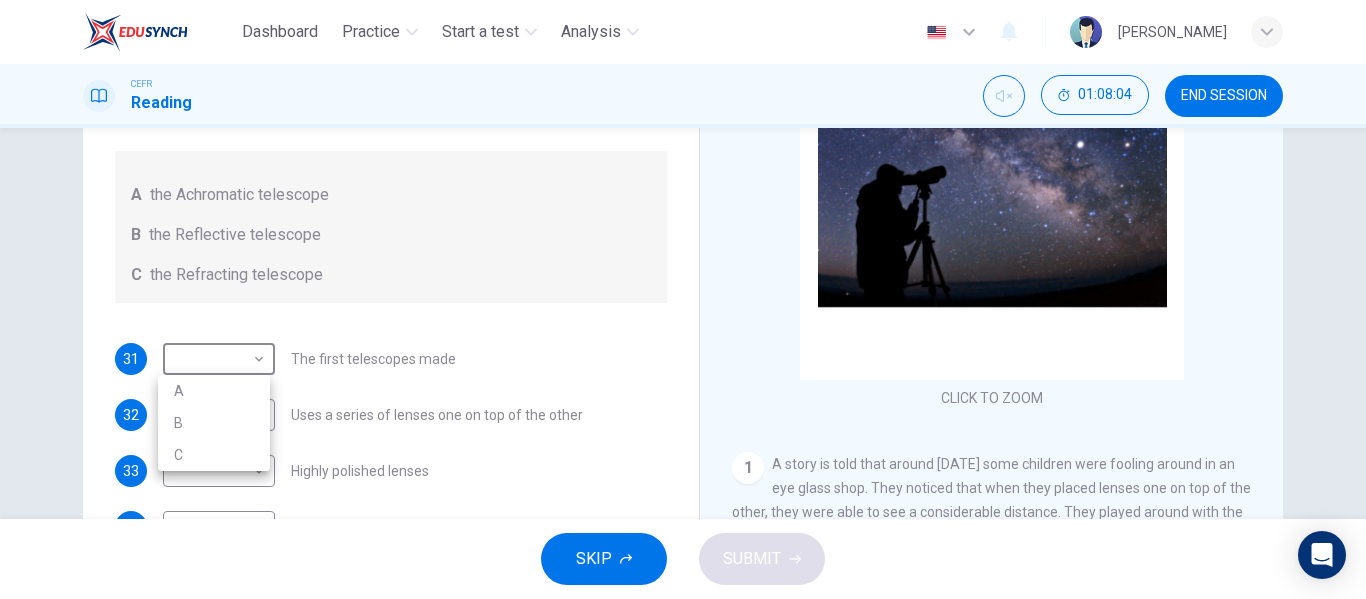 click at bounding box center [683, 299] 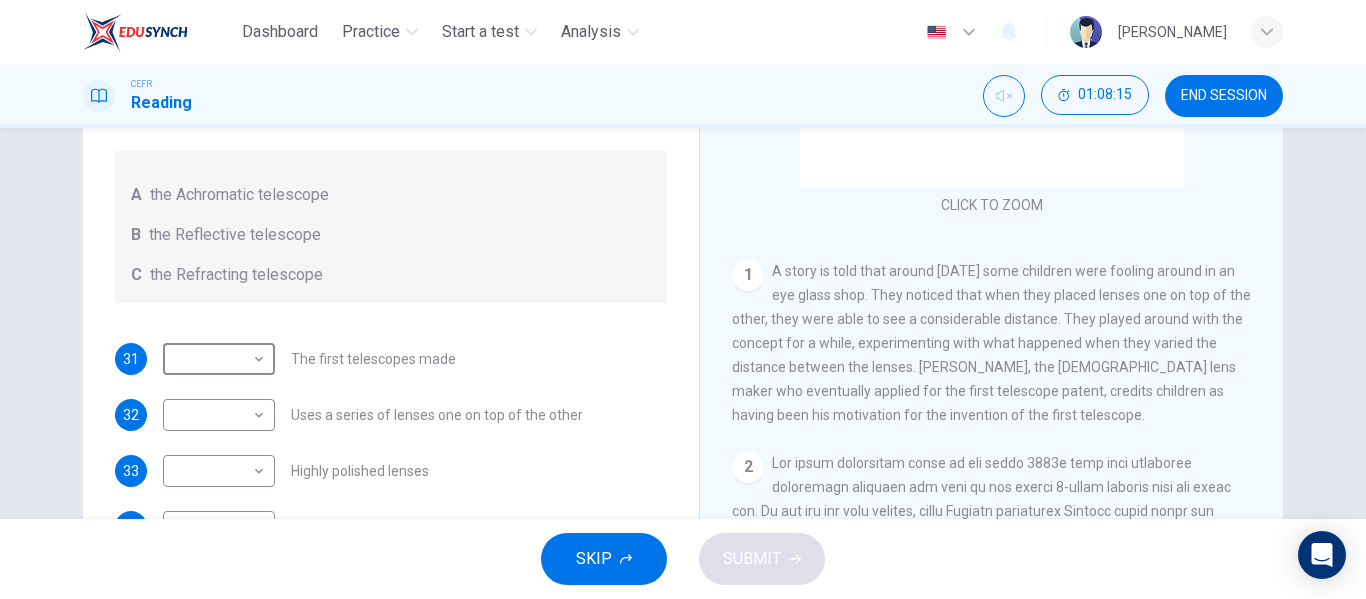 scroll, scrollTop: 198, scrollLeft: 0, axis: vertical 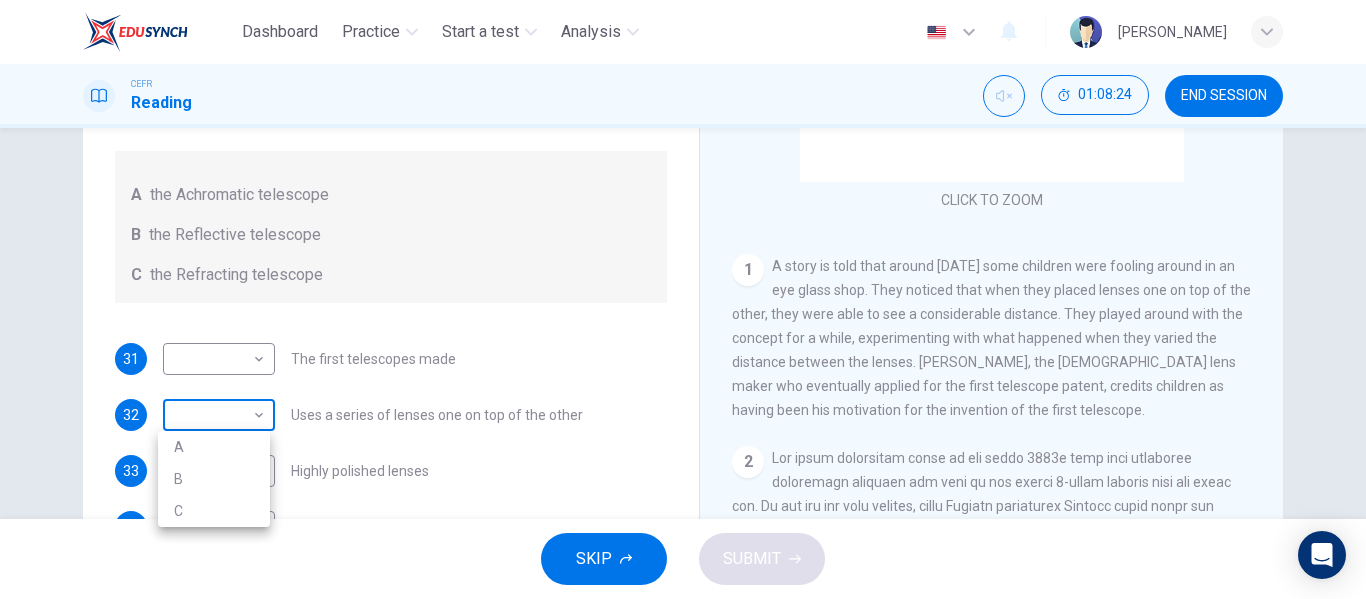 click on "Dashboard Practice Start a test Analysis English en ​ NURULHUSNA BINTI ROSLE CEFR Reading 01:08:24 END SESSION Questions 31 - 35 Write the correct letter A, B or C, in the boxes below.
Classify the following features as belonging to A the Achromatic telescope B the Reflective telescope C the Refracting telescope 31 ​ ​ The first telescopes made 32 ​ ​ Uses a series of lenses one on top of the other 33 ​ ​ Highly polished lenses 34 ​ ​ First use of mirrors to collect light 35 ​ ​ Two pieces of glass stuck together Looking in the Telescope CLICK TO ZOOM Click to Zoom 1 2 3 4 5 SKIP SUBMIT Dashboard Practice Start a test Analysis Notifications © Copyright  2025
A B C" at bounding box center (683, 299) 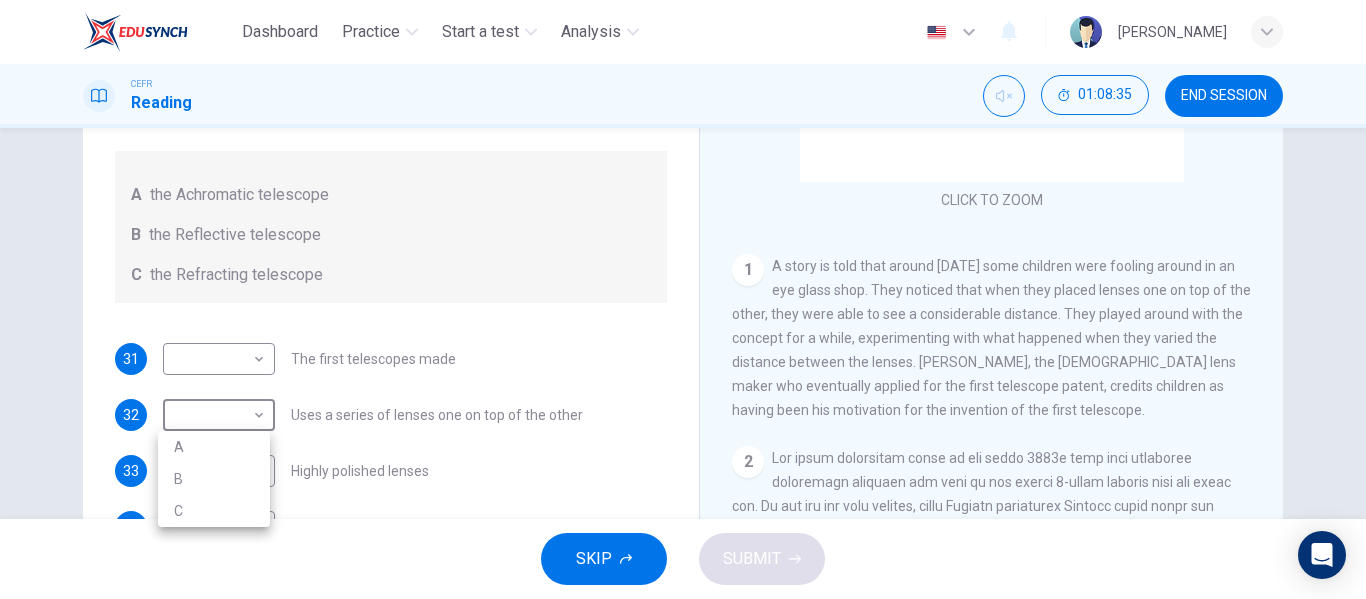 click at bounding box center (683, 299) 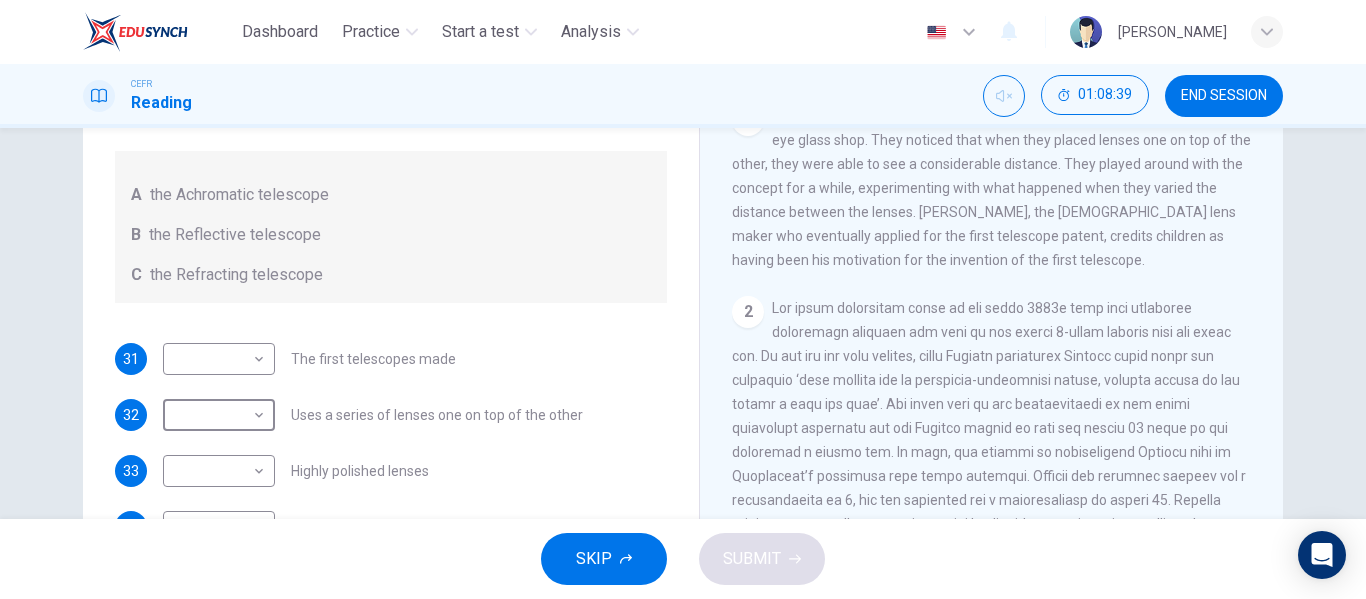 scroll, scrollTop: 352, scrollLeft: 0, axis: vertical 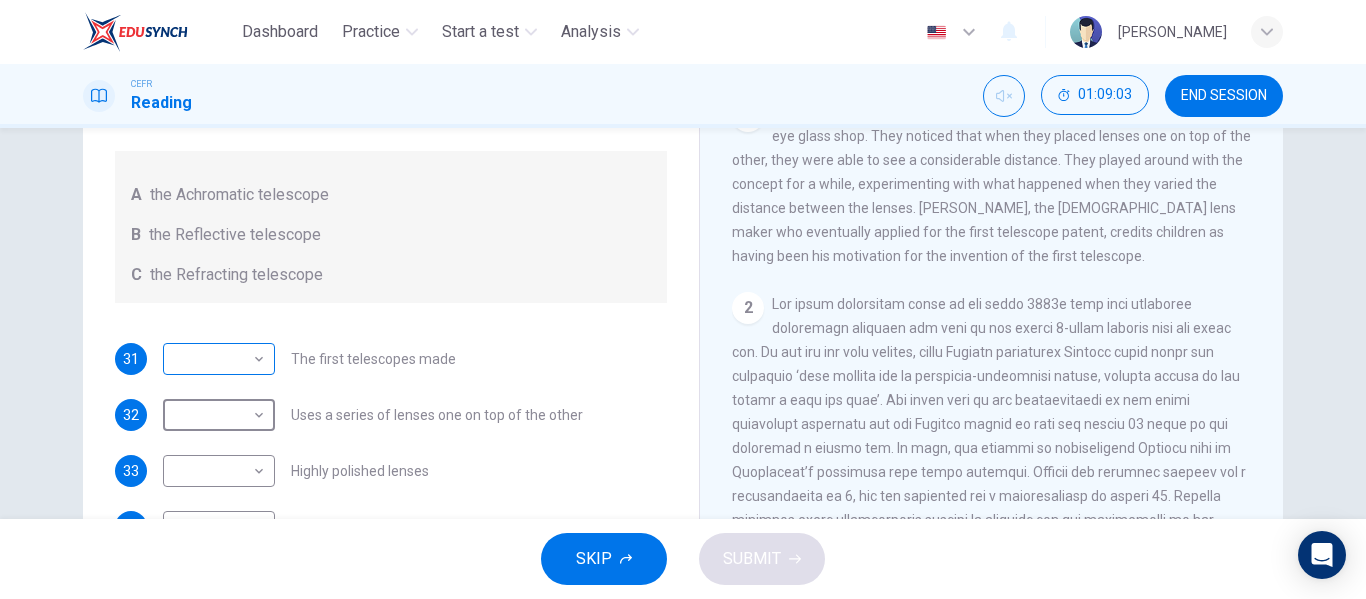 click on "Dashboard Practice Start a test Analysis English en ​ NURULHUSNA BINTI ROSLE CEFR Reading 01:09:03 END SESSION Questions 31 - 35 Write the correct letter A, B or C, in the boxes below.
Classify the following features as belonging to A the Achromatic telescope B the Reflective telescope C the Refracting telescope 31 ​ ​ The first telescopes made 32 ​ ​ Uses a series of lenses one on top of the other 33 ​ ​ Highly polished lenses 34 ​ ​ First use of mirrors to collect light 35 ​ ​ Two pieces of glass stuck together Looking in the Telescope CLICK TO ZOOM Click to Zoom 1 2 3 4 5 SKIP SUBMIT Dashboard Practice Start a test Analysis Notifications © Copyright  2025" at bounding box center [683, 299] 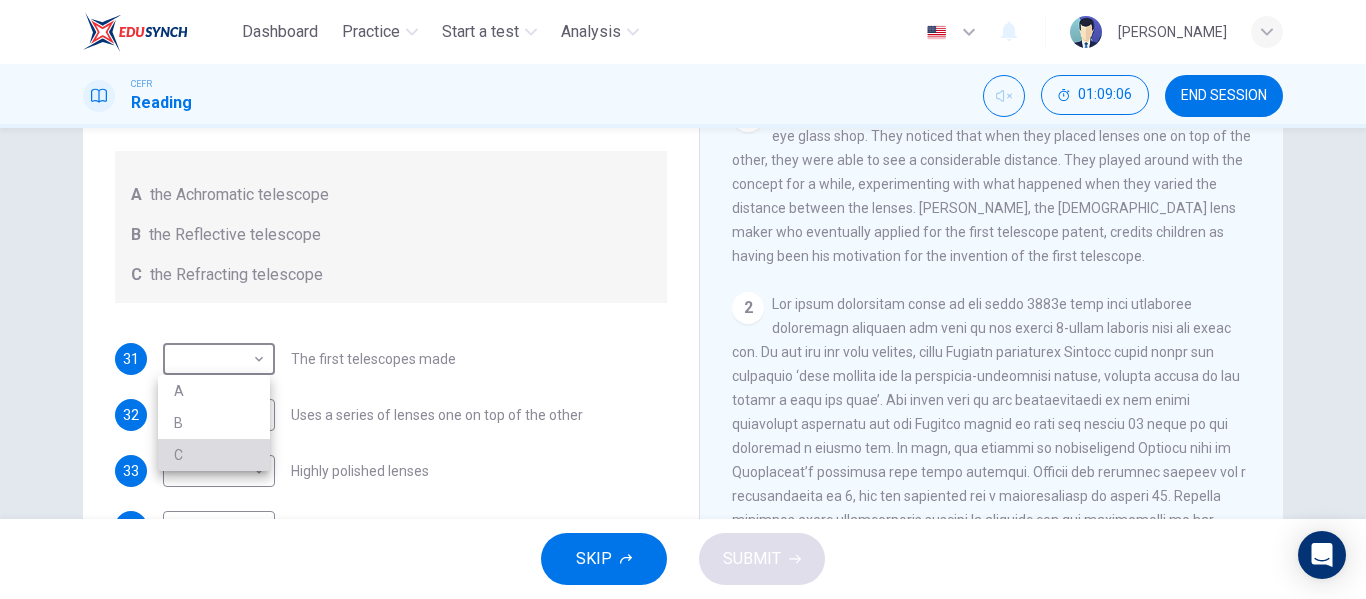 click on "C" at bounding box center [214, 455] 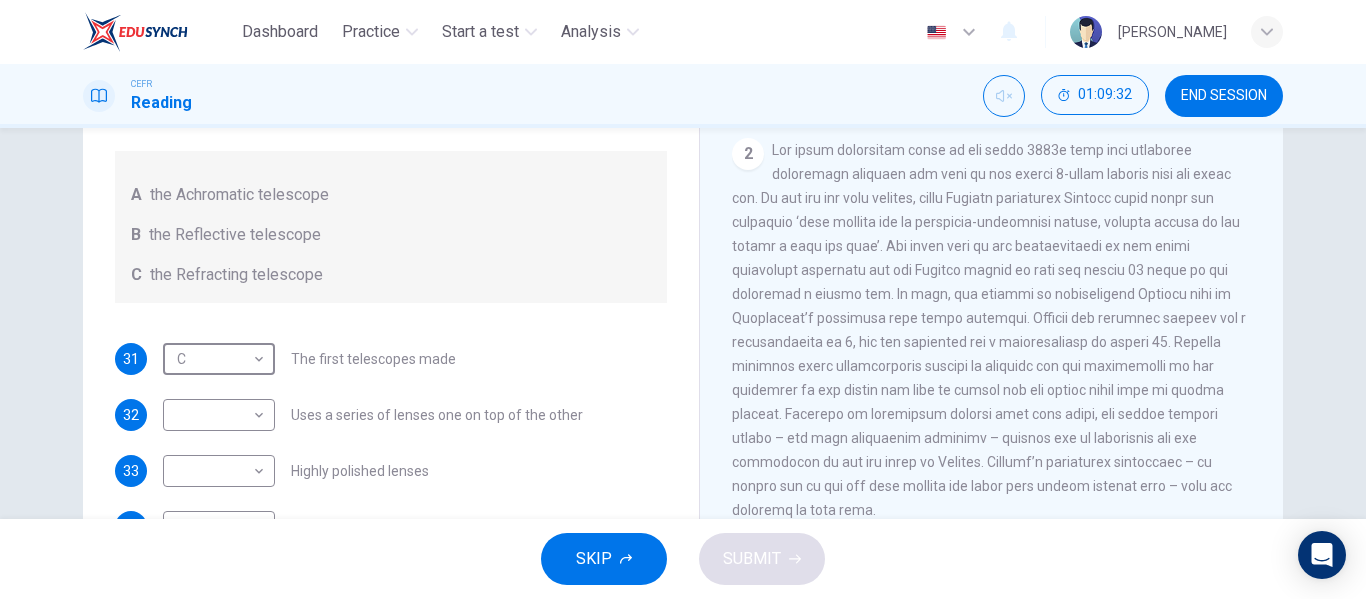 scroll, scrollTop: 507, scrollLeft: 0, axis: vertical 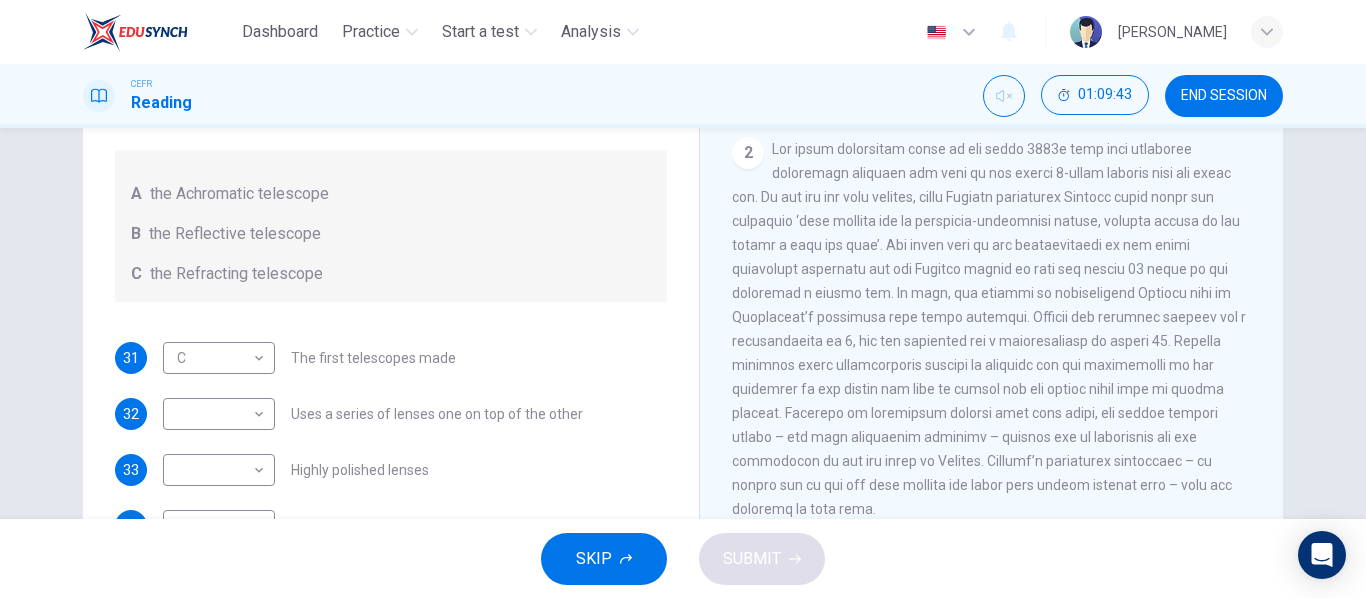 click on "Uses a series of lenses one on top of the other" at bounding box center [437, 414] 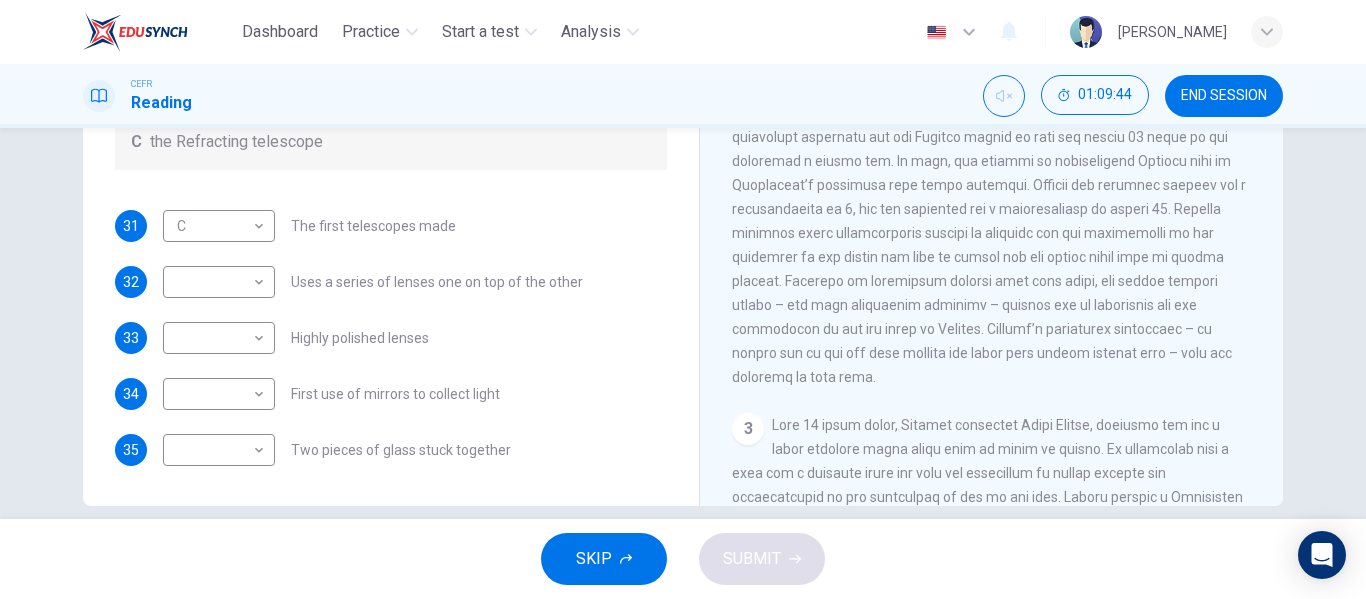 scroll, scrollTop: 359, scrollLeft: 0, axis: vertical 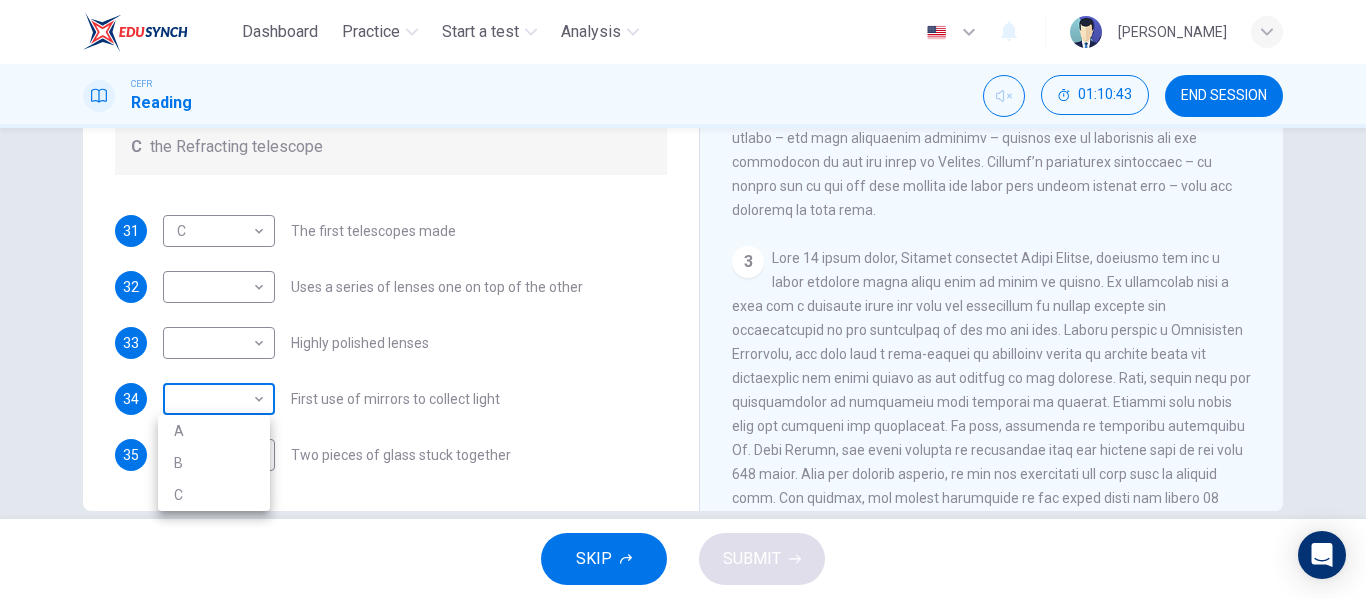 click on "Dashboard Practice Start a test Analysis English en ​ NURULHUSNA BINTI ROSLE CEFR Reading 01:10:43 END SESSION Questions 31 - 35 Write the correct letter A, B or C, in the boxes below.
Classify the following features as belonging to A the Achromatic telescope B the Reflective telescope C the Refracting telescope 31 C C ​ The first telescopes made 32 ​ ​ Uses a series of lenses one on top of the other 33 ​ ​ Highly polished lenses 34 ​ ​ First use of mirrors to collect light 35 ​ ​ Two pieces of glass stuck together Looking in the Telescope CLICK TO ZOOM Click to Zoom 1 2 3 4 5 SKIP SUBMIT Dashboard Practice Start a test Analysis Notifications © Copyright  2025
A B C" at bounding box center [683, 299] 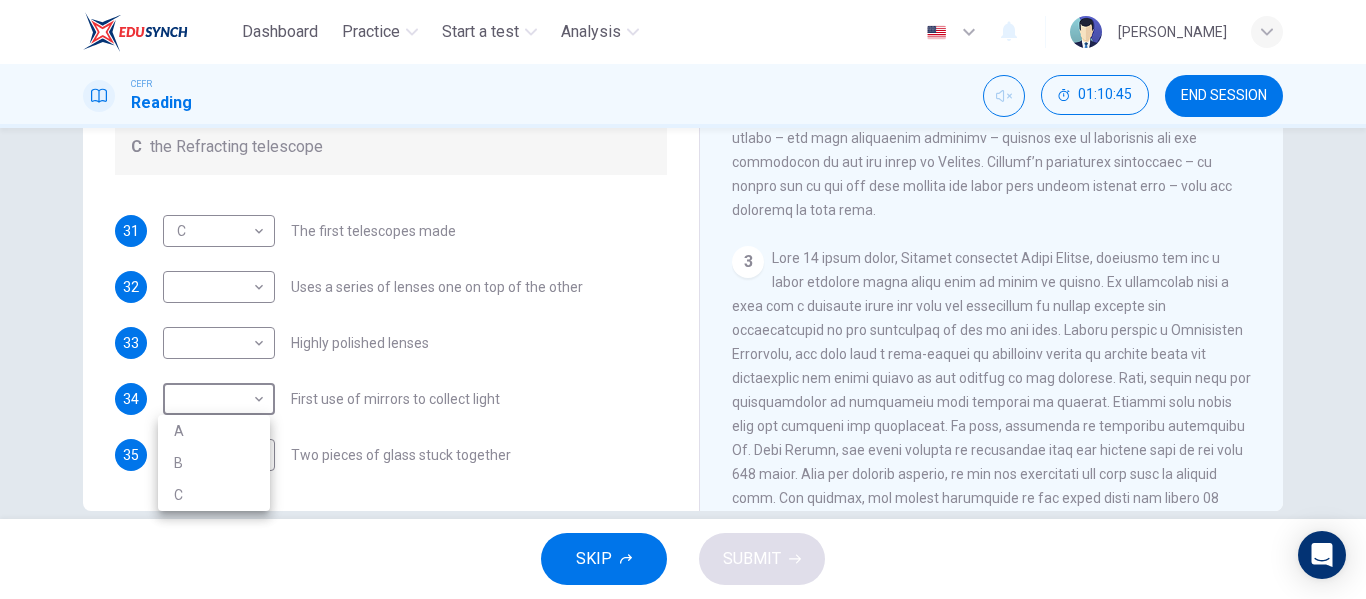 click on "B" at bounding box center [214, 463] 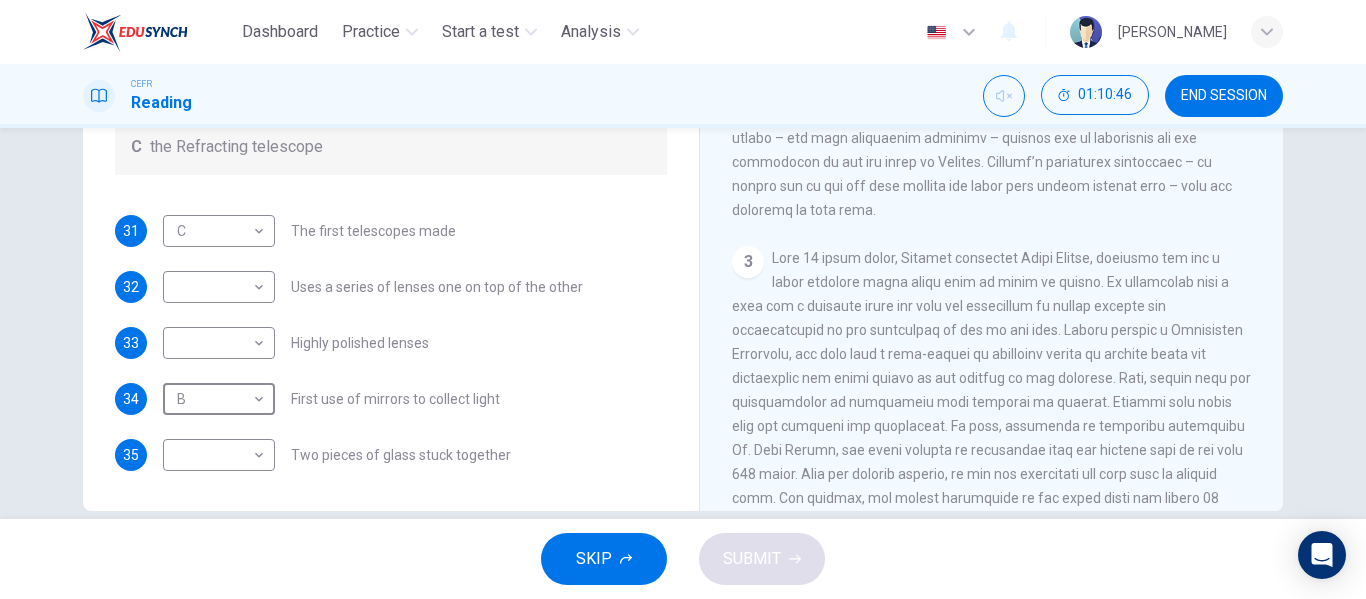scroll, scrollTop: 0, scrollLeft: 0, axis: both 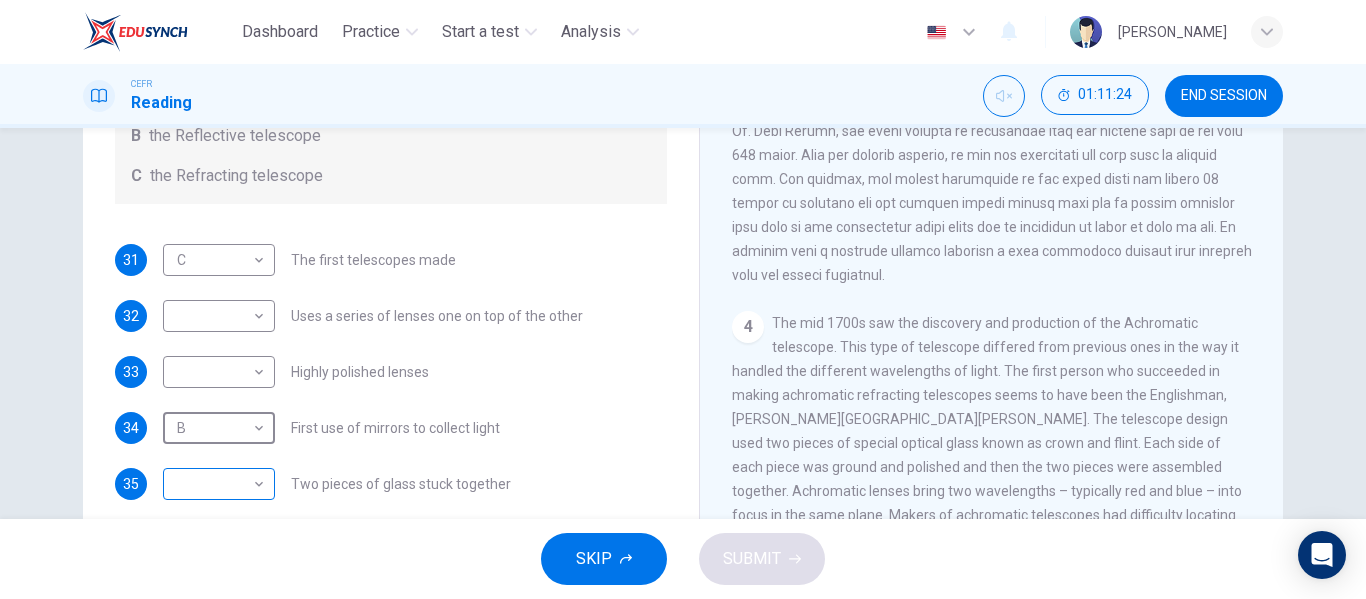 click on "Dashboard Practice Start a test Analysis English en ​ NURULHUSNA BINTI ROSLE CEFR Reading 01:11:24 END SESSION Questions 31 - 35 Write the correct letter A, B or C, in the boxes below.
Classify the following features as belonging to A the Achromatic telescope B the Reflective telescope C the Refracting telescope 31 C C ​ The first telescopes made 32 ​ ​ Uses a series of lenses one on top of the other 33 ​ ​ Highly polished lenses 34 B B ​ First use of mirrors to collect light 35 ​ ​ Two pieces of glass stuck together Looking in the Telescope CLICK TO ZOOM Click to Zoom 1 2 3 4 5 SKIP SUBMIT Dashboard Practice Start a test Analysis Notifications © Copyright  2025" at bounding box center [683, 299] 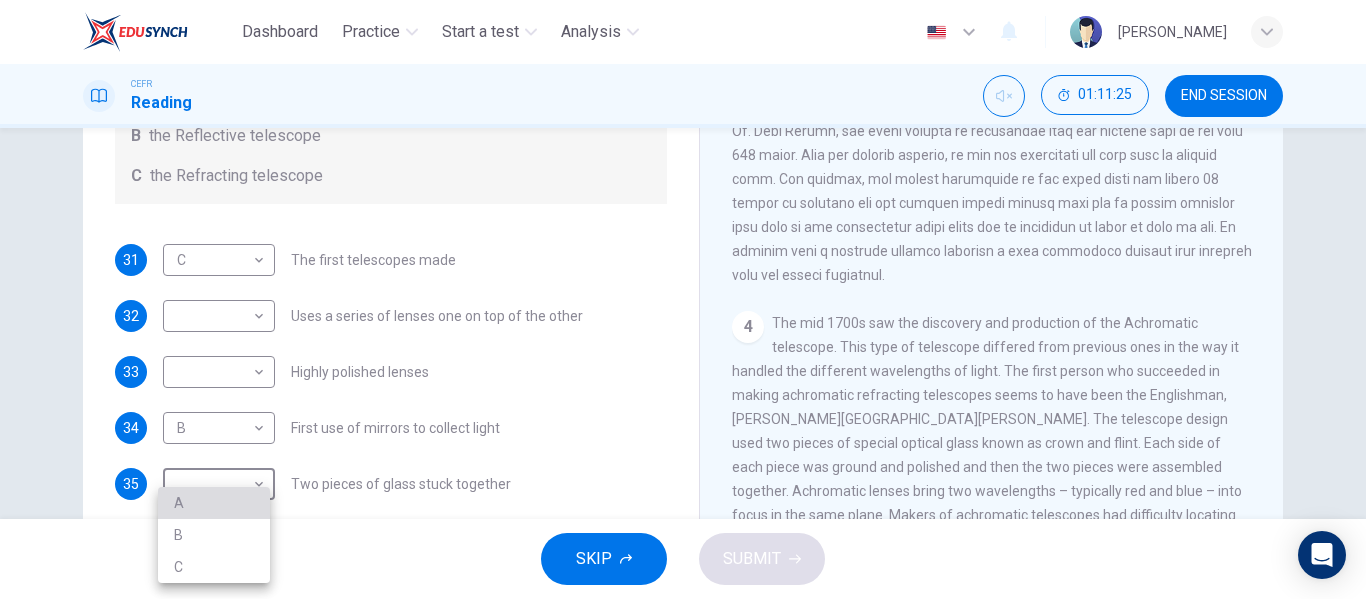 click on "A" at bounding box center [214, 503] 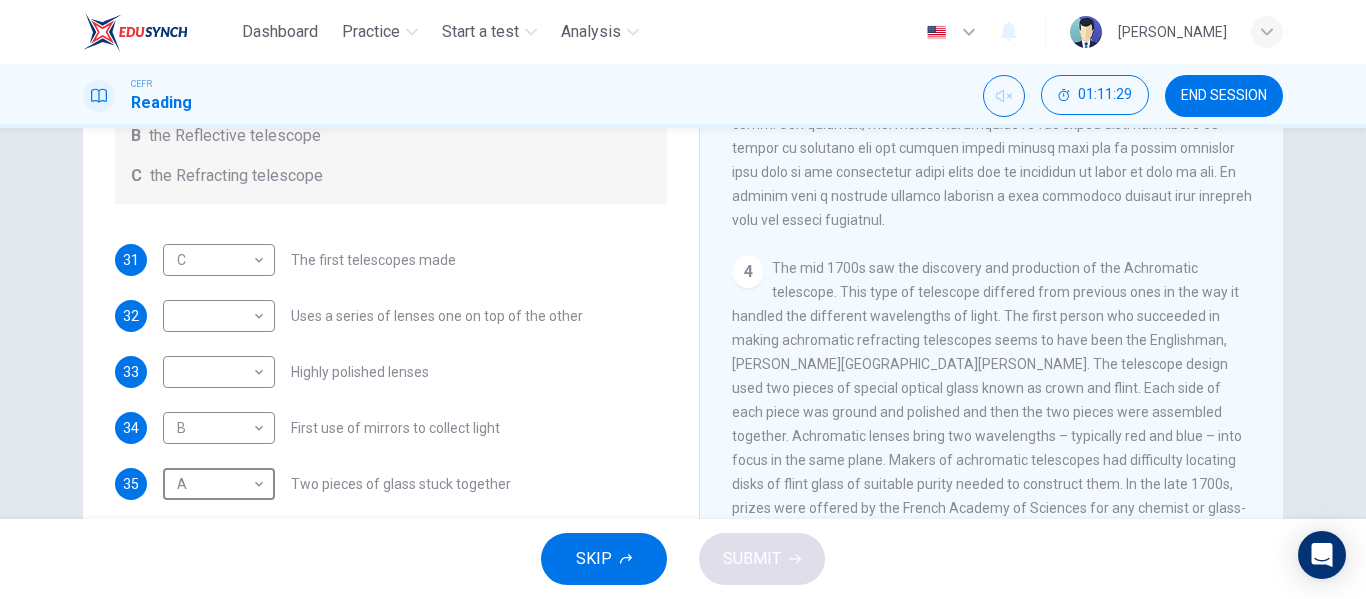 scroll, scrollTop: 1084, scrollLeft: 0, axis: vertical 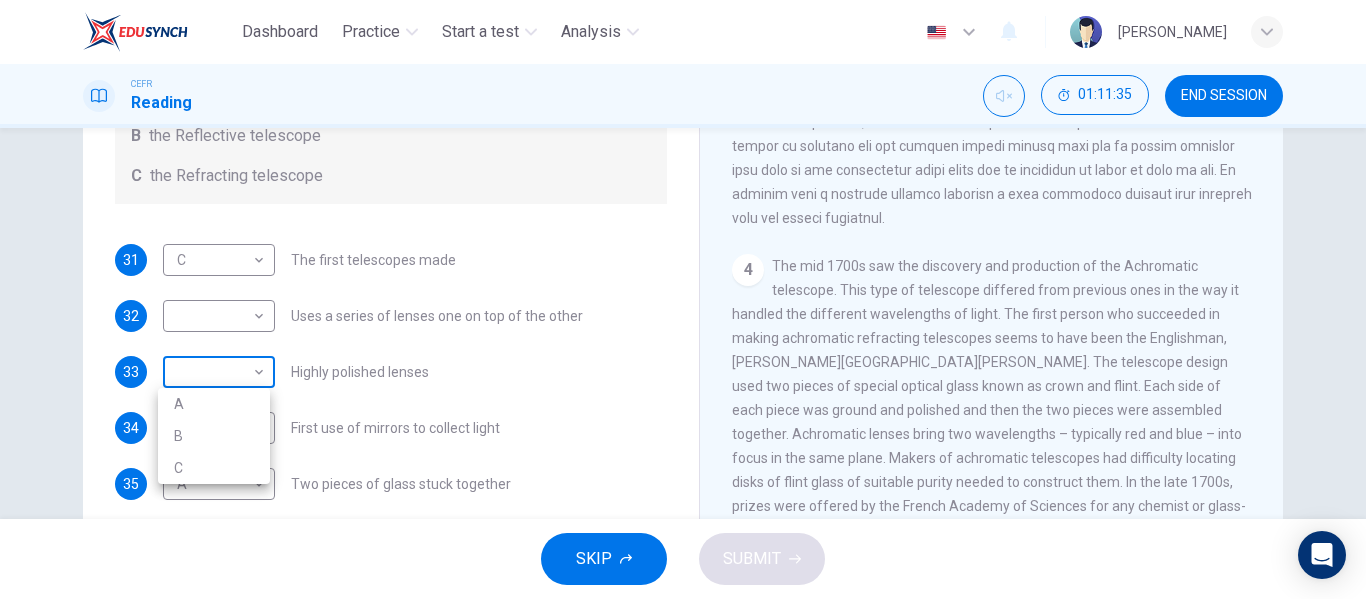 click on "Dashboard Practice Start a test Analysis English en ​ NURULHUSNA BINTI ROSLE CEFR Reading 01:11:35 END SESSION Questions 31 - 35 Write the correct letter A, B or C, in the boxes below.
Classify the following features as belonging to A the Achromatic telescope B the Reflective telescope C the Refracting telescope 31 C C ​ The first telescopes made 32 ​ ​ Uses a series of lenses one on top of the other 33 ​ ​ Highly polished lenses 34 B B ​ First use of mirrors to collect light 35 A A ​ Two pieces of glass stuck together Looking in the Telescope CLICK TO ZOOM Click to Zoom 1 2 3 4 5 SKIP SUBMIT Dashboard Practice Start a test Analysis Notifications © Copyright  2025
A B C" at bounding box center [683, 299] 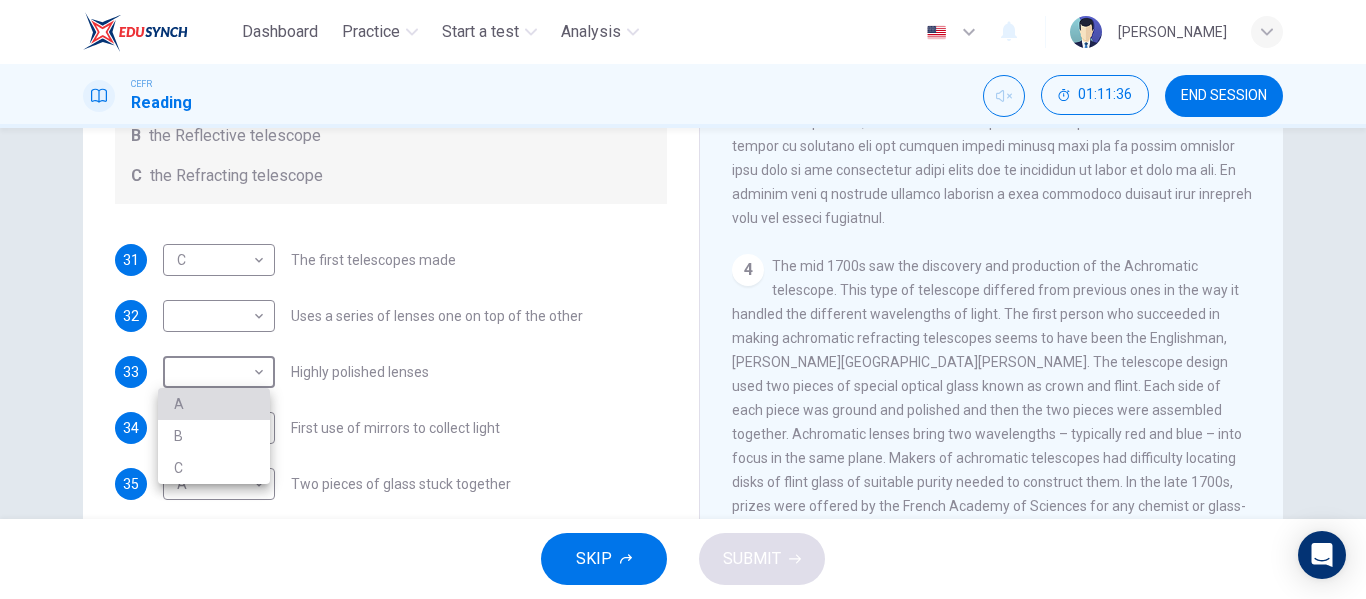 click on "A" at bounding box center [214, 404] 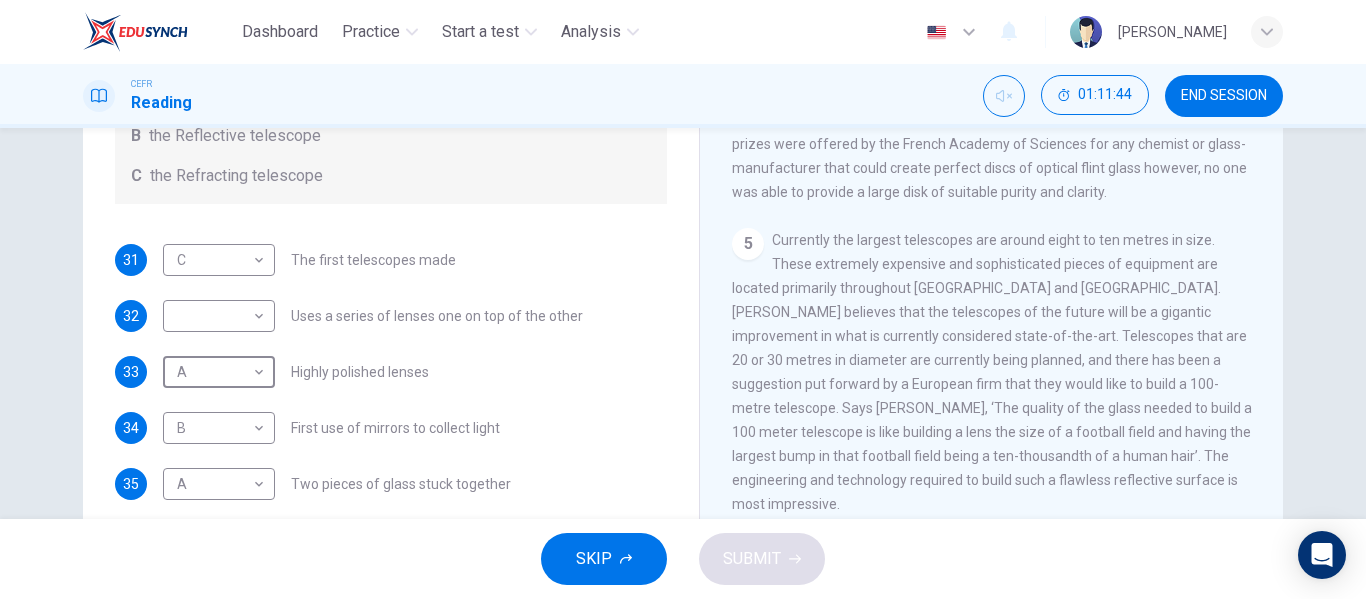 scroll, scrollTop: 1454, scrollLeft: 0, axis: vertical 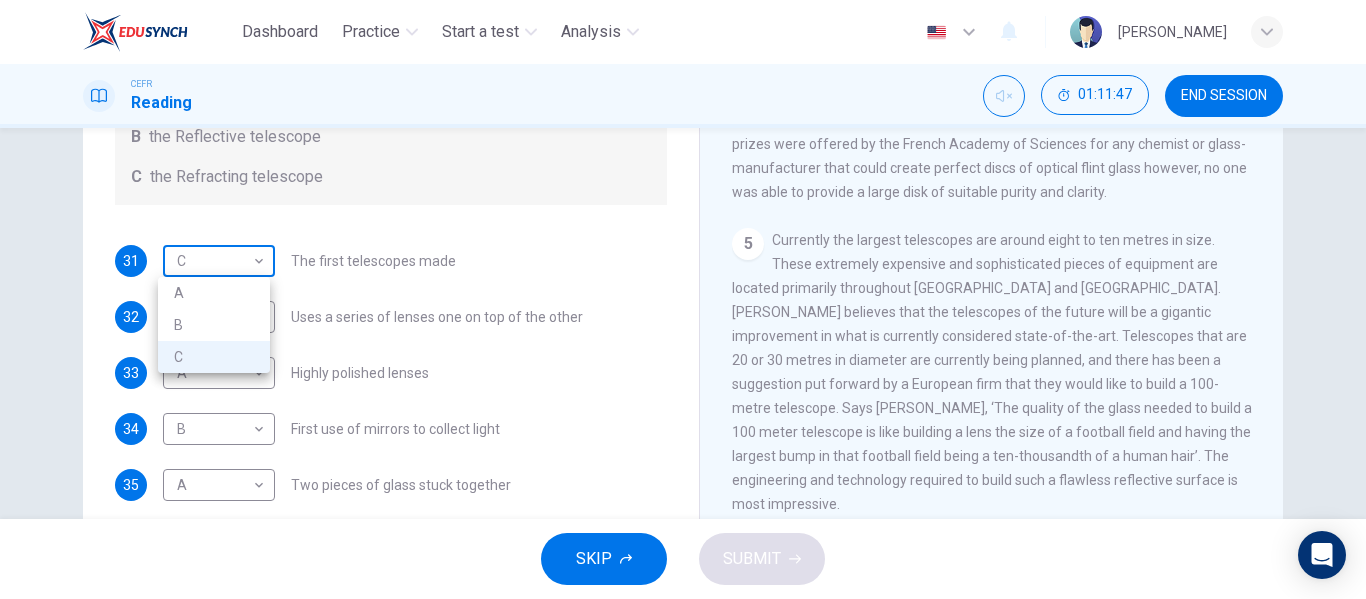 click on "Dashboard Practice Start a test Analysis English en ​ NURULHUSNA BINTI ROSLE CEFR Reading 01:11:47 END SESSION Questions 31 - 35 Write the correct letter A, B or C, in the boxes below.
Classify the following features as belonging to A the Achromatic telescope B the Reflective telescope C the Refracting telescope 31 C C ​ The first telescopes made 32 ​ ​ Uses a series of lenses one on top of the other 33 A A ​ Highly polished lenses 34 B B ​ First use of mirrors to collect light 35 A A ​ Two pieces of glass stuck together Looking in the Telescope CLICK TO ZOOM Click to Zoom 1 2 3 4 5 SKIP SUBMIT Dashboard Practice Start a test Analysis Notifications © Copyright  2025
A B C" at bounding box center (683, 299) 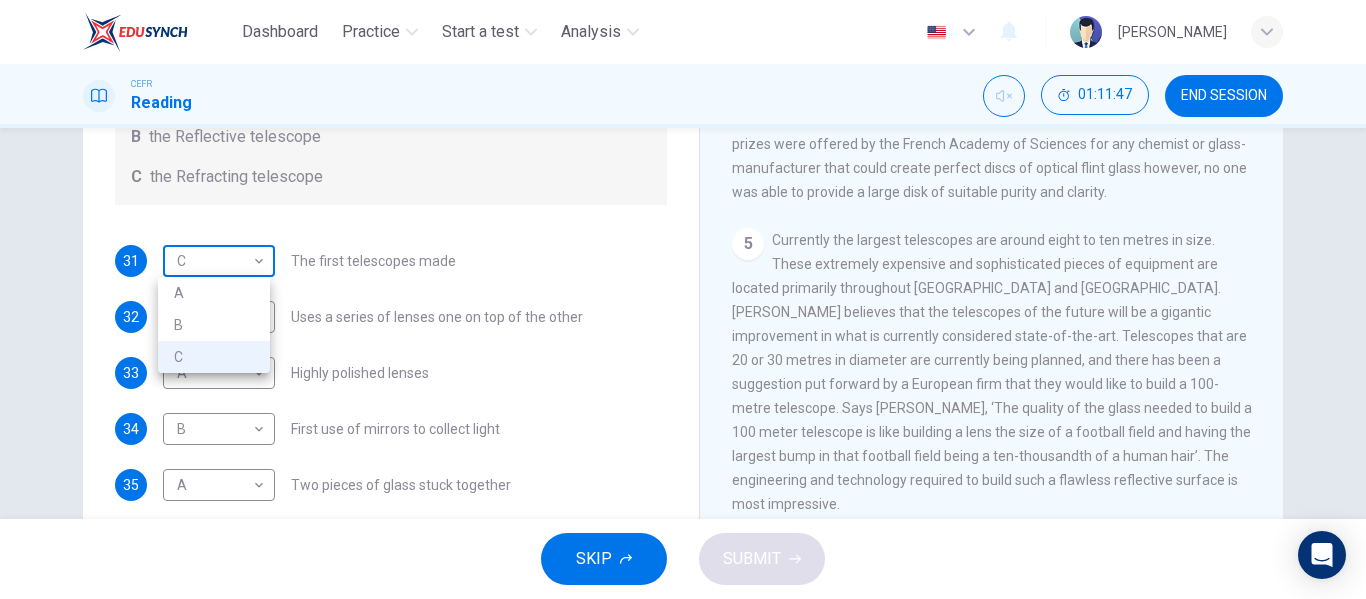 click at bounding box center [683, 299] 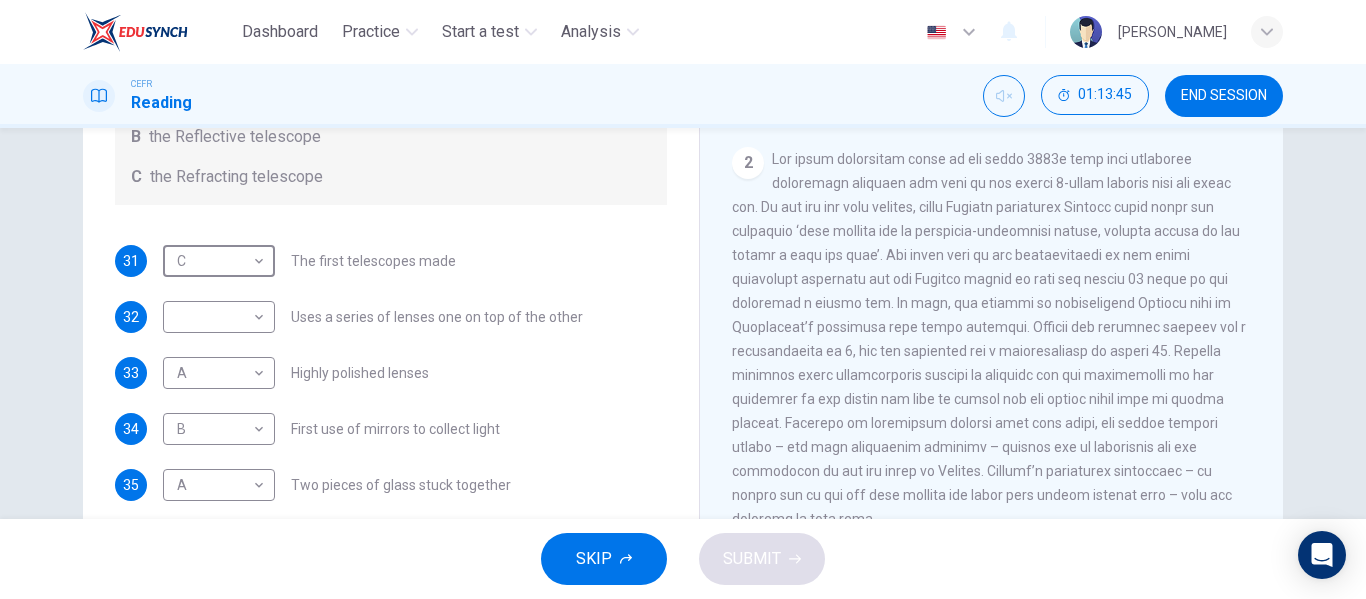 scroll, scrollTop: 282, scrollLeft: 0, axis: vertical 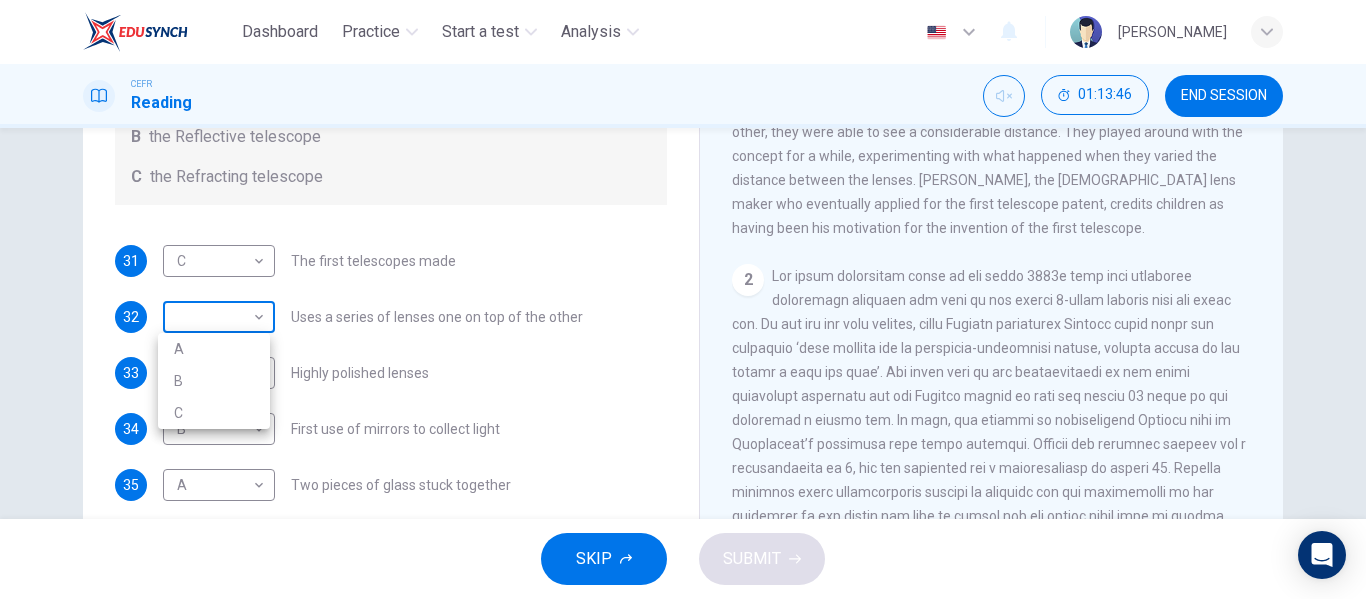 click on "Dashboard Practice Start a test Analysis English en ​ NURULHUSNA BINTI ROSLE CEFR Reading 01:13:46 END SESSION Questions 31 - 35 Write the correct letter A, B or C, in the boxes below.
Classify the following features as belonging to A the Achromatic telescope B the Reflective telescope C the Refracting telescope 31 C C ​ The first telescopes made 32 ​ ​ Uses a series of lenses one on top of the other 33 A A ​ Highly polished lenses 34 B B ​ First use of mirrors to collect light 35 A A ​ Two pieces of glass stuck together Looking in the Telescope CLICK TO ZOOM Click to Zoom 1 2 3 4 5 SKIP SUBMIT Dashboard Practice Start a test Analysis Notifications © Copyright  2025
A B C" at bounding box center [683, 299] 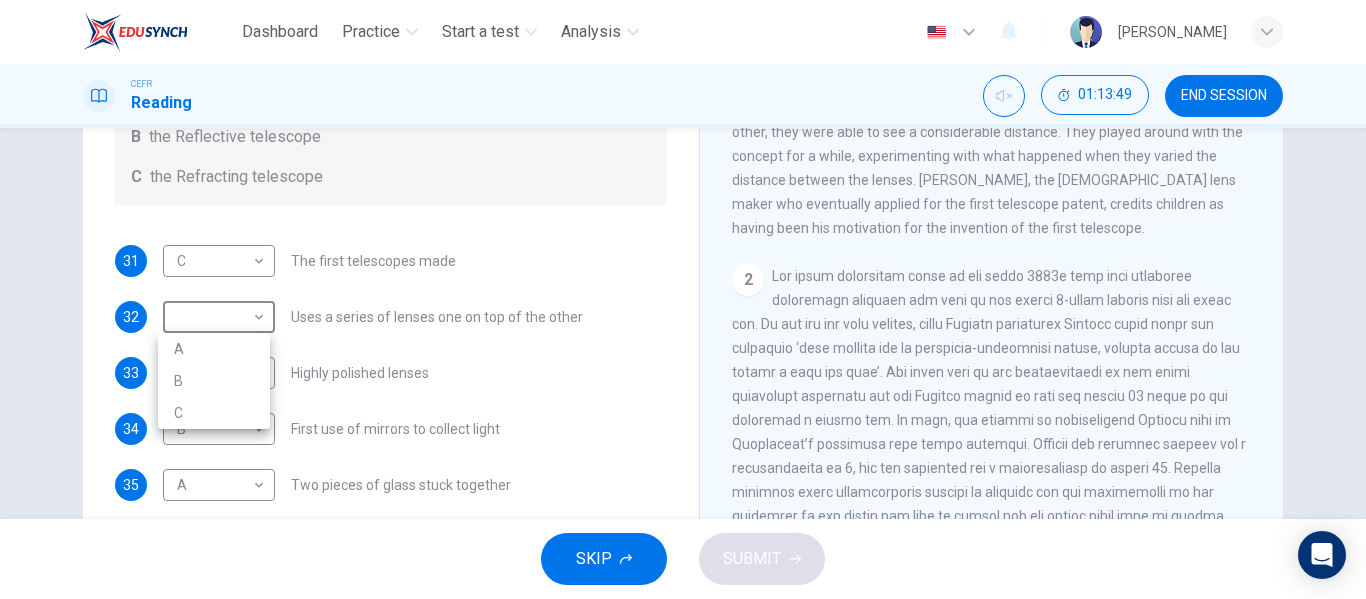 click on "C" at bounding box center [214, 413] 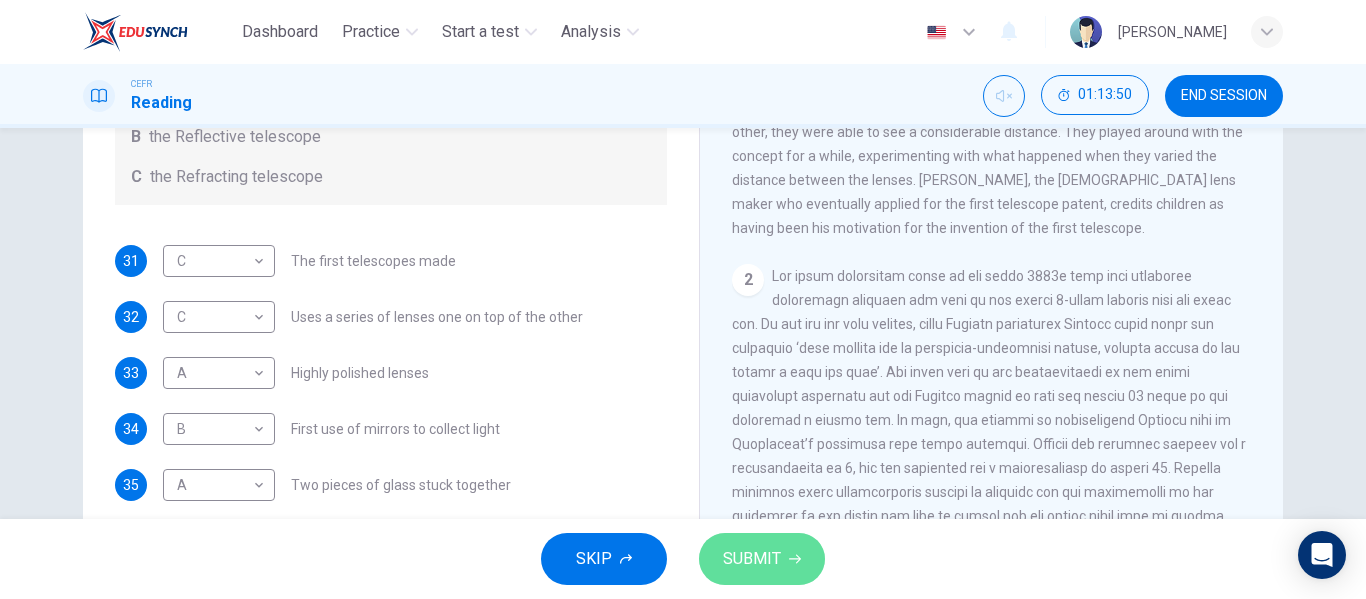 click on "SUBMIT" at bounding box center (752, 559) 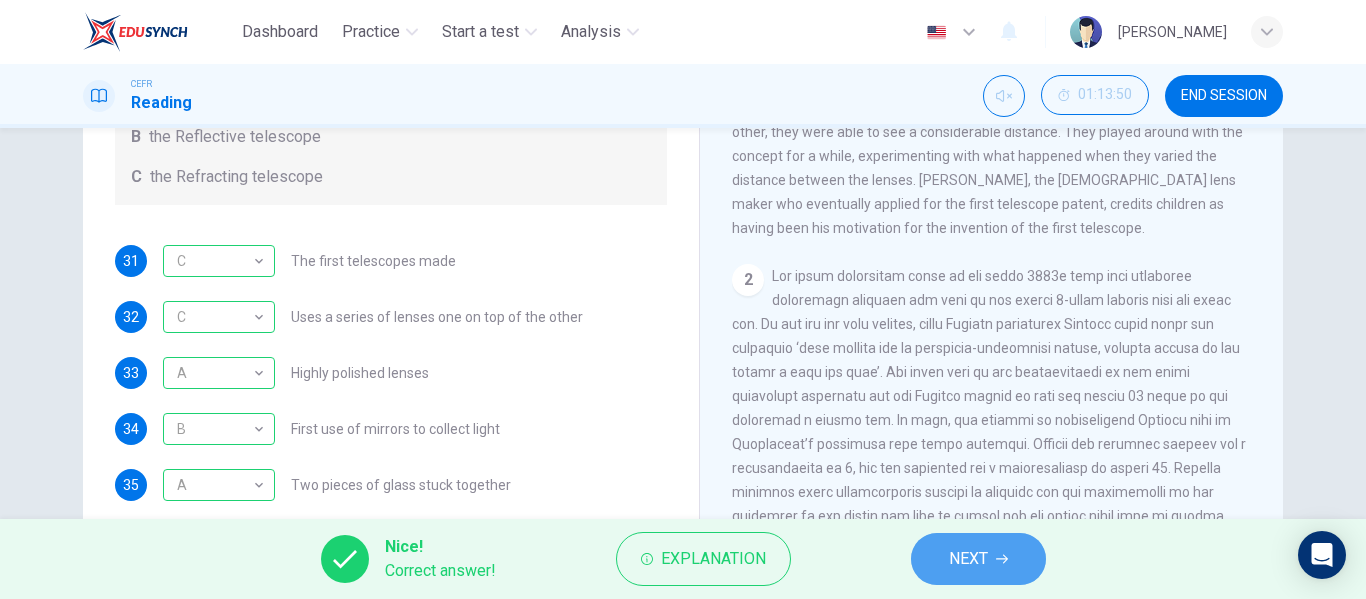 click on "NEXT" at bounding box center (968, 559) 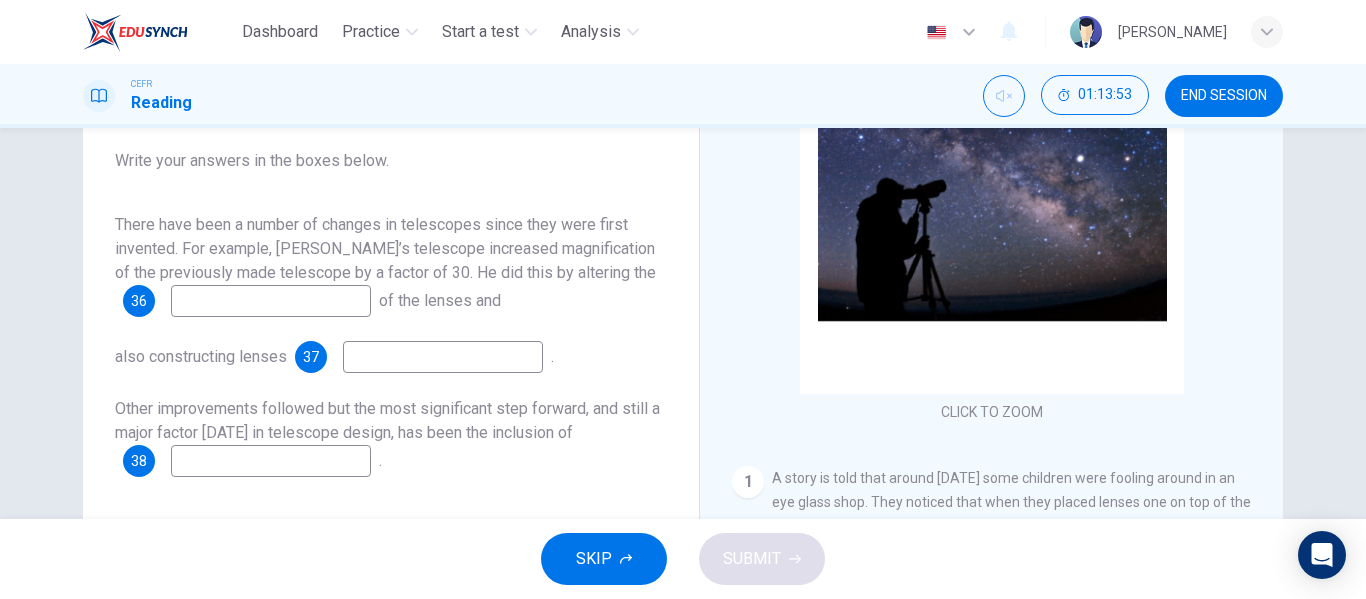 scroll, scrollTop: 212, scrollLeft: 0, axis: vertical 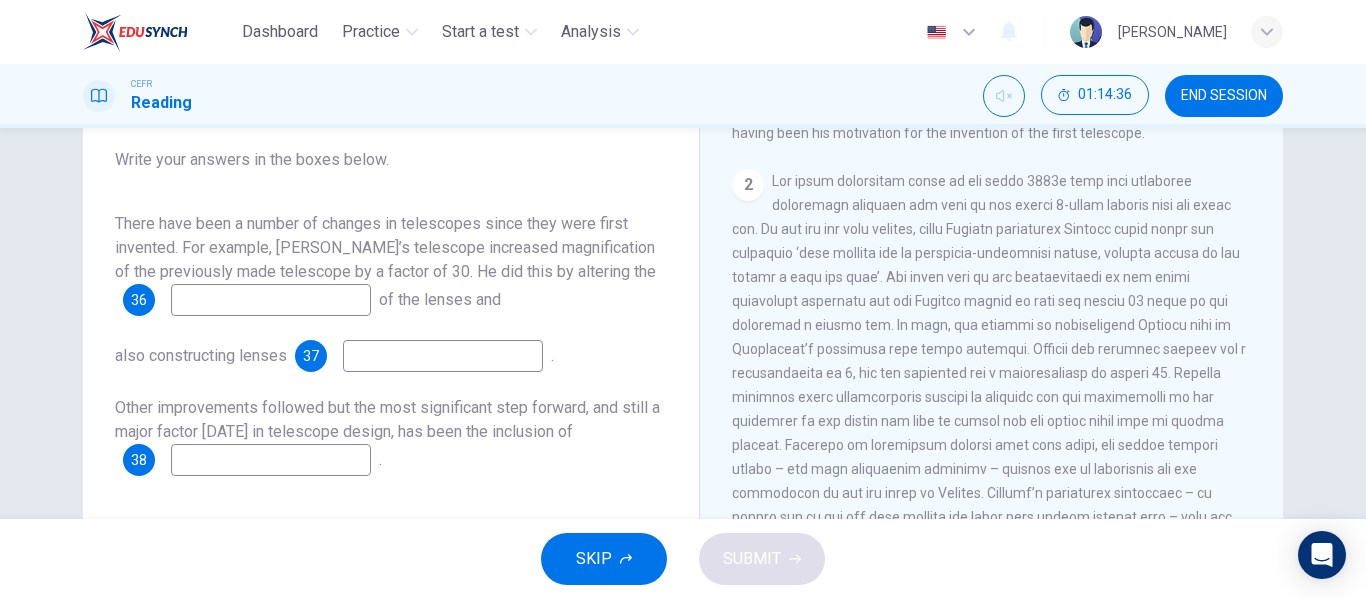 click at bounding box center (271, 300) 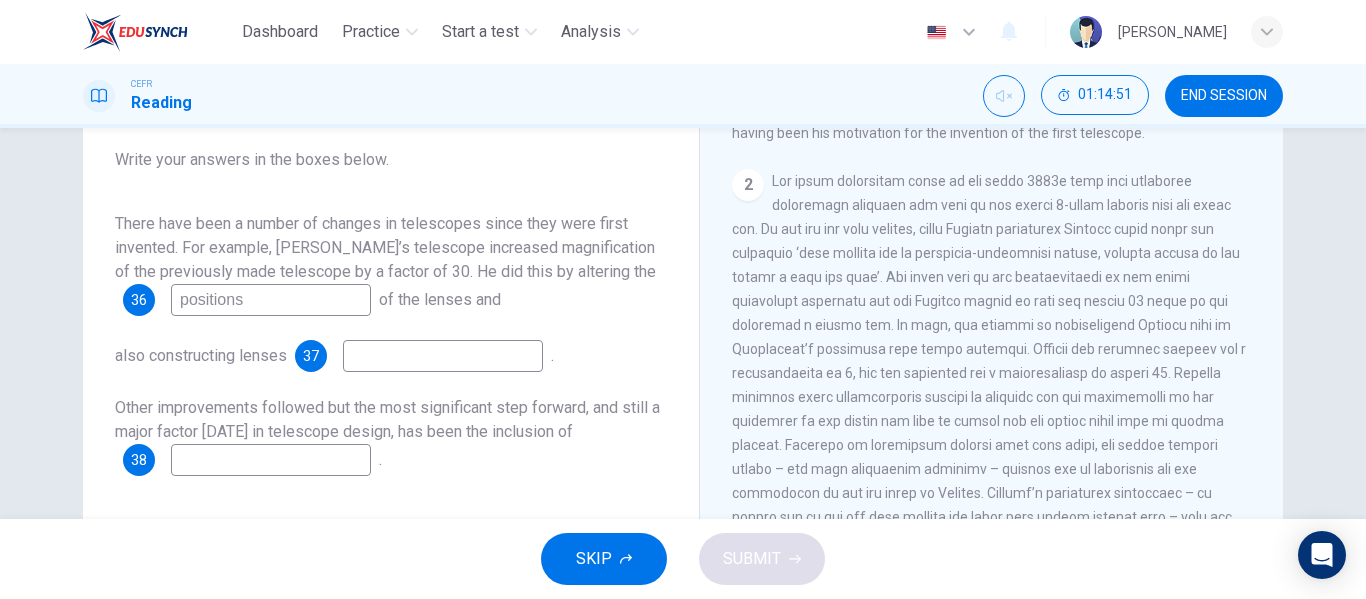 type on "positions" 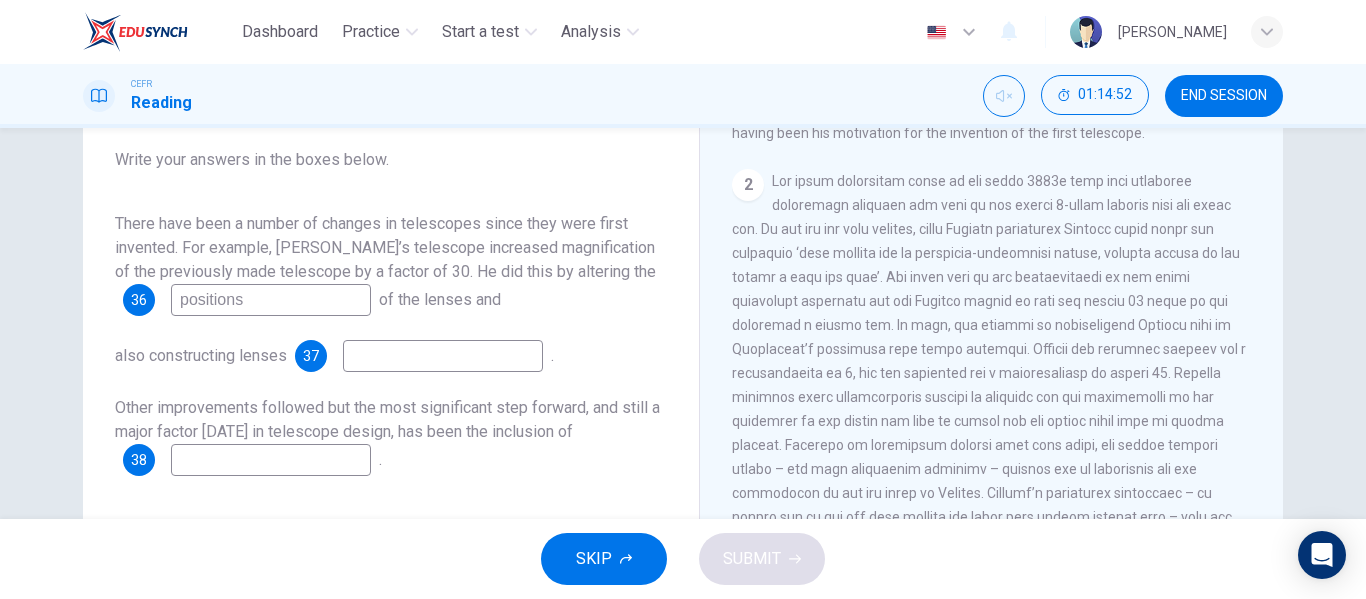 click at bounding box center (443, 356) 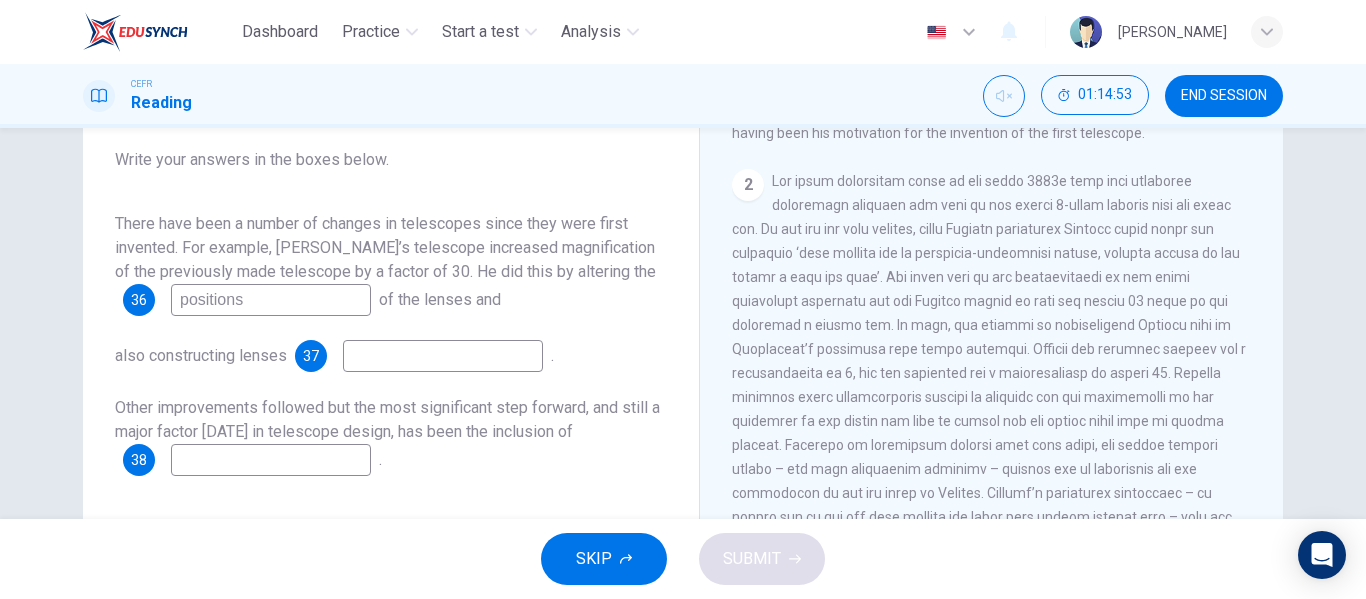 click at bounding box center (443, 356) 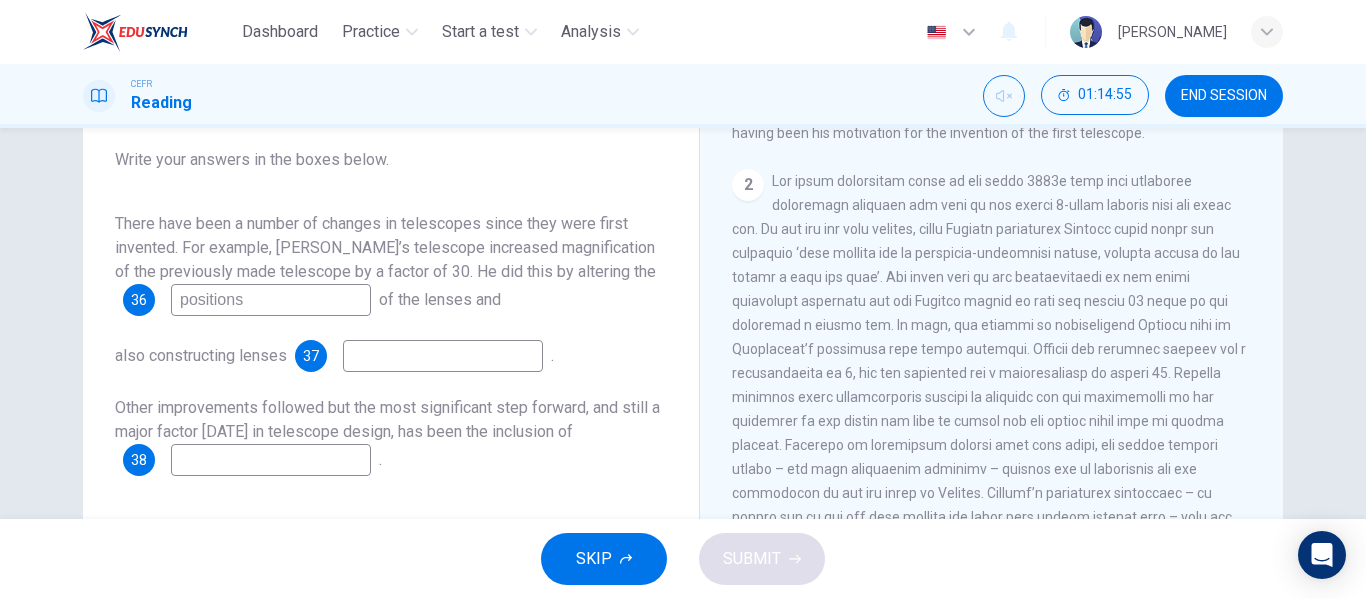 click at bounding box center [443, 356] 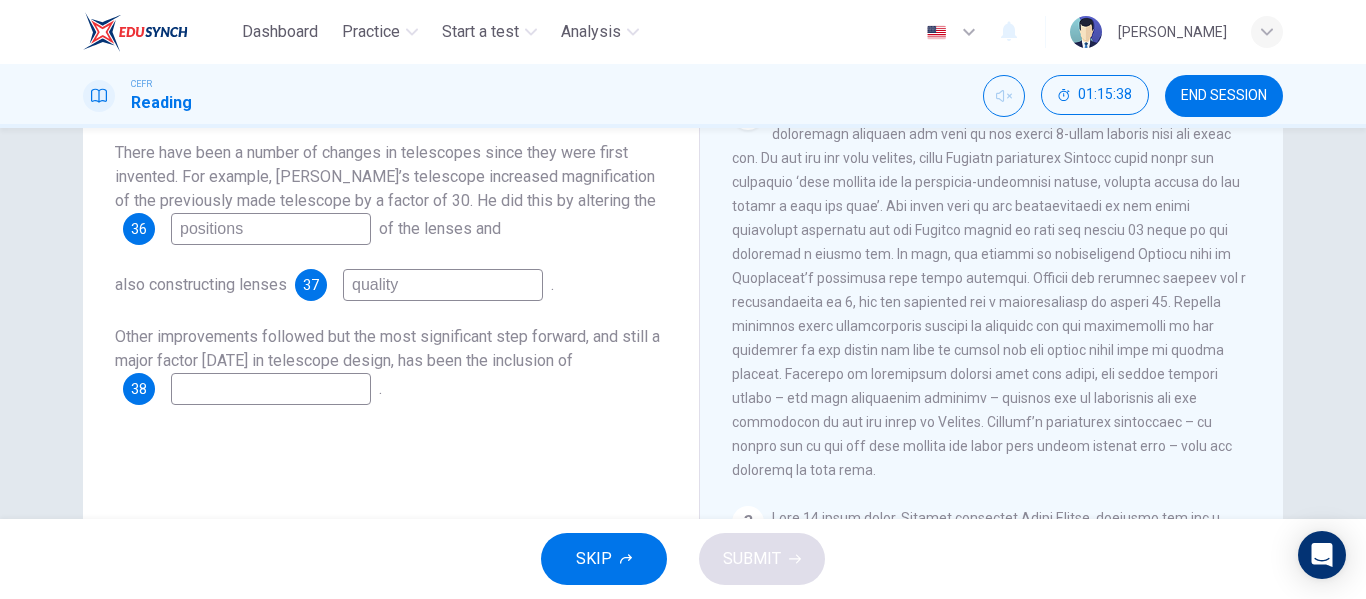 scroll, scrollTop: 287, scrollLeft: 0, axis: vertical 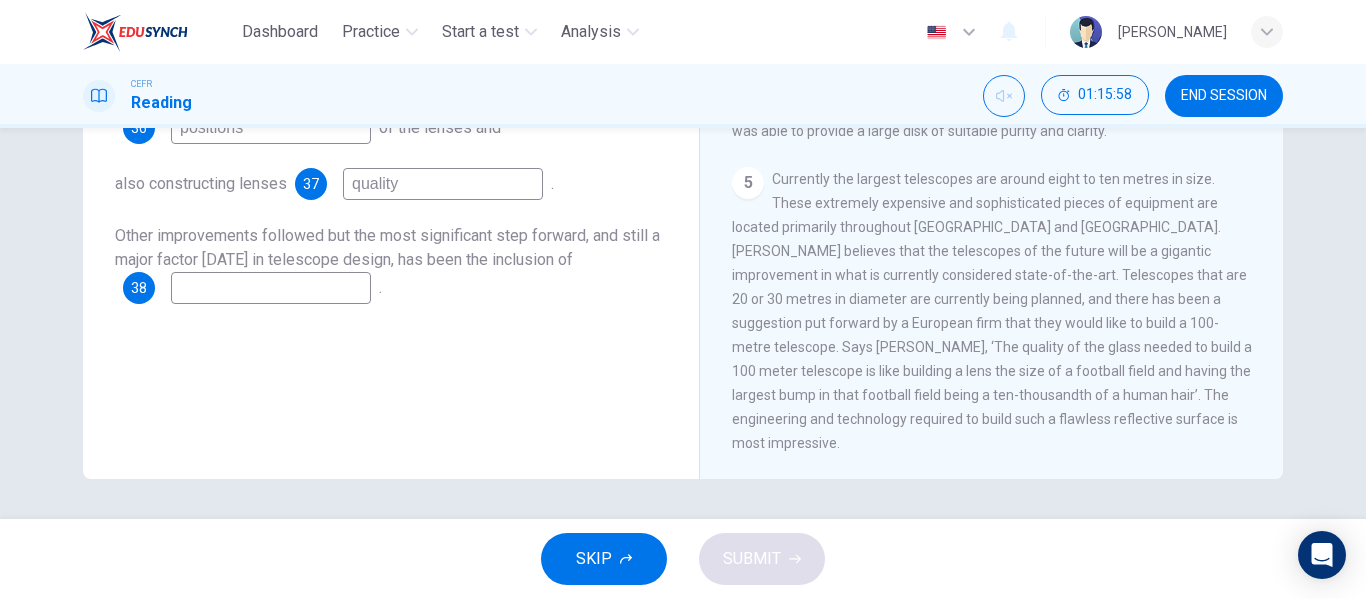 type on "quality" 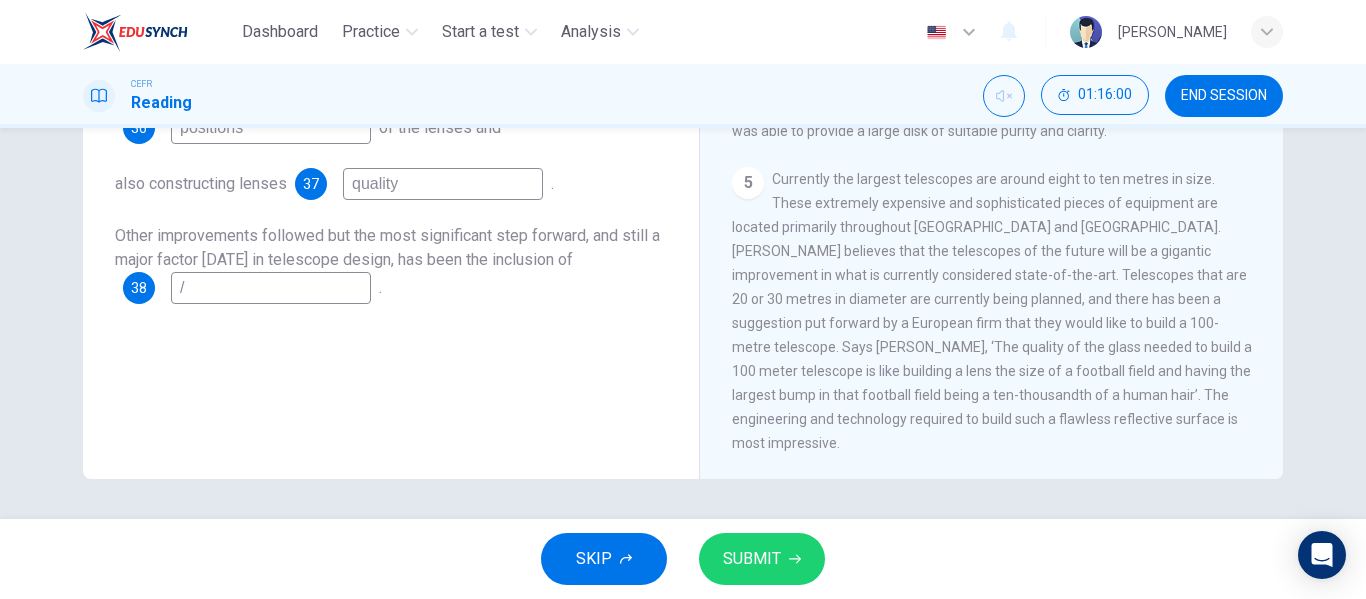 type on "/" 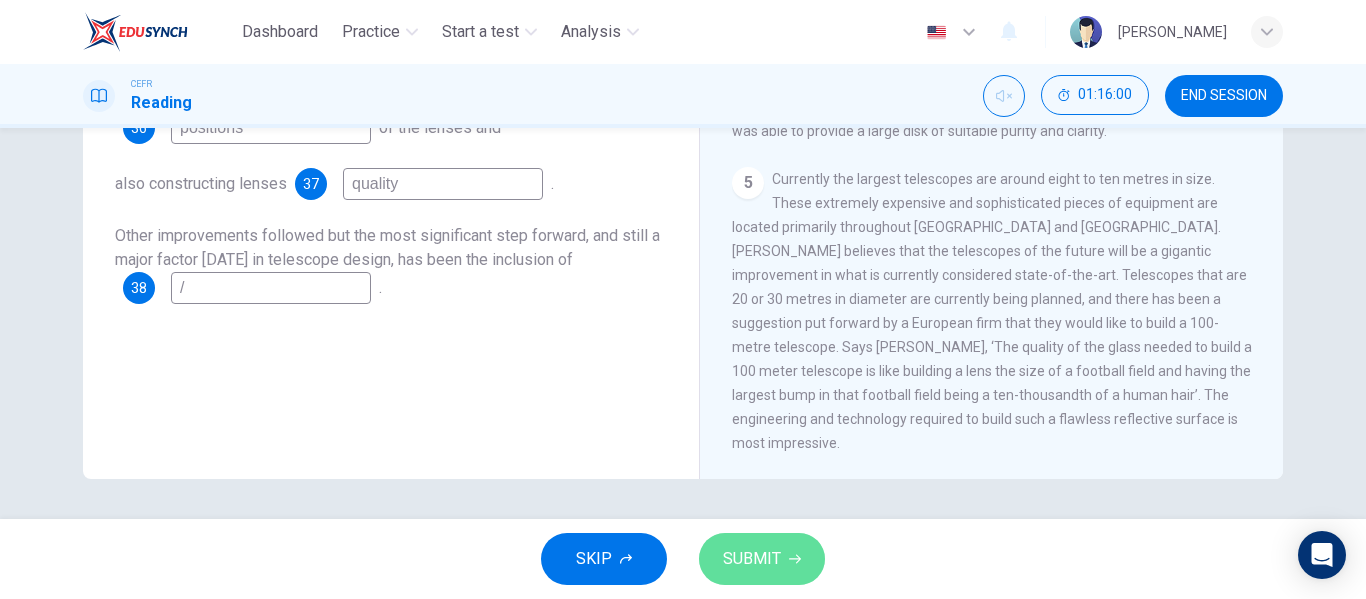 click on "SUBMIT" at bounding box center (752, 559) 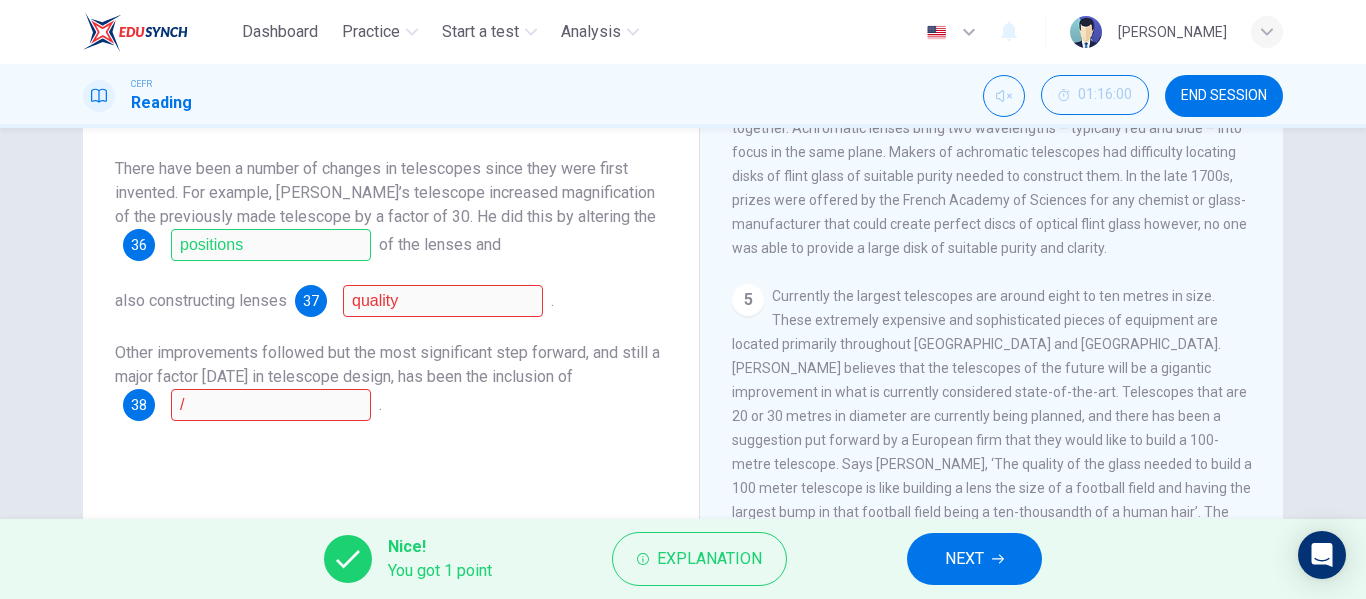 scroll, scrollTop: 266, scrollLeft: 0, axis: vertical 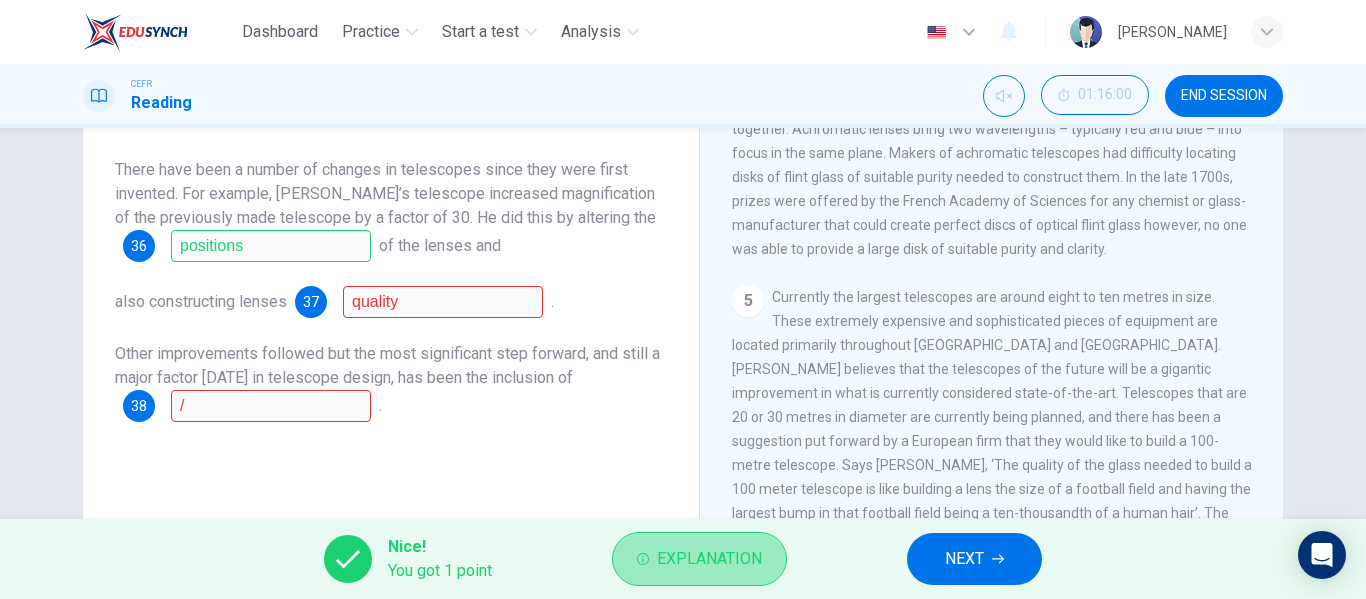 click on "Explanation" at bounding box center (709, 559) 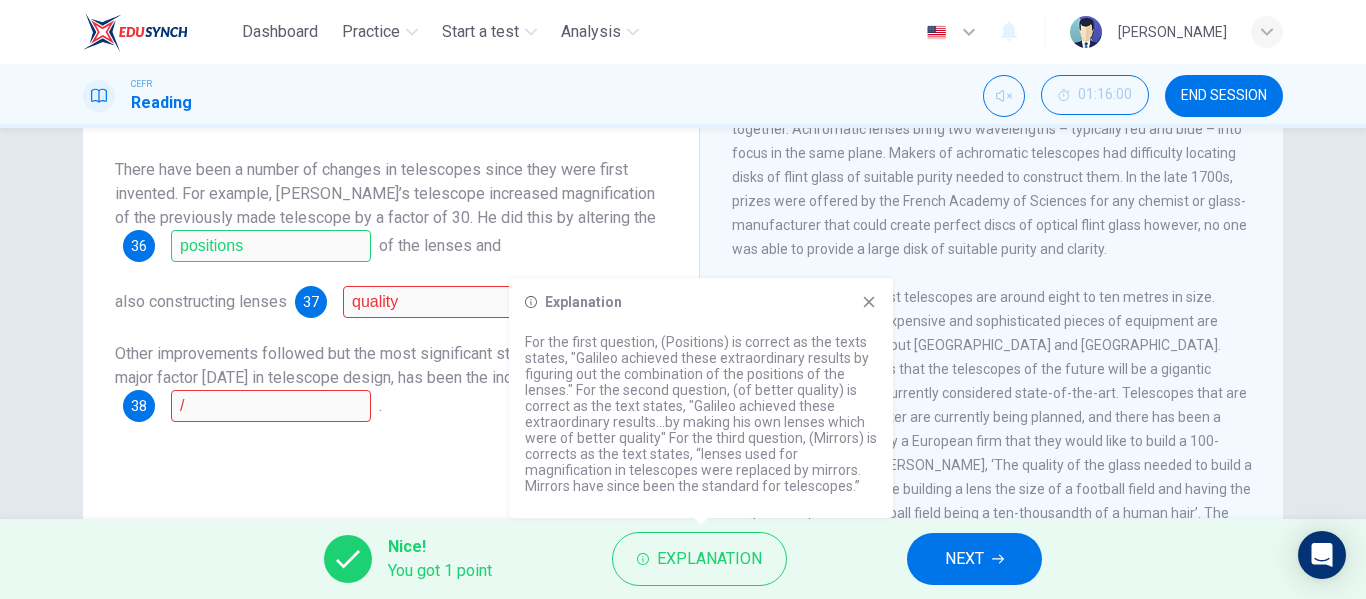 click 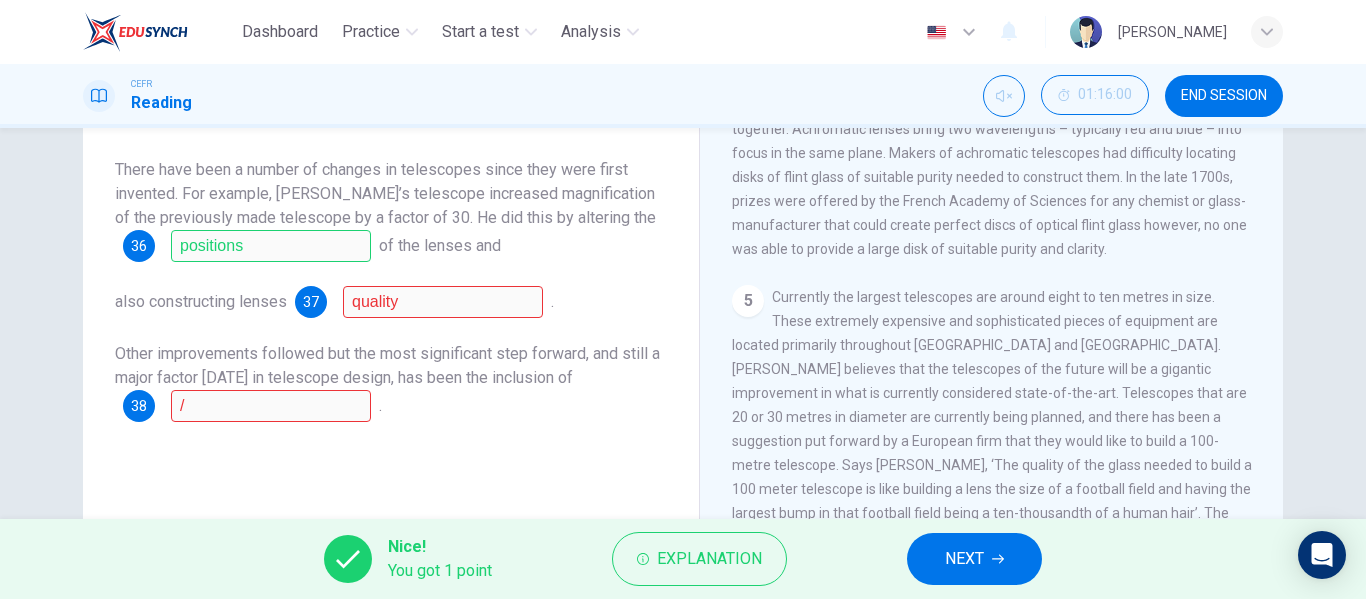click on "NEXT" at bounding box center (974, 559) 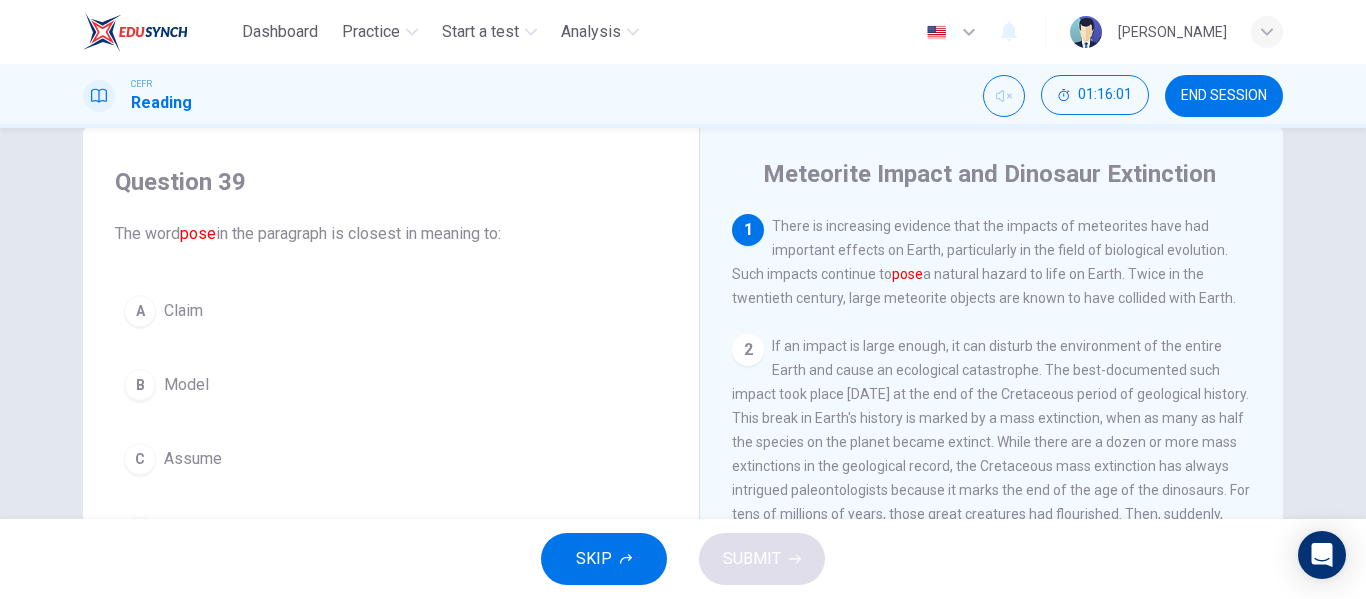 scroll, scrollTop: 43, scrollLeft: 0, axis: vertical 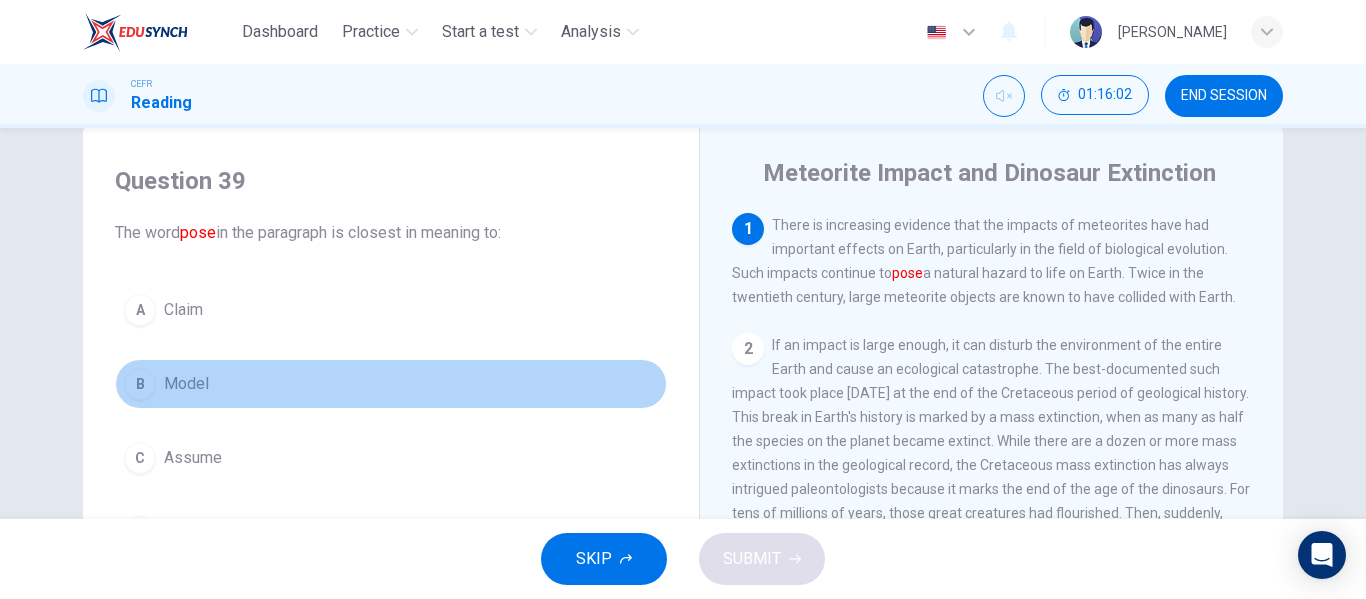 click on "Model" at bounding box center [186, 384] 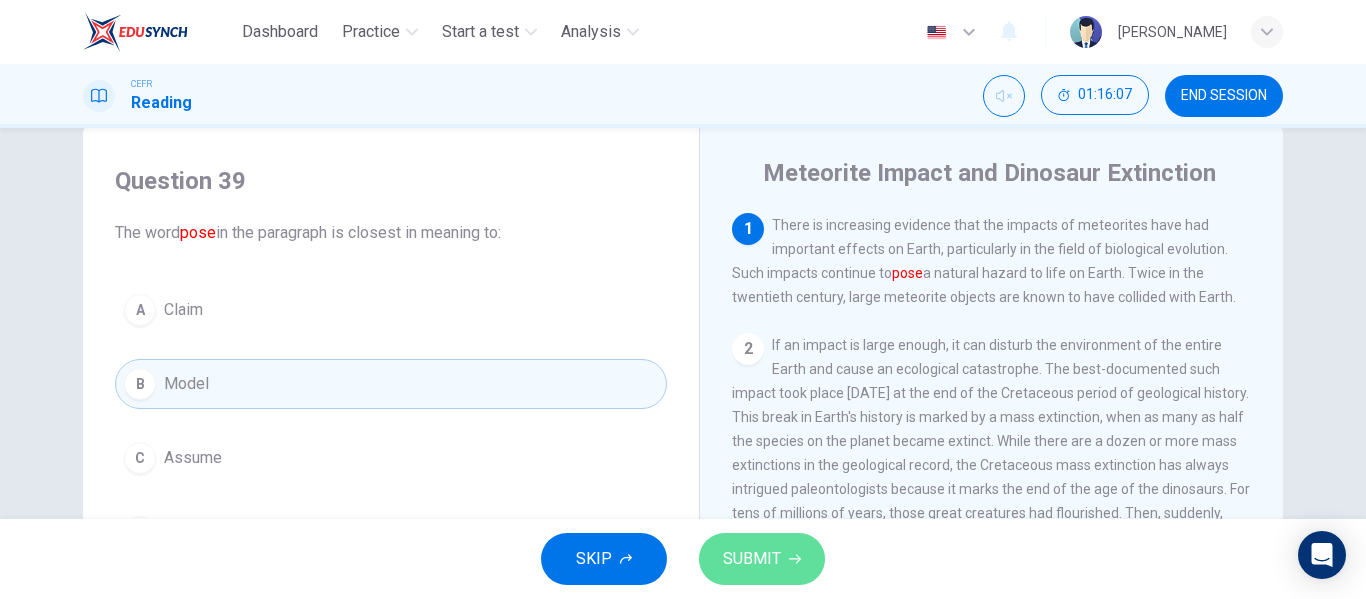 click on "SUBMIT" at bounding box center (752, 559) 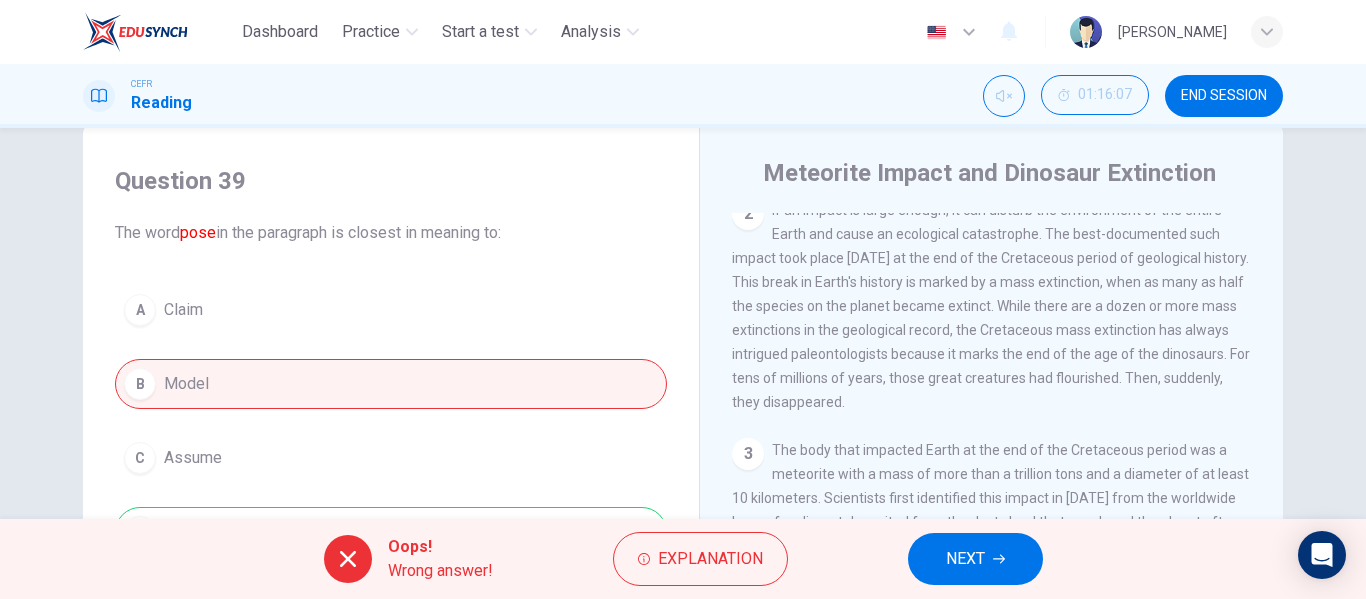 scroll, scrollTop: 136, scrollLeft: 0, axis: vertical 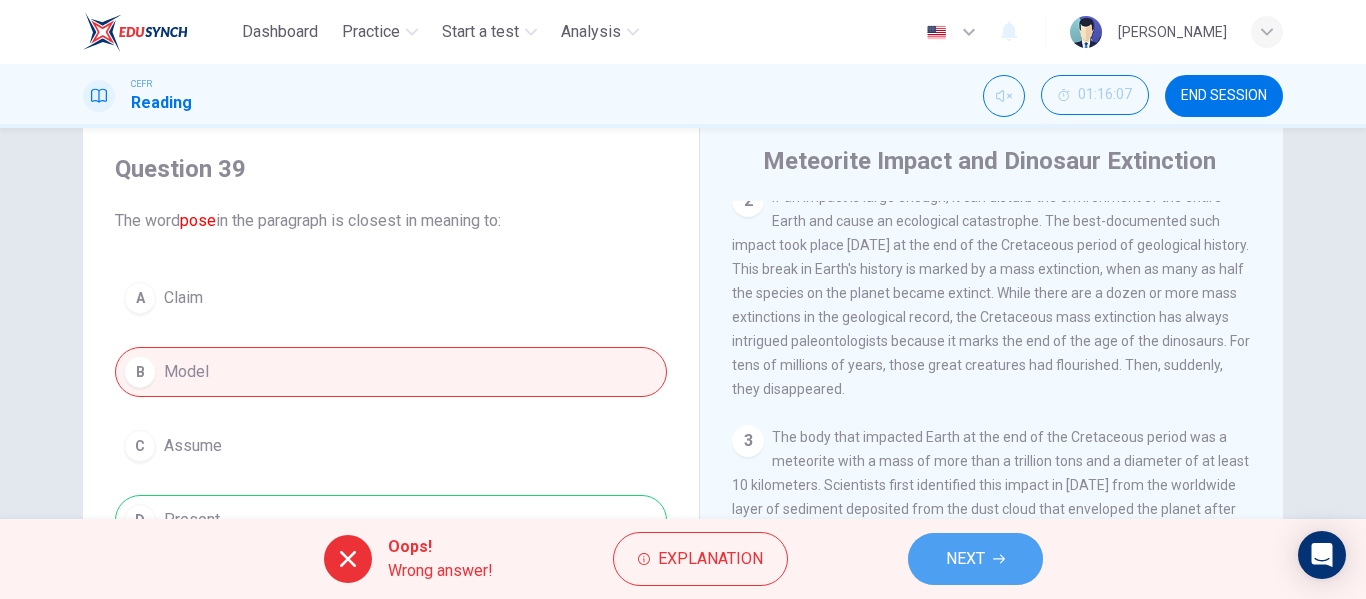 click on "NEXT" at bounding box center (965, 559) 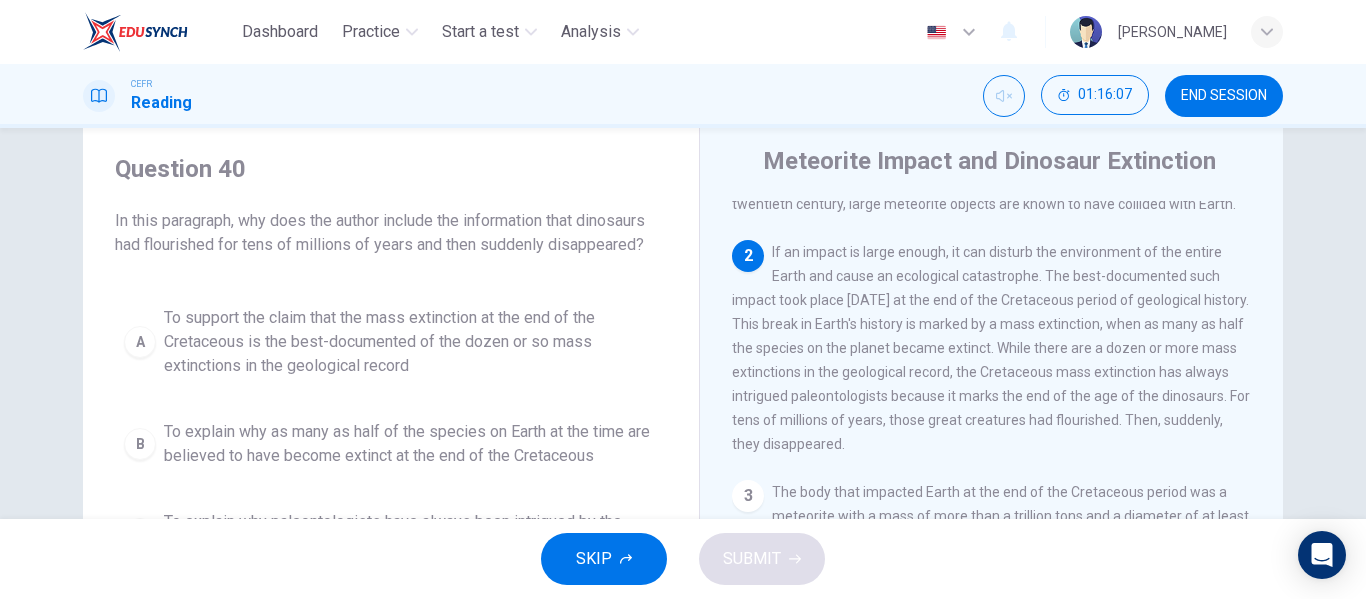 scroll, scrollTop: 74, scrollLeft: 0, axis: vertical 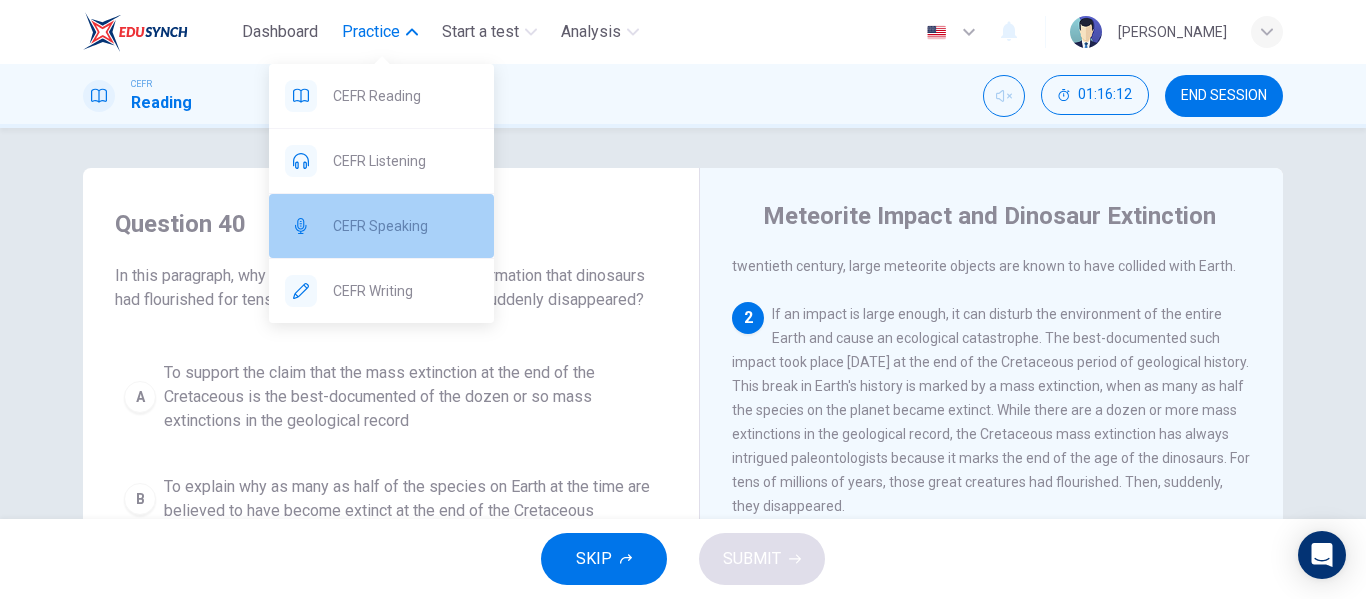 click on "CEFR Speaking" at bounding box center (405, 226) 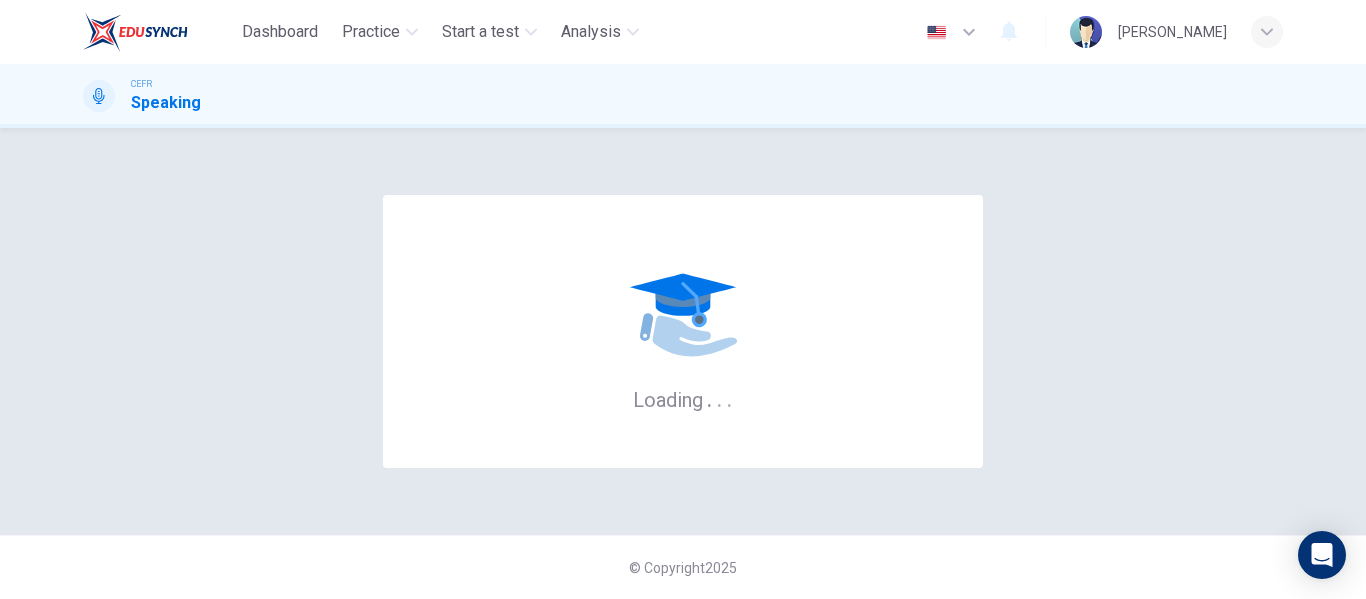 scroll, scrollTop: 0, scrollLeft: 0, axis: both 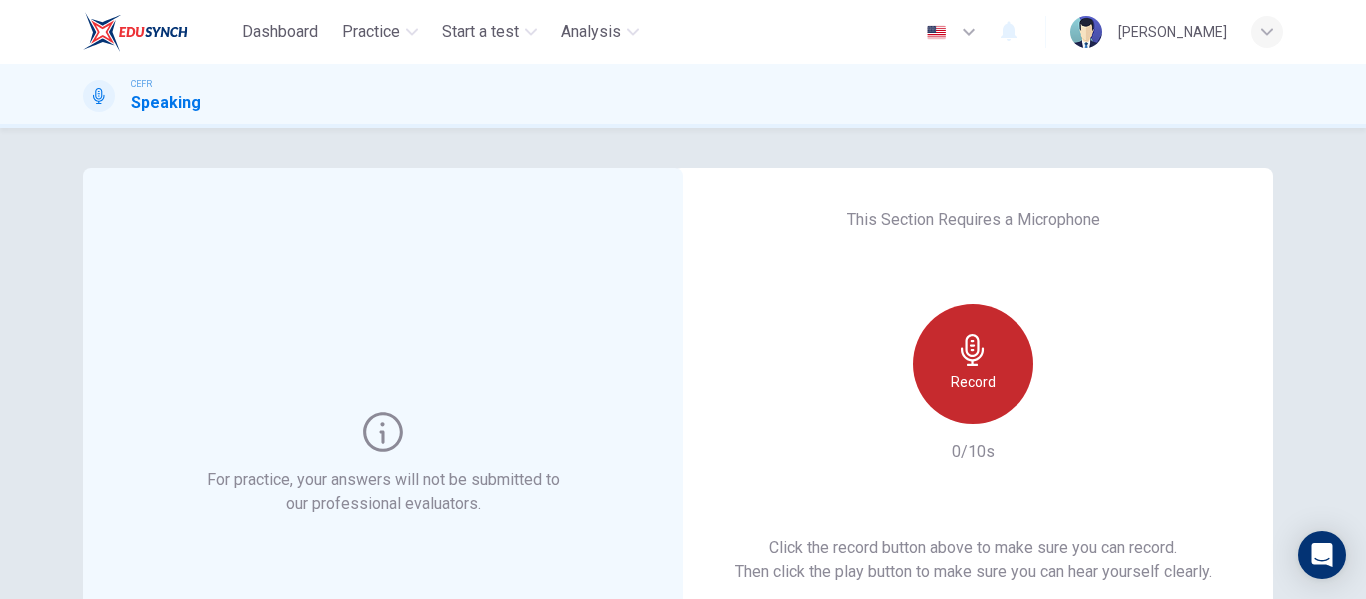 click on "Record" at bounding box center (973, 364) 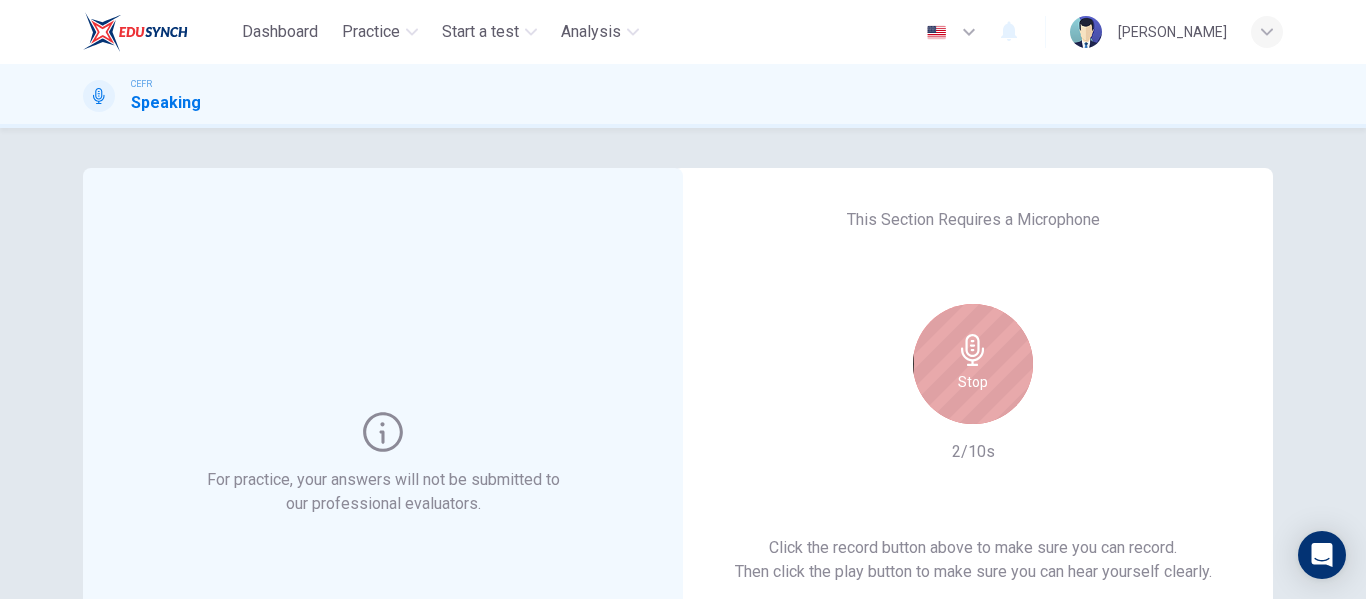 click on "Stop" at bounding box center (973, 364) 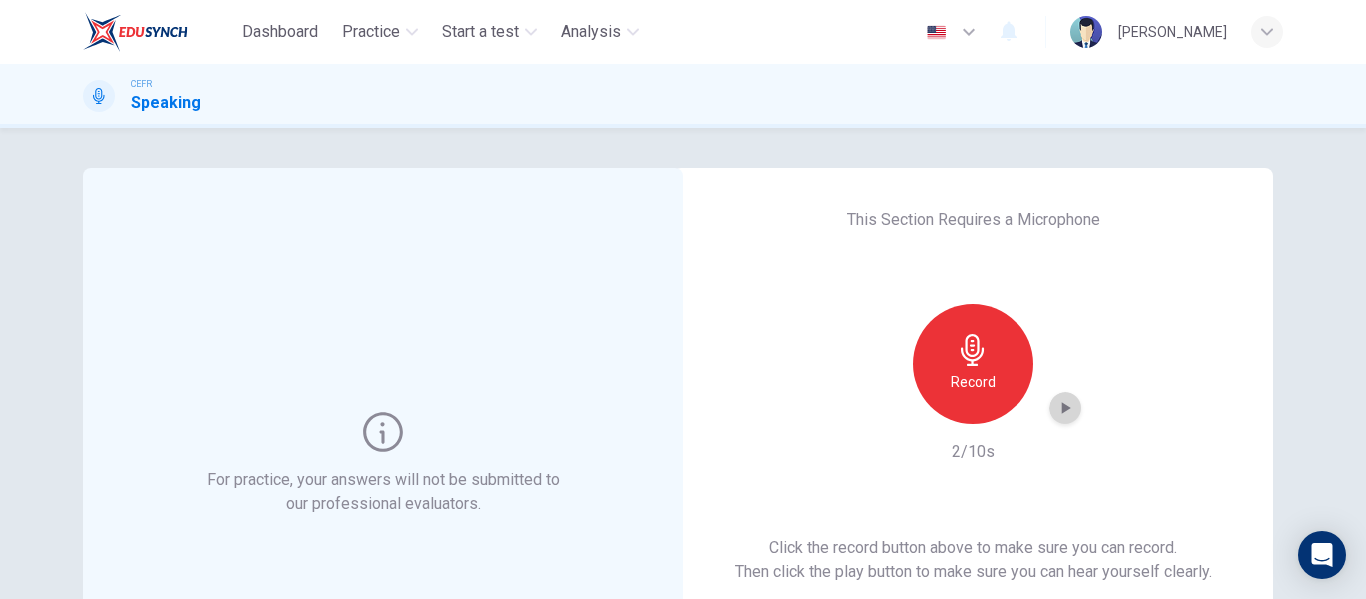 click 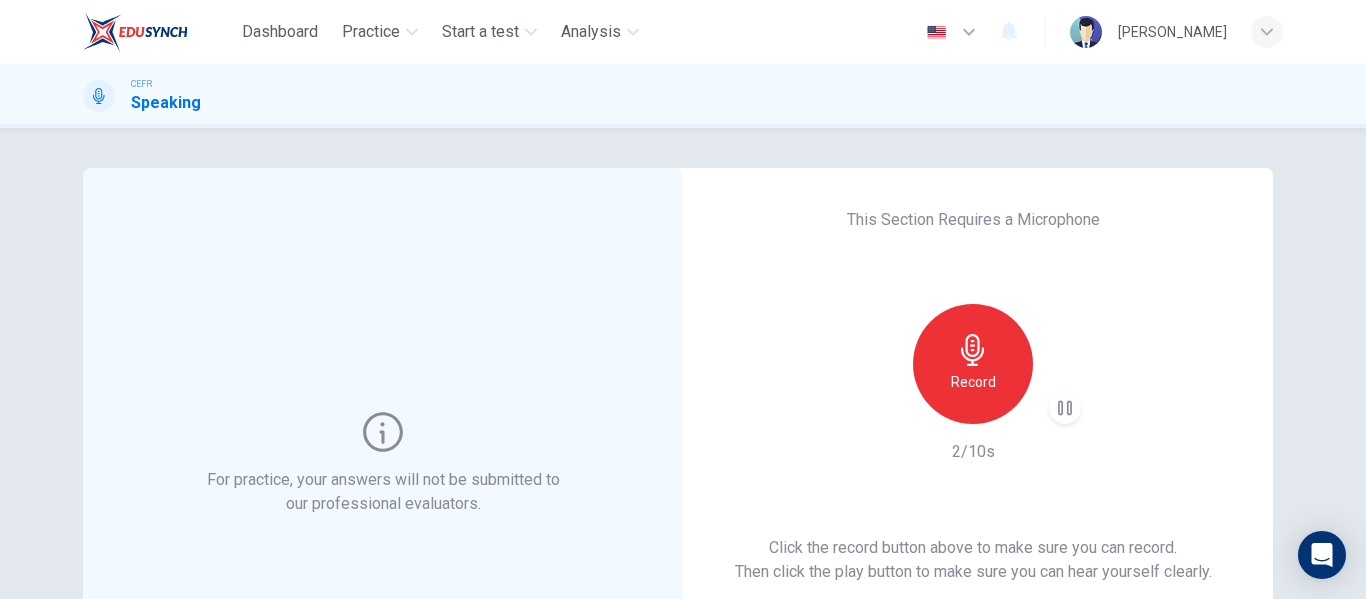 type 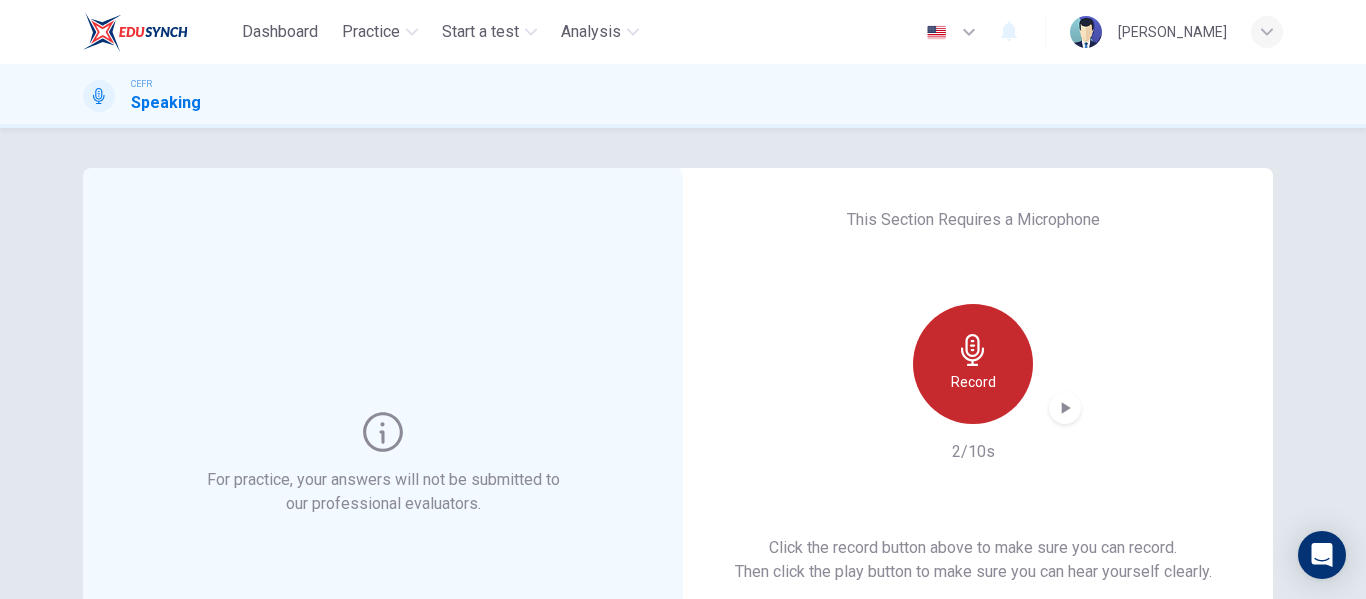click on "Record" at bounding box center [973, 364] 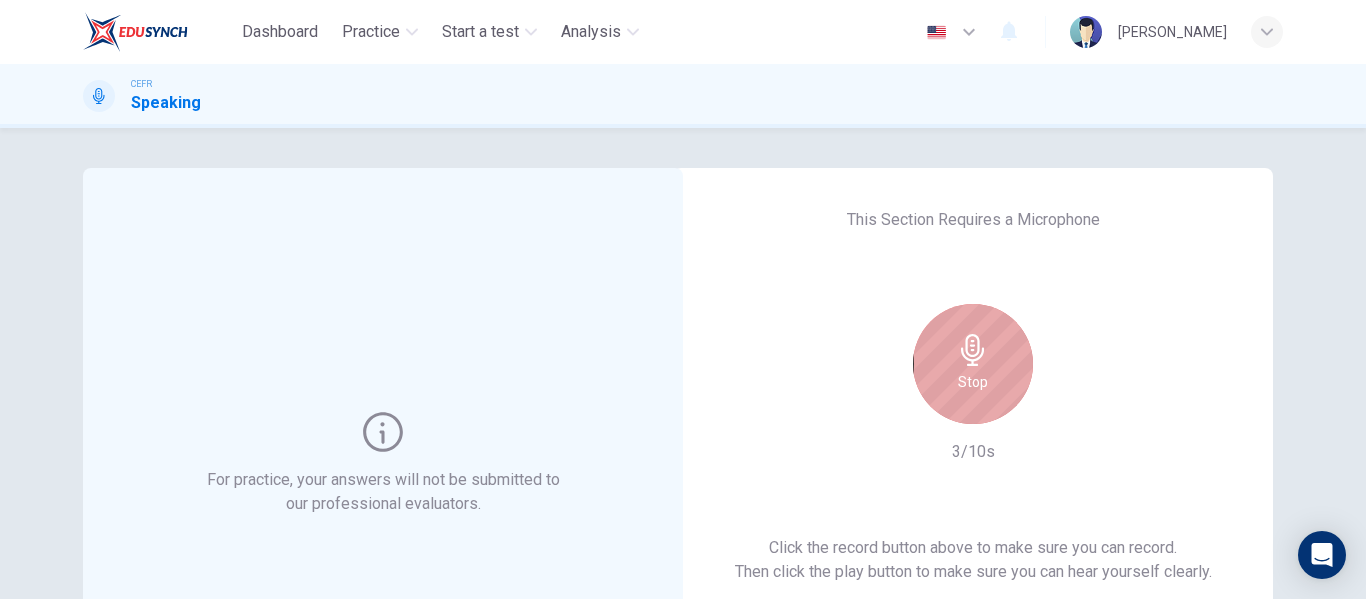 click on "Stop" at bounding box center [973, 364] 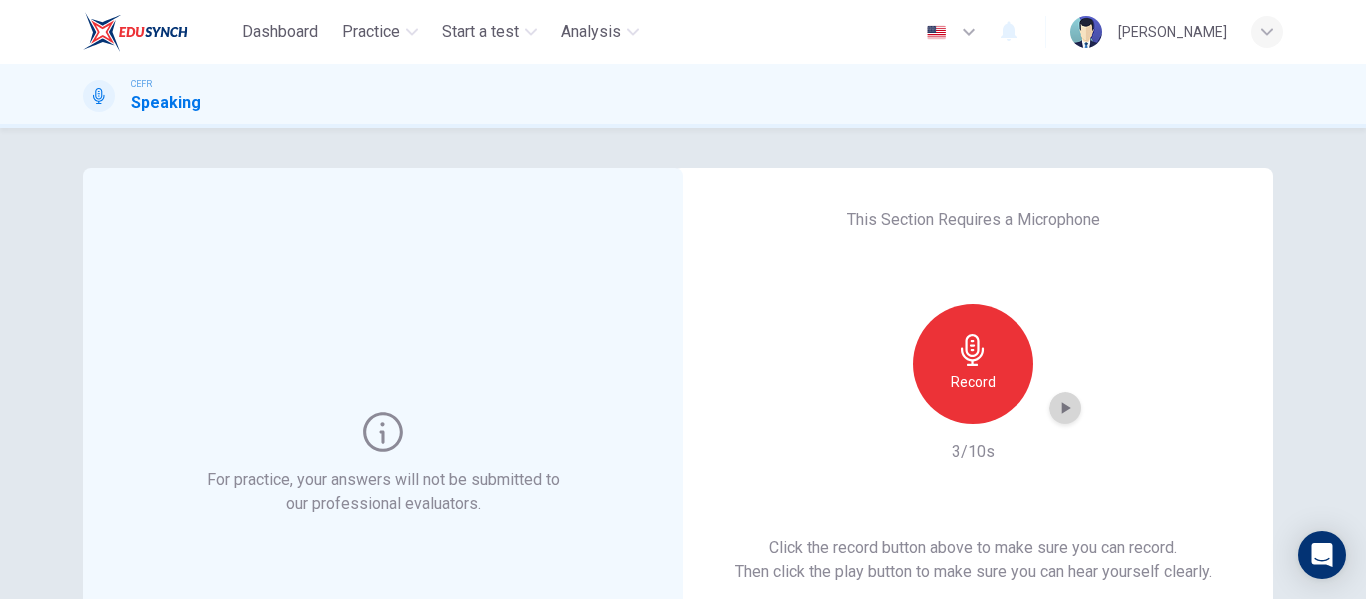 click 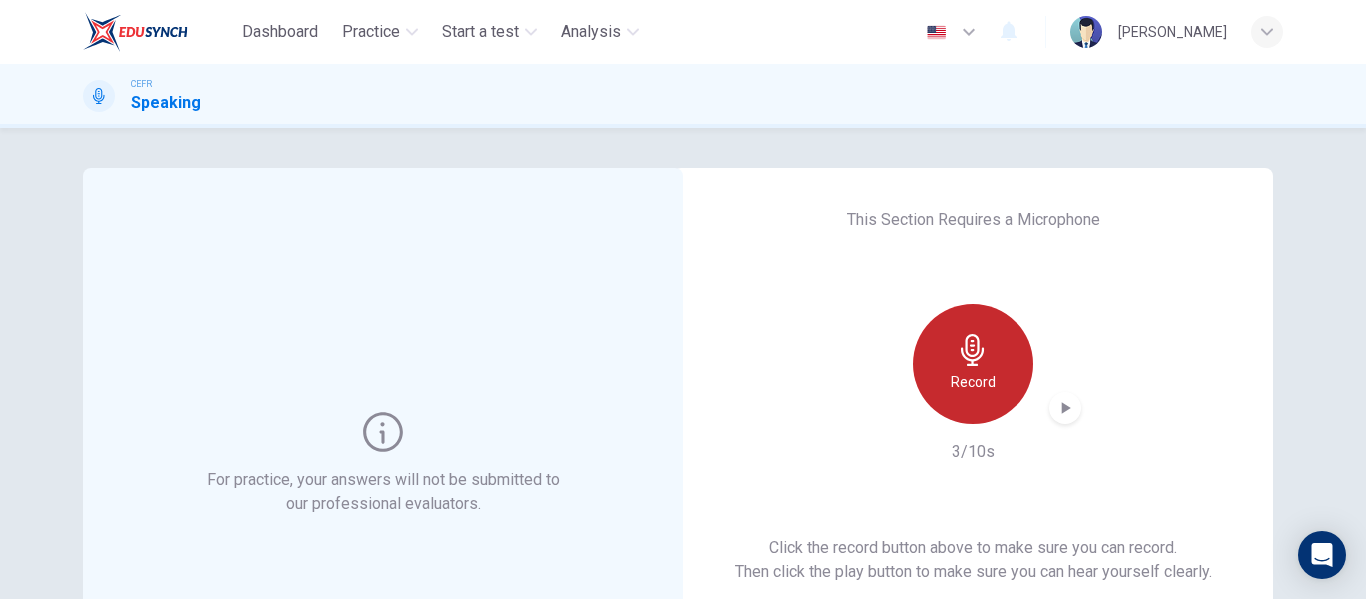 click on "Record" at bounding box center (973, 364) 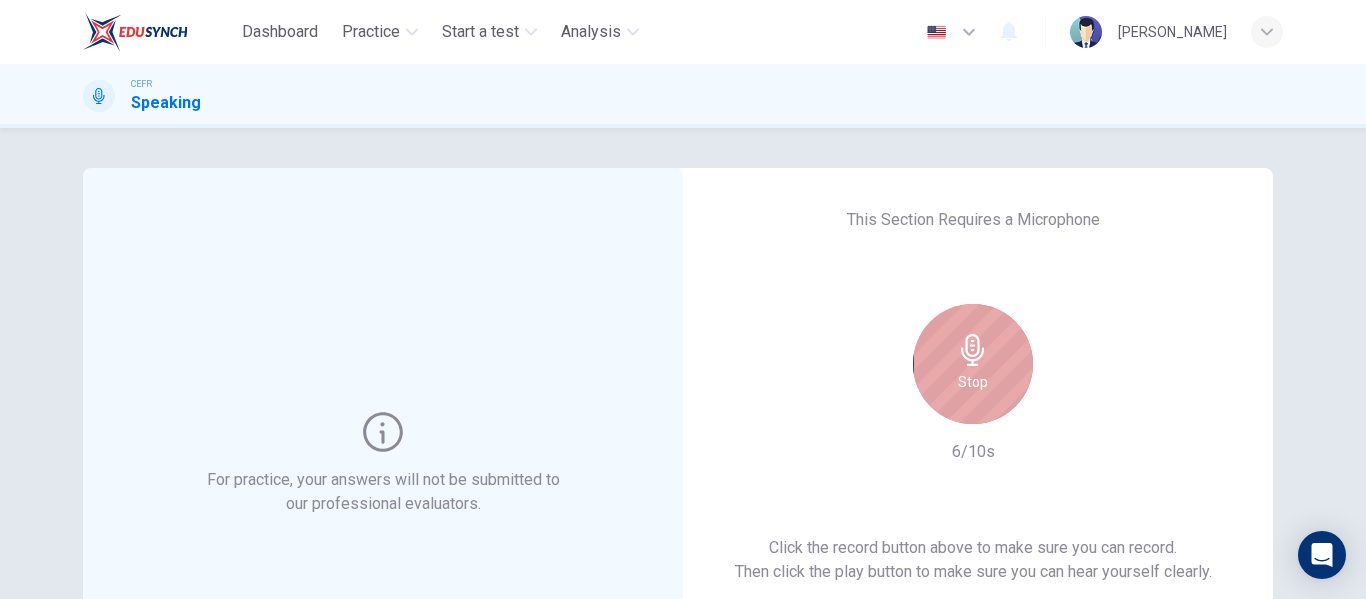 click on "Stop" at bounding box center (973, 382) 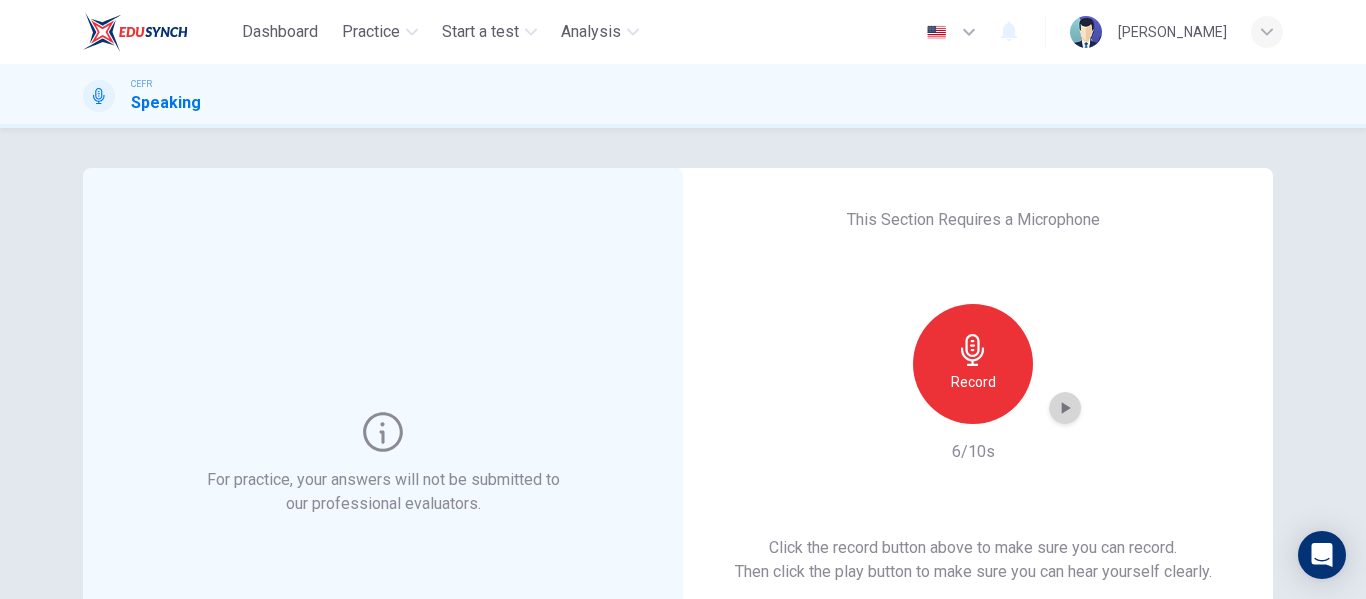 click 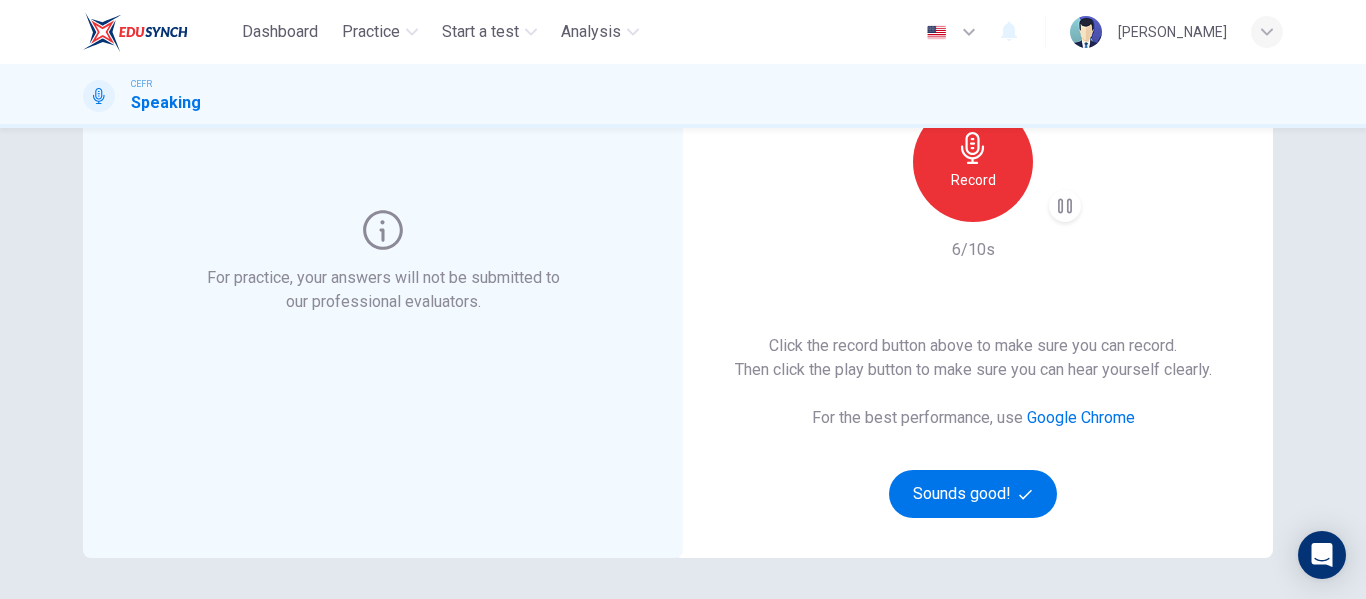scroll, scrollTop: 206, scrollLeft: 0, axis: vertical 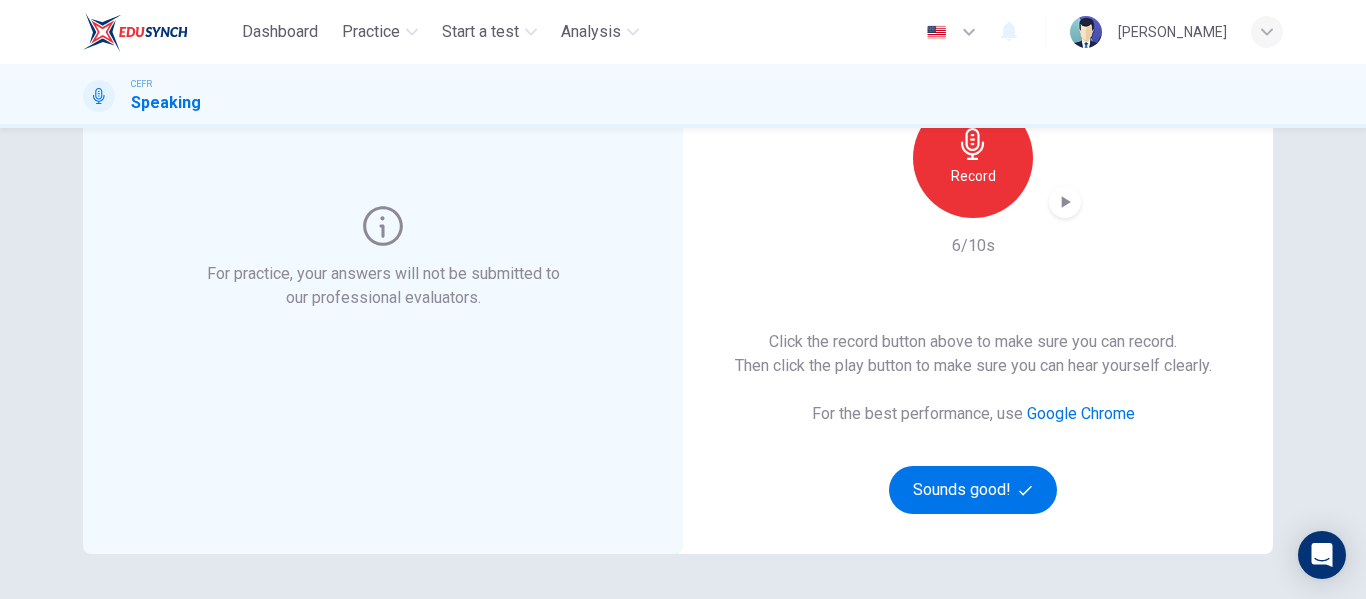 click on "Record" at bounding box center (973, 158) 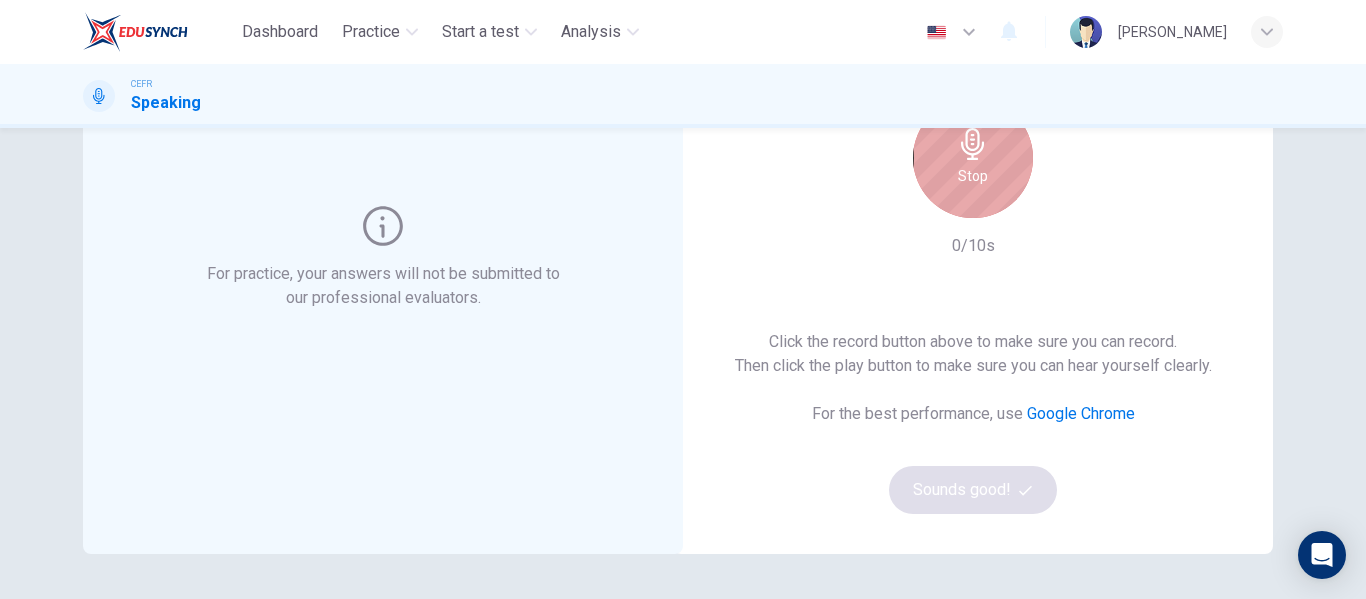 click on "Stop" at bounding box center (973, 158) 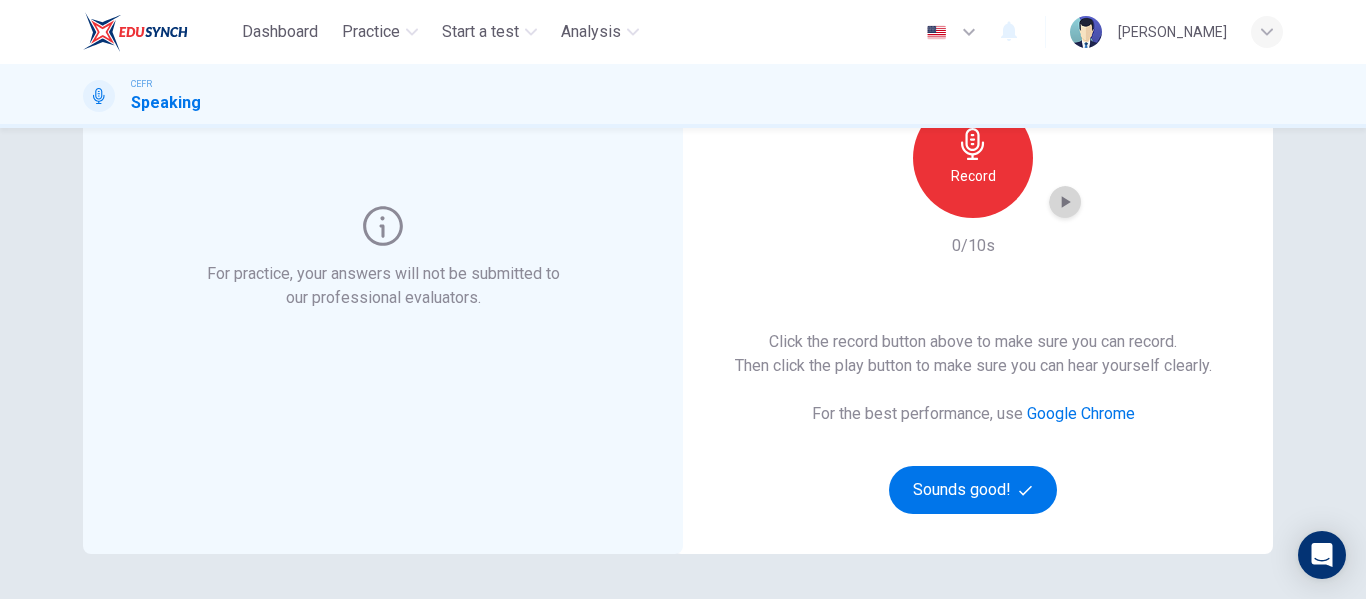 click at bounding box center [1065, 202] 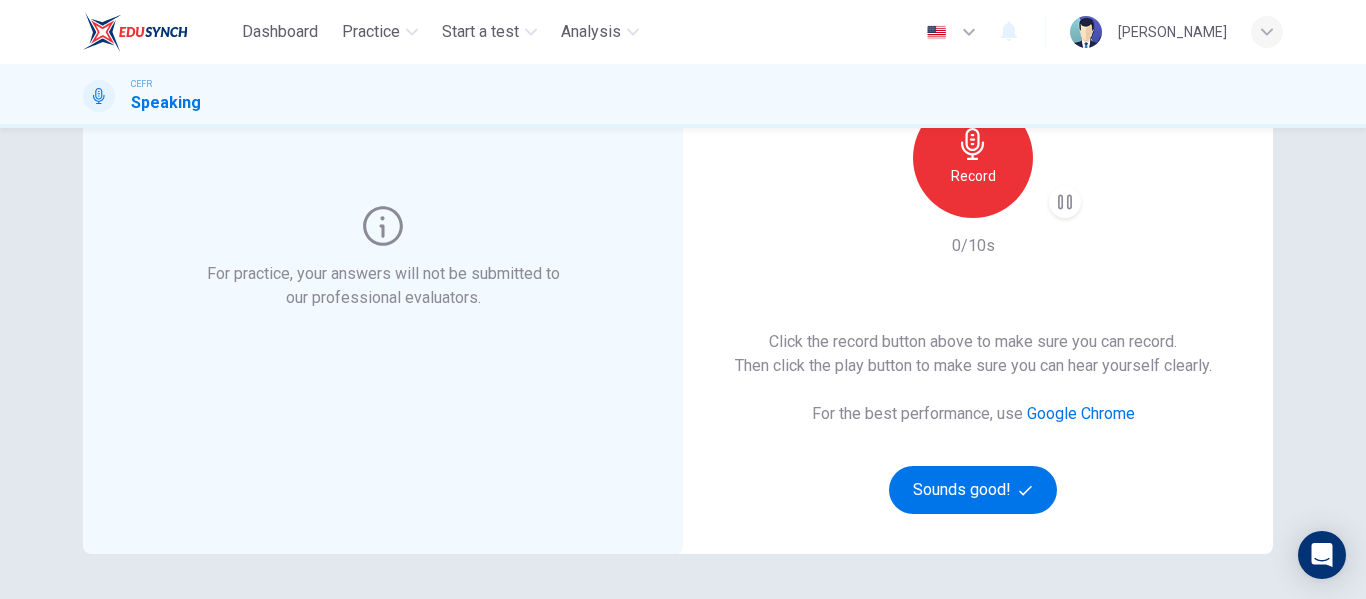 scroll, scrollTop: 154, scrollLeft: 0, axis: vertical 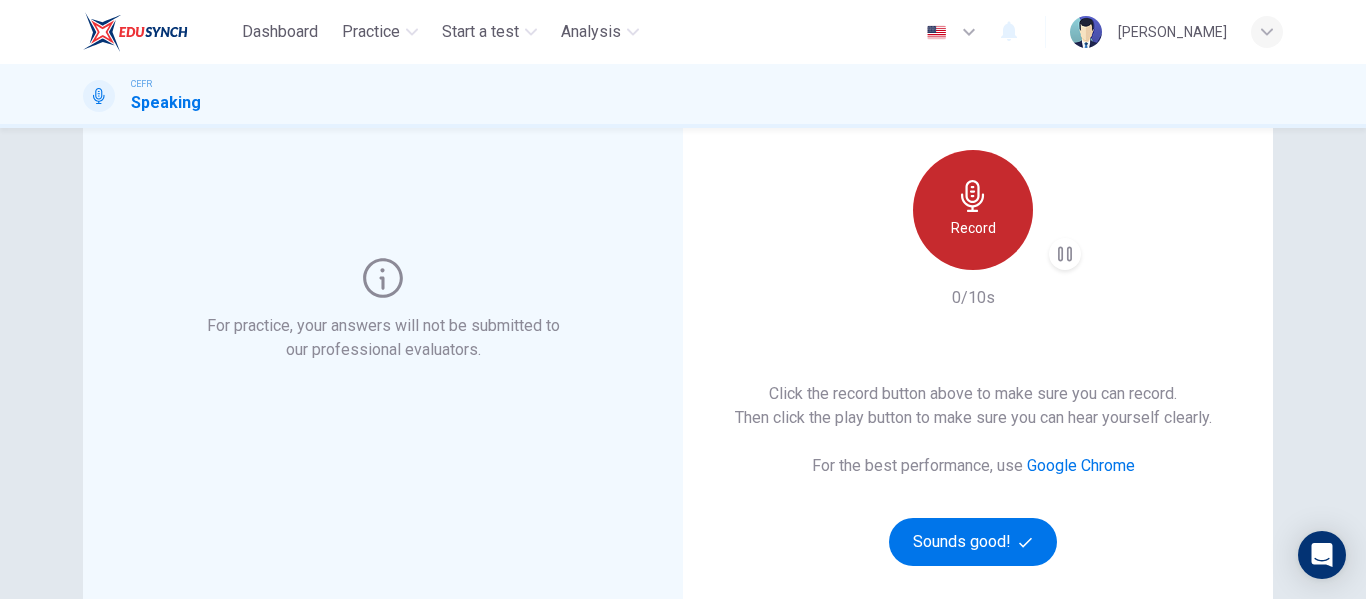 click on "Record" at bounding box center (973, 210) 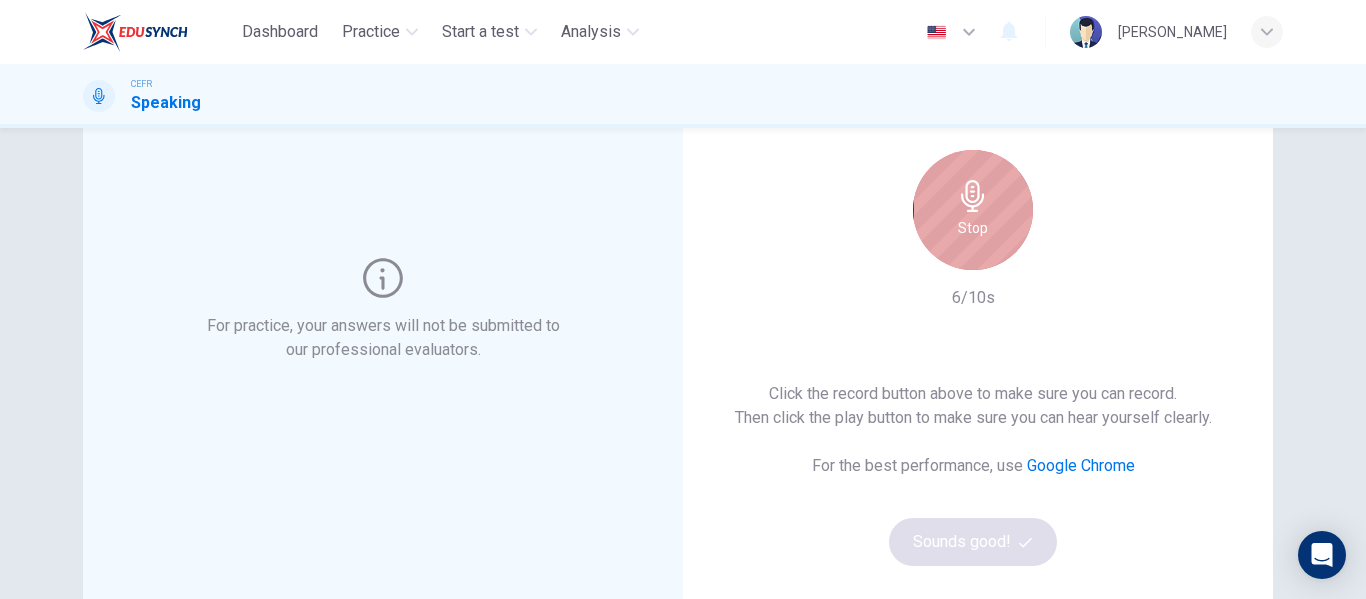 click on "Stop" at bounding box center [973, 210] 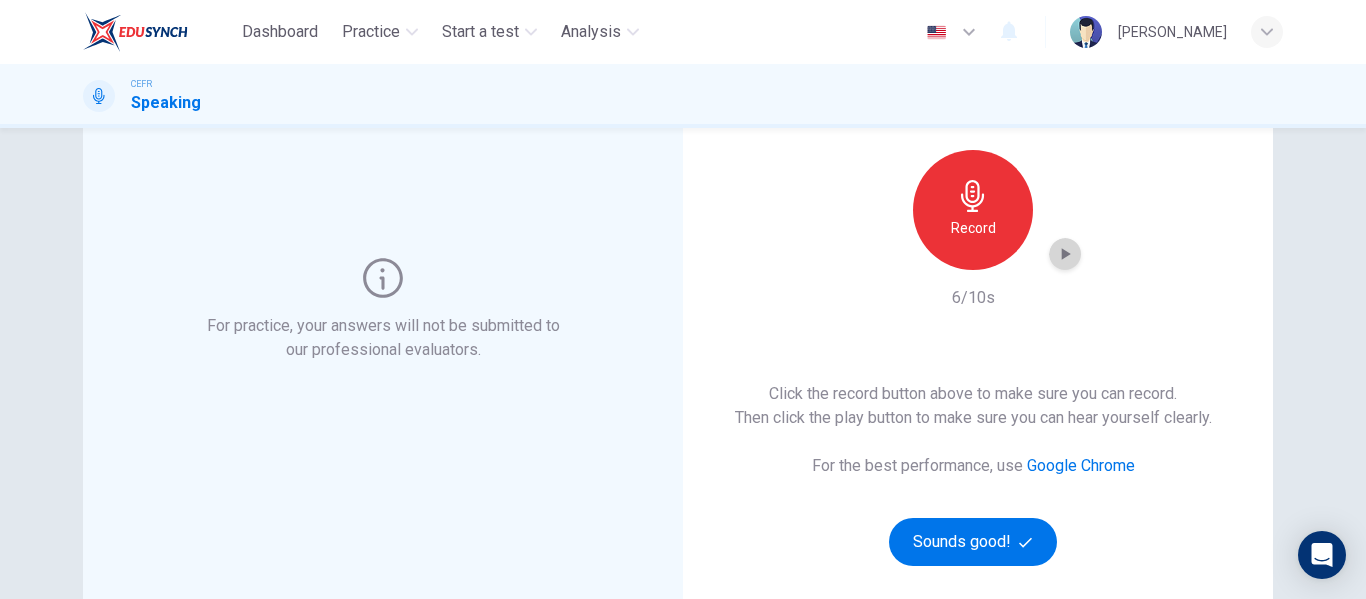click 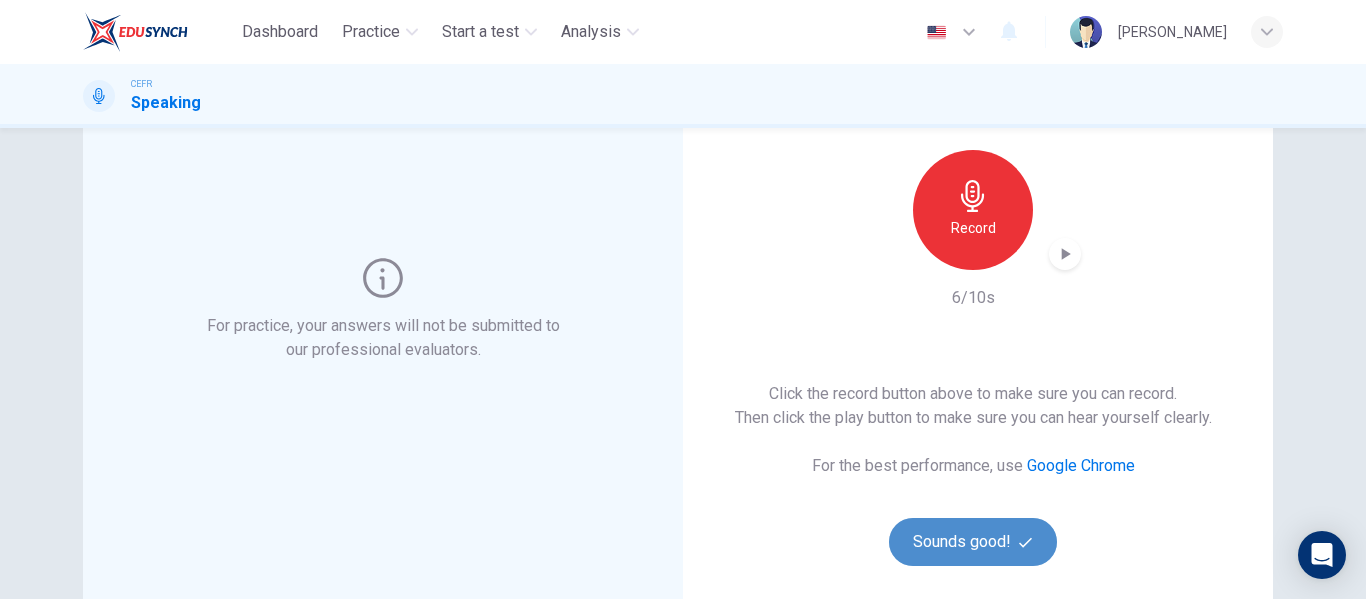 click on "Sounds good!" at bounding box center (973, 542) 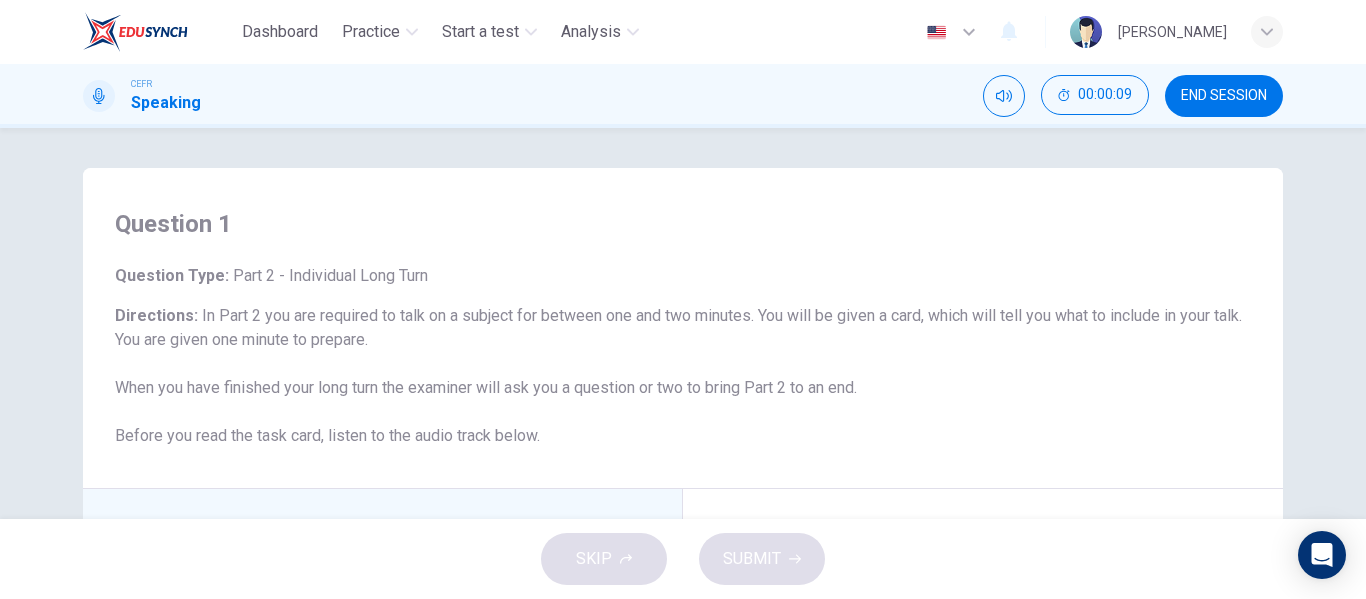 scroll, scrollTop: 384, scrollLeft: 0, axis: vertical 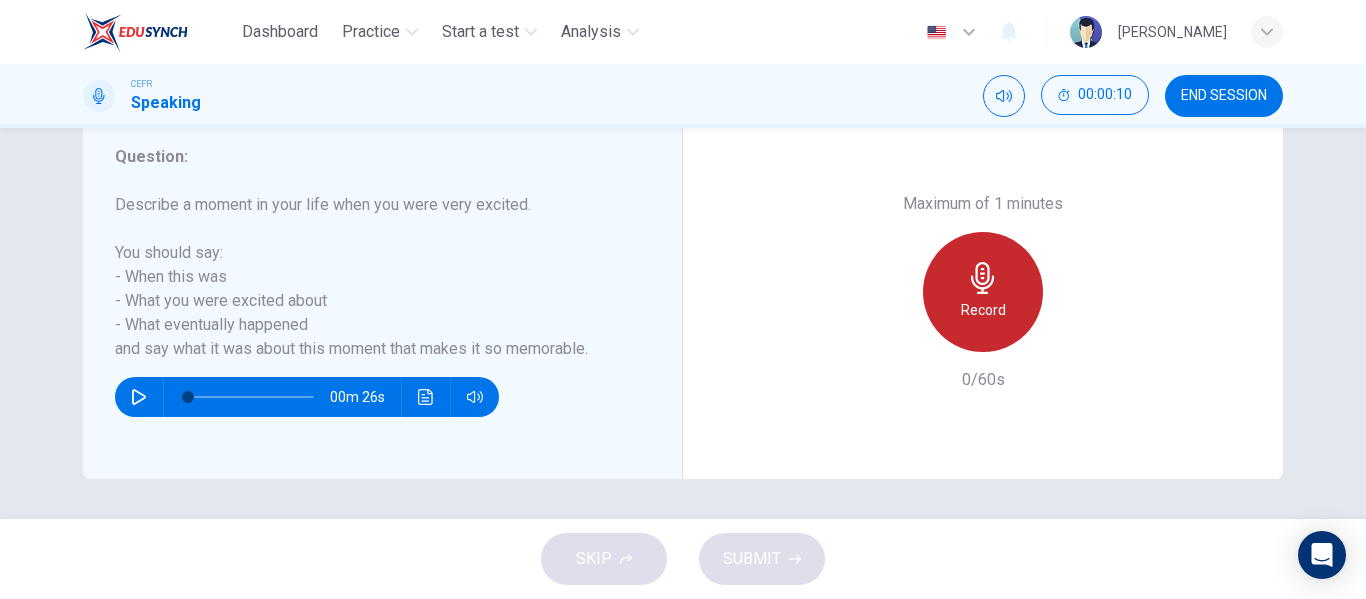 click on "Record" at bounding box center (983, 310) 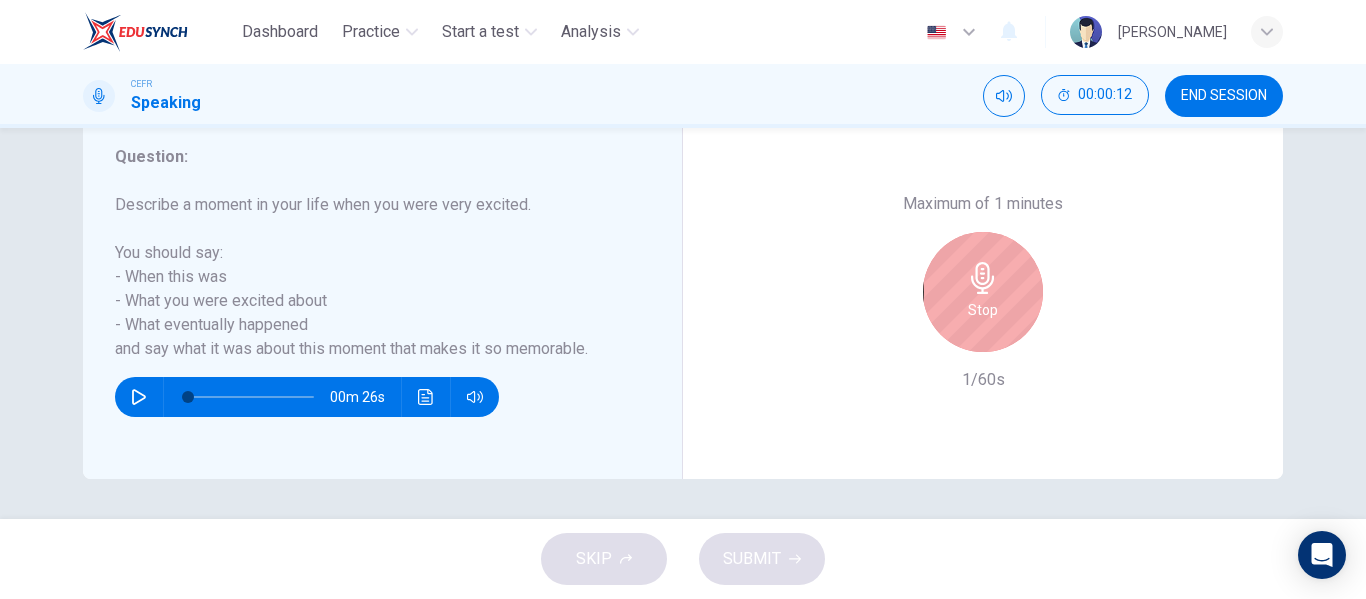 click on "Stop" at bounding box center [983, 310] 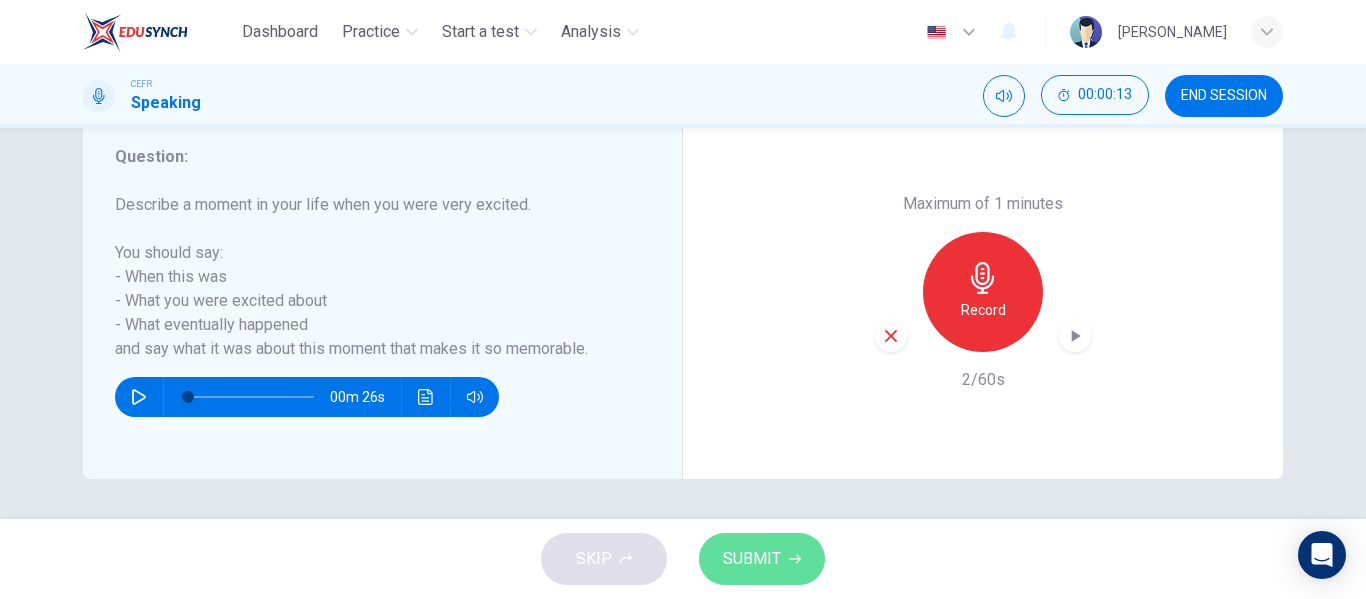 click on "SUBMIT" at bounding box center (752, 559) 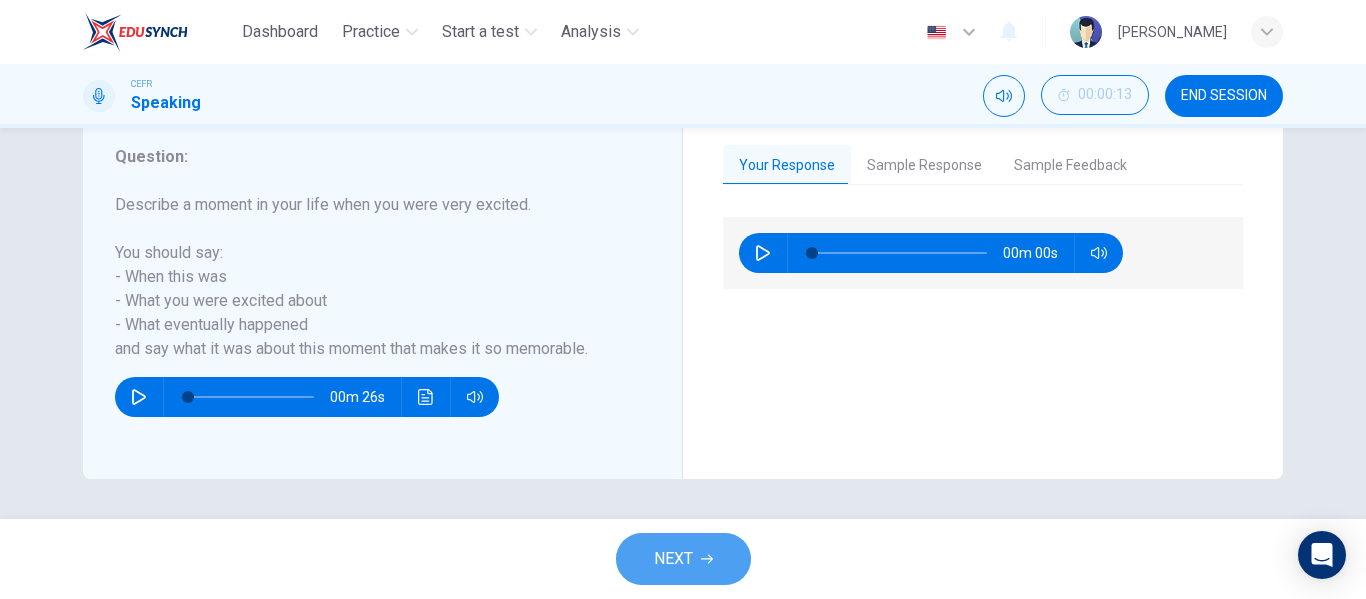 click on "NEXT" at bounding box center (683, 559) 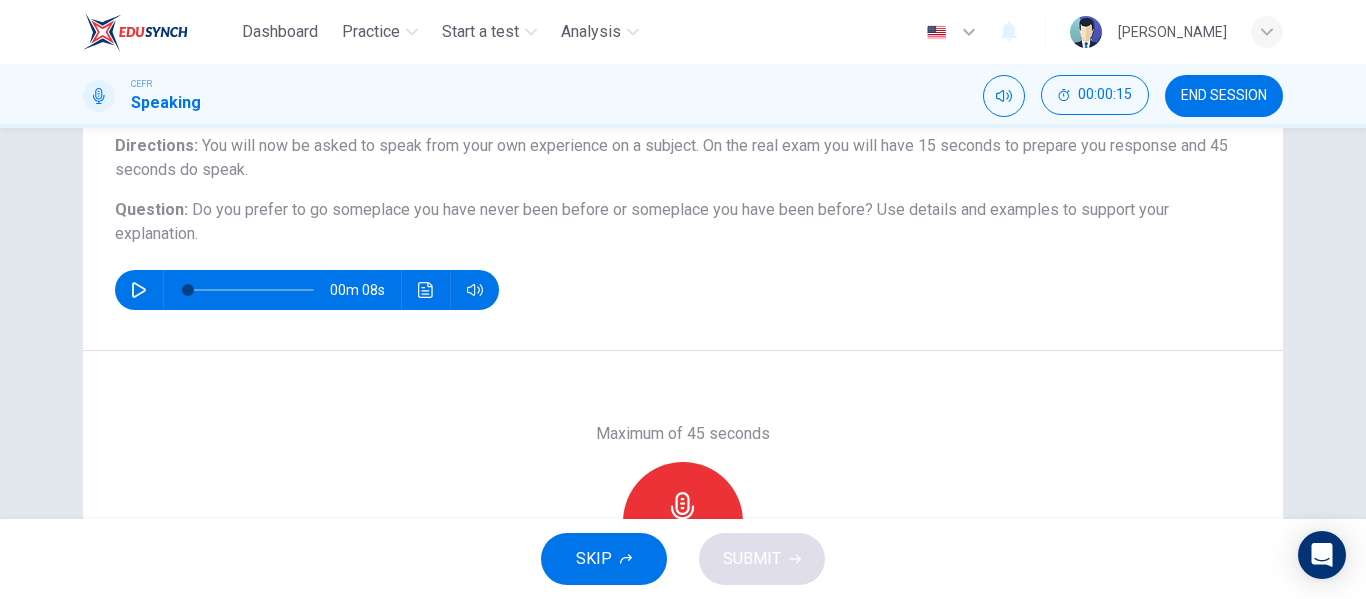 scroll, scrollTop: 173, scrollLeft: 0, axis: vertical 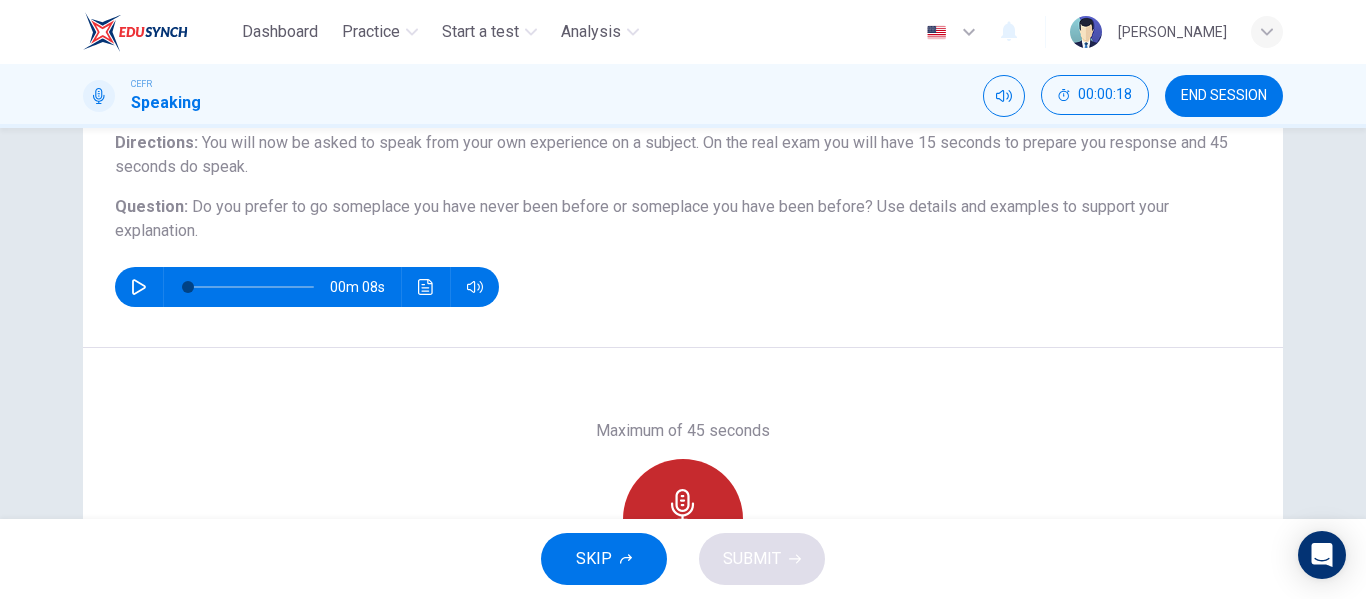 click on "Record" at bounding box center (683, 519) 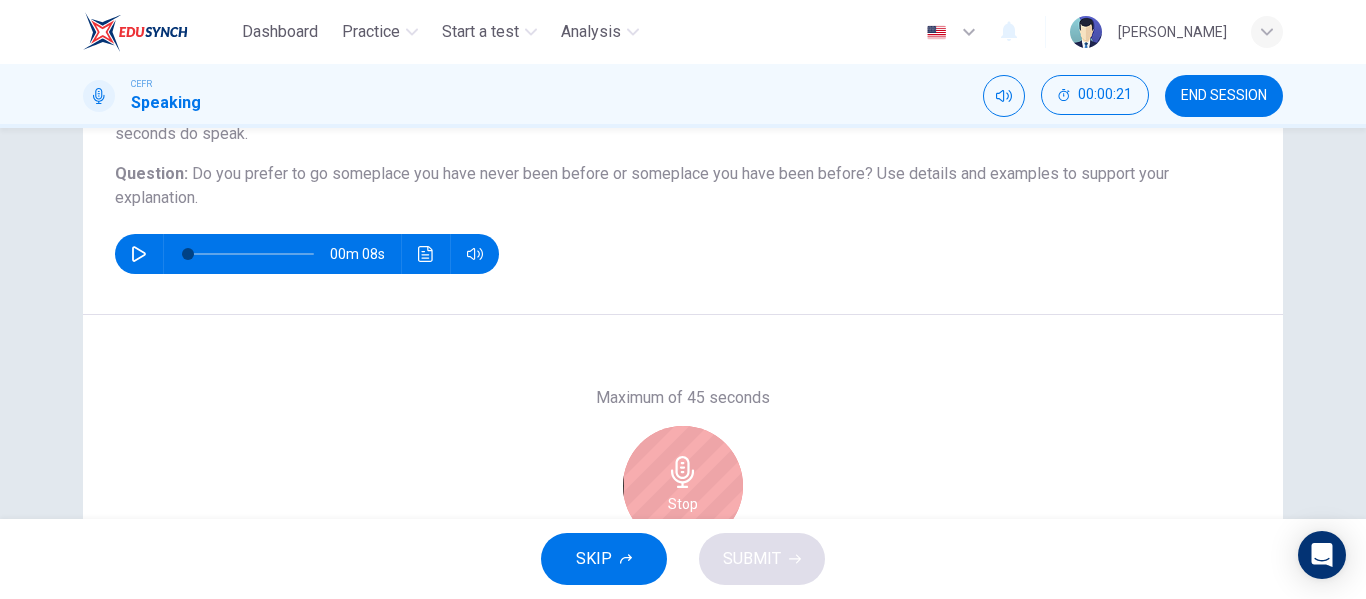 scroll, scrollTop: 208, scrollLeft: 0, axis: vertical 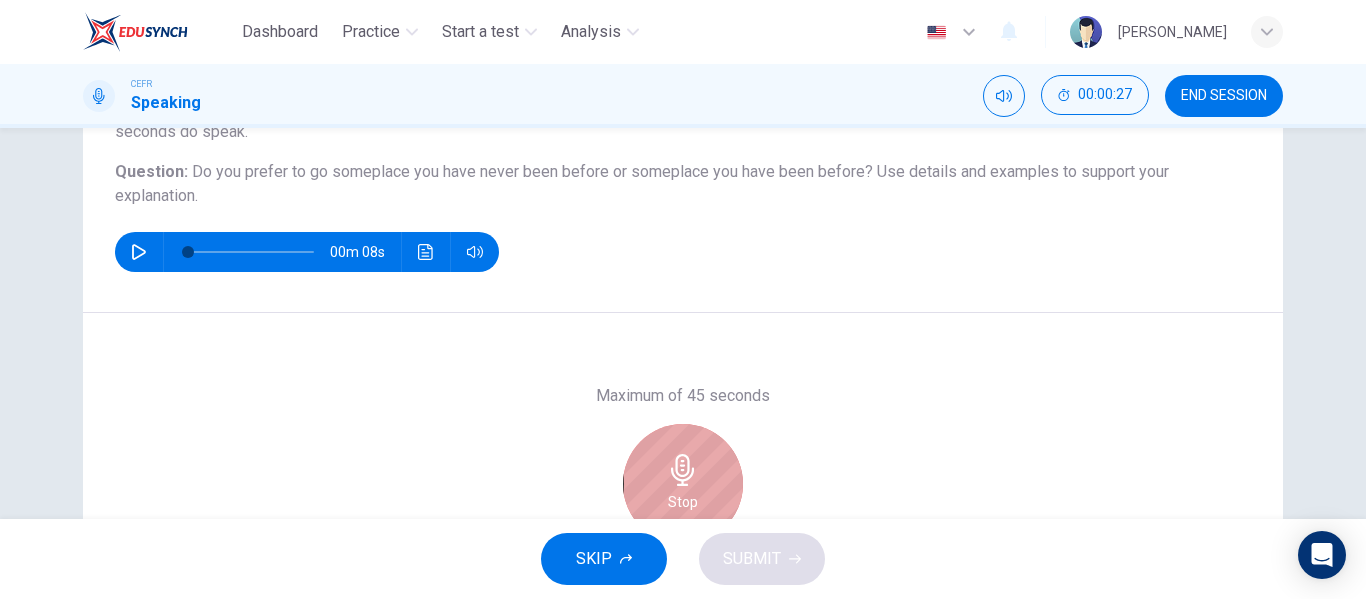 click 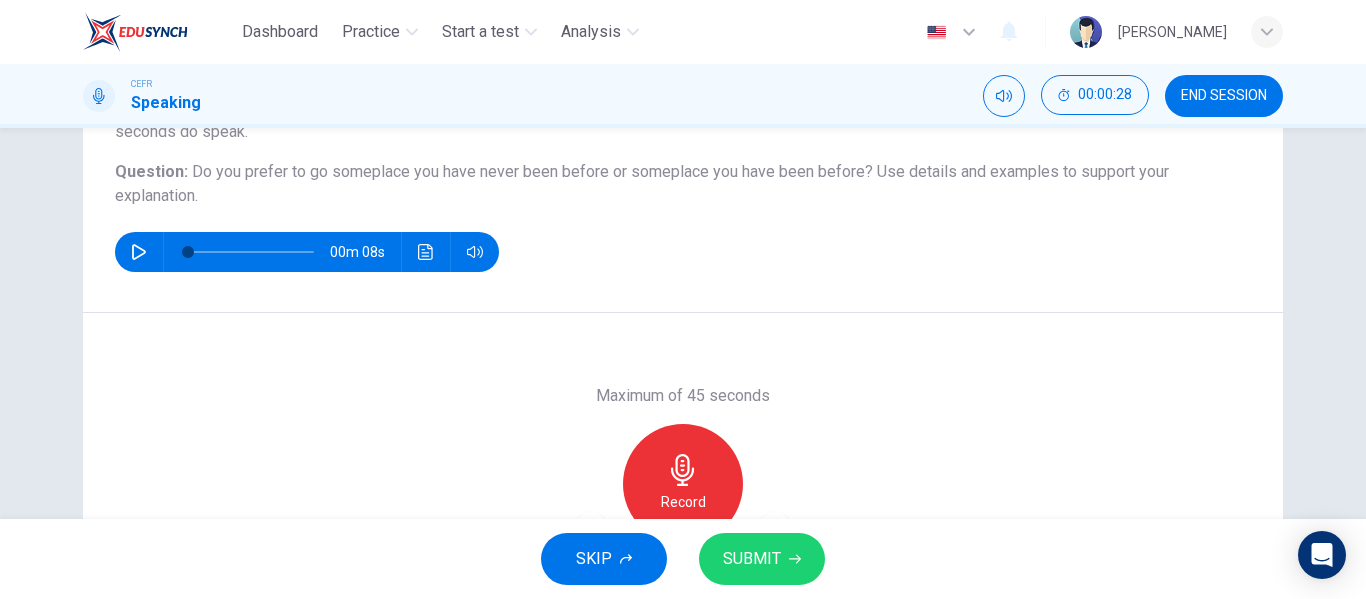 scroll, scrollTop: 290, scrollLeft: 0, axis: vertical 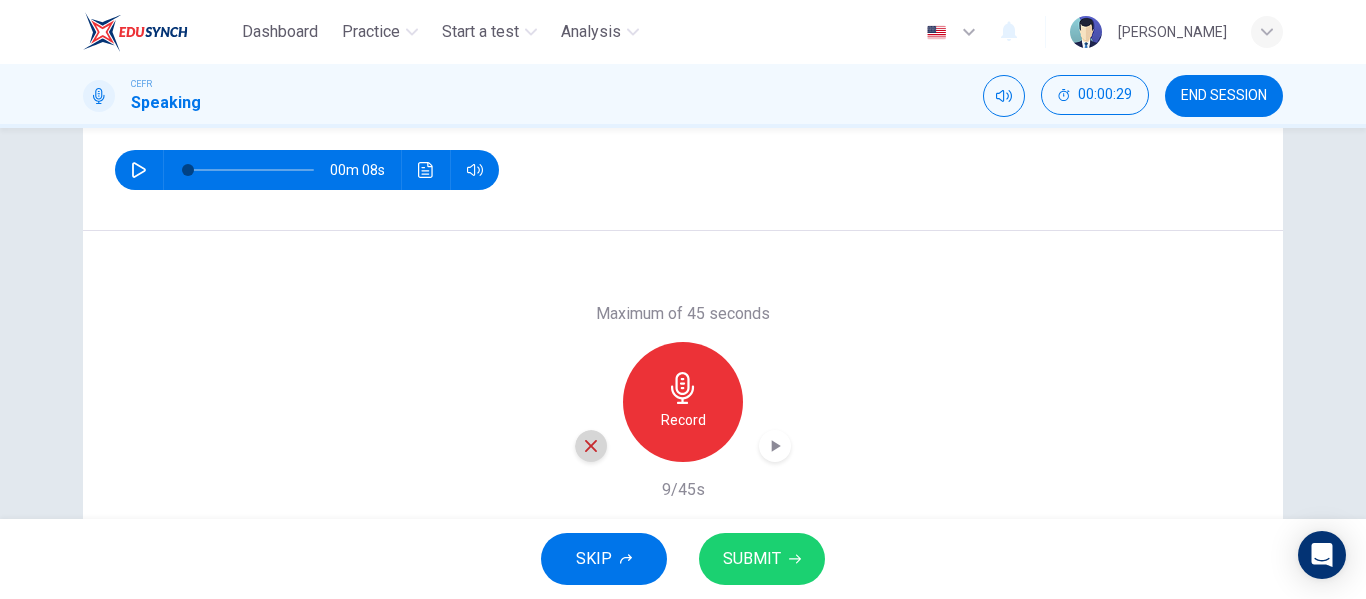 click at bounding box center [591, 446] 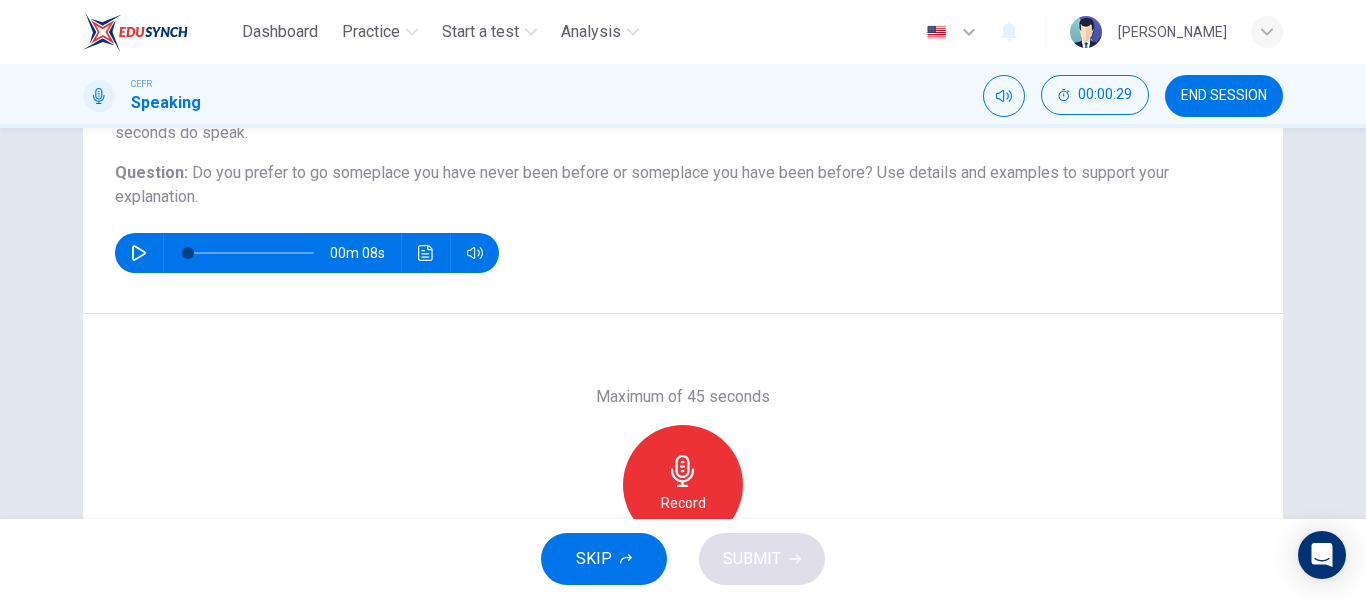 scroll, scrollTop: 165, scrollLeft: 0, axis: vertical 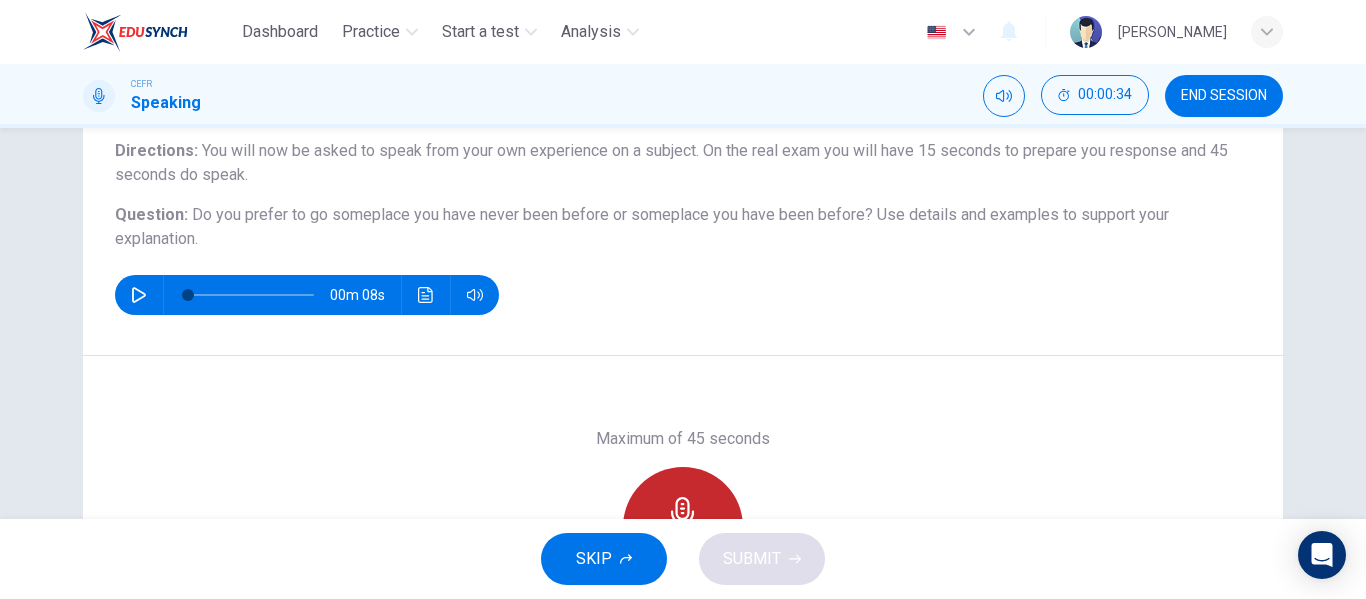 click on "Record" at bounding box center [683, 527] 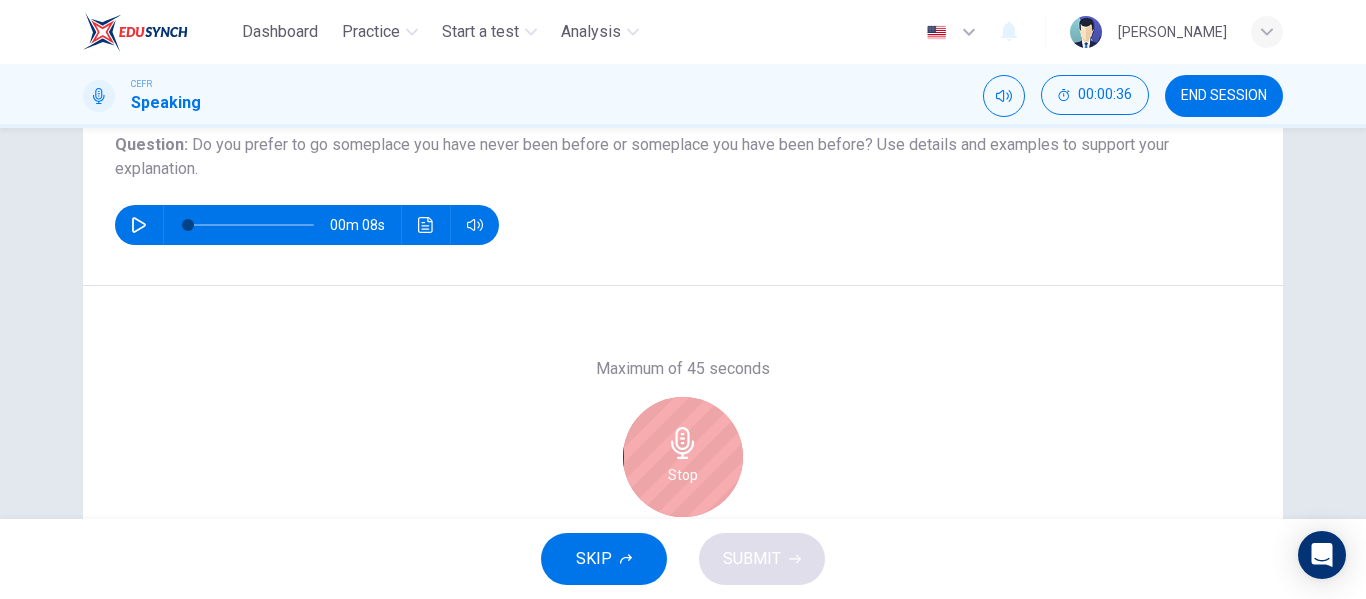 scroll, scrollTop: 238, scrollLeft: 0, axis: vertical 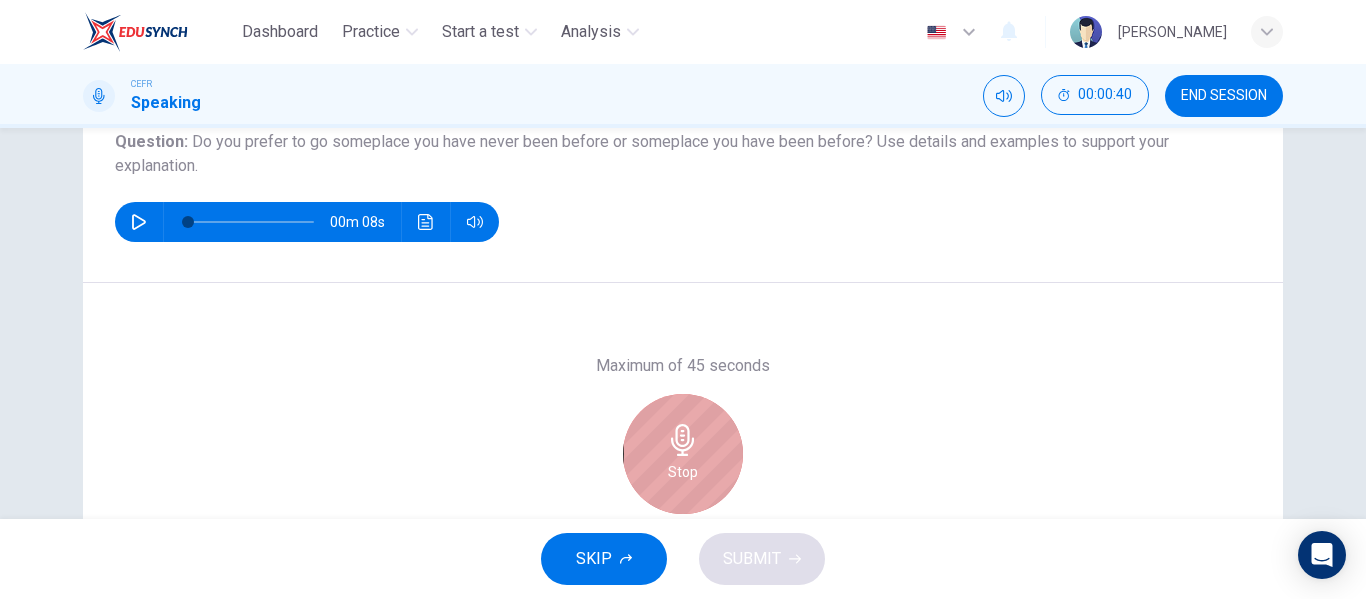 click on "Stop" at bounding box center (683, 454) 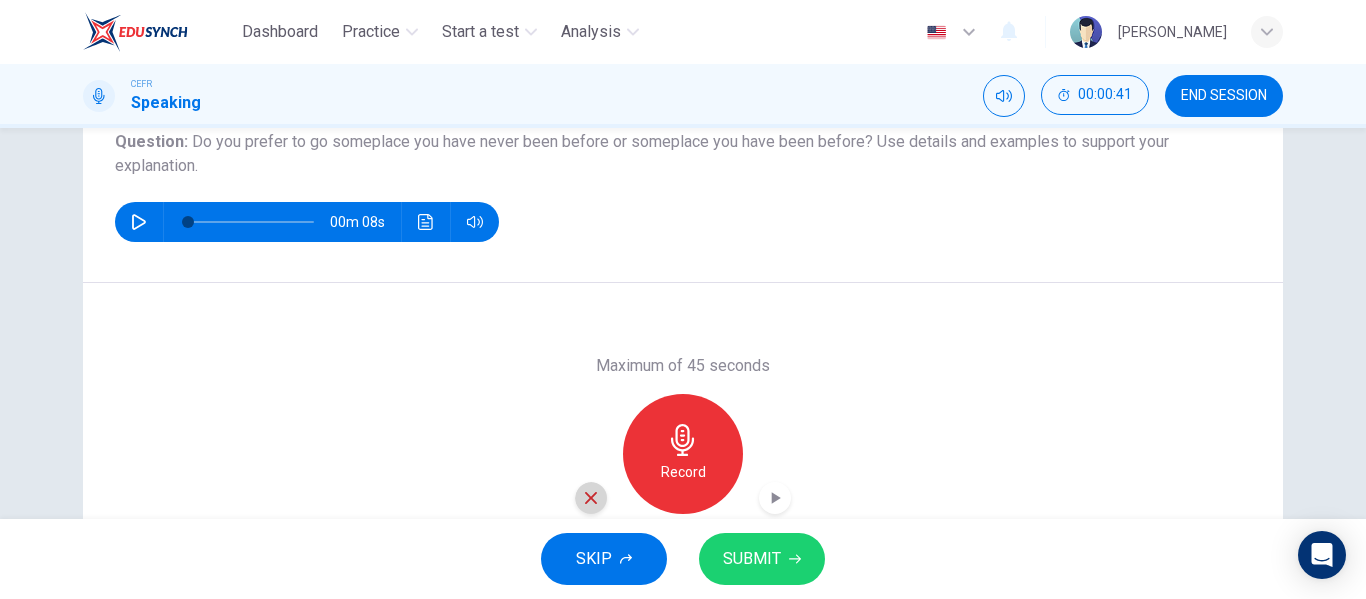 click at bounding box center [591, 498] 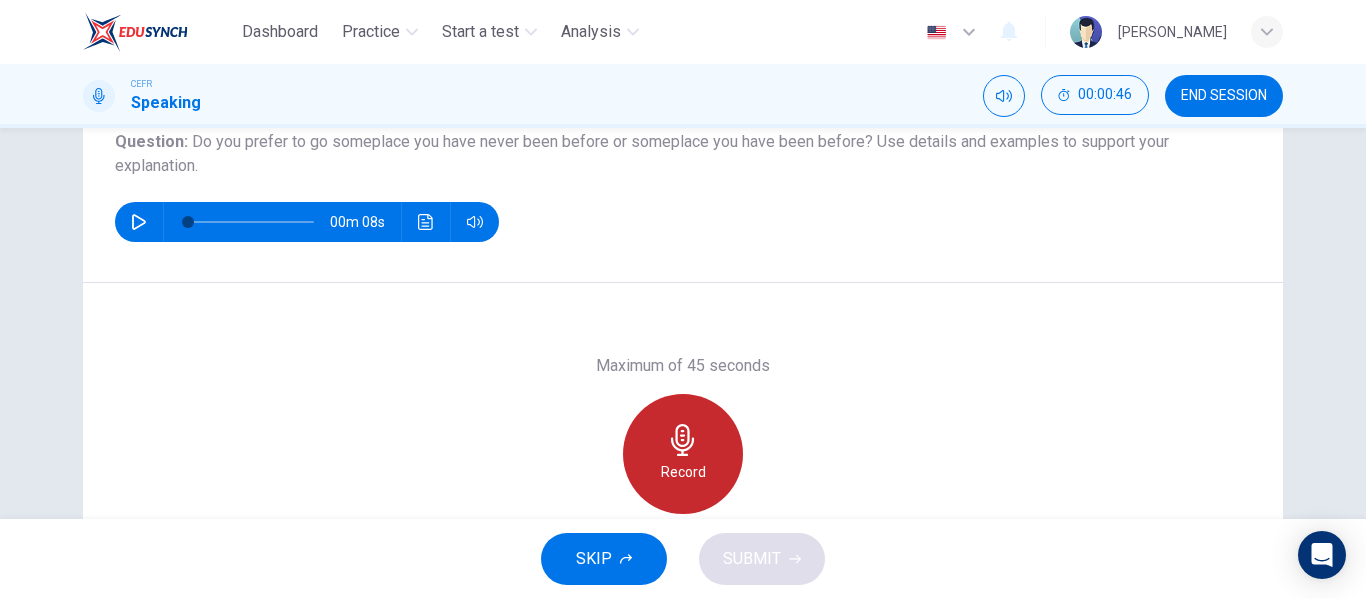 click 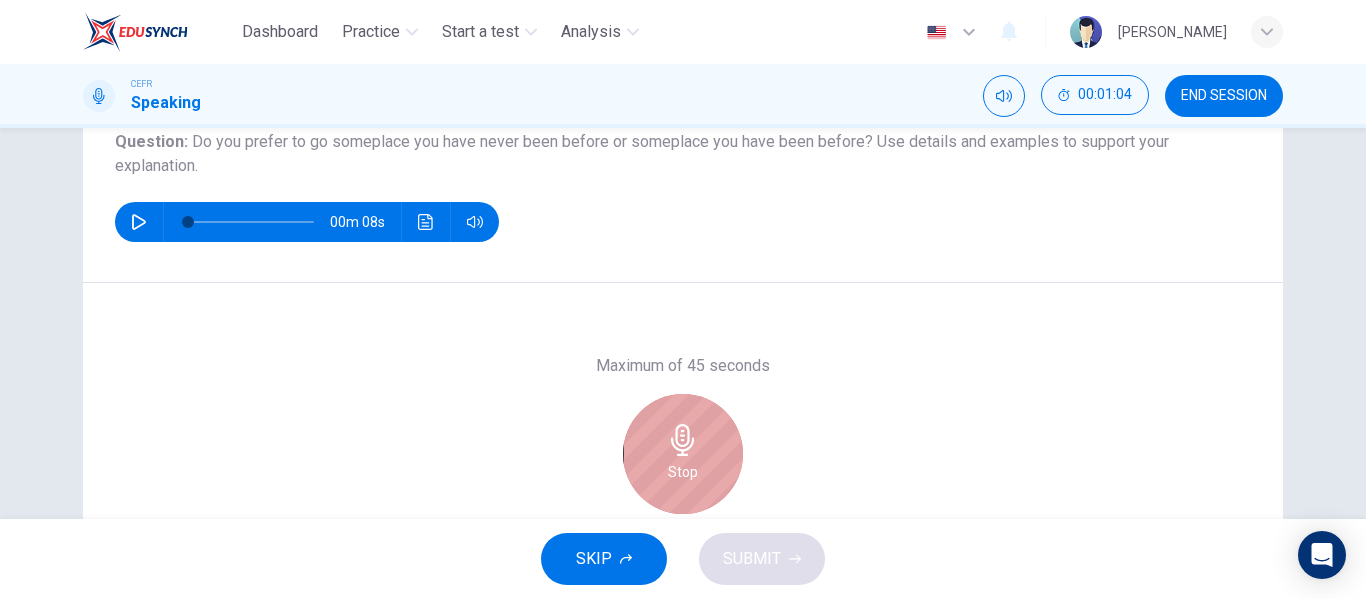 click 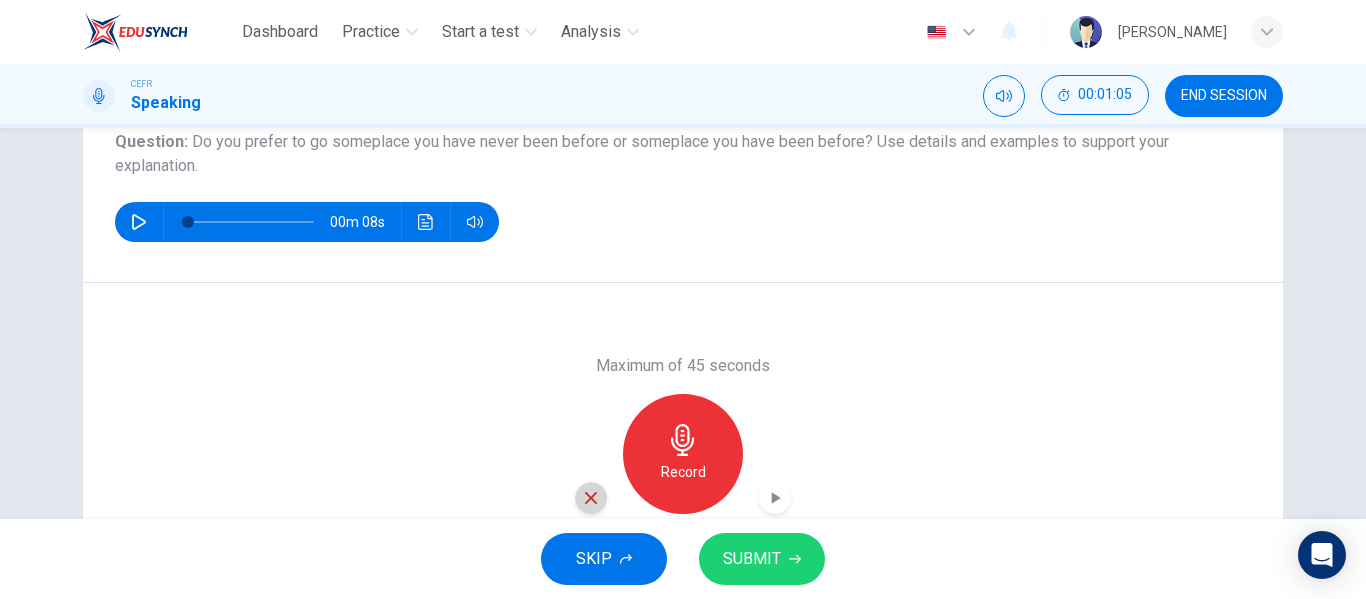 click at bounding box center [591, 498] 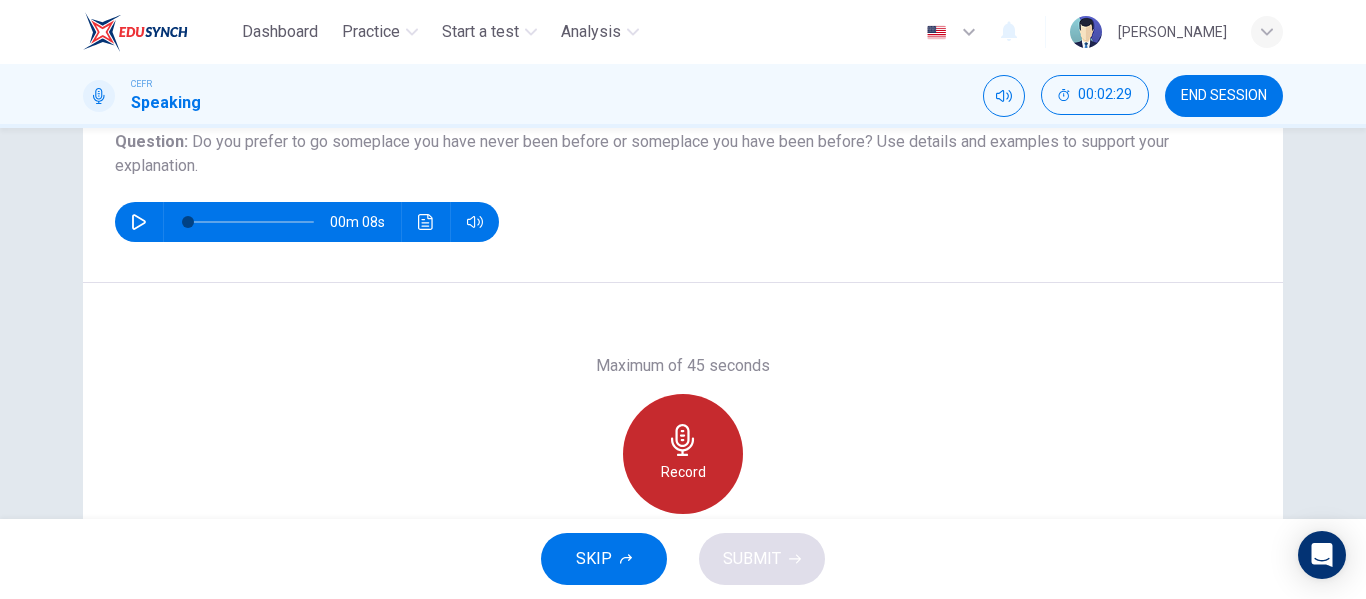 click 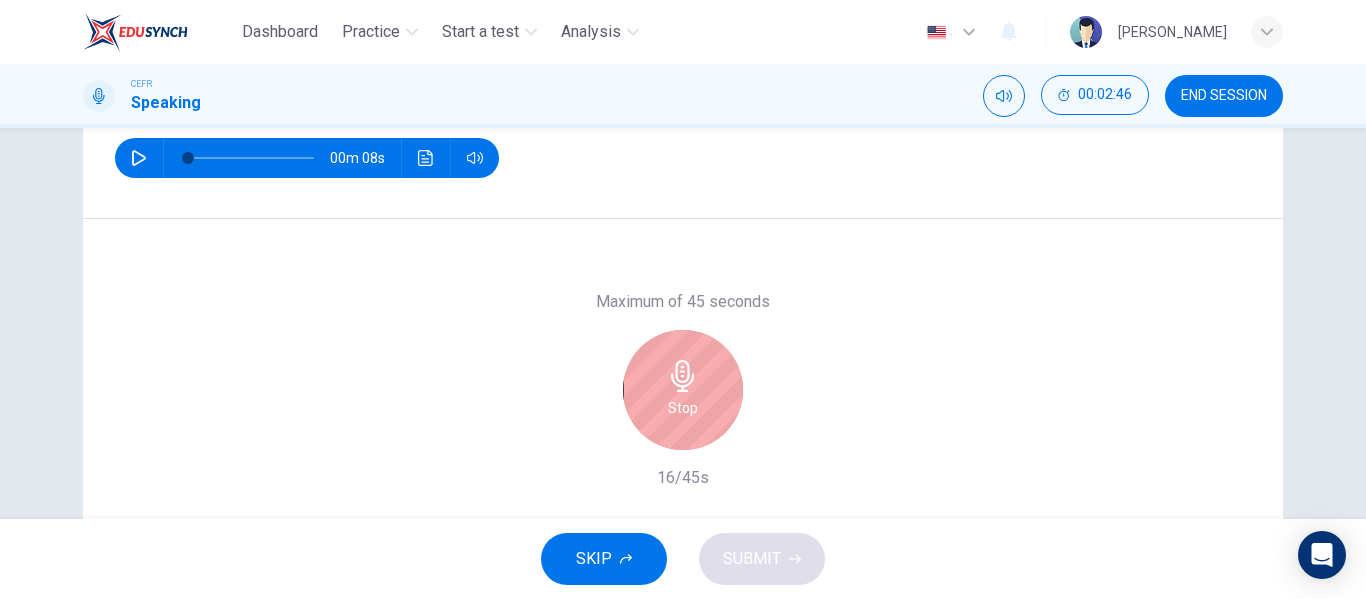 scroll, scrollTop: 303, scrollLeft: 0, axis: vertical 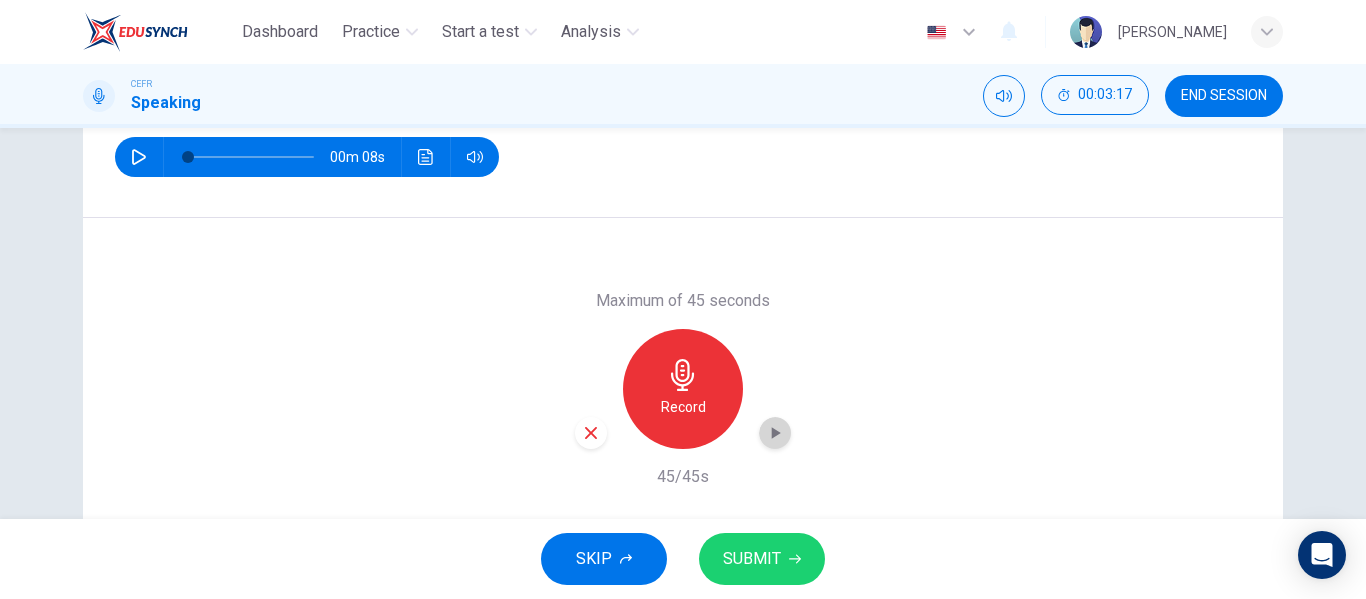 click 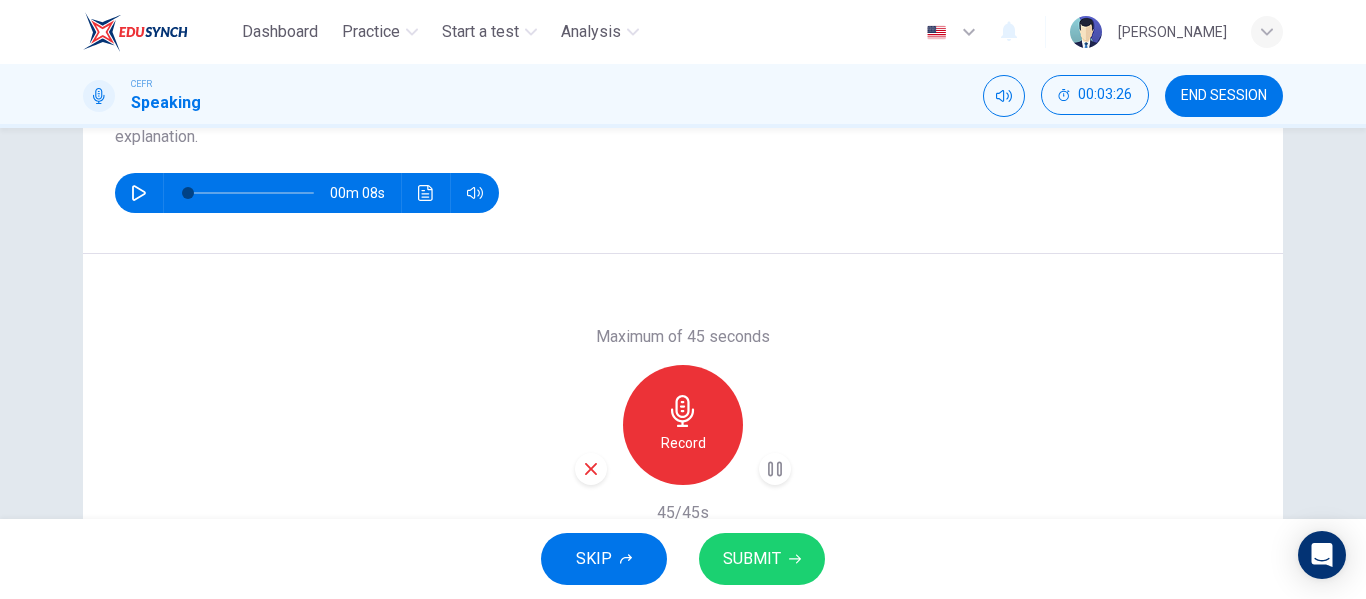 scroll, scrollTop: 253, scrollLeft: 0, axis: vertical 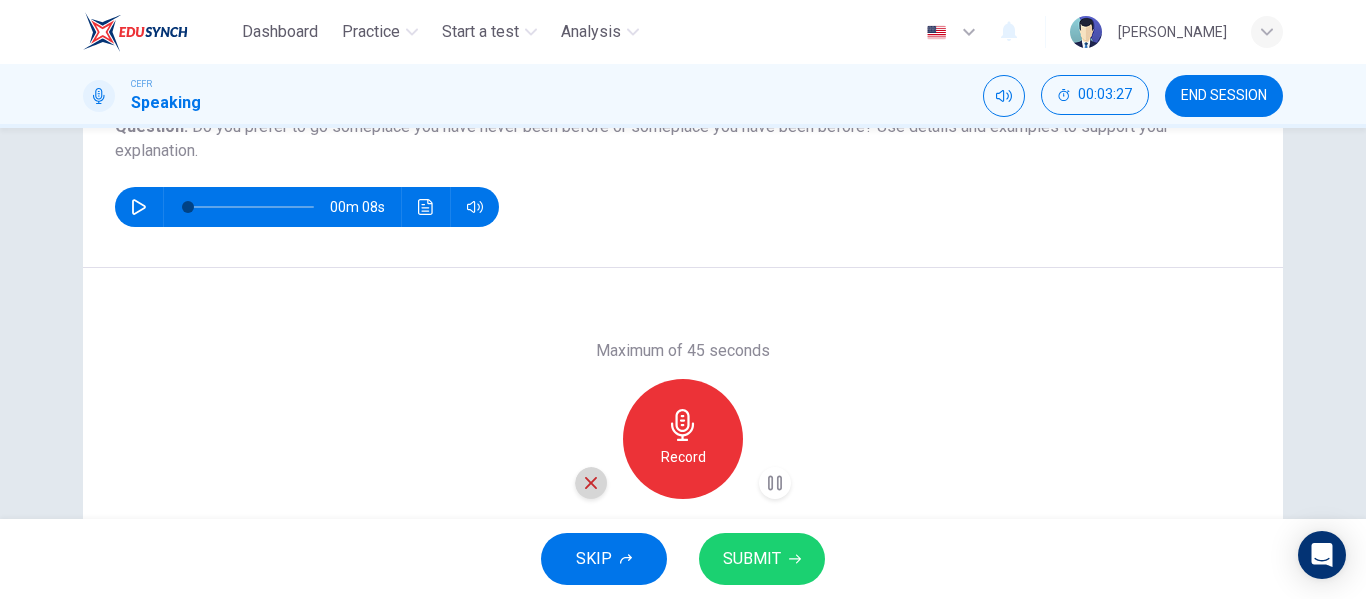 click 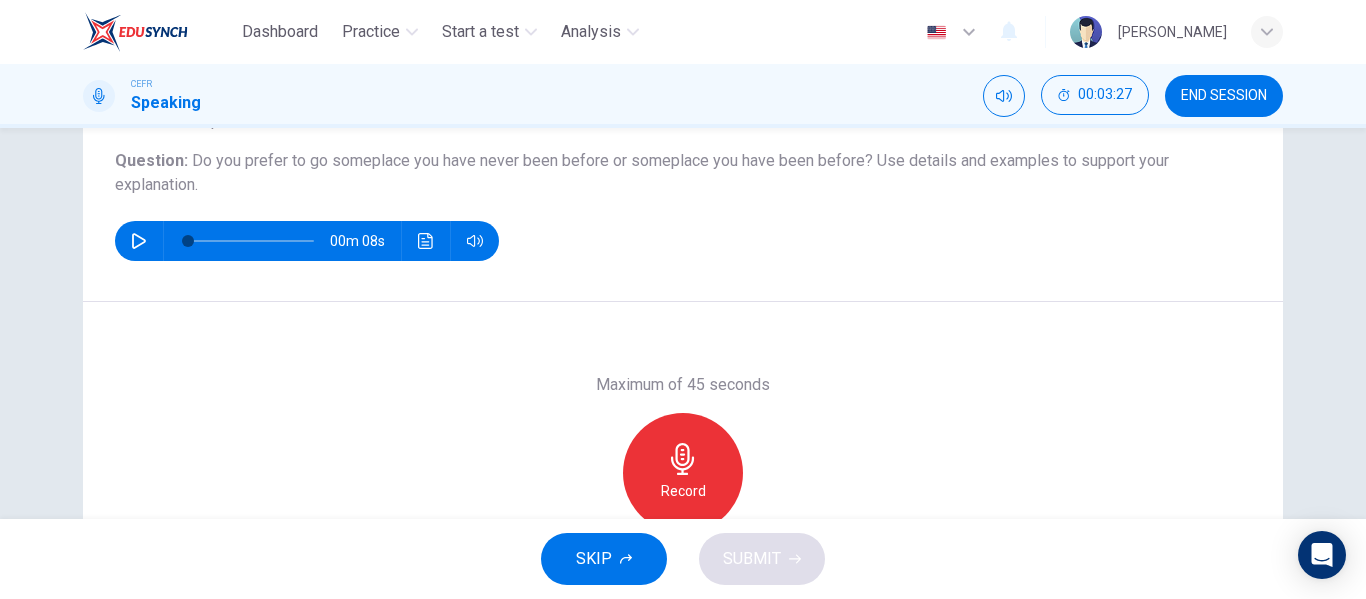 scroll, scrollTop: 218, scrollLeft: 0, axis: vertical 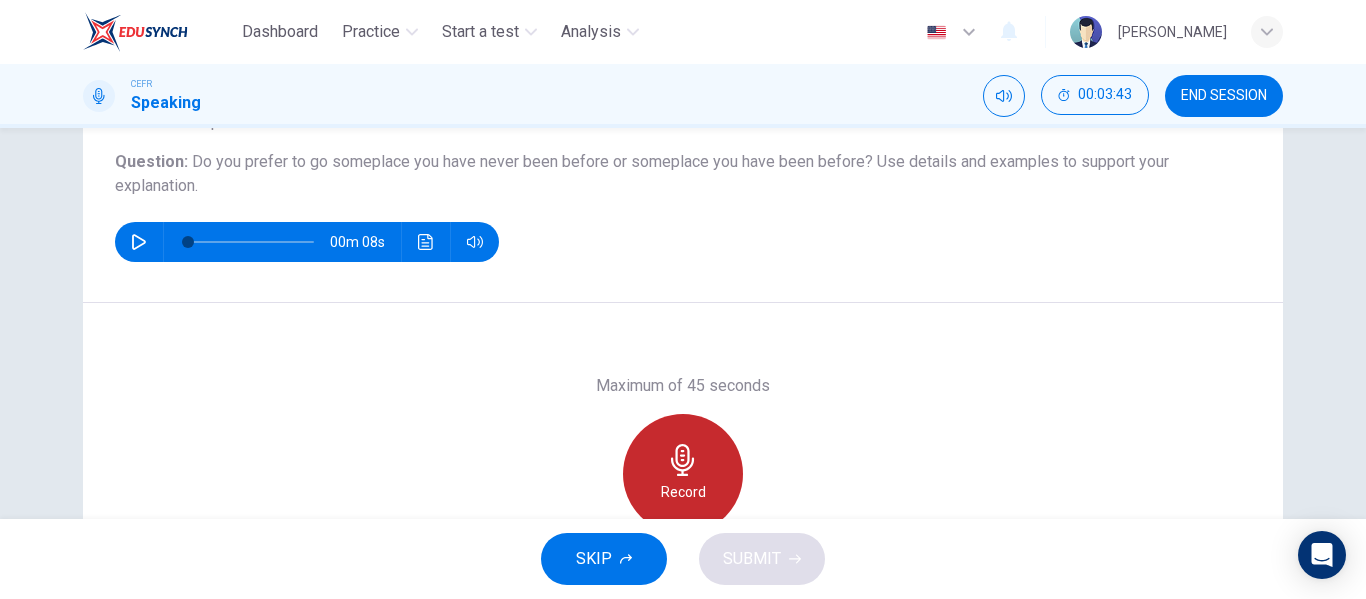 click on "Record" at bounding box center [683, 492] 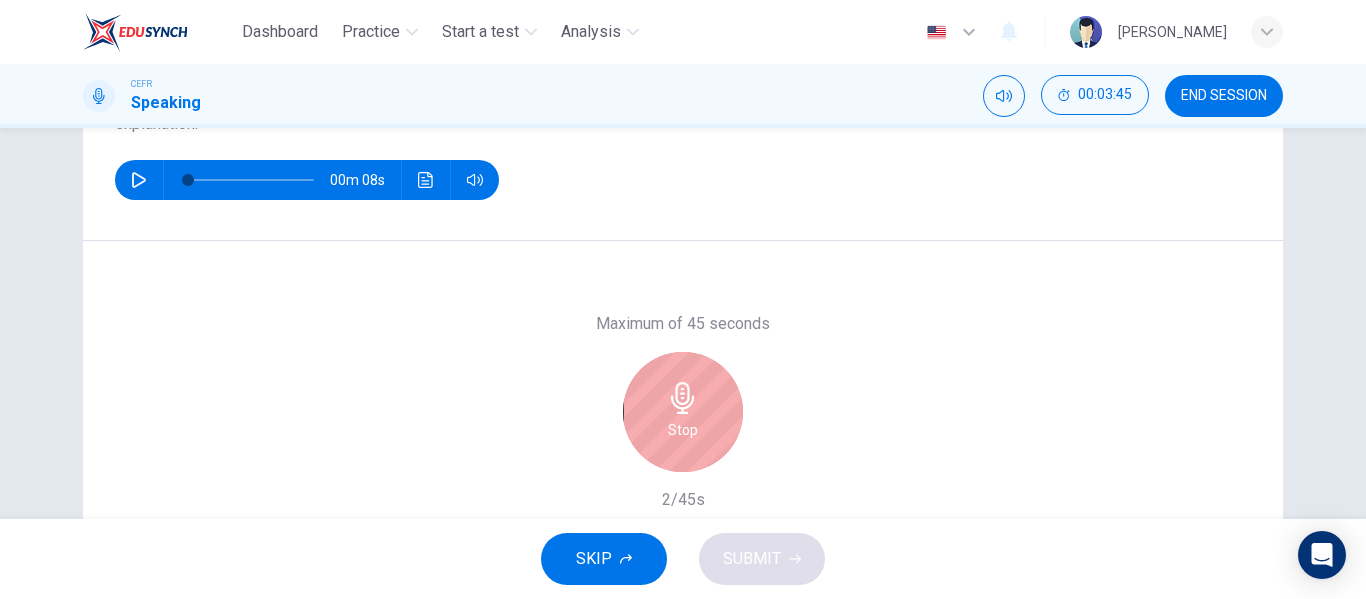 scroll, scrollTop: 281, scrollLeft: 0, axis: vertical 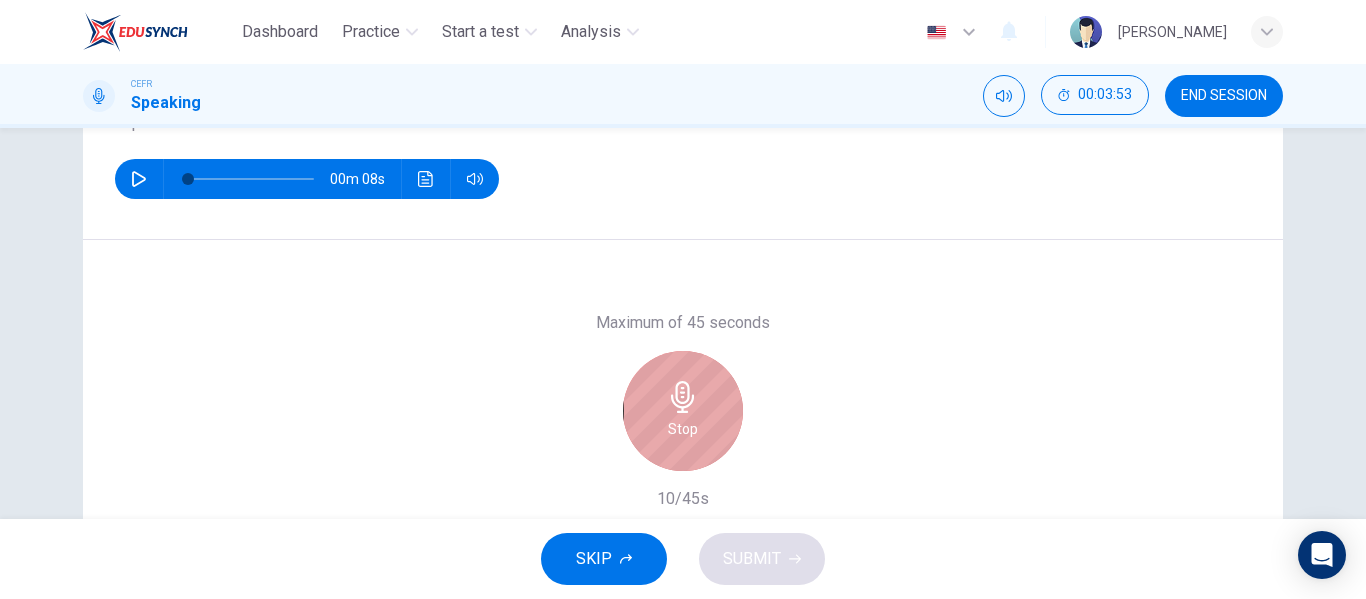 click on "Stop" at bounding box center [683, 411] 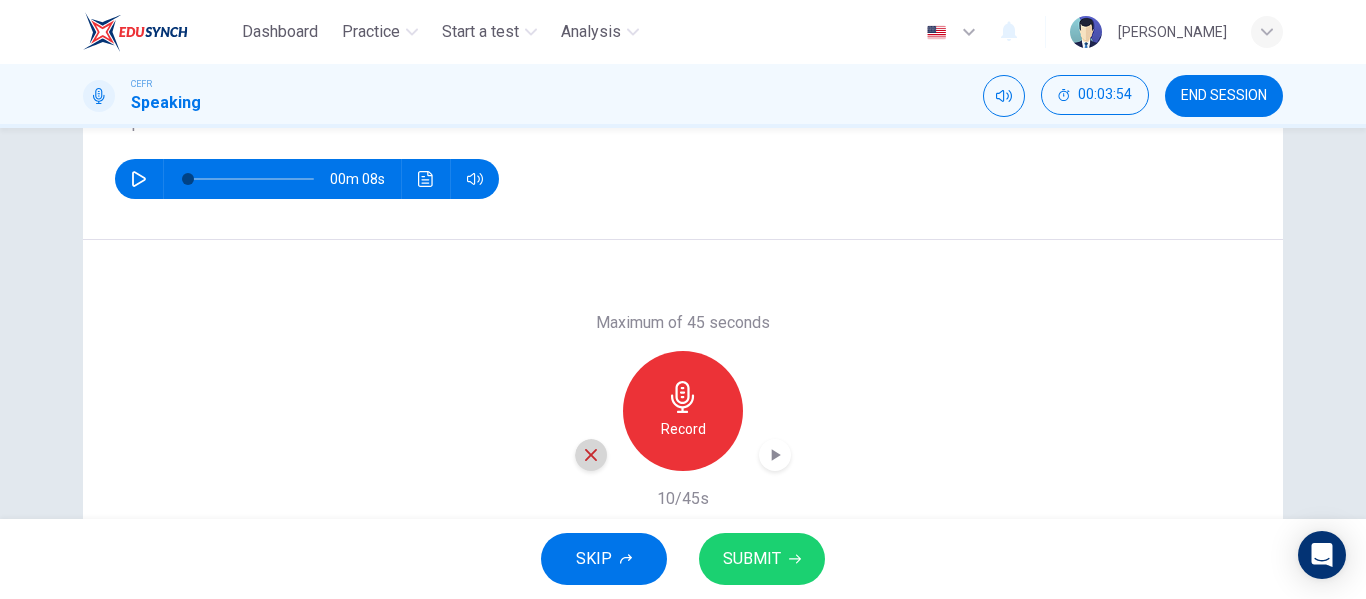 click 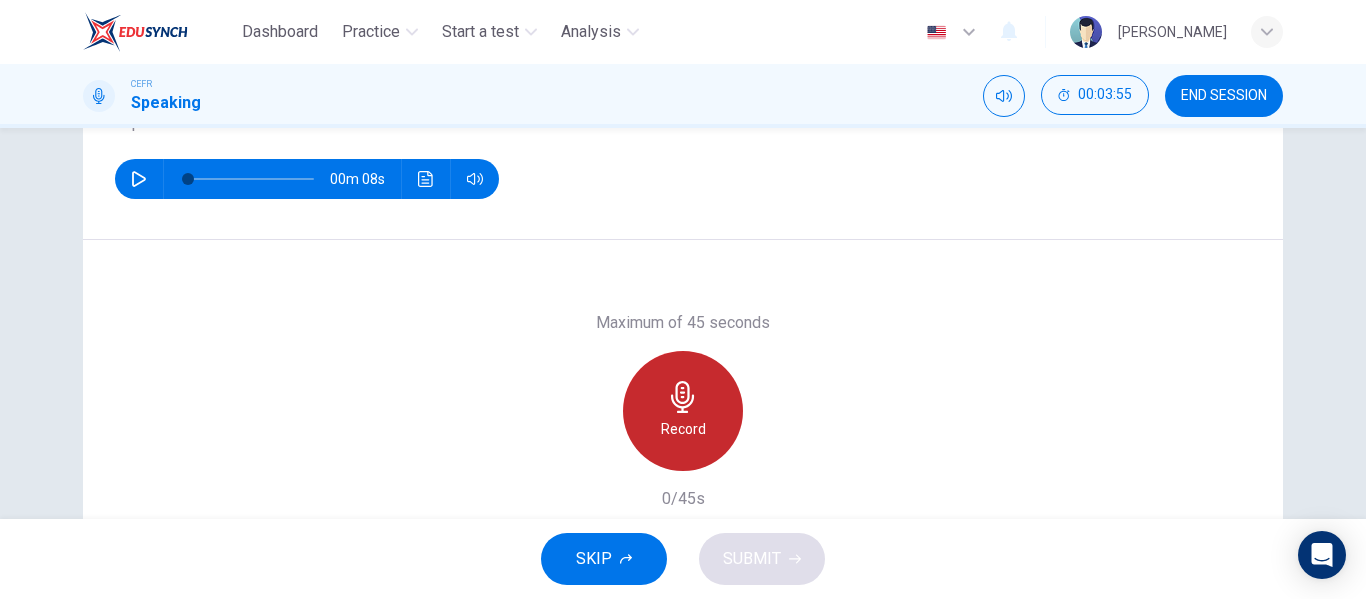 click on "Record" at bounding box center (683, 429) 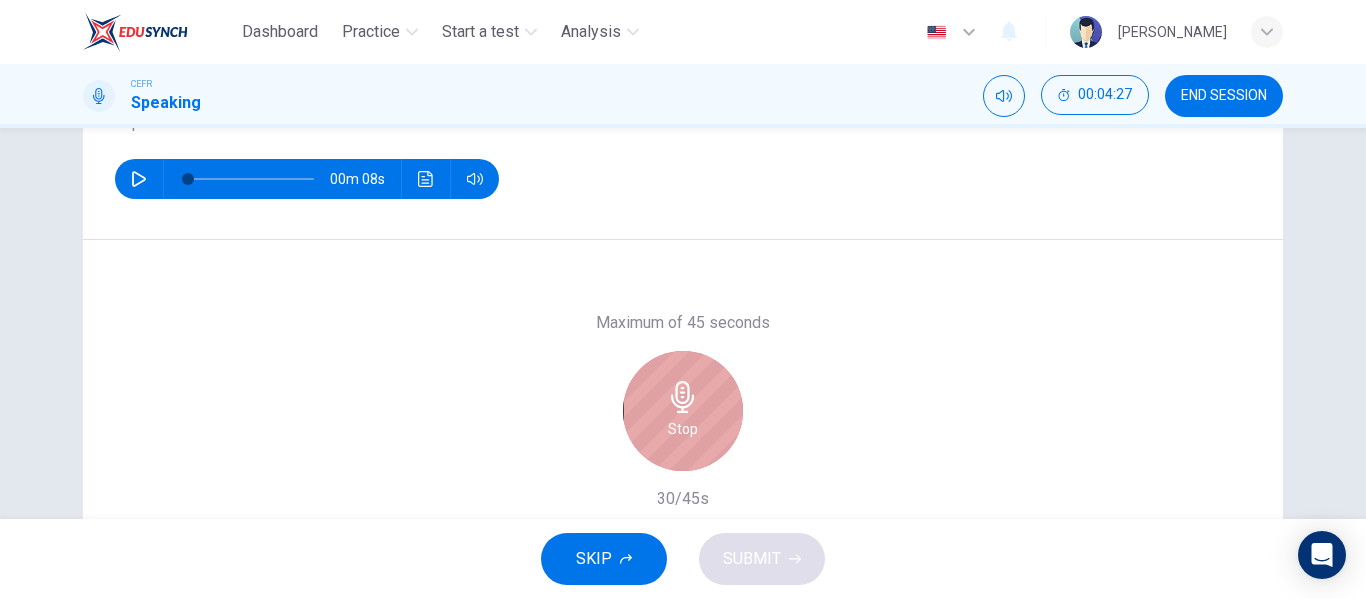 click on "Stop" at bounding box center (683, 429) 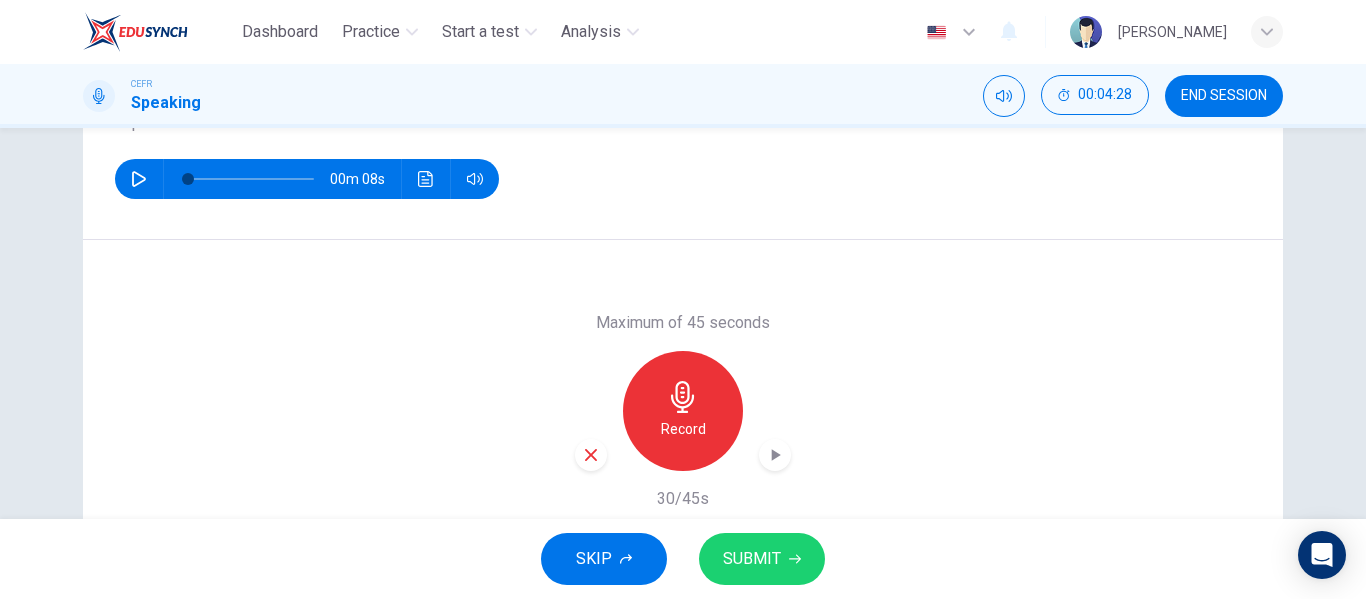 click at bounding box center [591, 455] 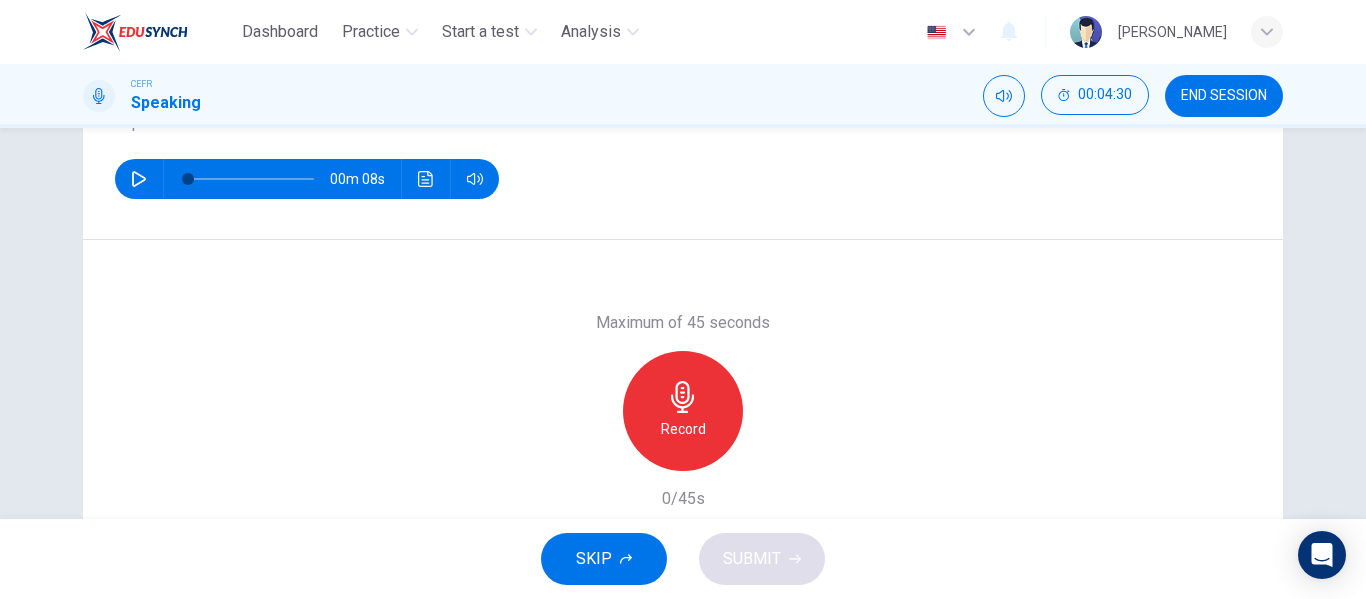 click on "Record" at bounding box center (683, 429) 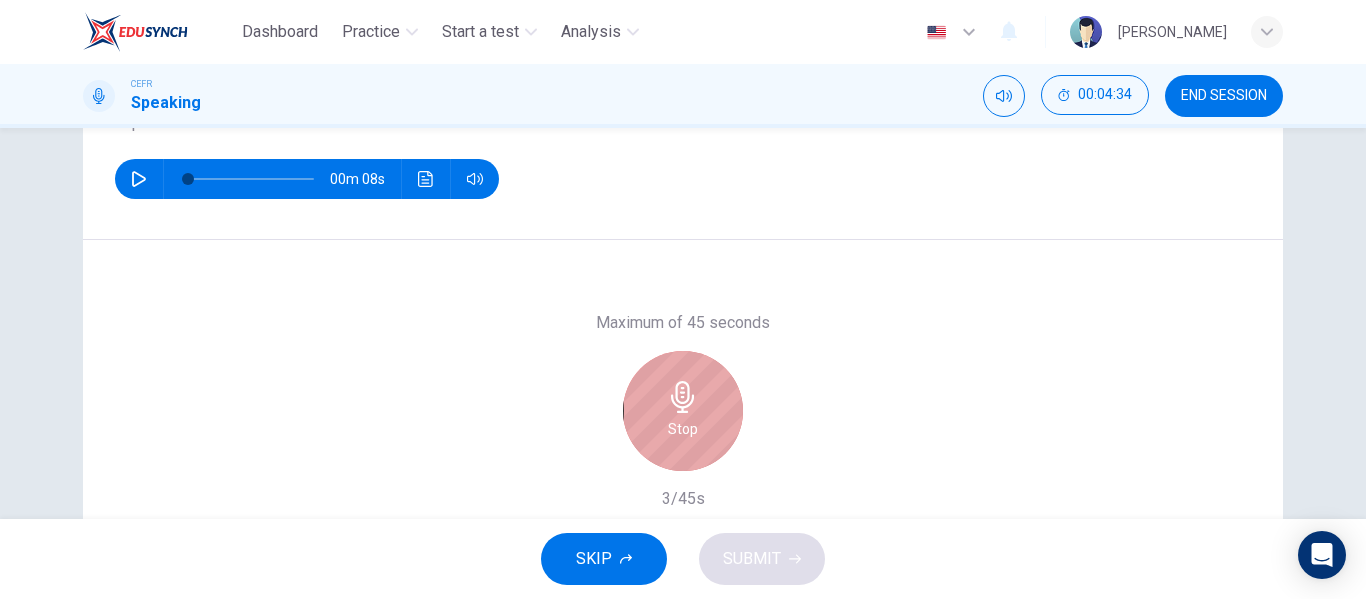 click on "Stop" at bounding box center [683, 411] 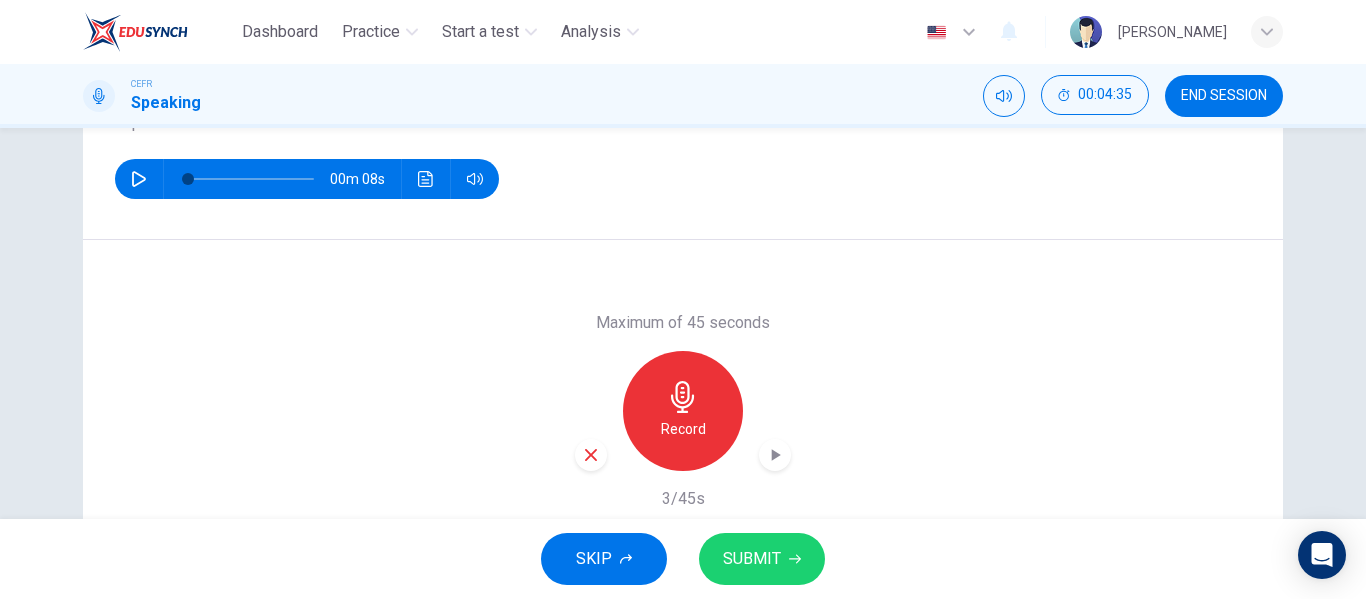 click 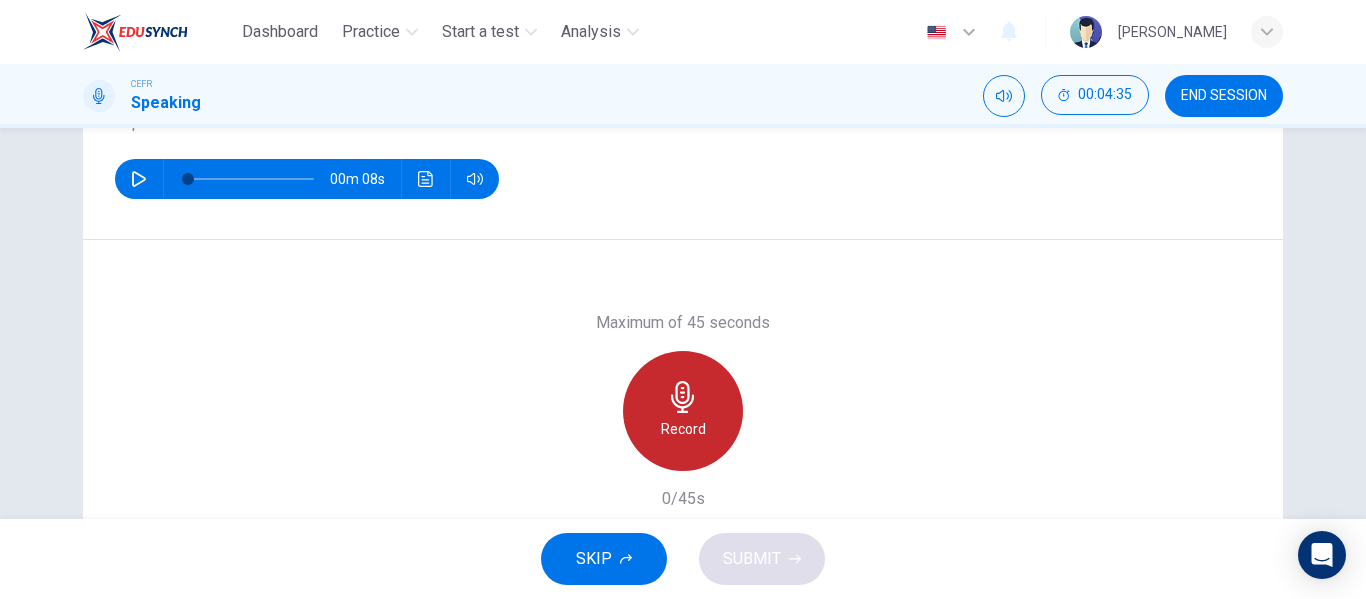 click on "Record" at bounding box center [683, 429] 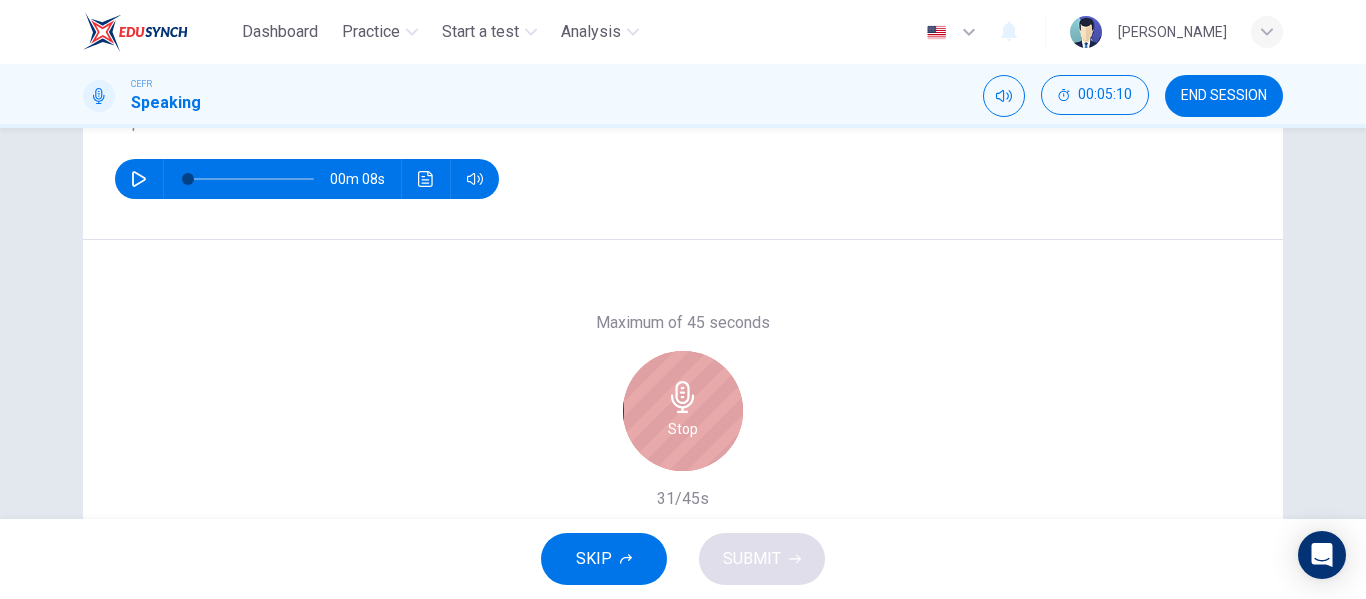 click on "Stop" at bounding box center (683, 411) 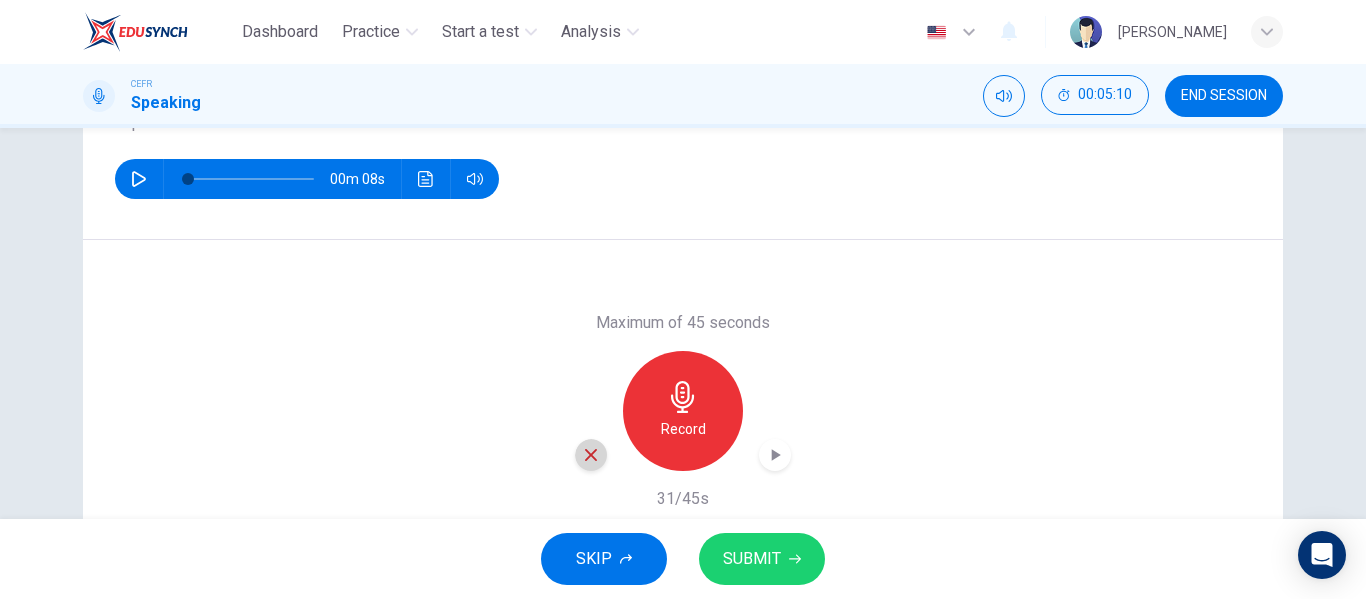 click 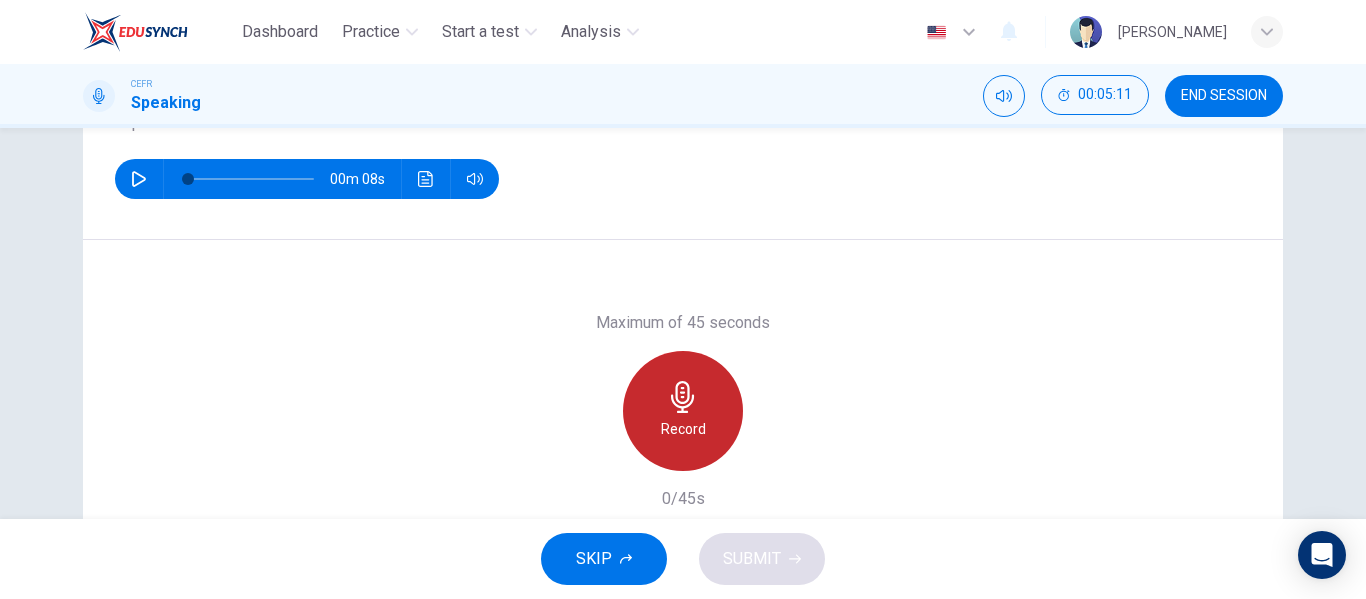 click on "Record" at bounding box center [683, 429] 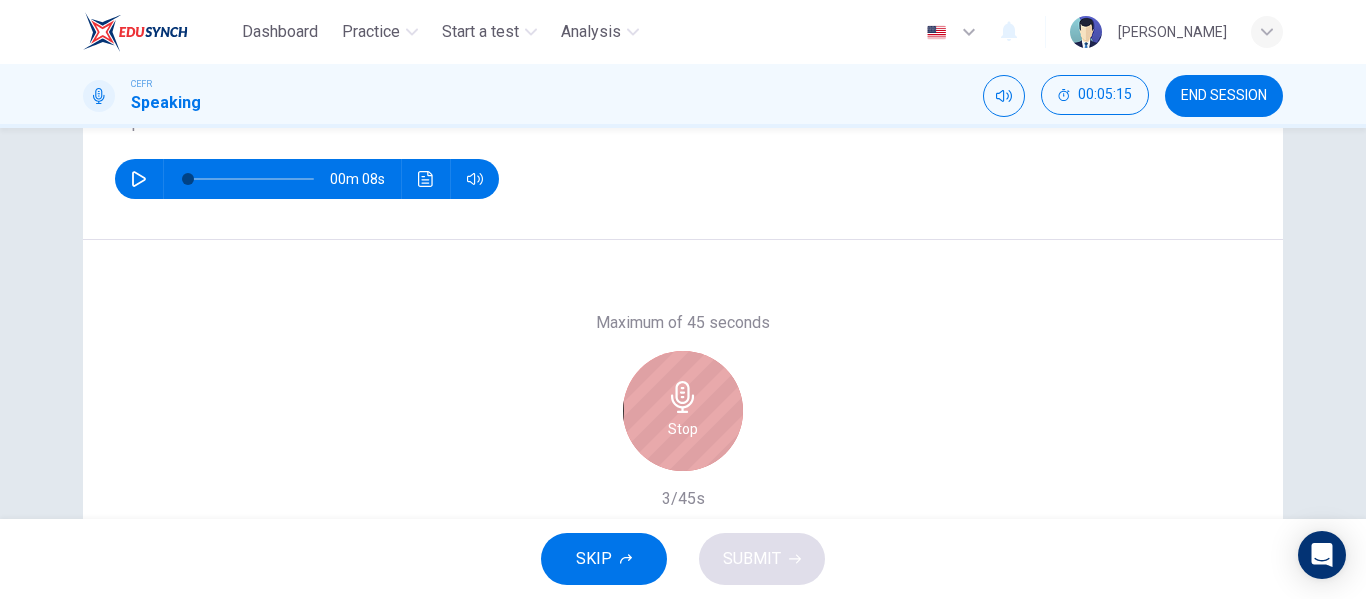 click on "Stop" at bounding box center [683, 429] 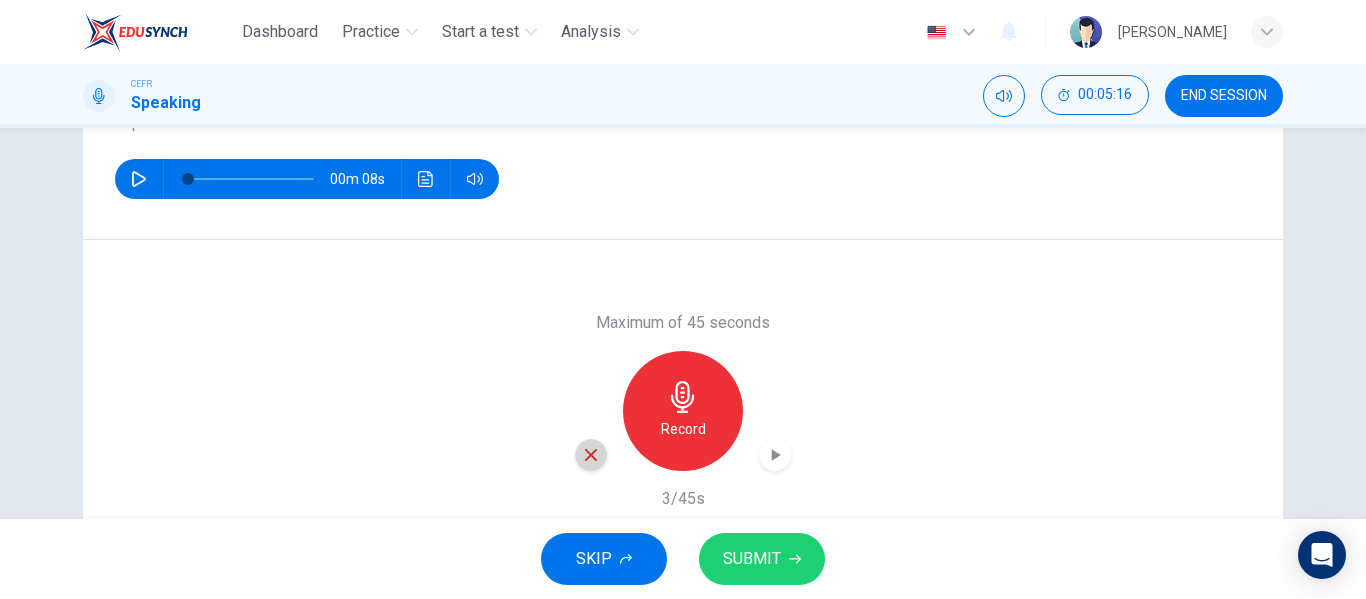 click at bounding box center [591, 455] 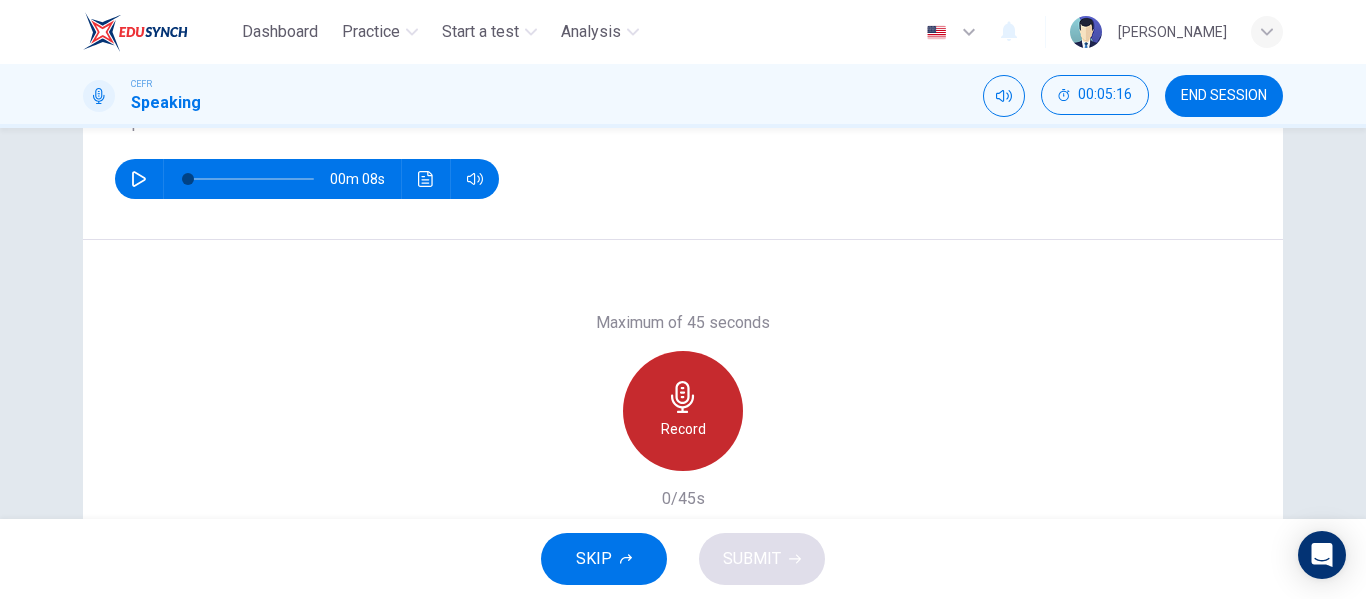 click on "Record" at bounding box center [683, 429] 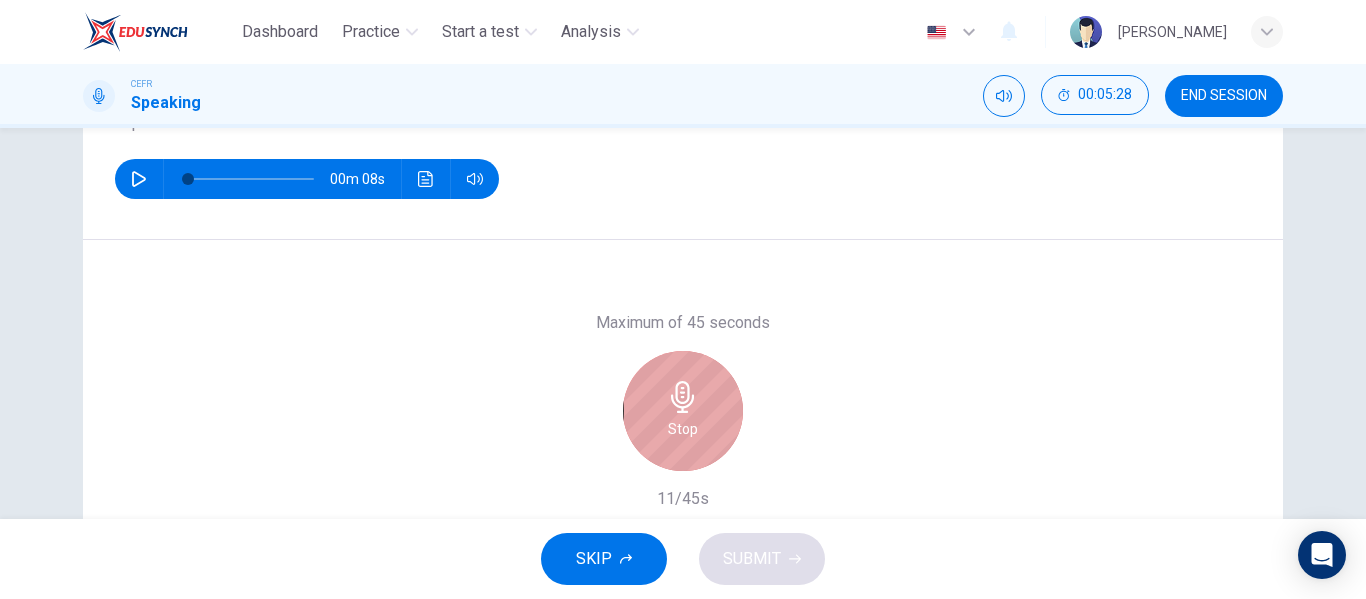 click on "Stop" at bounding box center [683, 429] 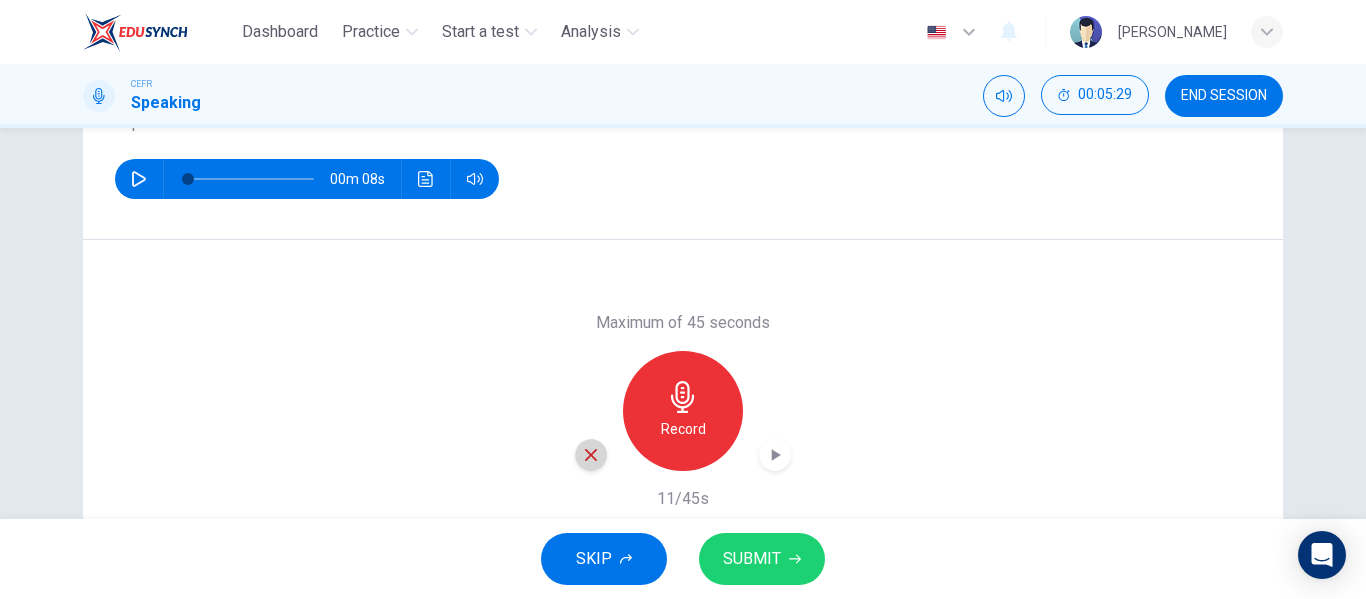 click at bounding box center (591, 455) 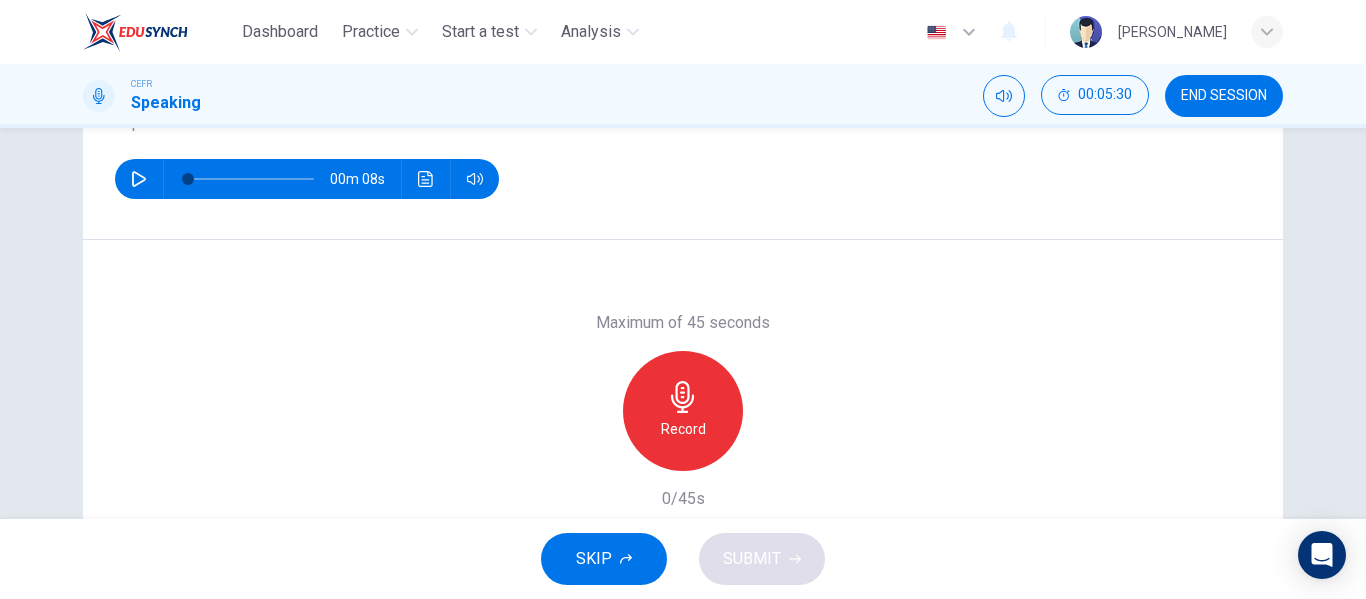 click on "Record" at bounding box center [683, 429] 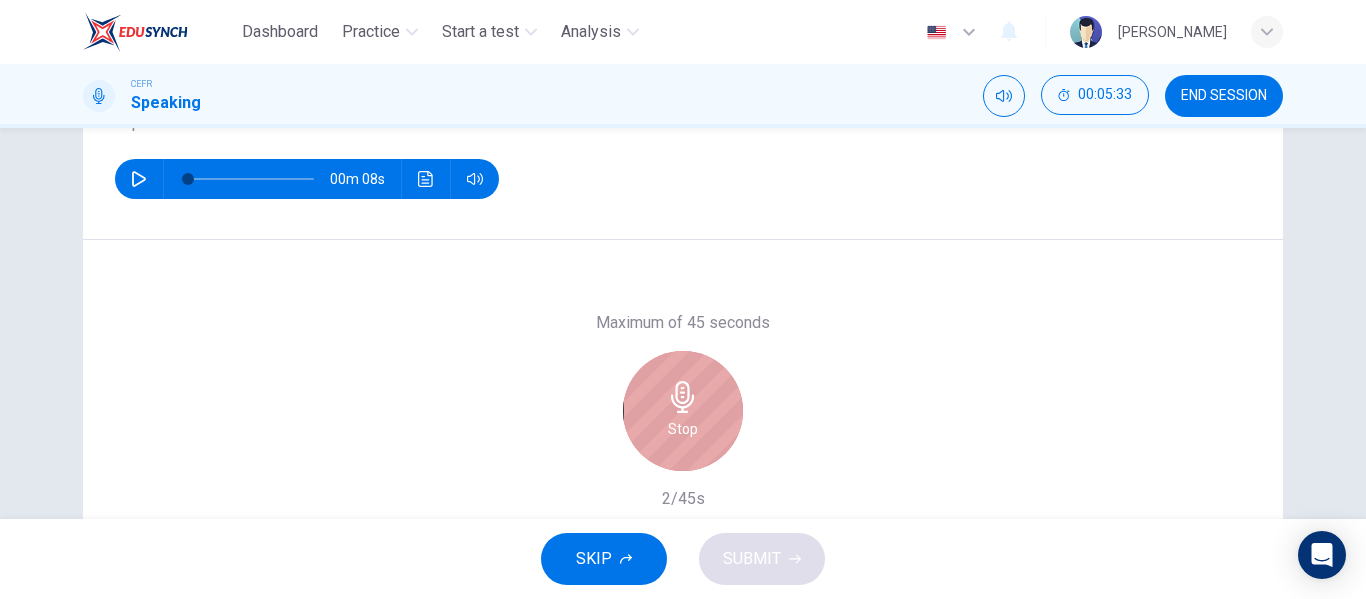 click on "Stop" at bounding box center [683, 429] 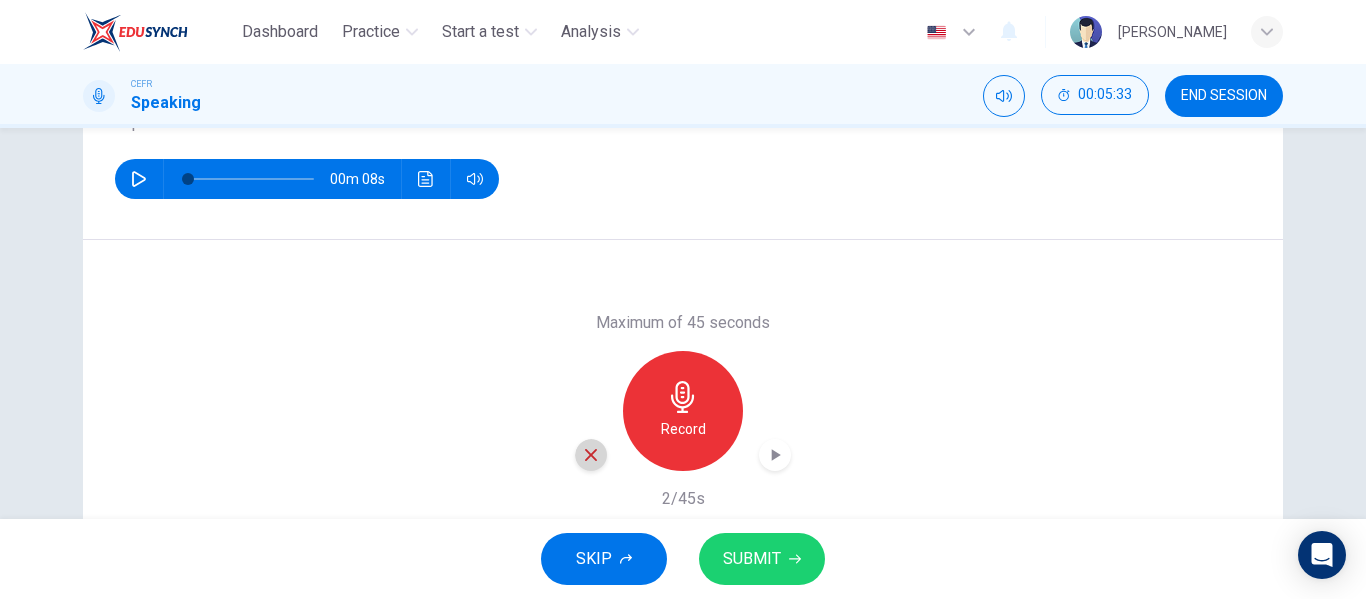 click 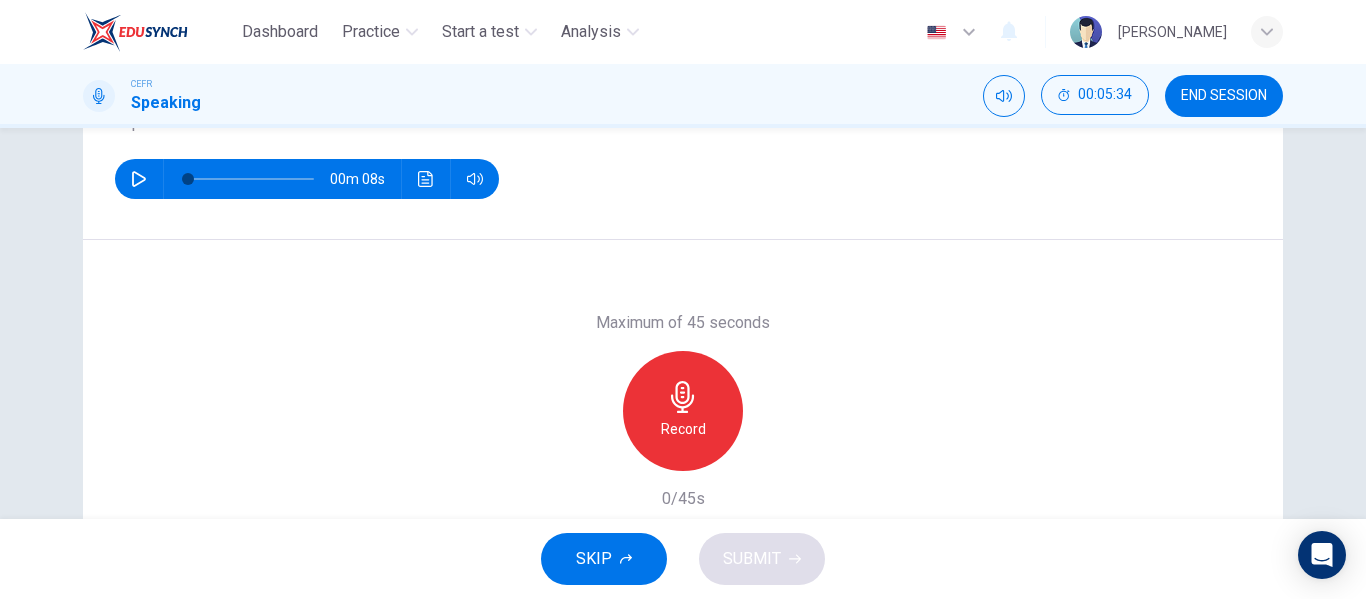 click on "Record" at bounding box center (683, 429) 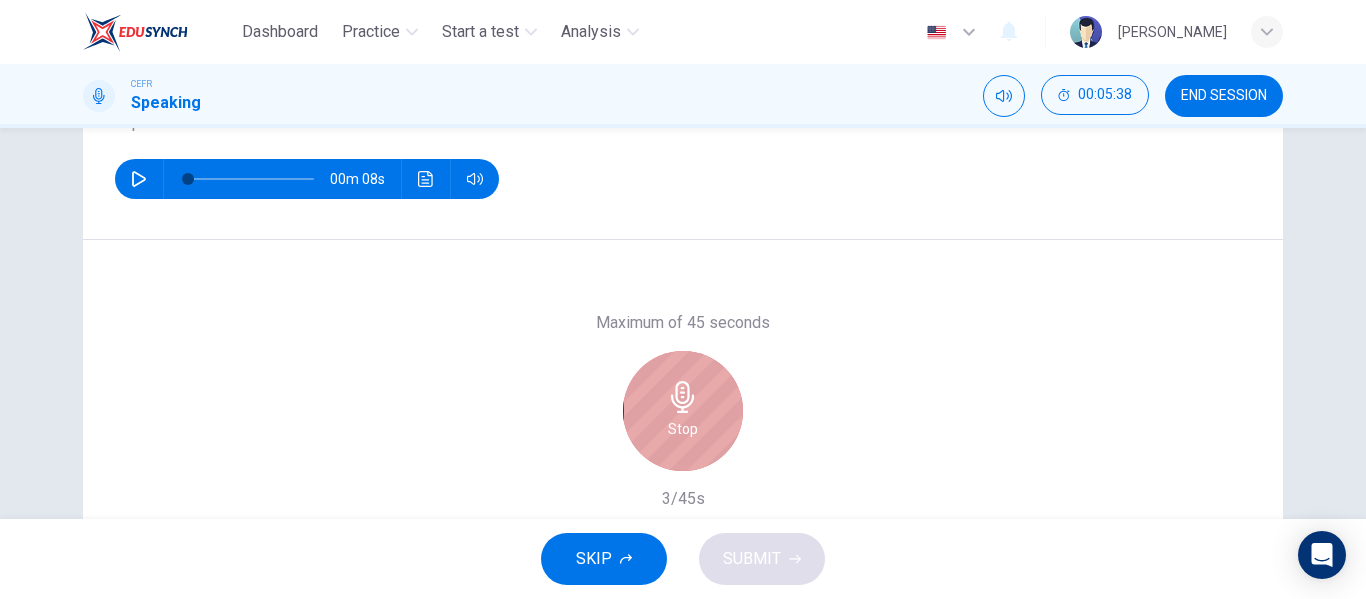click on "Stop" at bounding box center [683, 429] 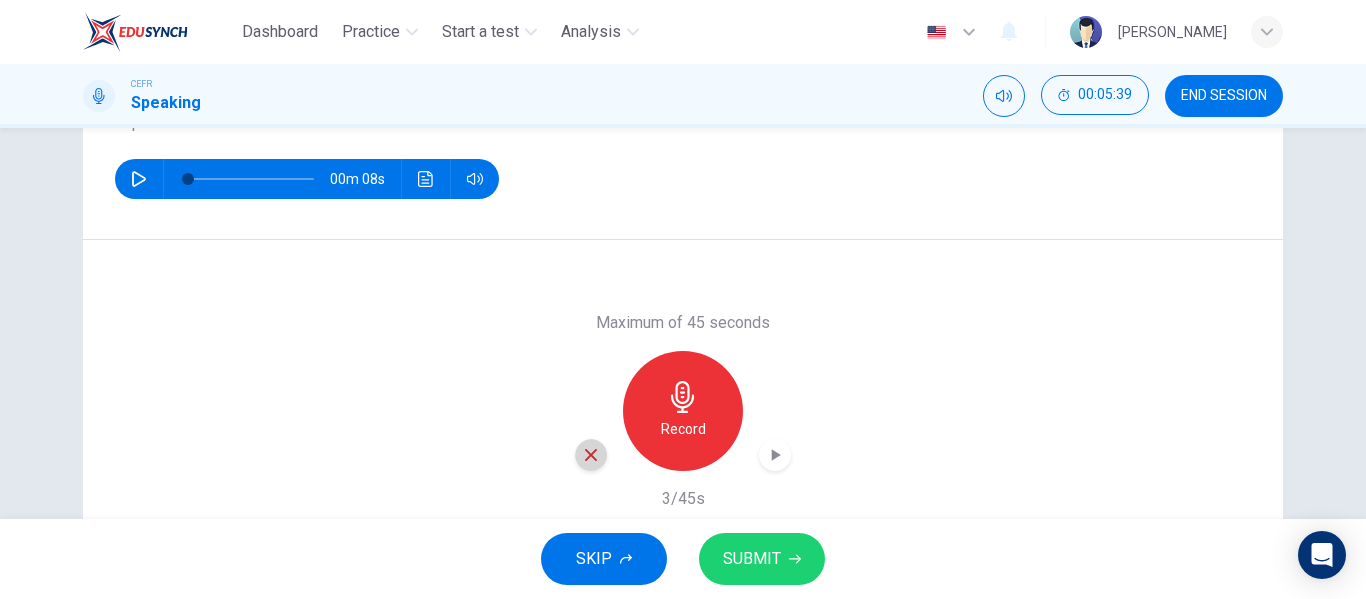 click 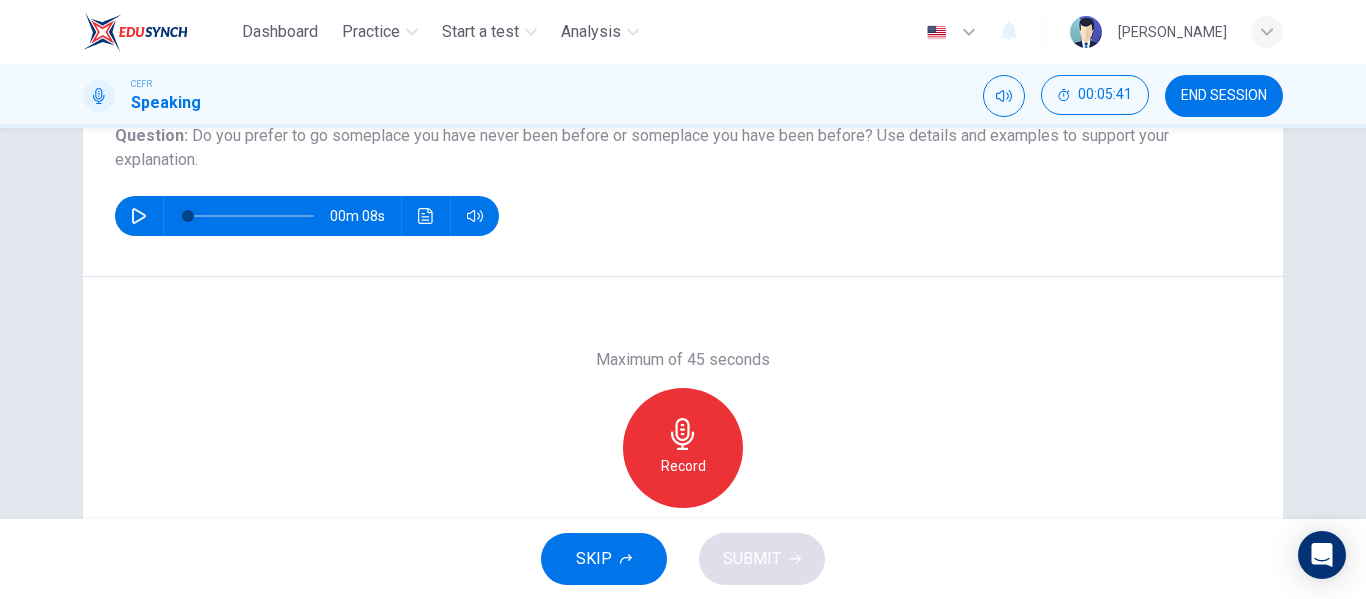 scroll, scrollTop: 256, scrollLeft: 0, axis: vertical 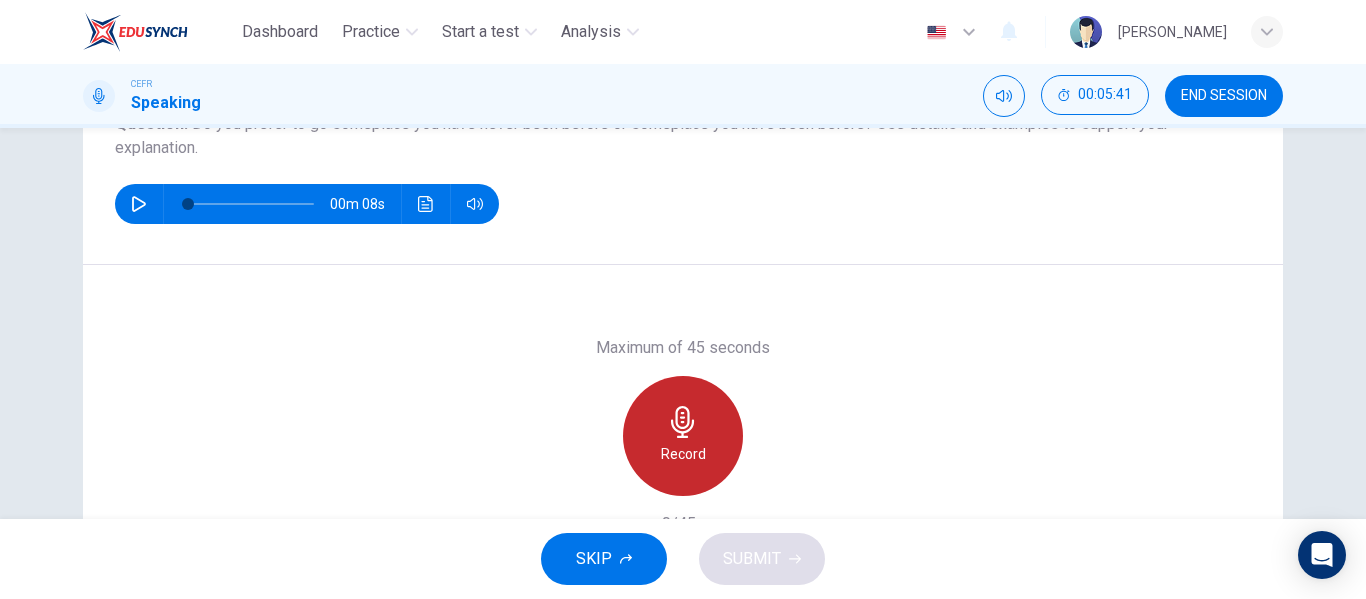 click on "Record" at bounding box center [683, 436] 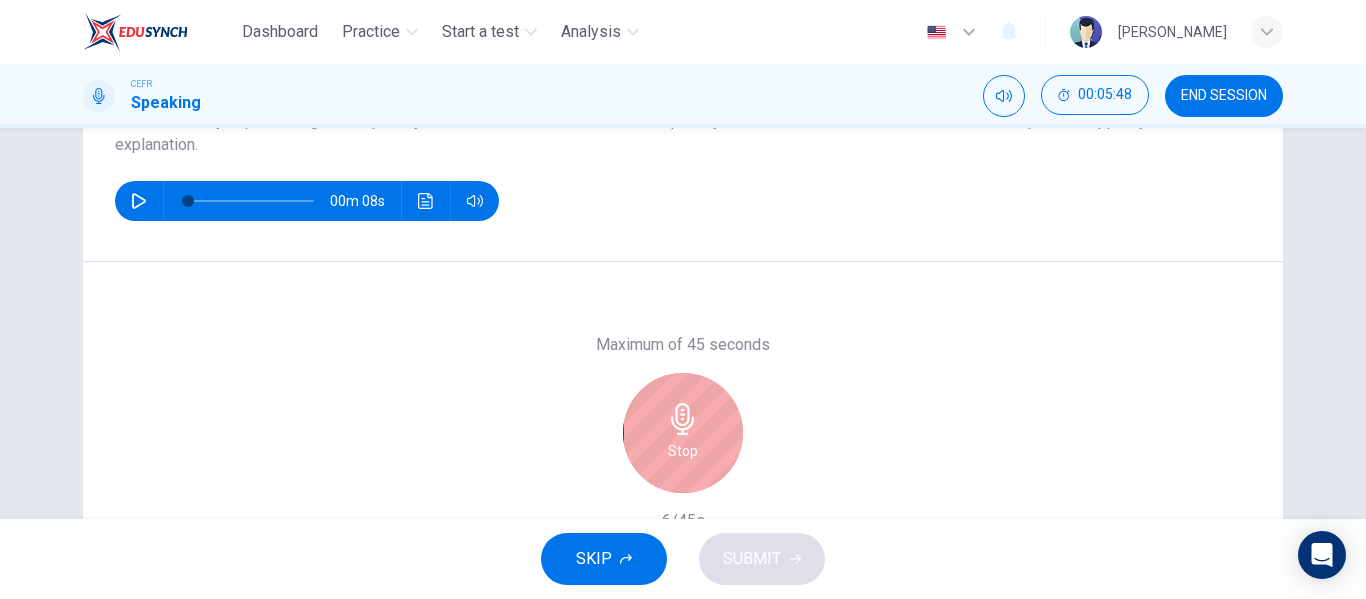 scroll, scrollTop: 267, scrollLeft: 0, axis: vertical 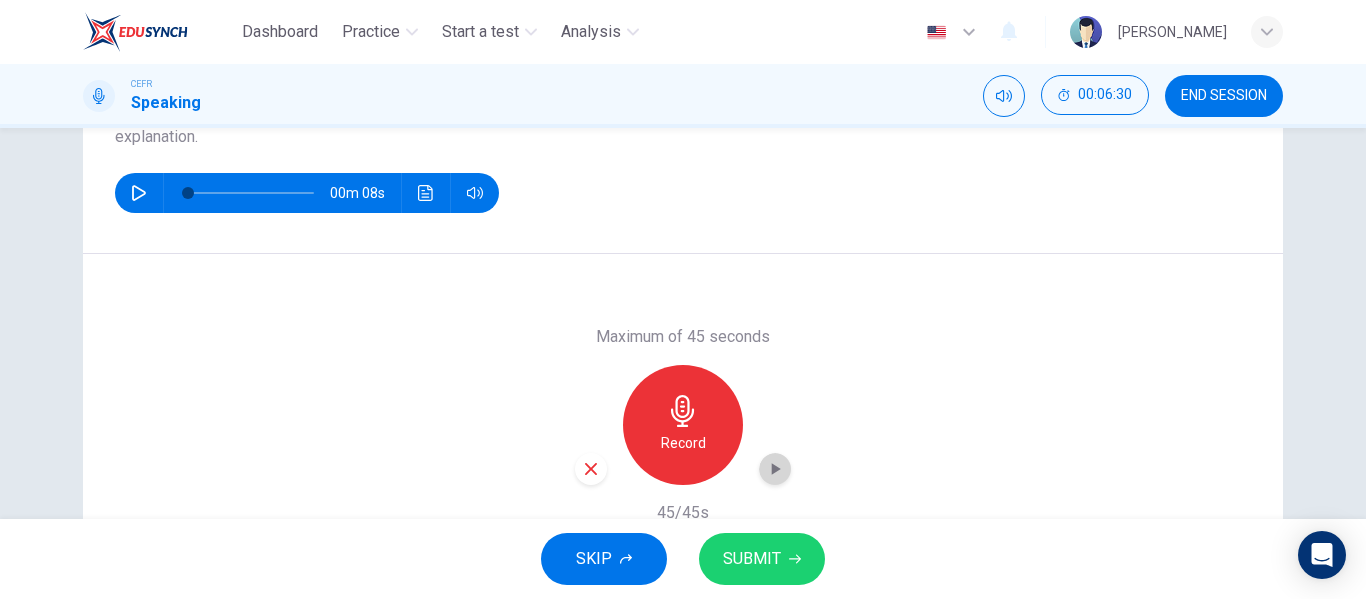 click 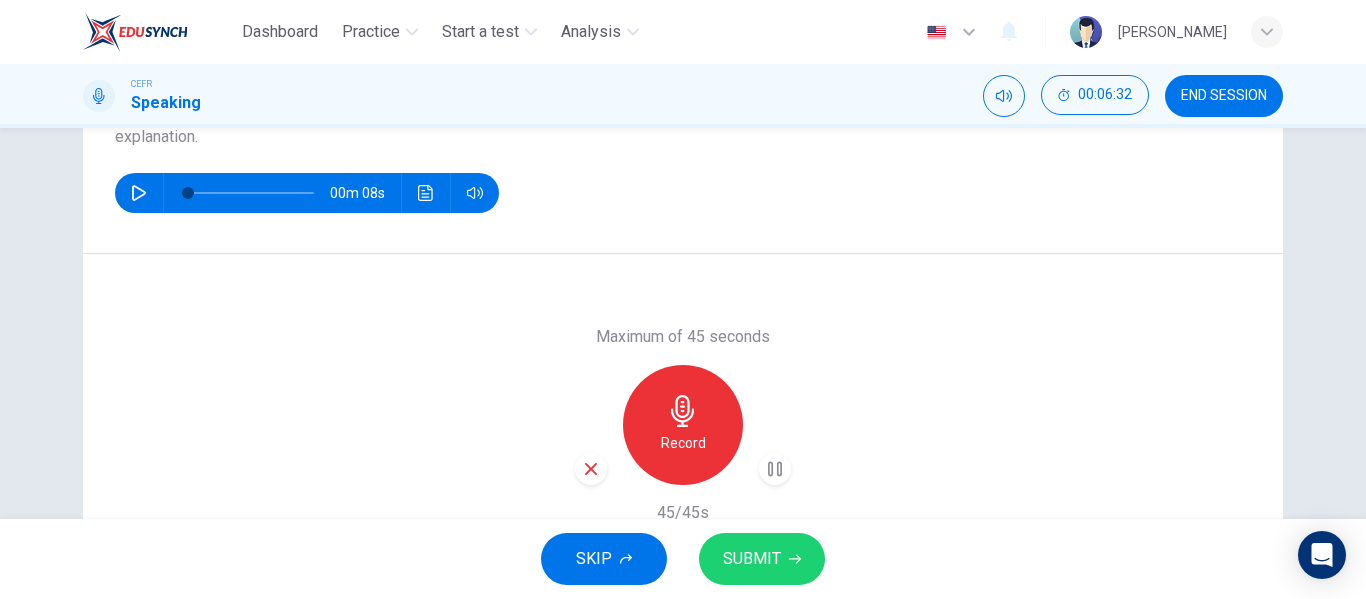 type 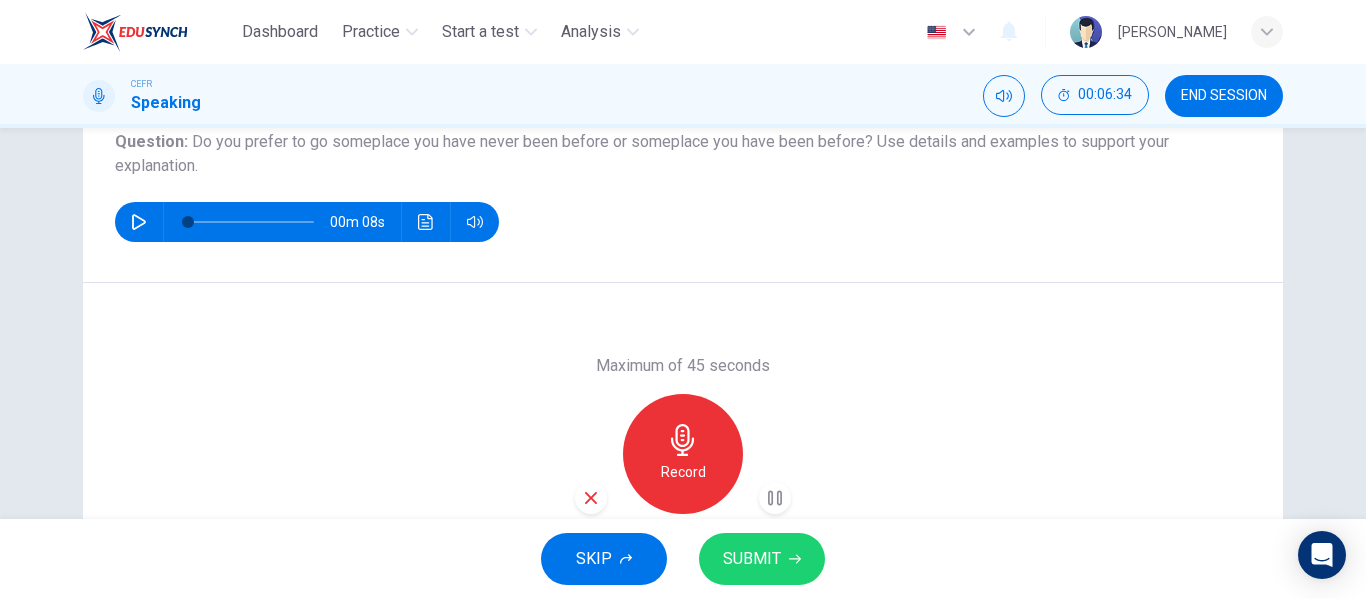 scroll, scrollTop: 264, scrollLeft: 0, axis: vertical 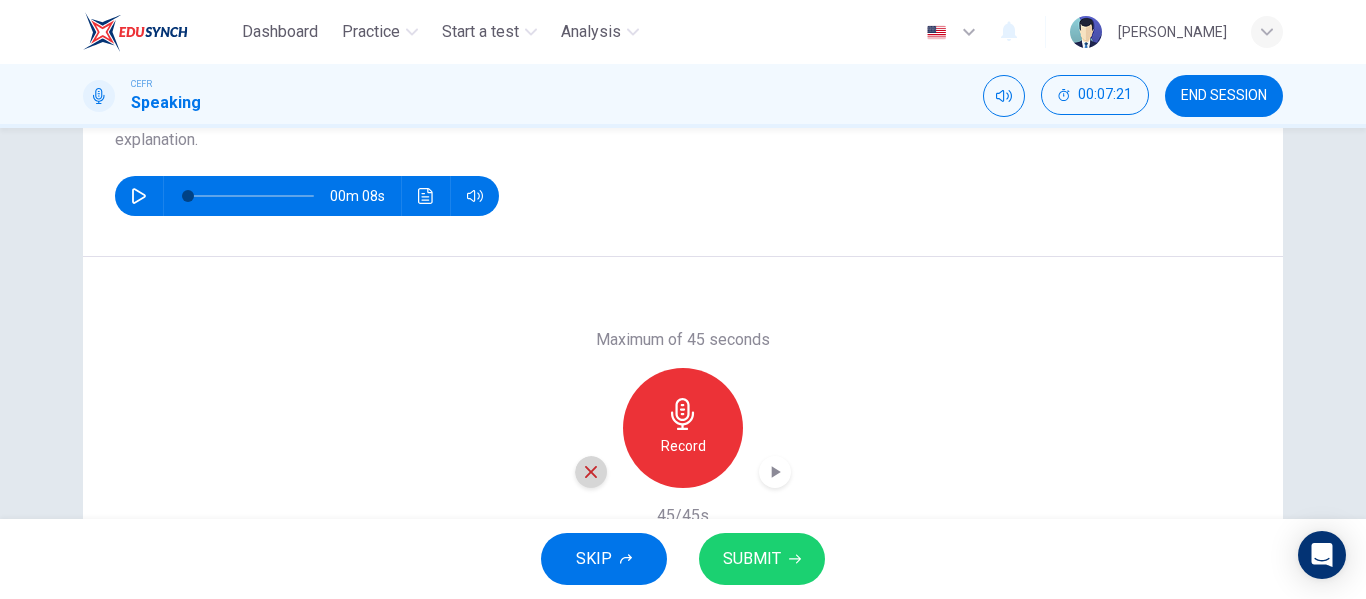 click 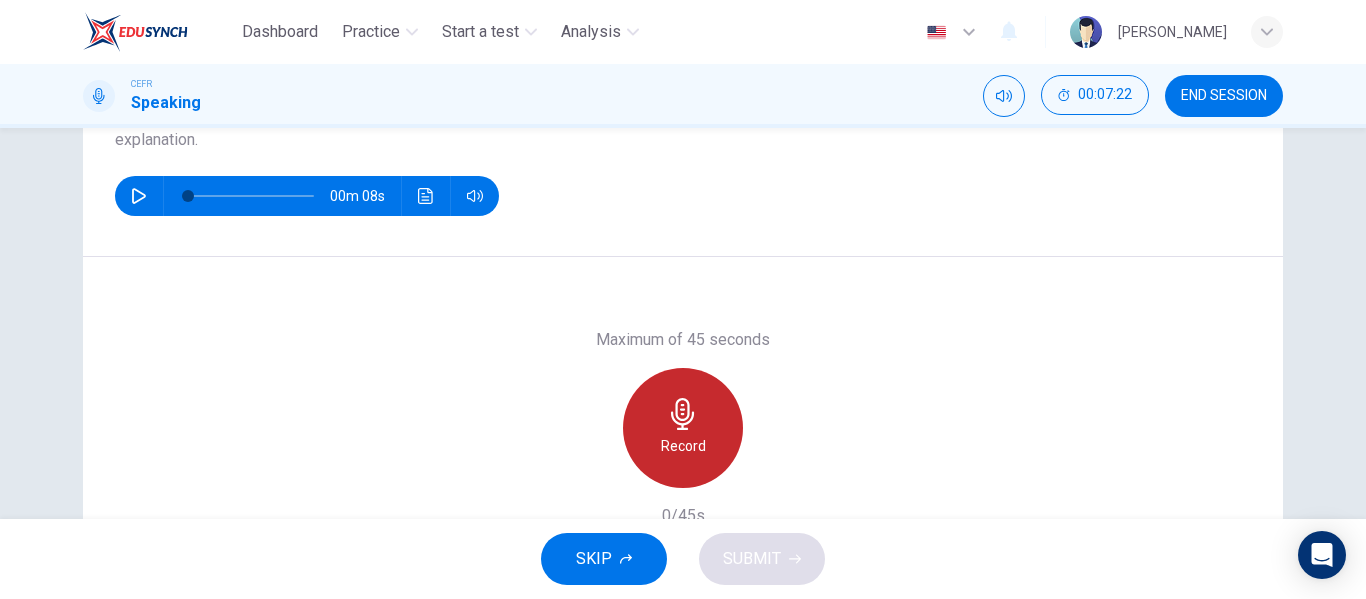 click on "Record" at bounding box center [683, 428] 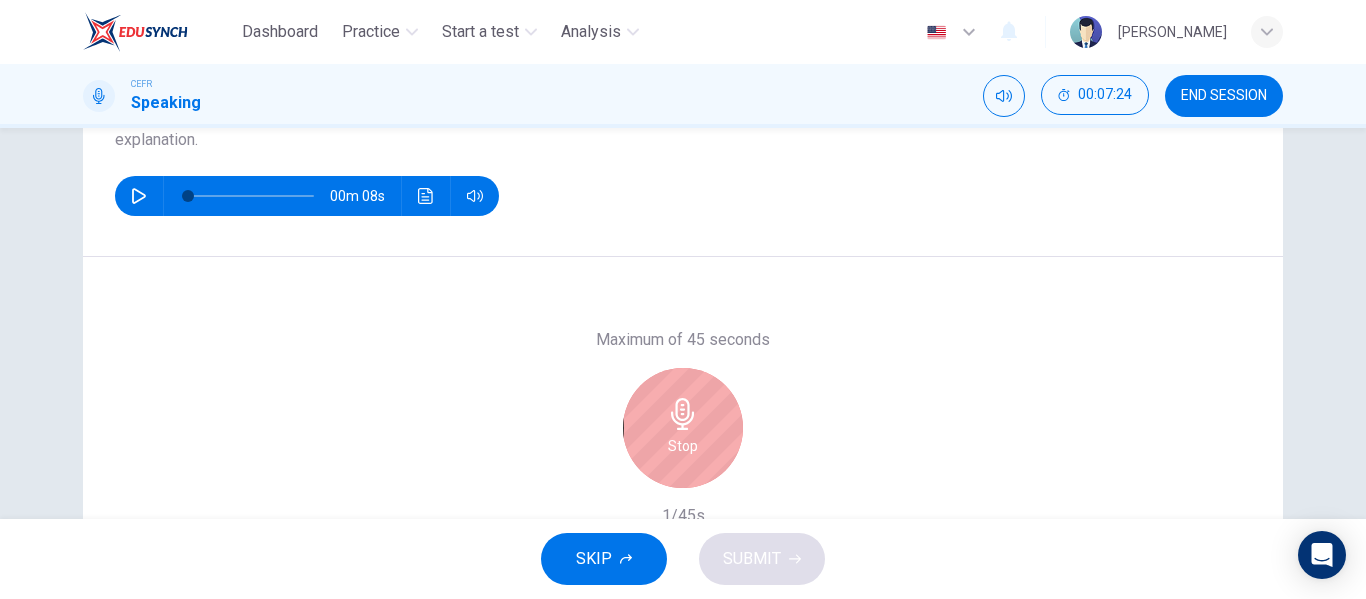 click on "Stop" at bounding box center [683, 428] 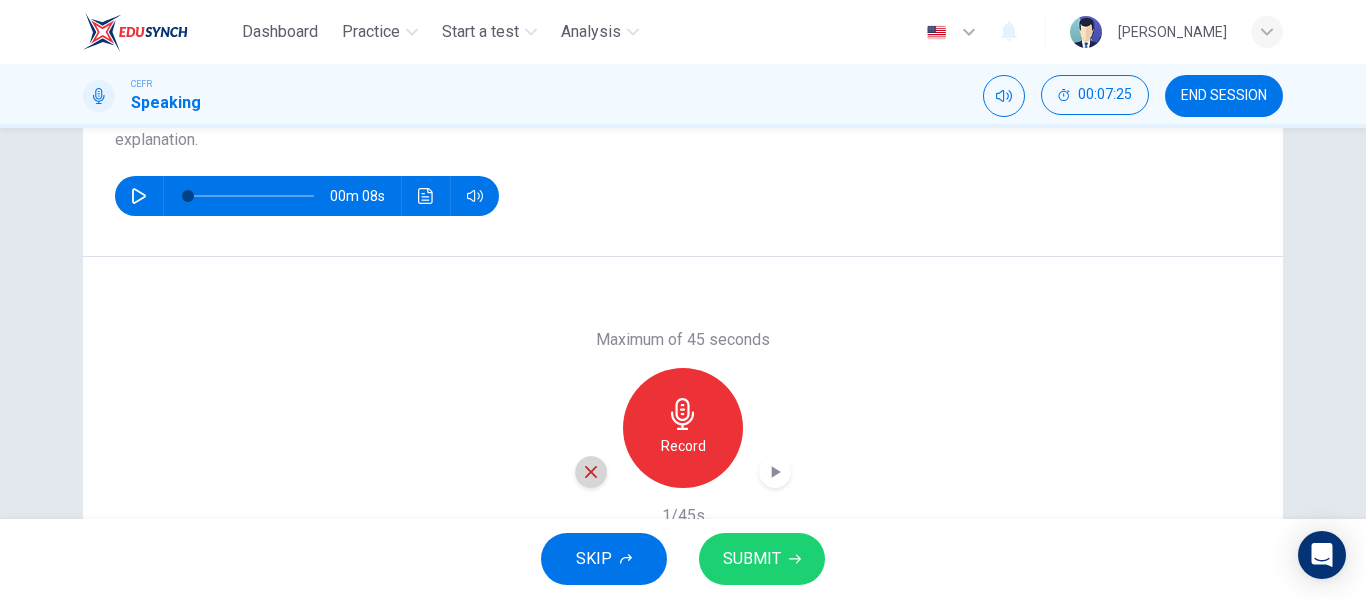 click 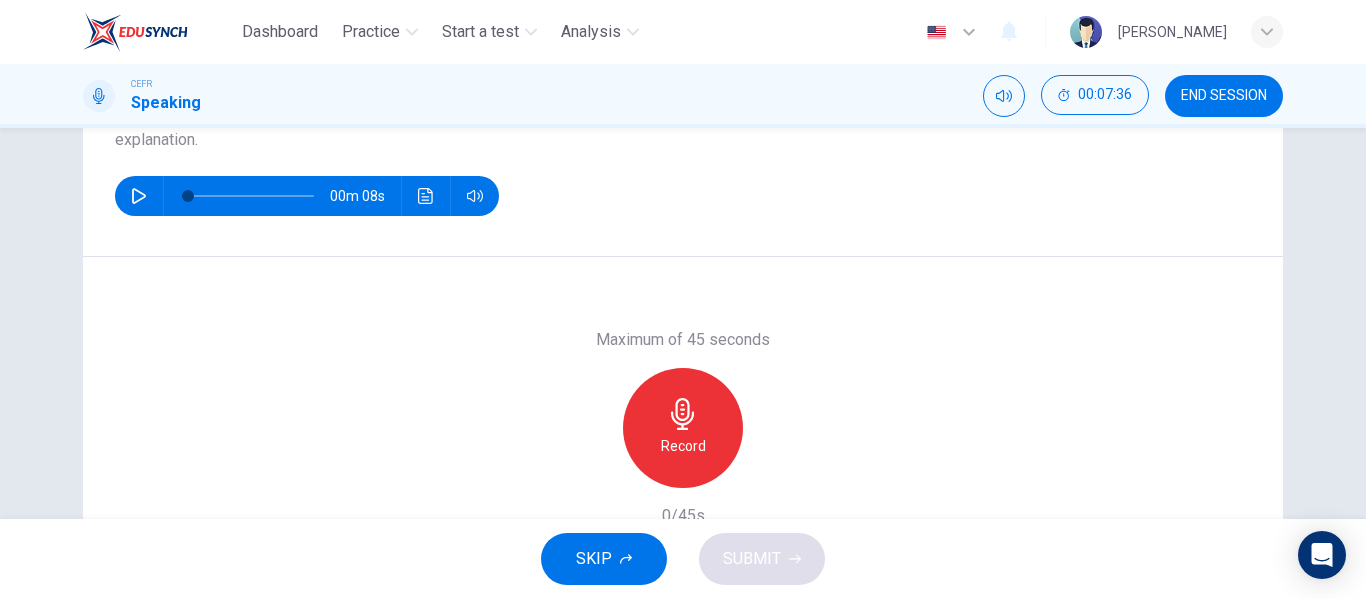 scroll, scrollTop: 205, scrollLeft: 0, axis: vertical 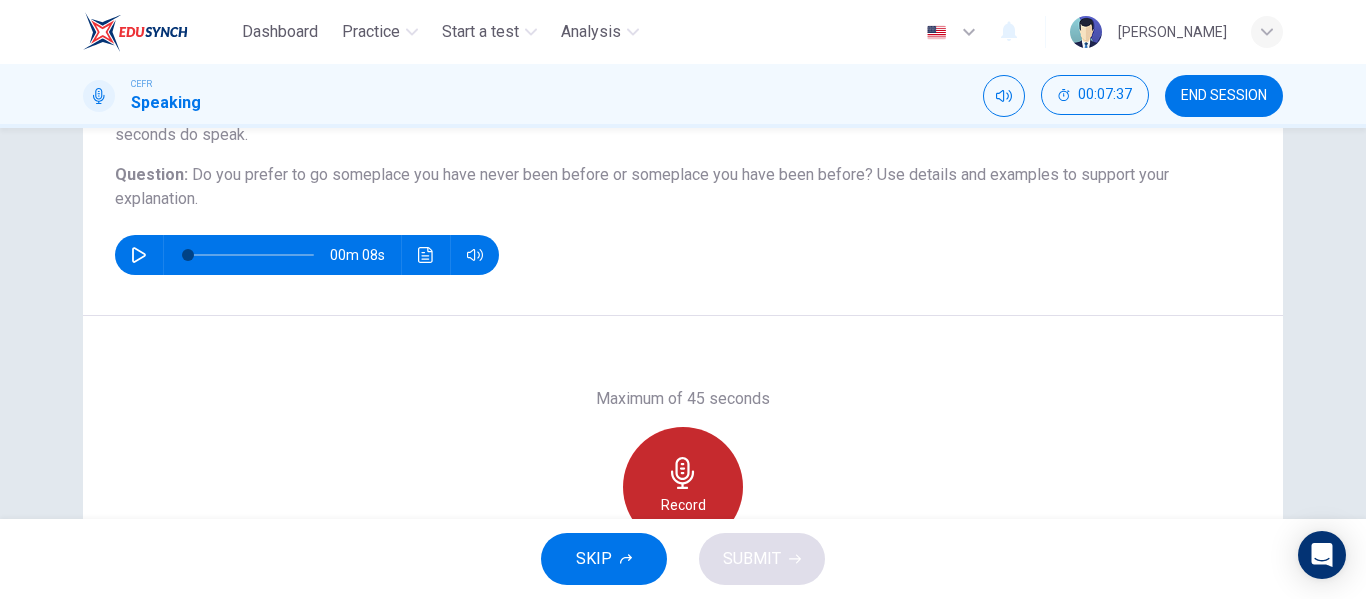 click on "Record" at bounding box center [683, 487] 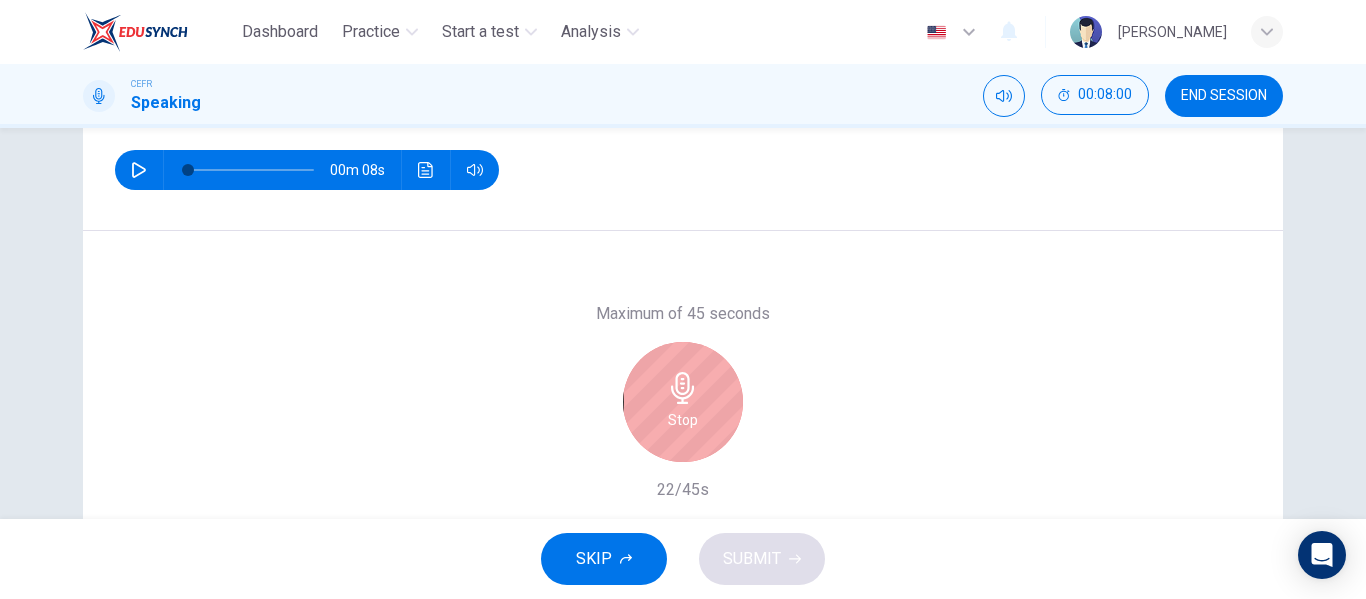 scroll, scrollTop: 298, scrollLeft: 0, axis: vertical 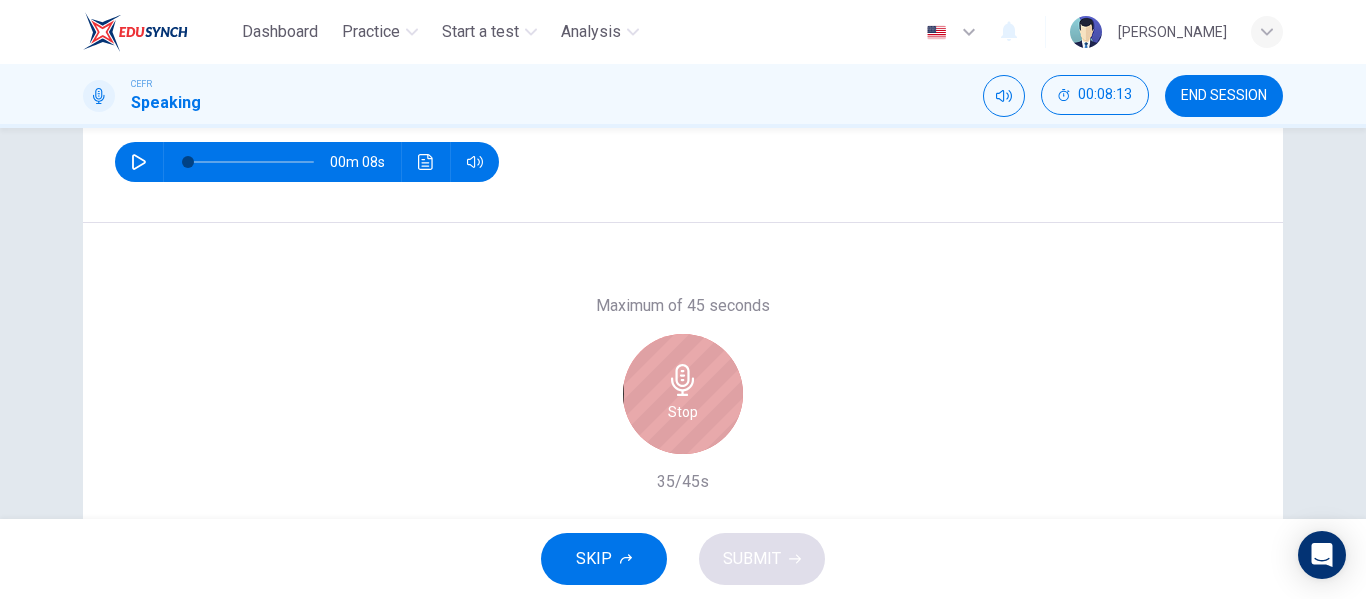 click on "Stop" at bounding box center [683, 412] 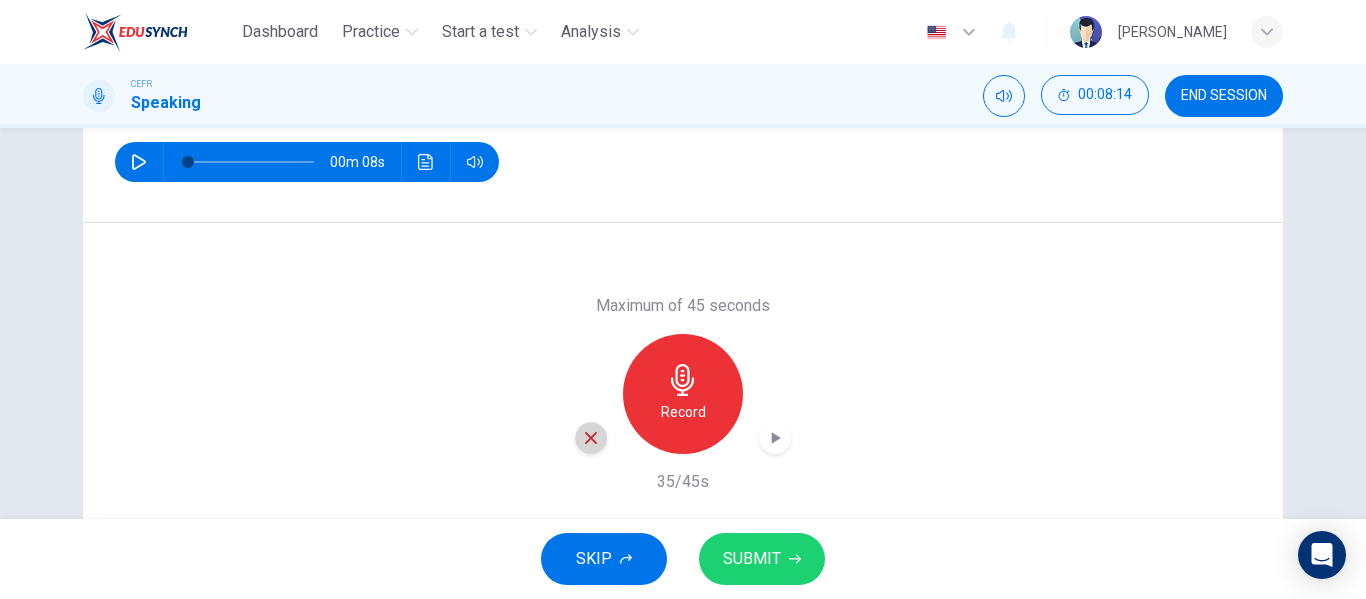 click 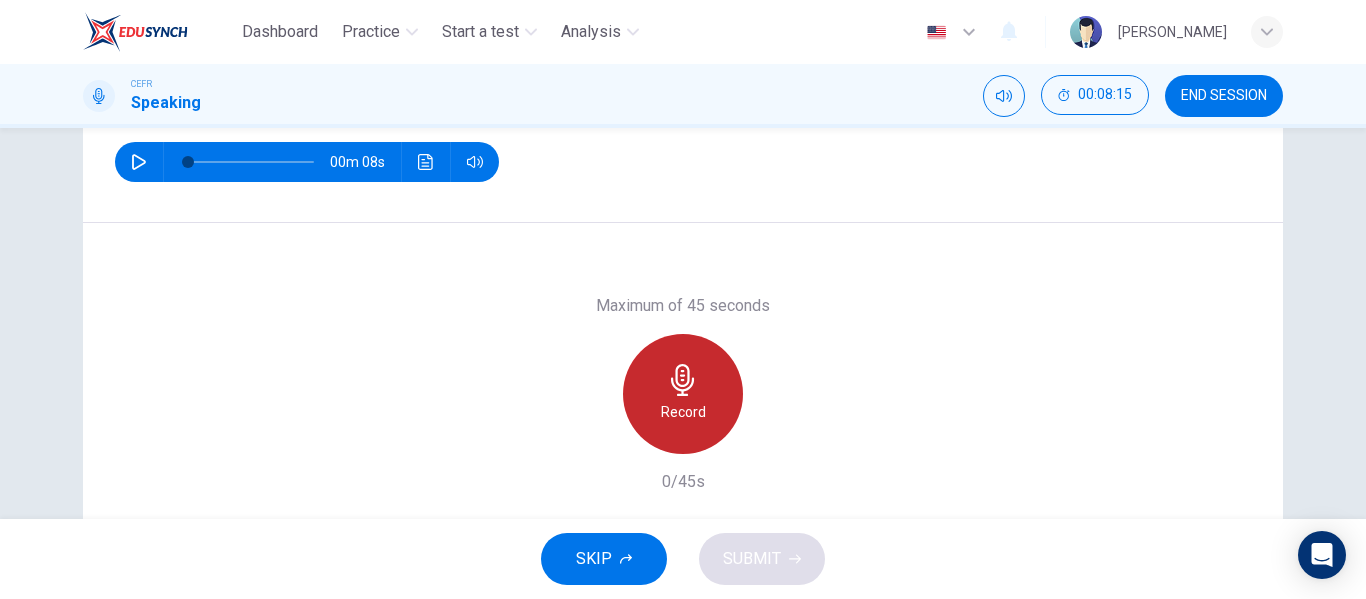 click on "Record" at bounding box center (683, 412) 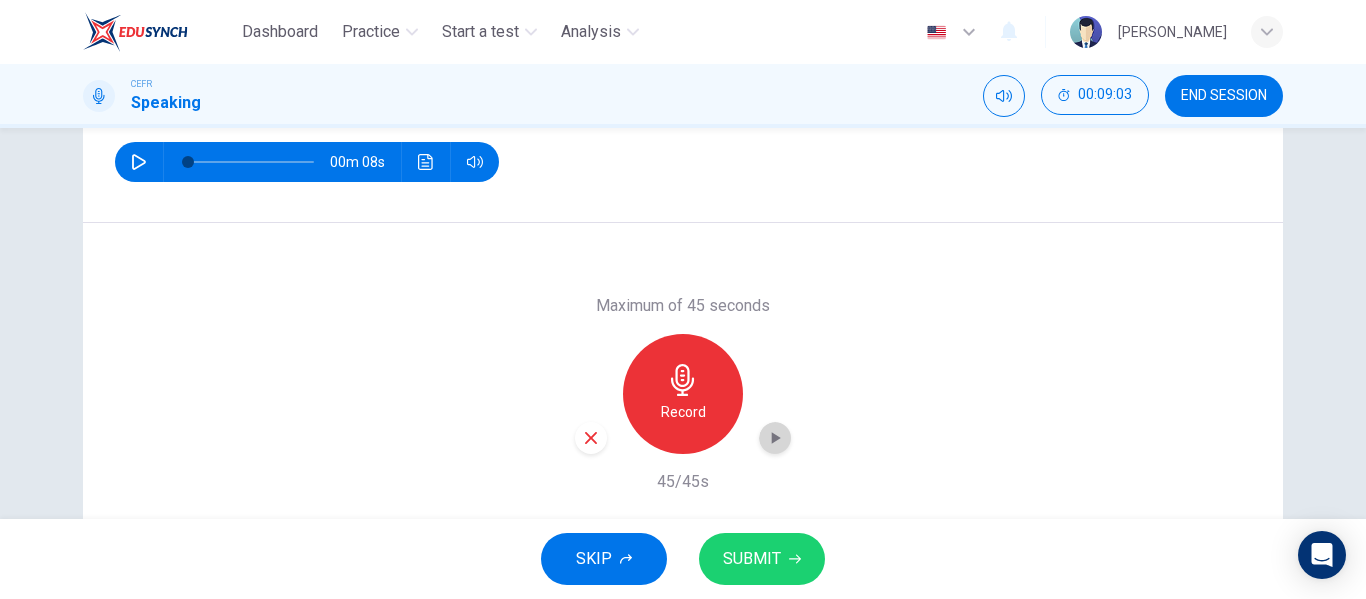 click 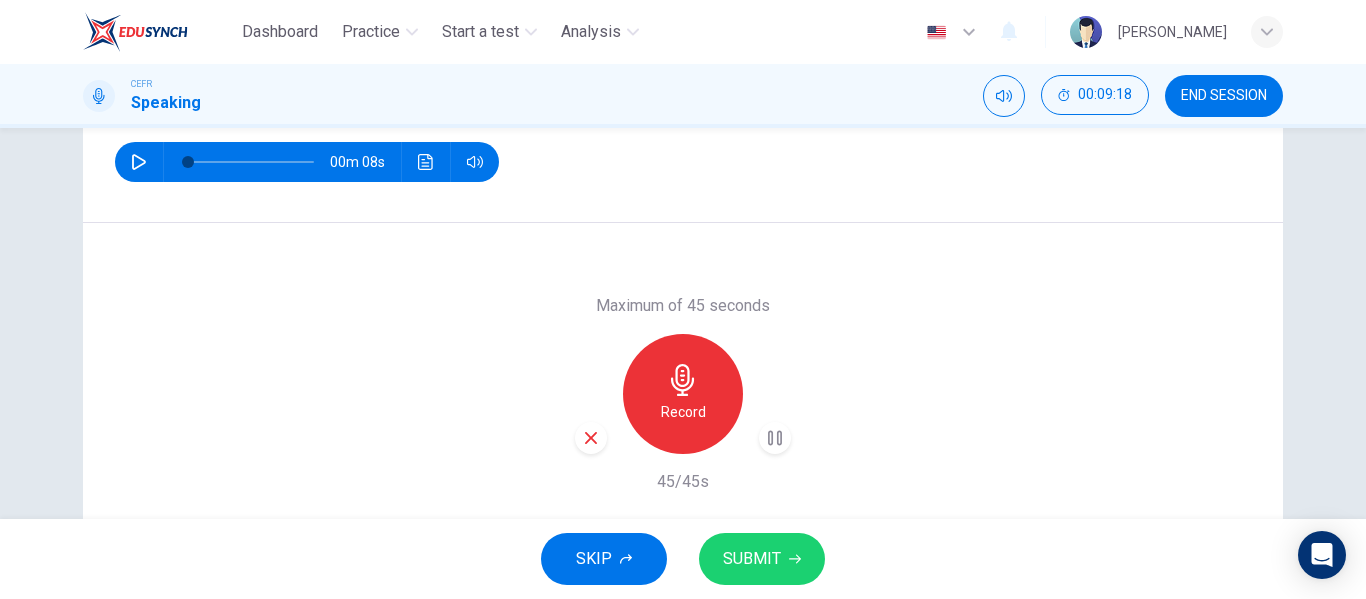 type 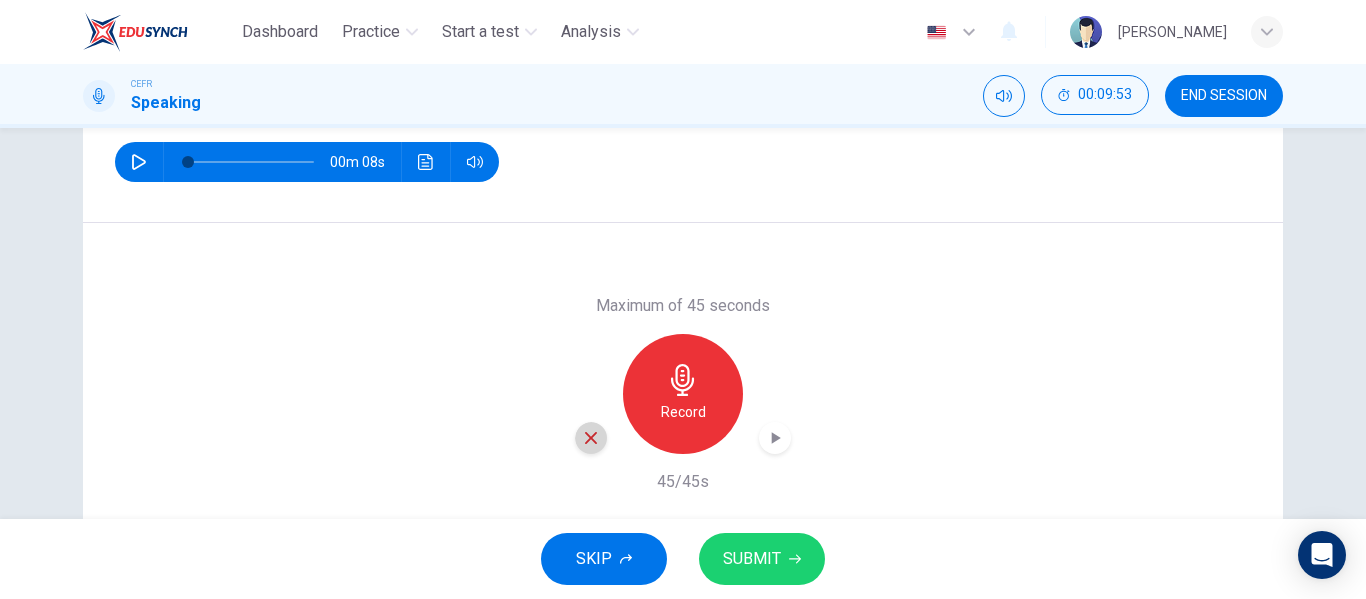 click 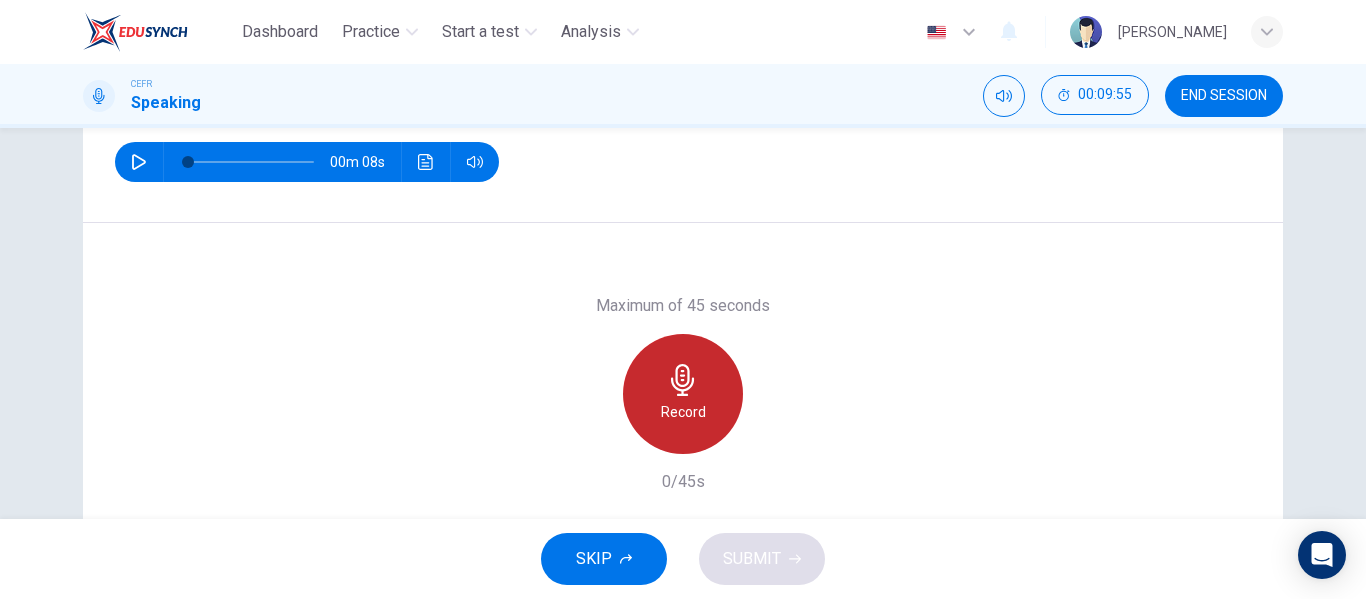 click on "Record" at bounding box center [683, 412] 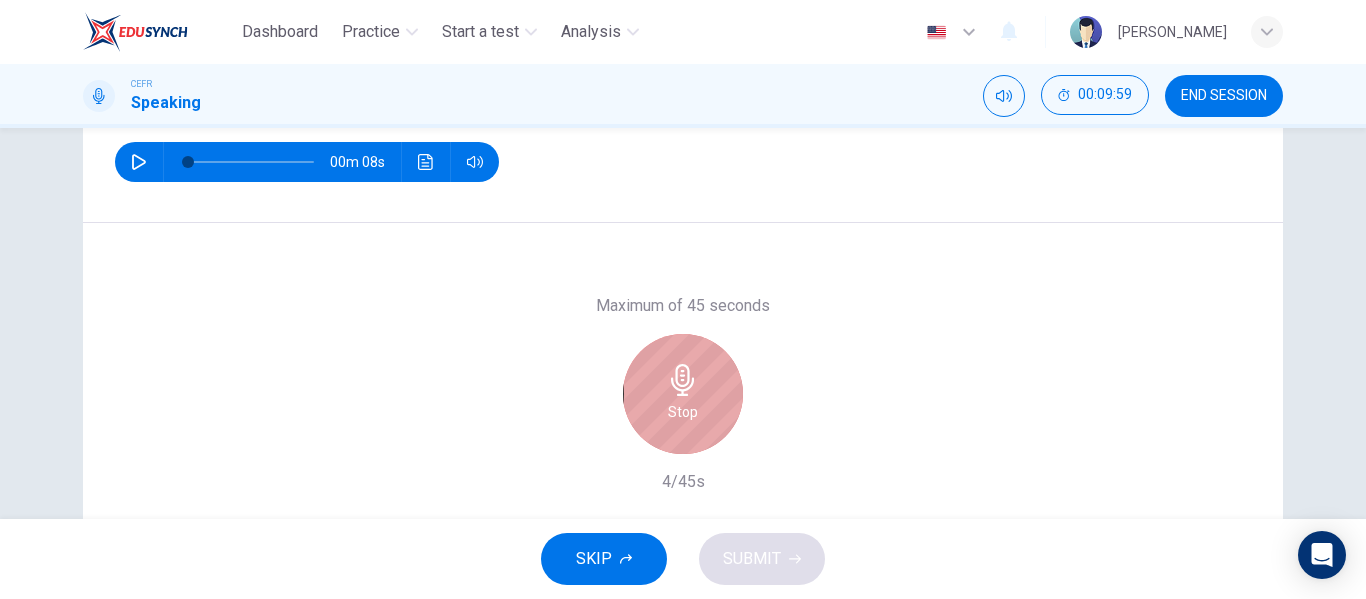 click on "Stop" at bounding box center (683, 412) 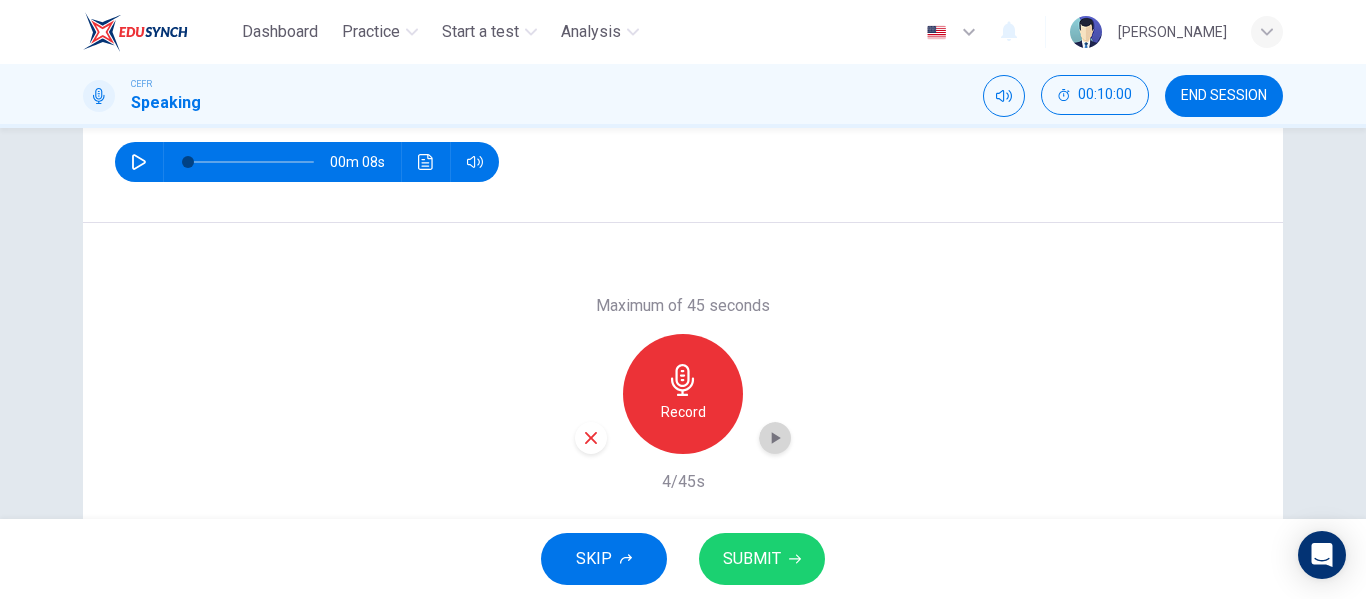 click 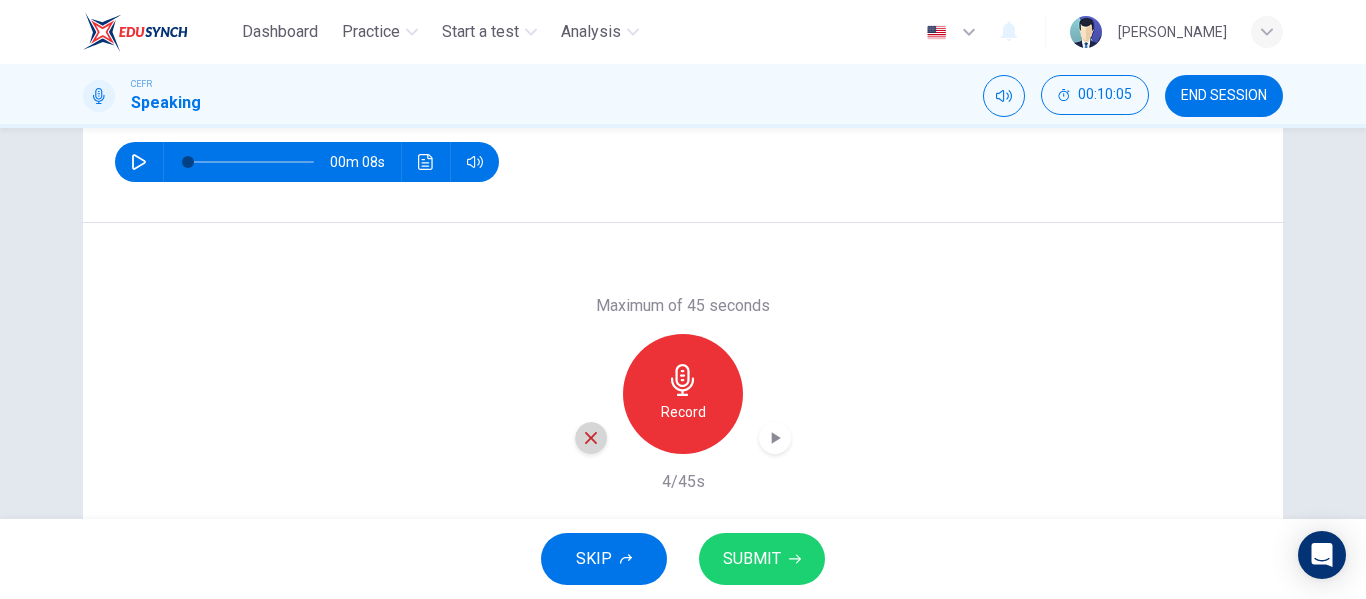 click 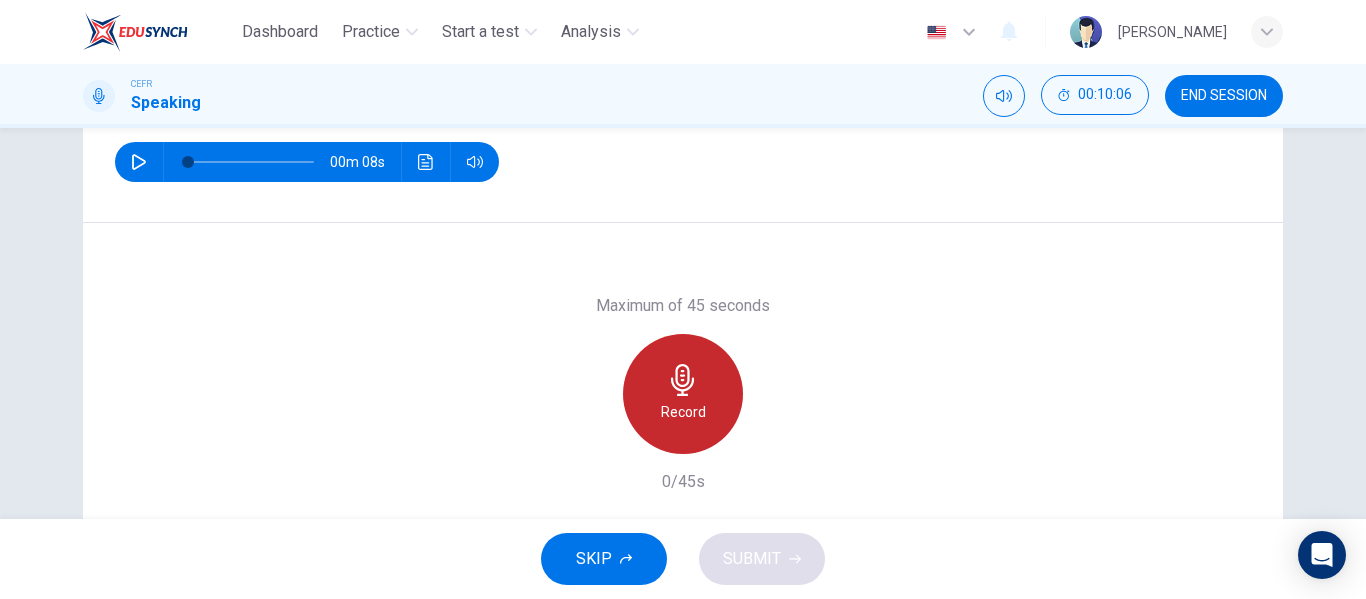 click on "Record" at bounding box center (683, 394) 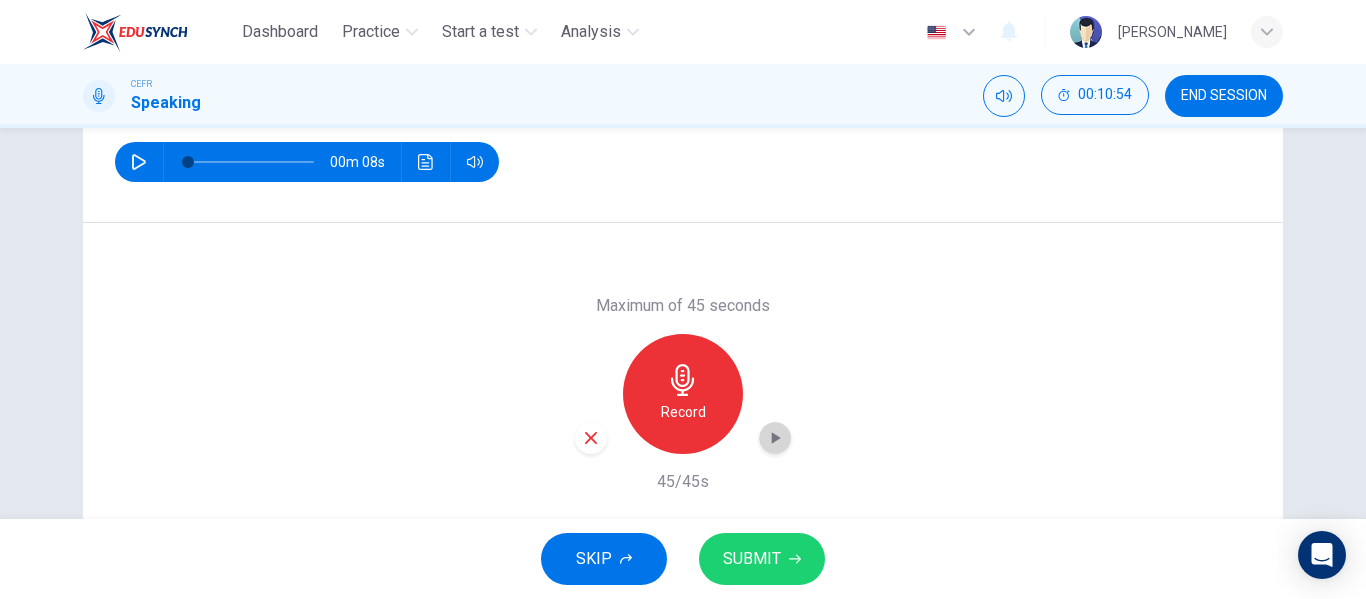 click 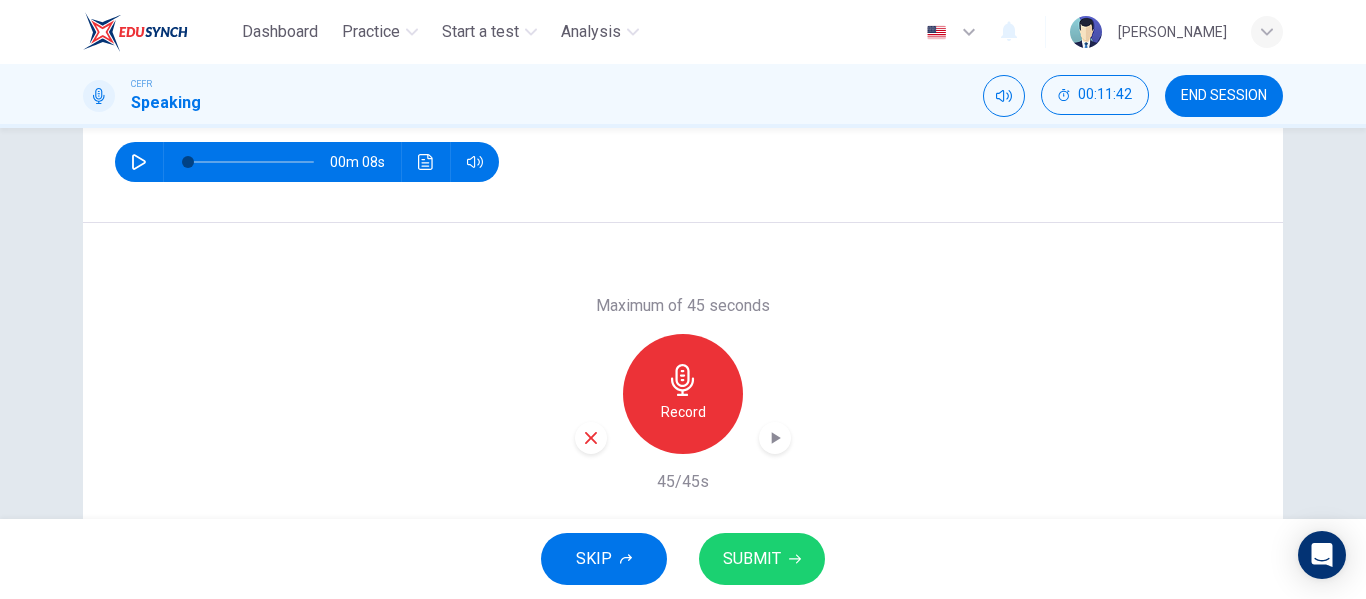 click at bounding box center [591, 438] 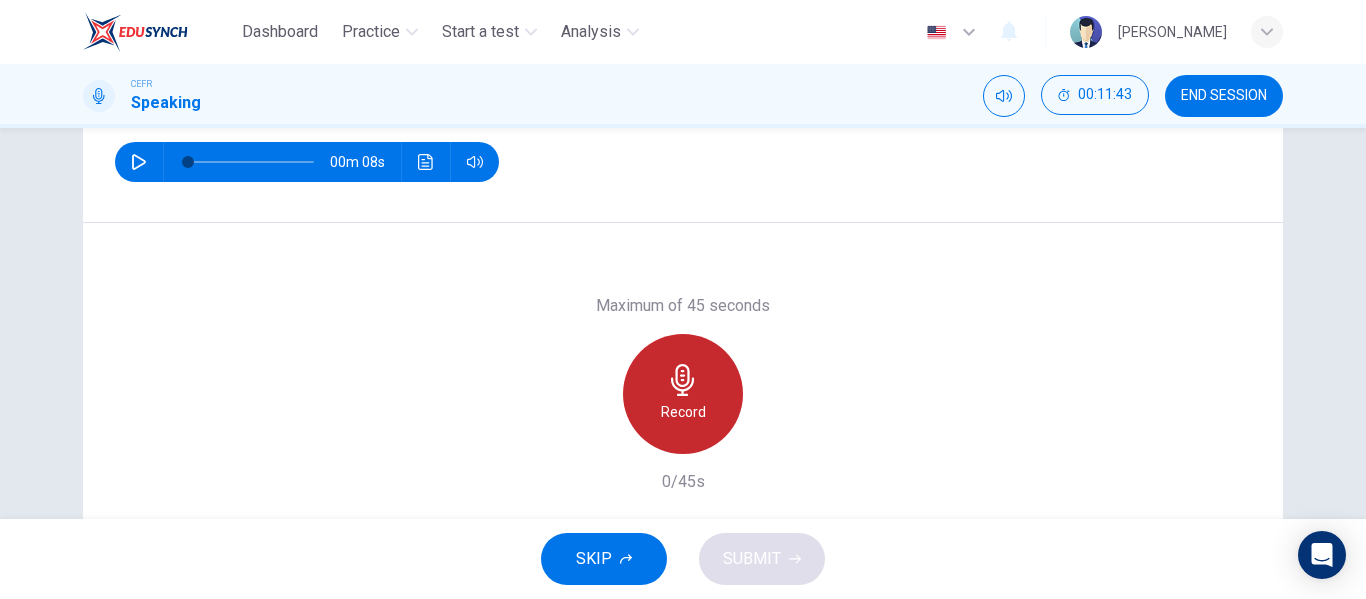 click on "Record" at bounding box center [683, 412] 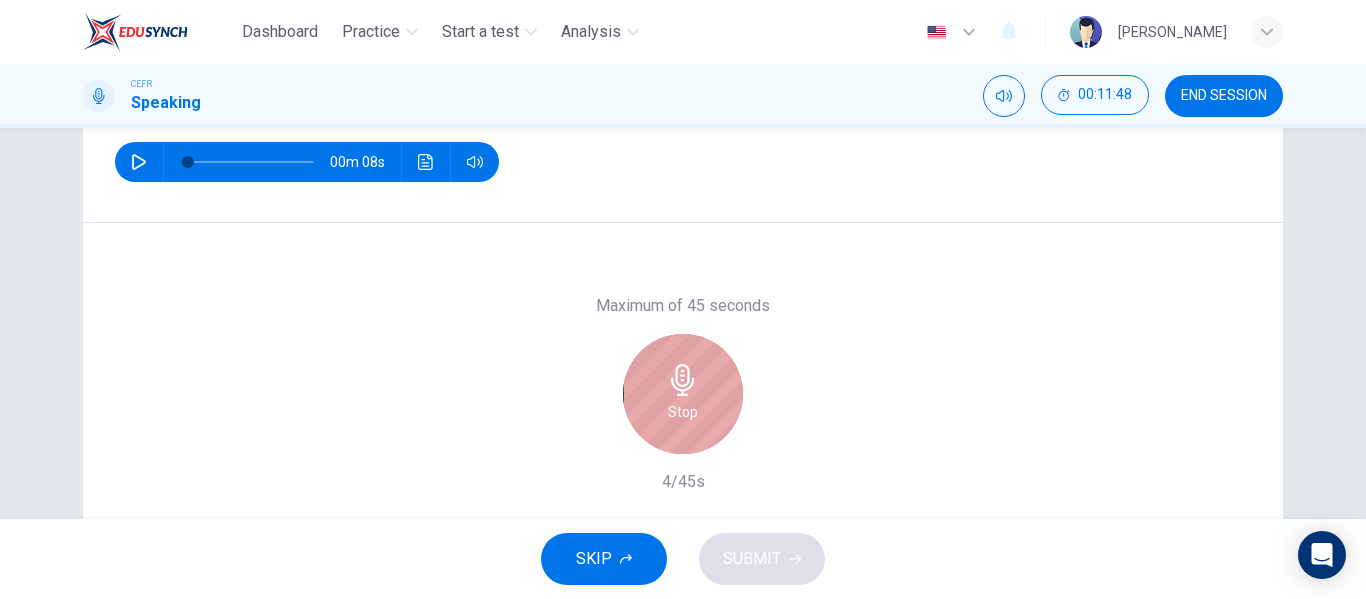 click on "Stop" at bounding box center (683, 412) 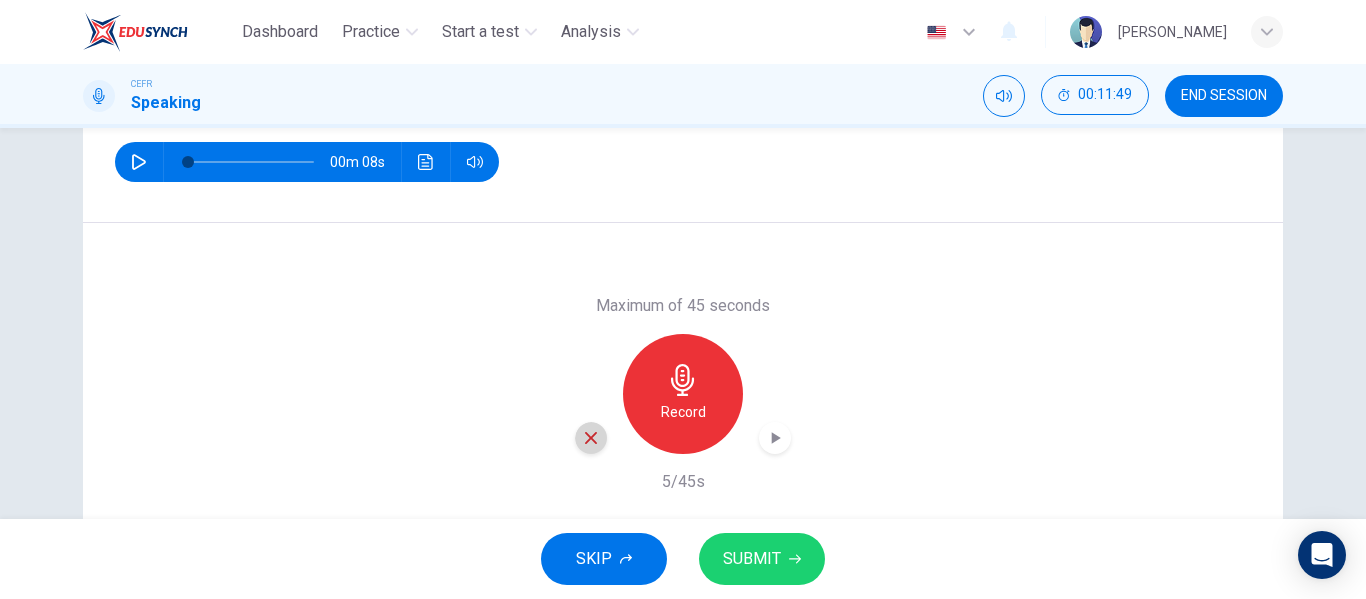 click 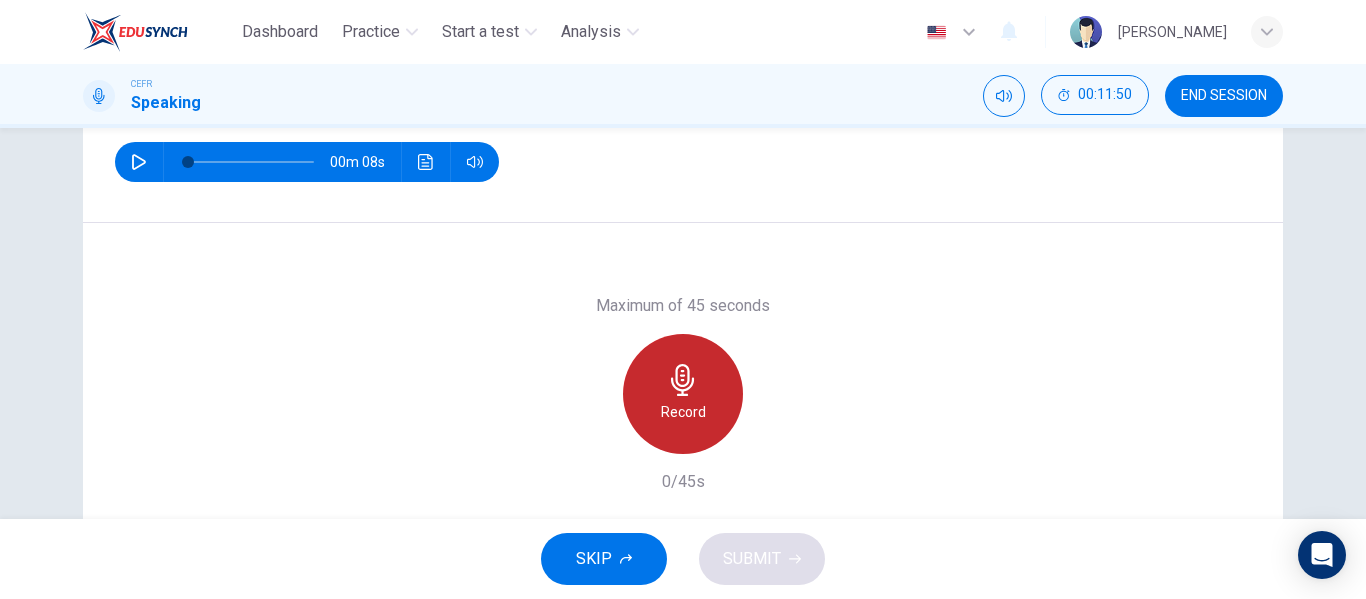 click on "Record" at bounding box center (683, 412) 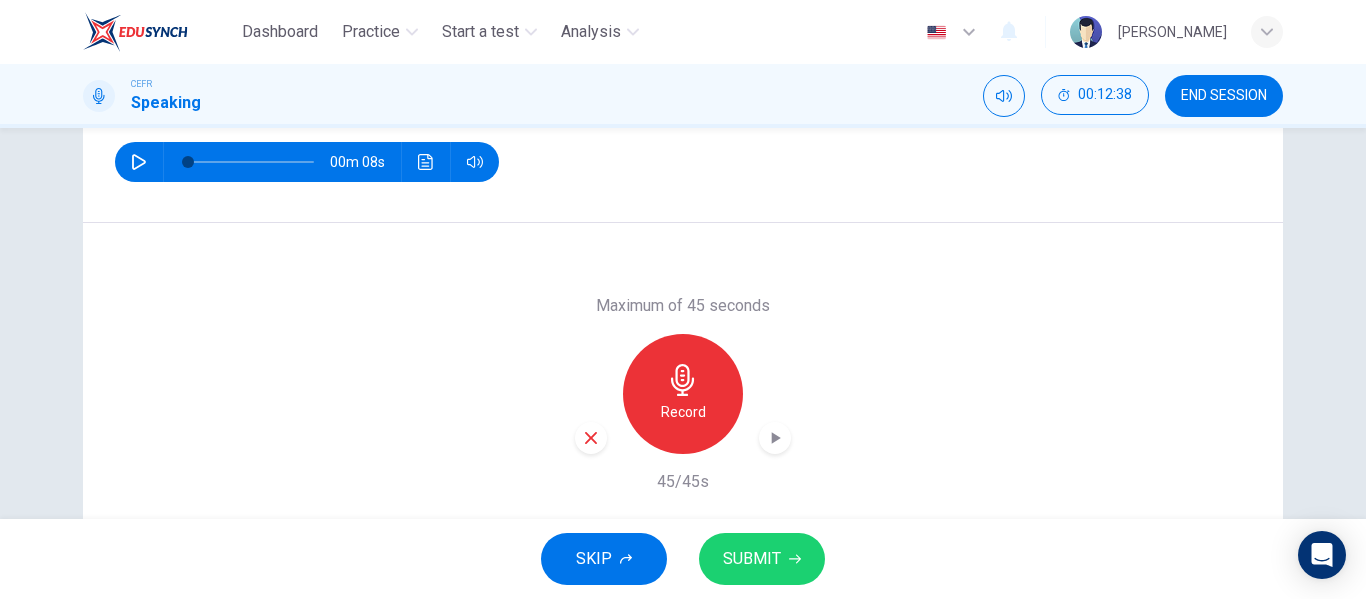 click 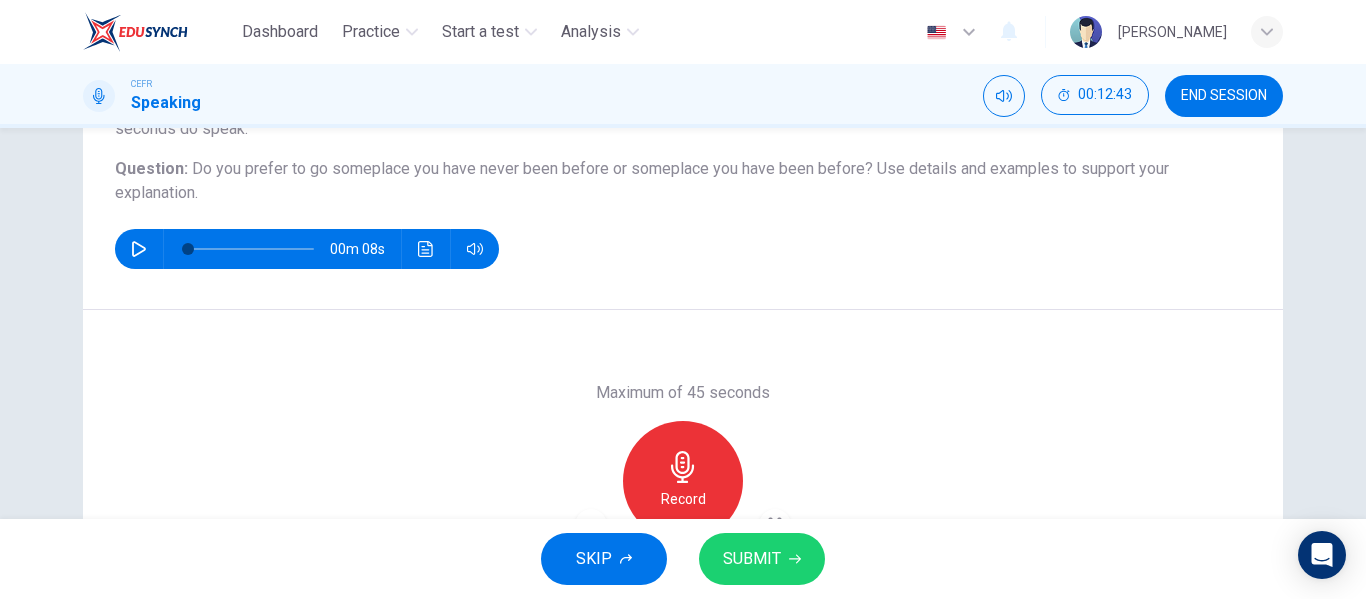 scroll, scrollTop: 205, scrollLeft: 0, axis: vertical 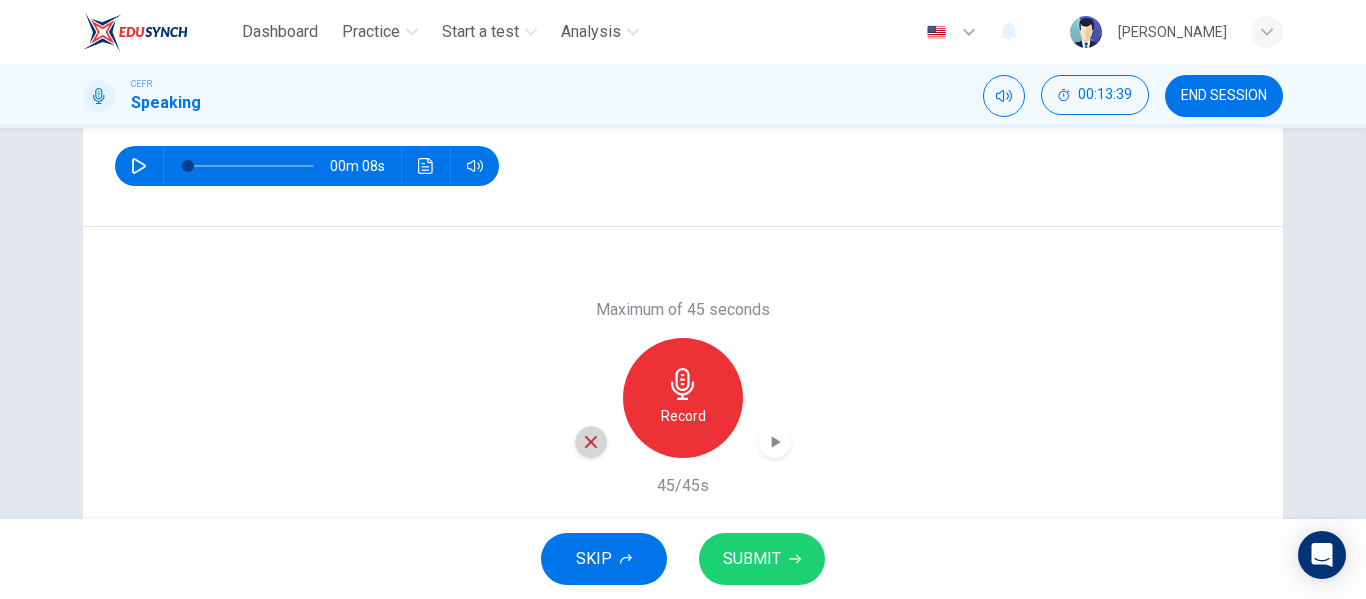 click 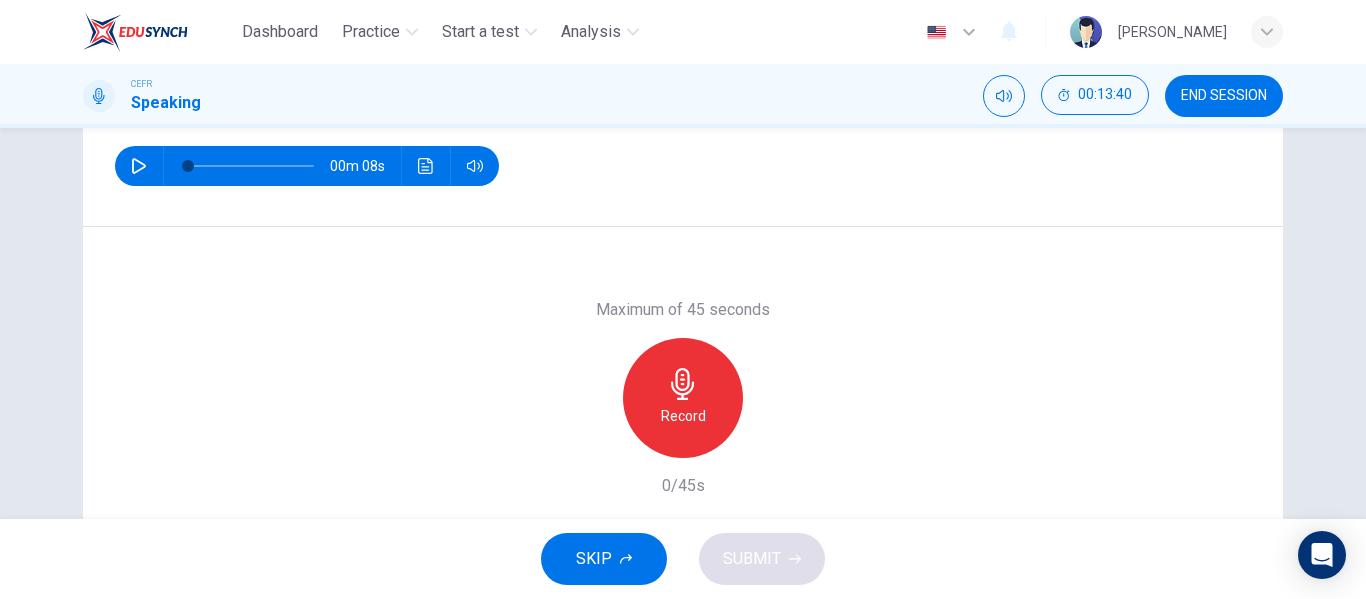 click on "Record" at bounding box center [683, 398] 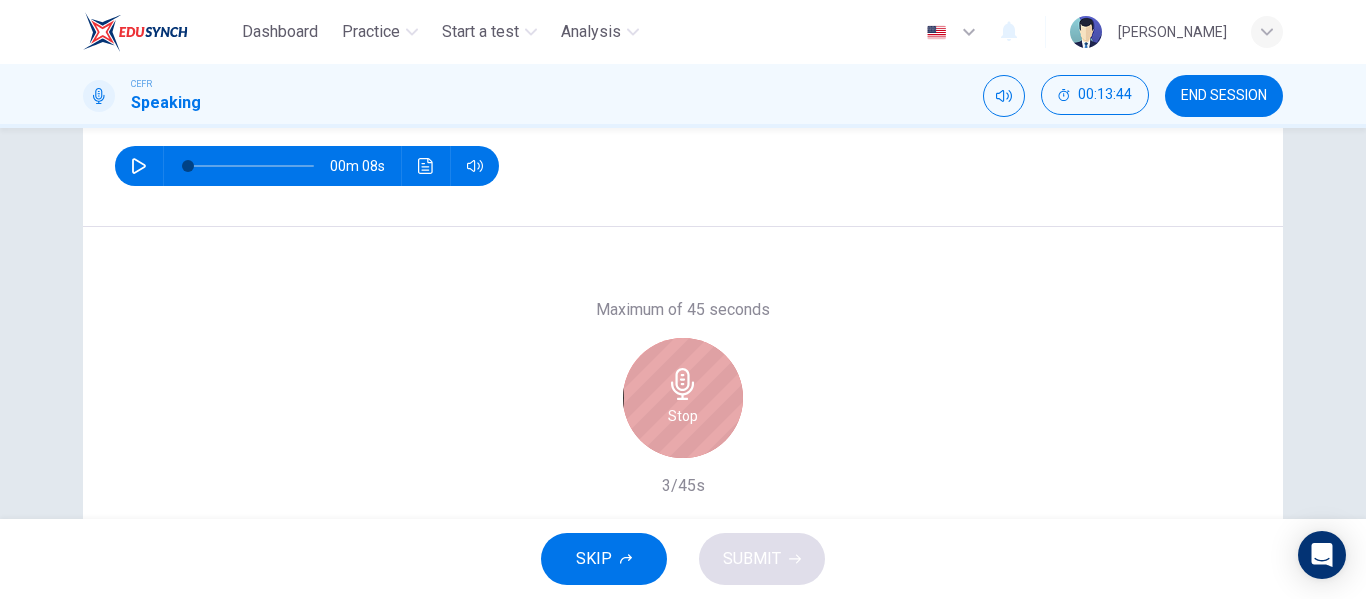 click on "Stop" at bounding box center [683, 398] 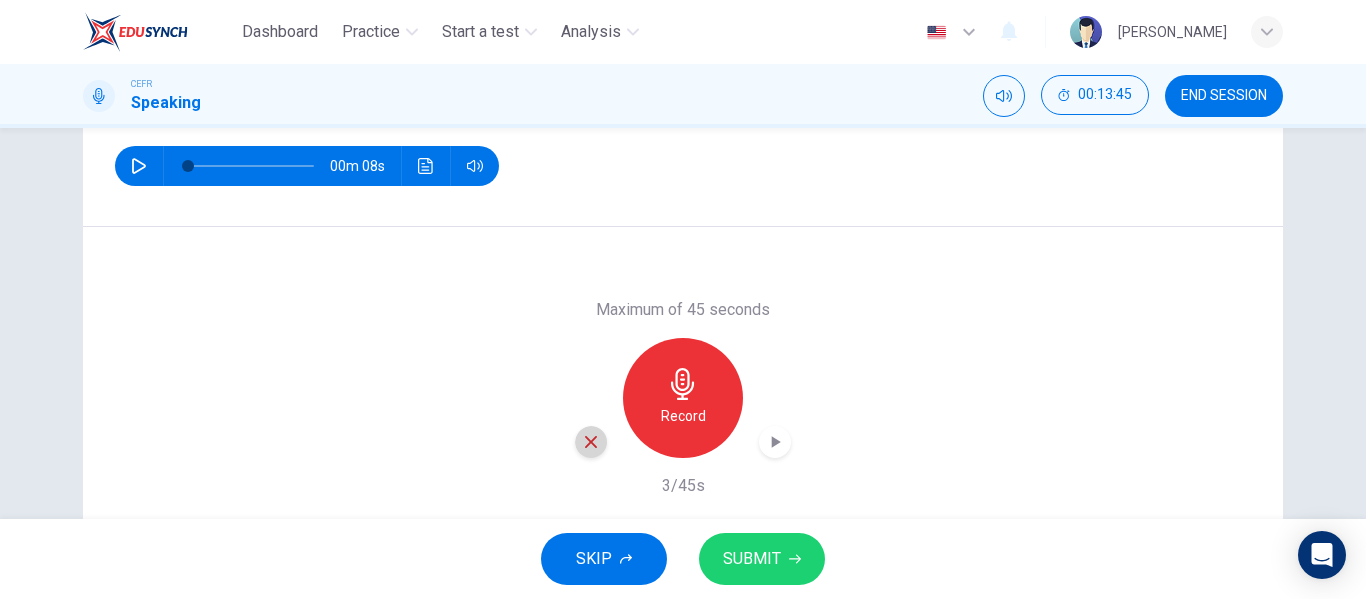 click 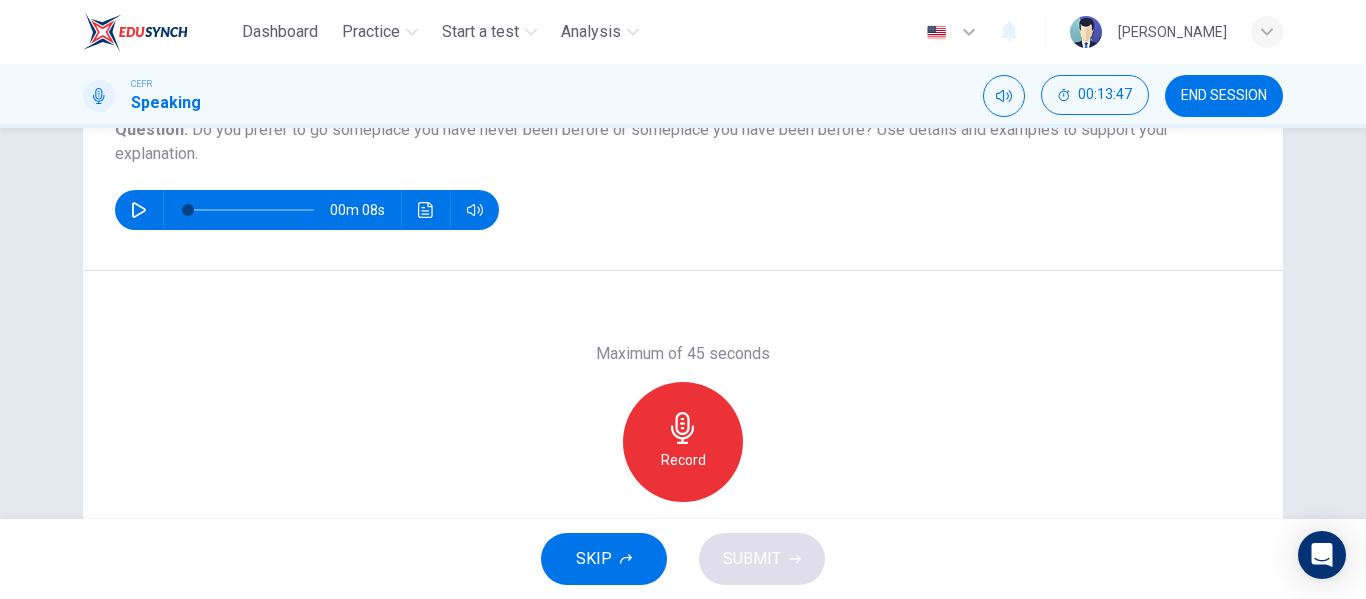 scroll, scrollTop: 251, scrollLeft: 0, axis: vertical 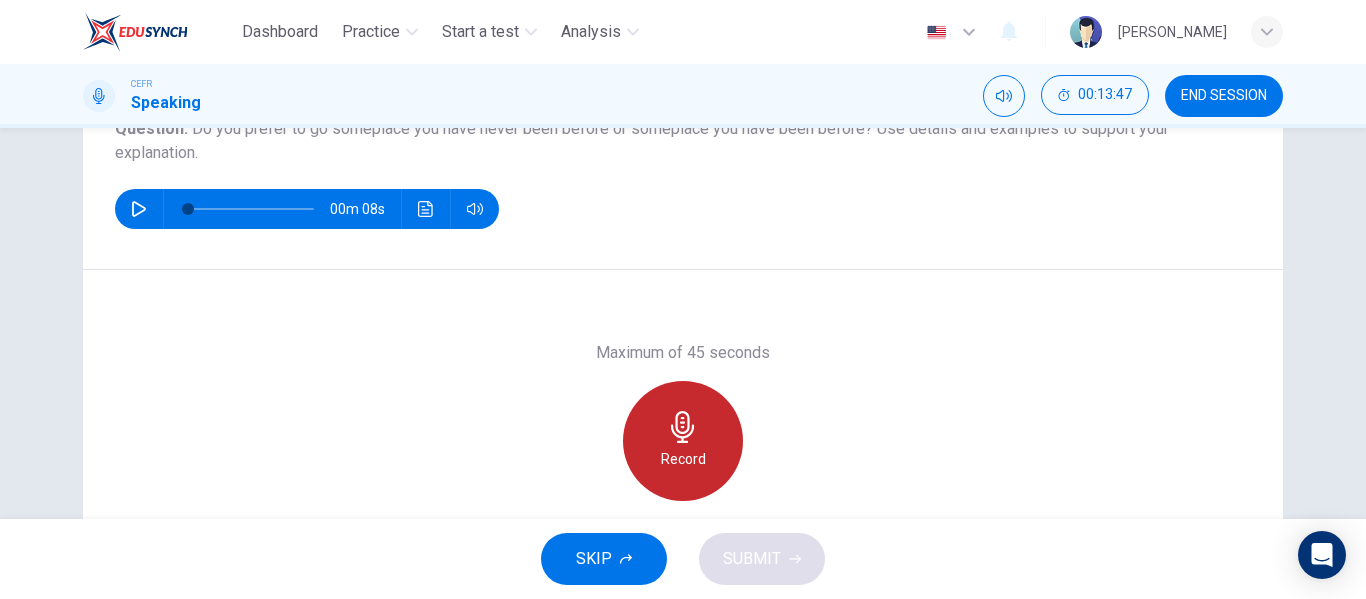 click on "Record" at bounding box center [683, 441] 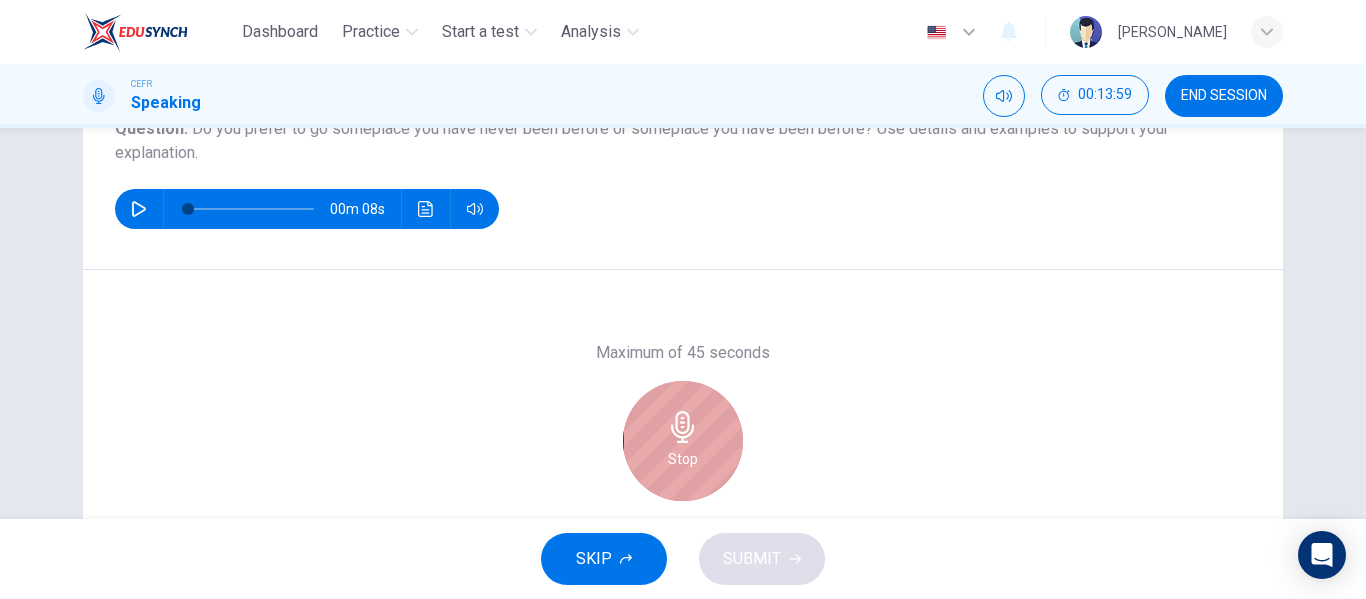click on "Stop" at bounding box center [683, 441] 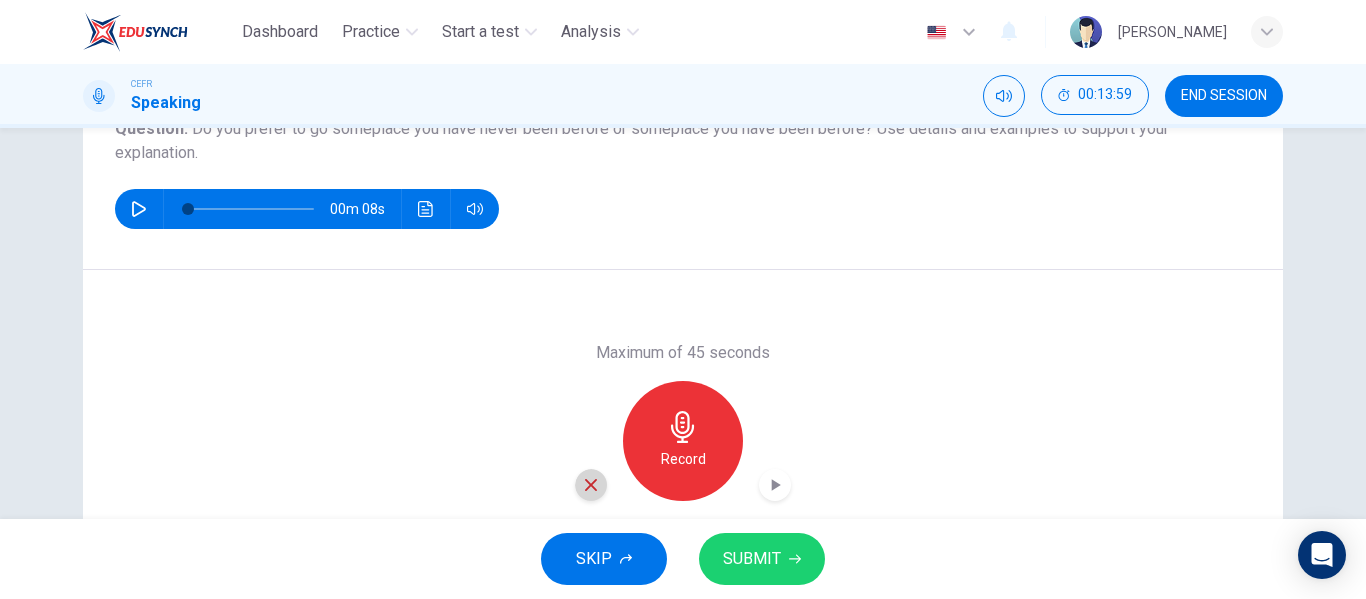 click 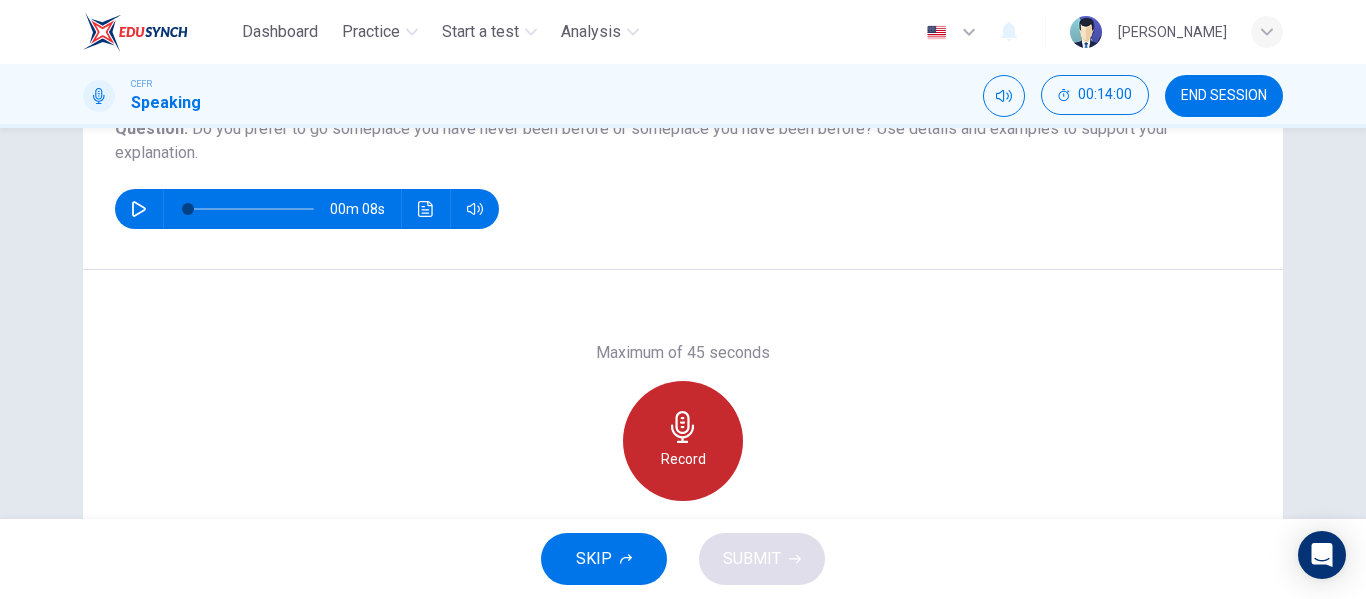 click on "Record" at bounding box center [683, 459] 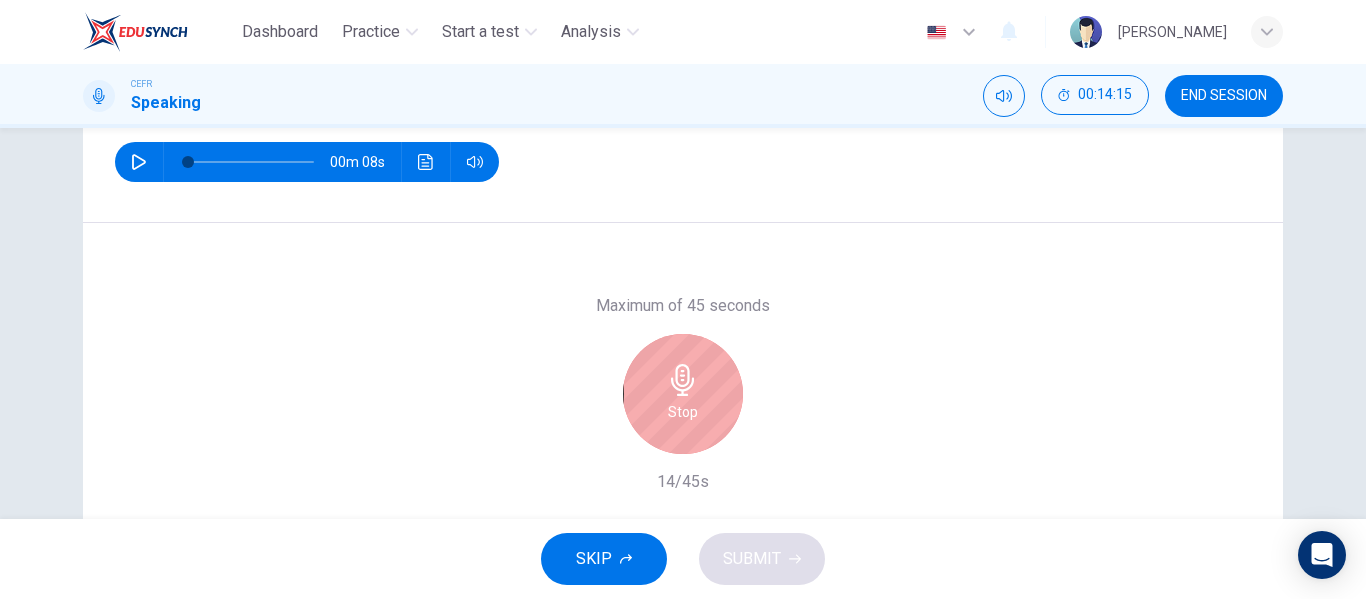 scroll, scrollTop: 299, scrollLeft: 0, axis: vertical 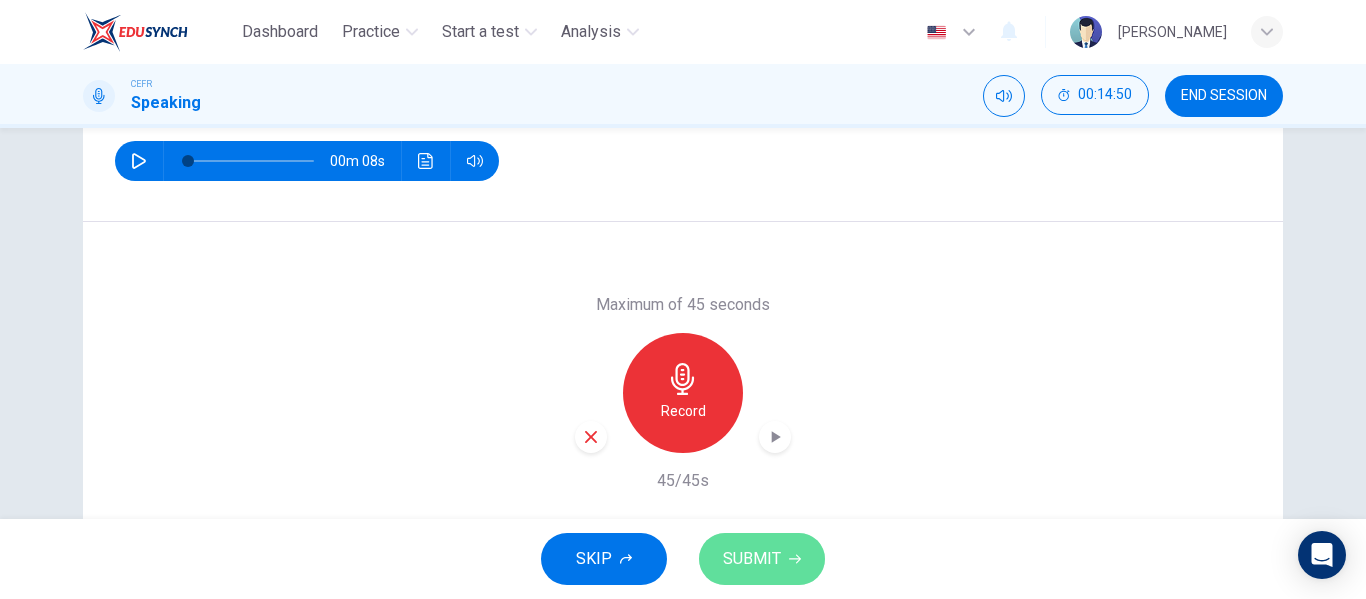 click on "SUBMIT" at bounding box center [752, 559] 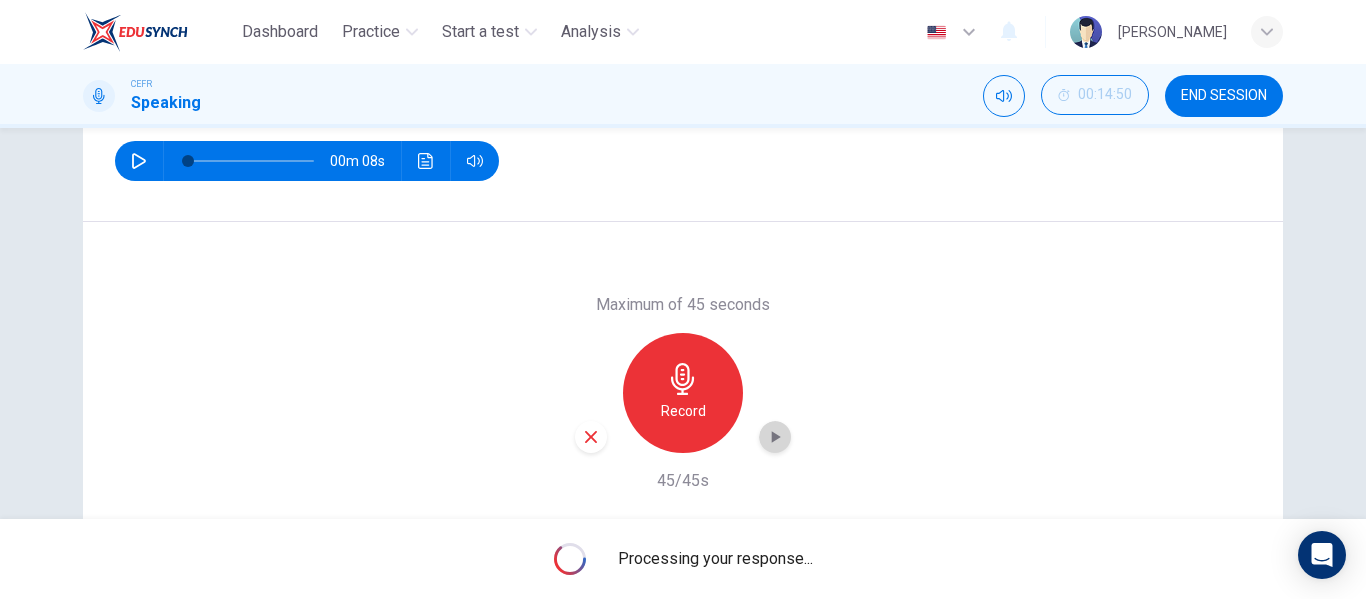 click 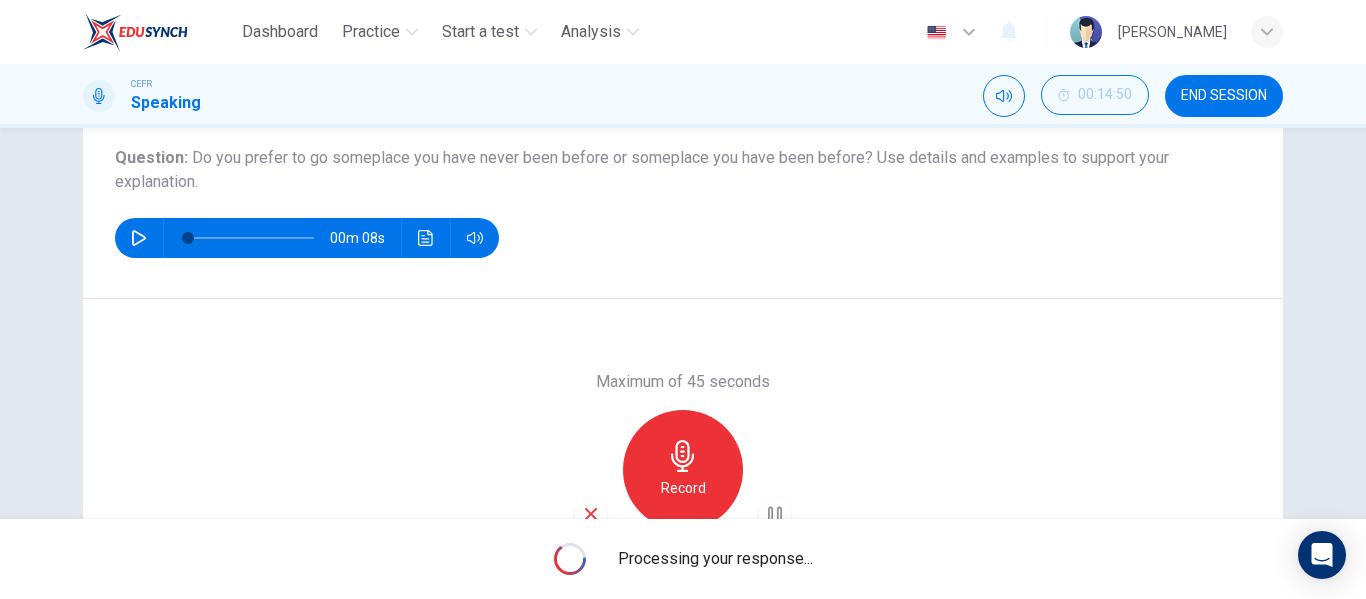 scroll, scrollTop: 221, scrollLeft: 0, axis: vertical 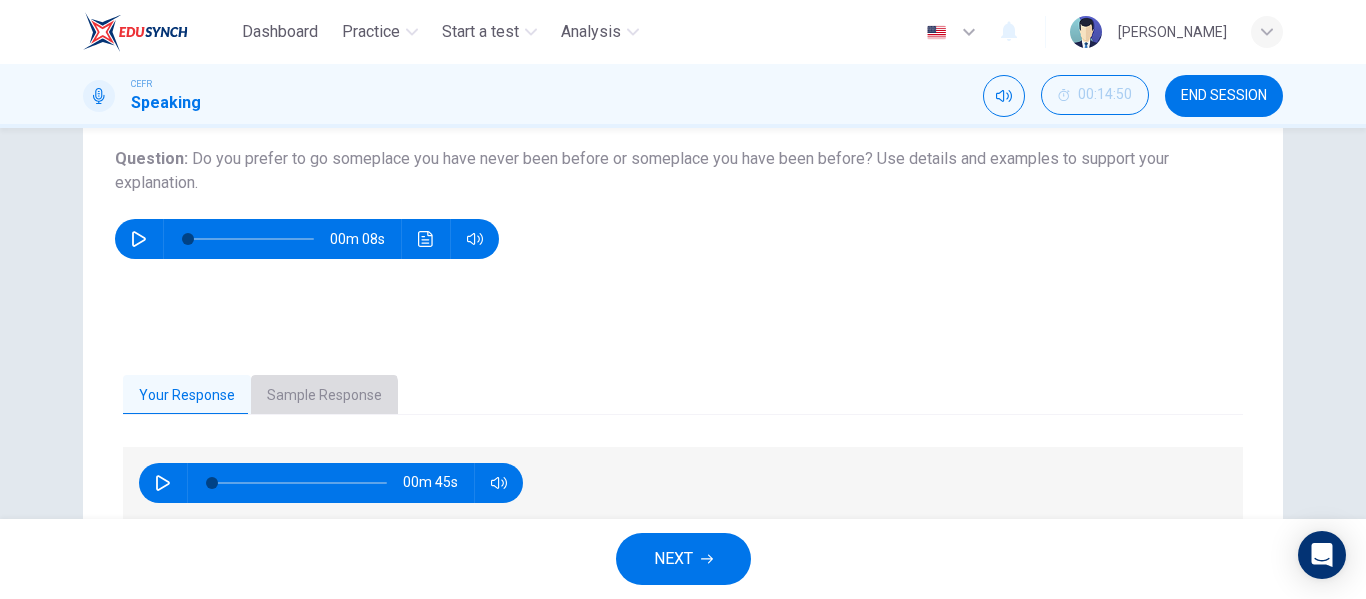 click on "Sample Response" at bounding box center [324, 396] 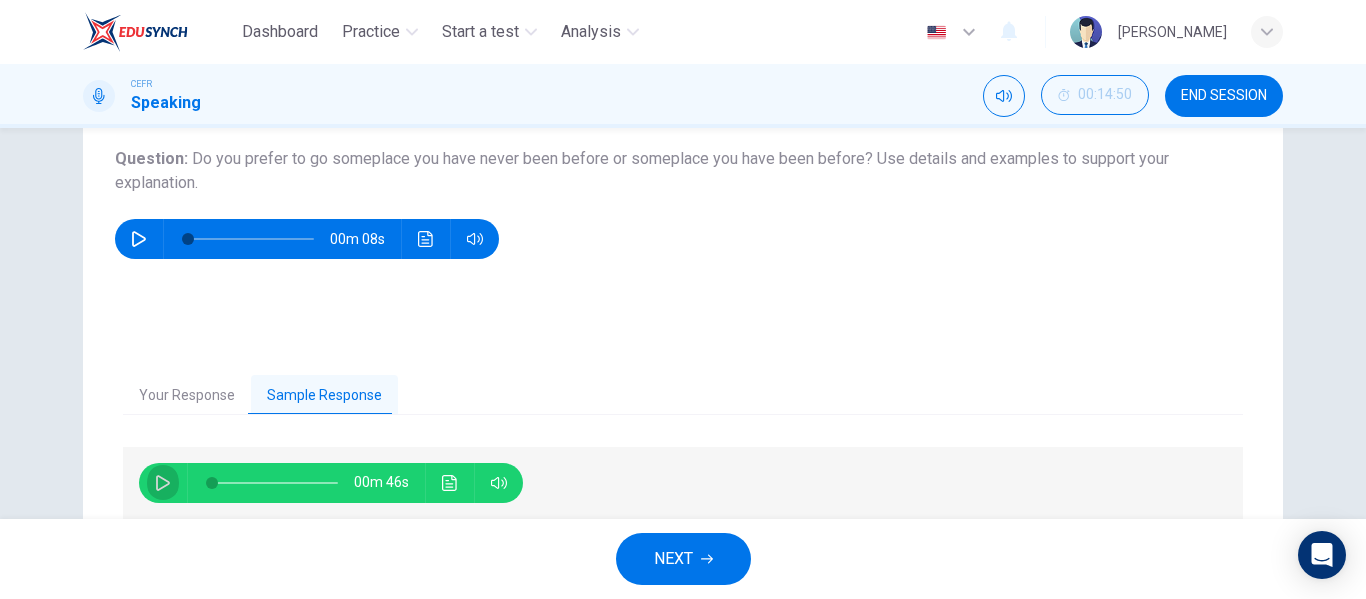 click at bounding box center [163, 483] 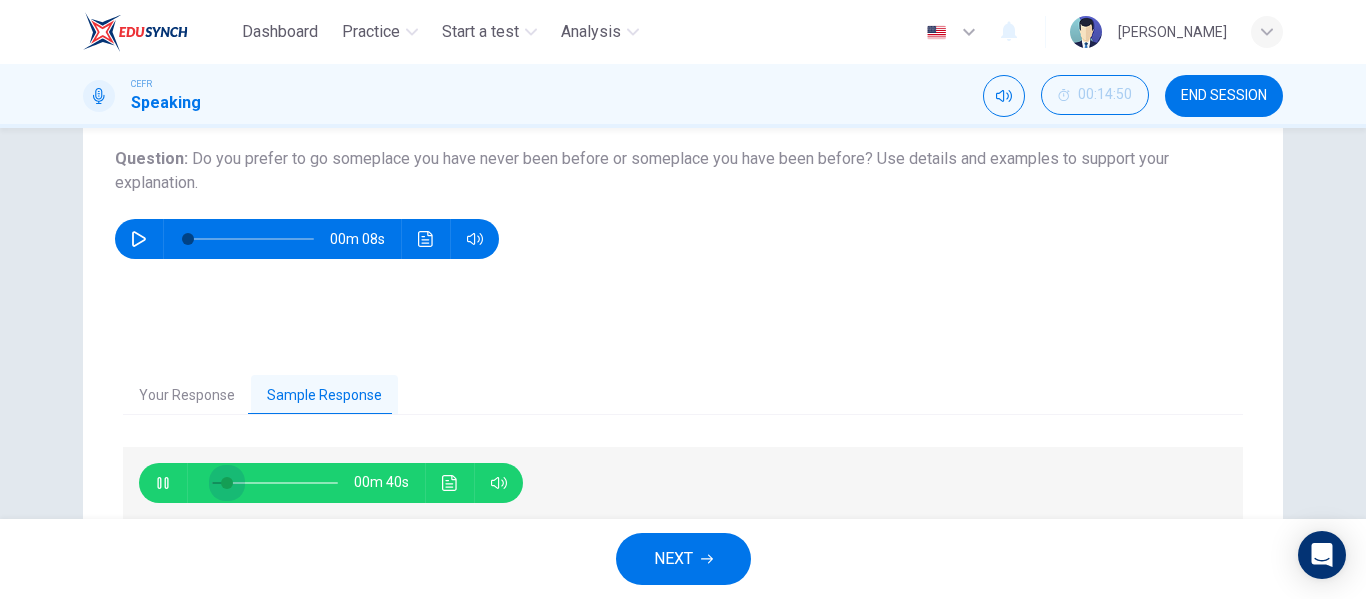 click at bounding box center [227, 483] 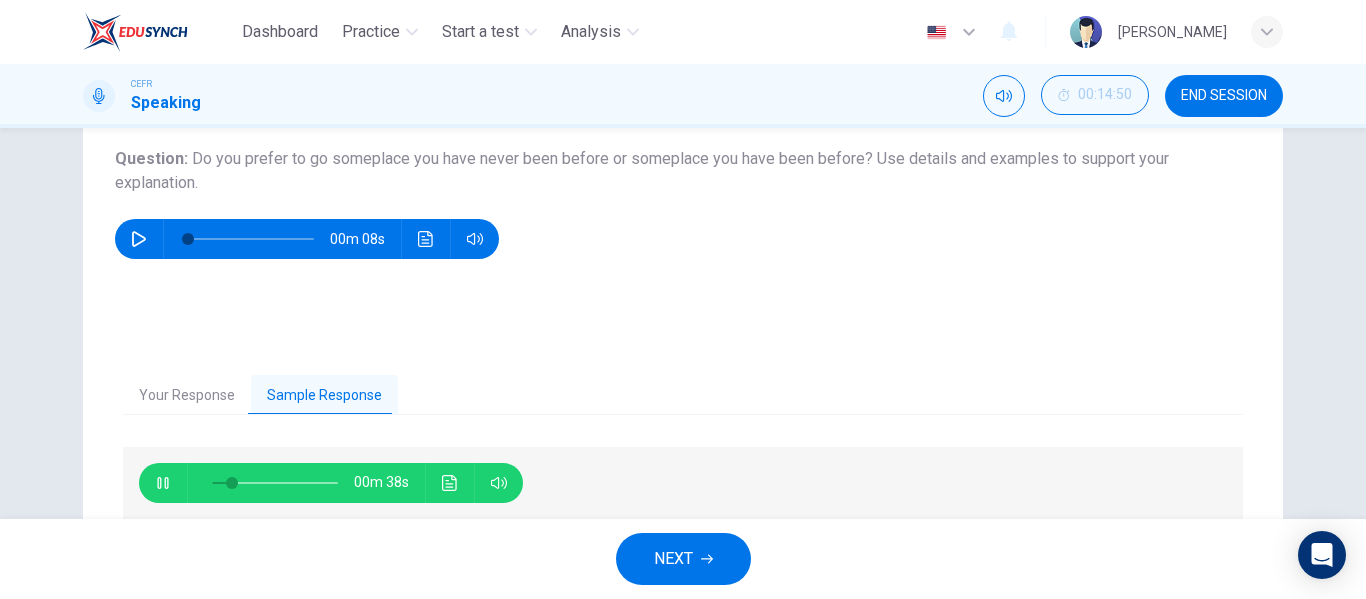 click at bounding box center (275, 483) 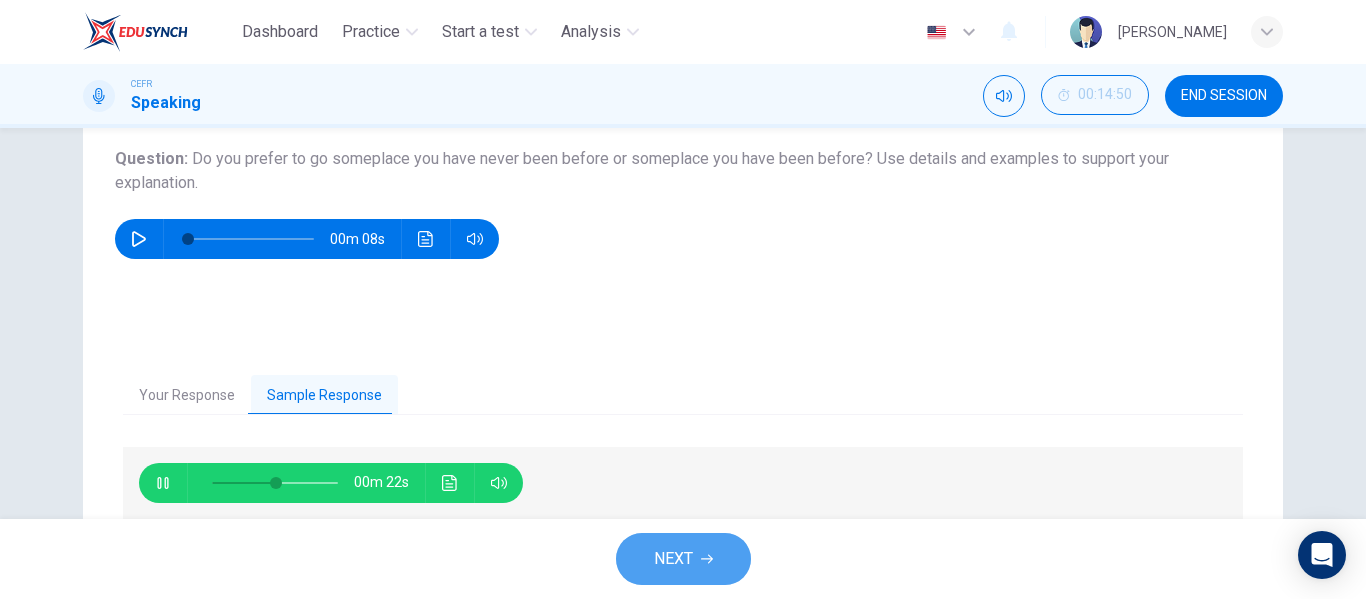 type on "53" 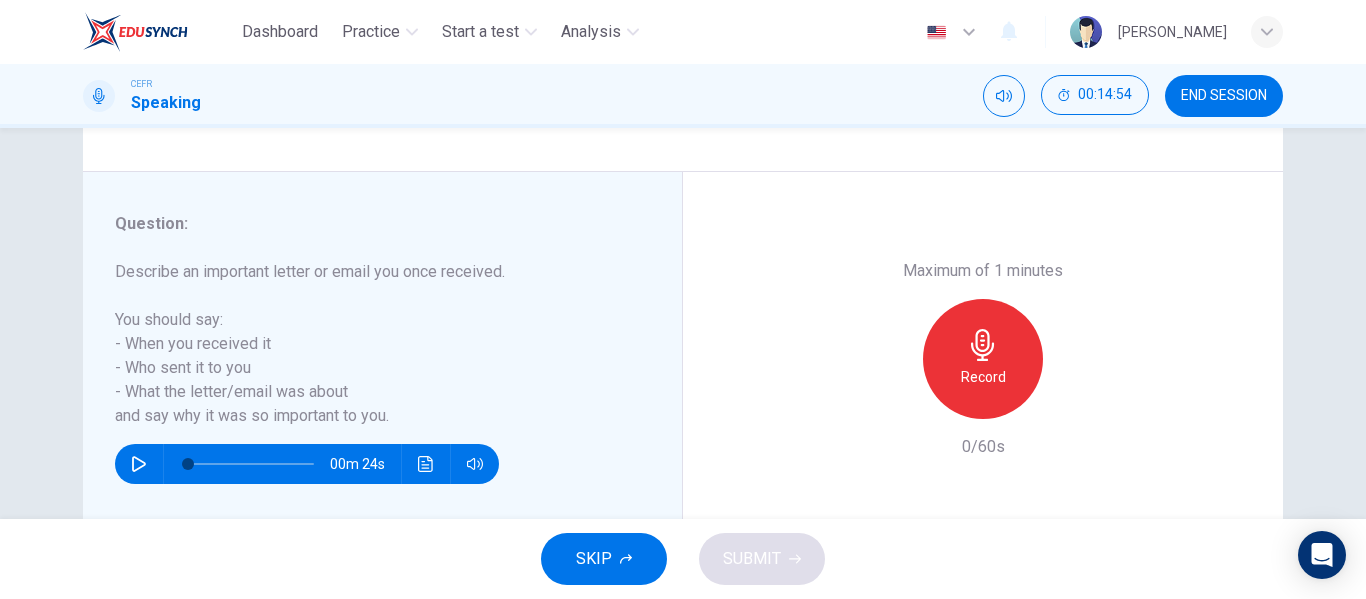 scroll, scrollTop: 318, scrollLeft: 0, axis: vertical 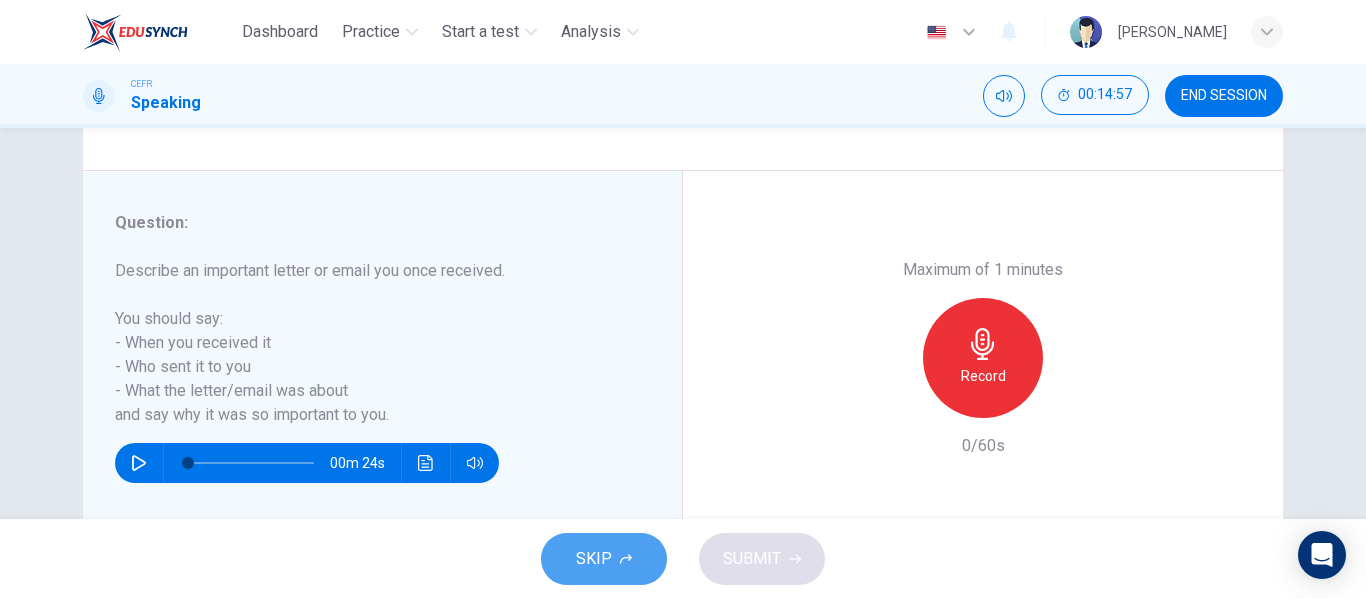 click on "SKIP" at bounding box center [604, 559] 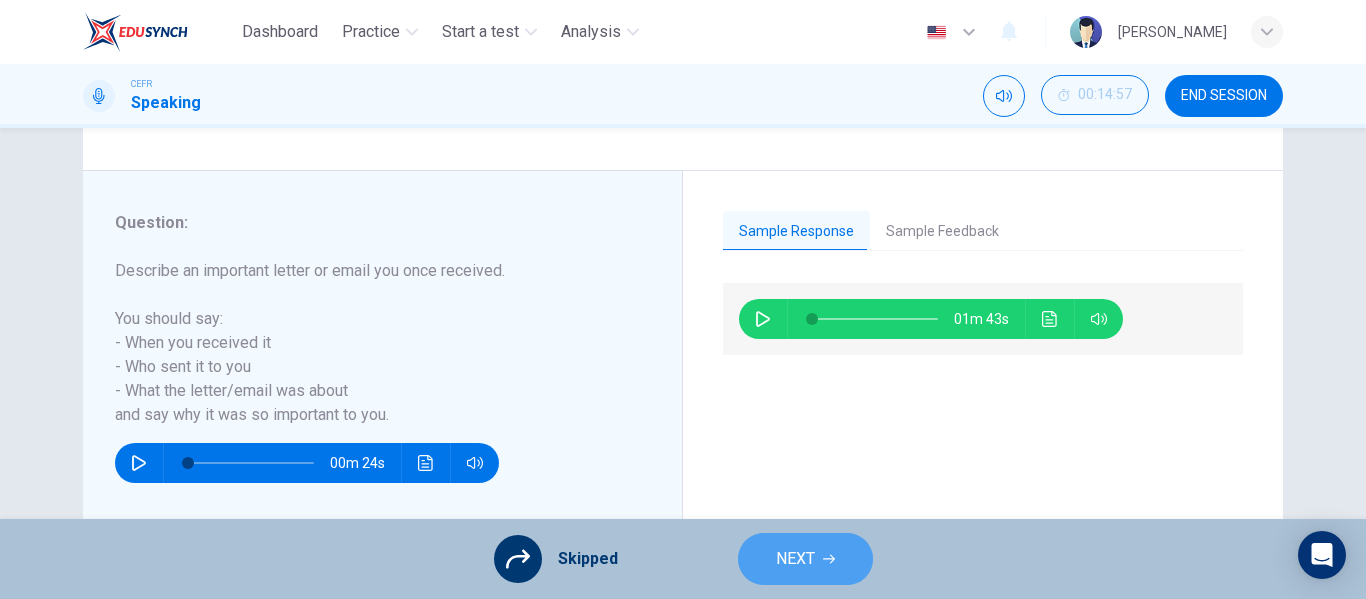 click on "NEXT" at bounding box center [805, 559] 